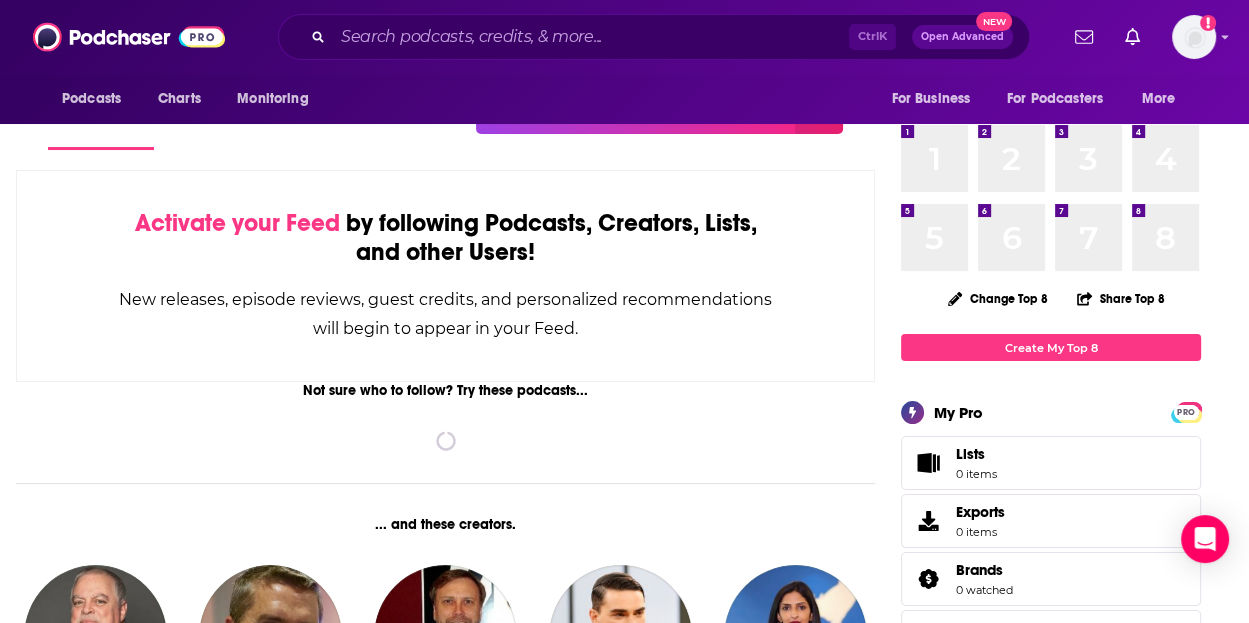 scroll, scrollTop: 0, scrollLeft: 0, axis: both 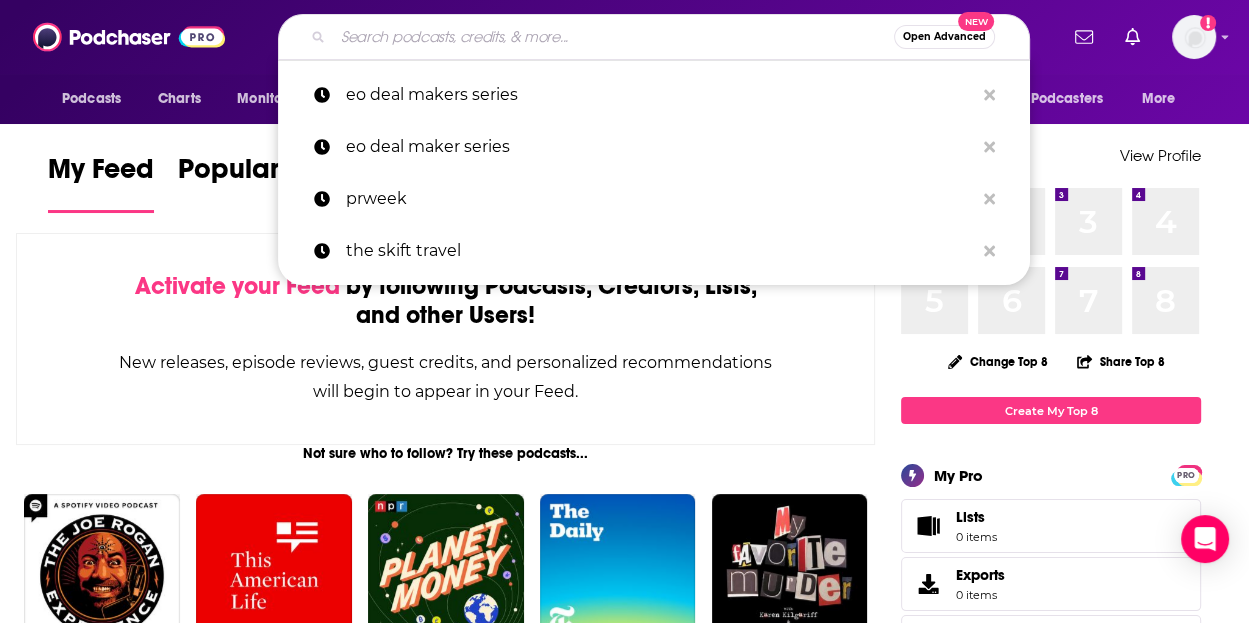 click at bounding box center [613, 37] 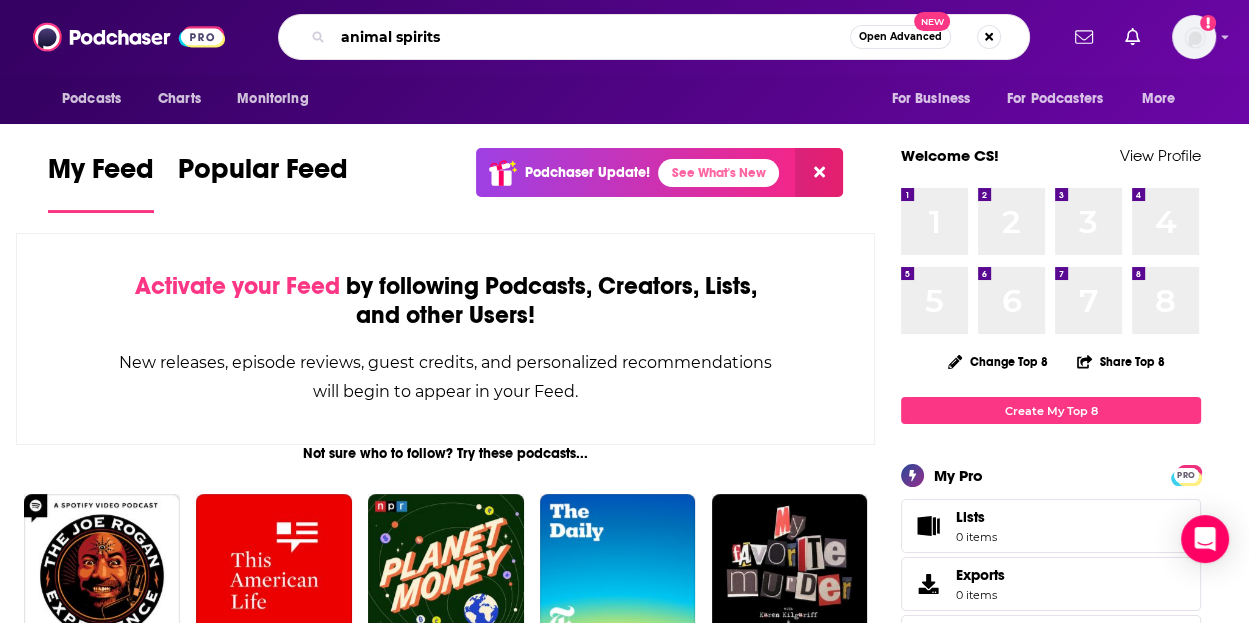 type on "animal spirits" 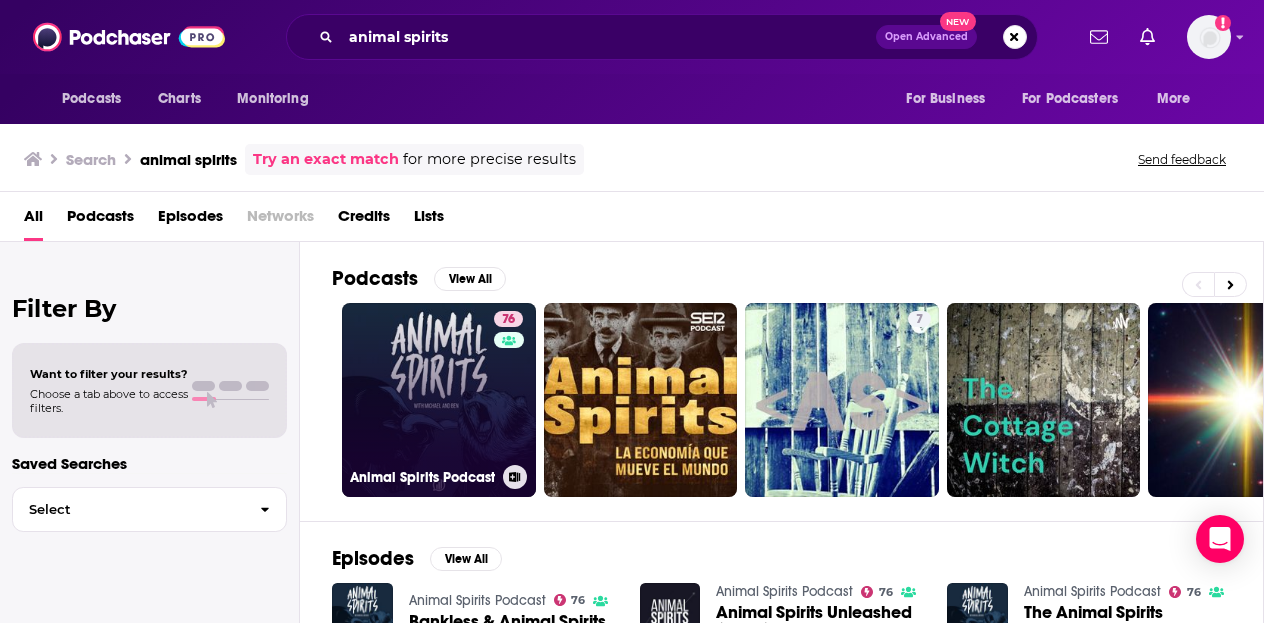 click on "76 Animal Spirits Podcast" at bounding box center [439, 400] 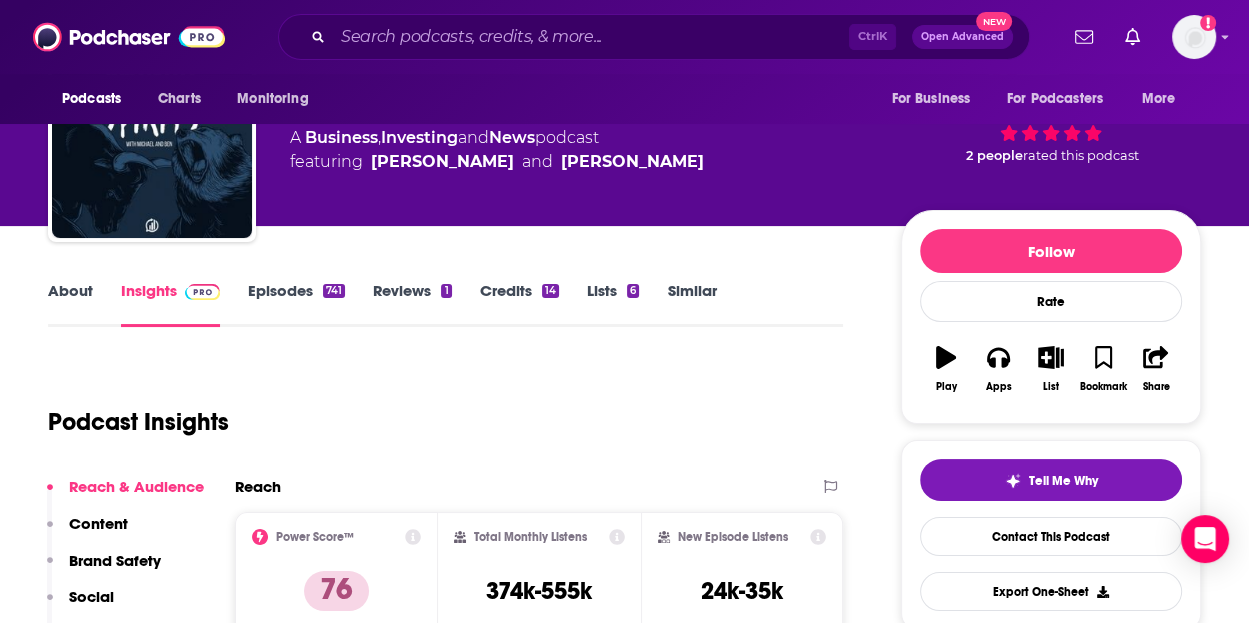 scroll, scrollTop: 200, scrollLeft: 0, axis: vertical 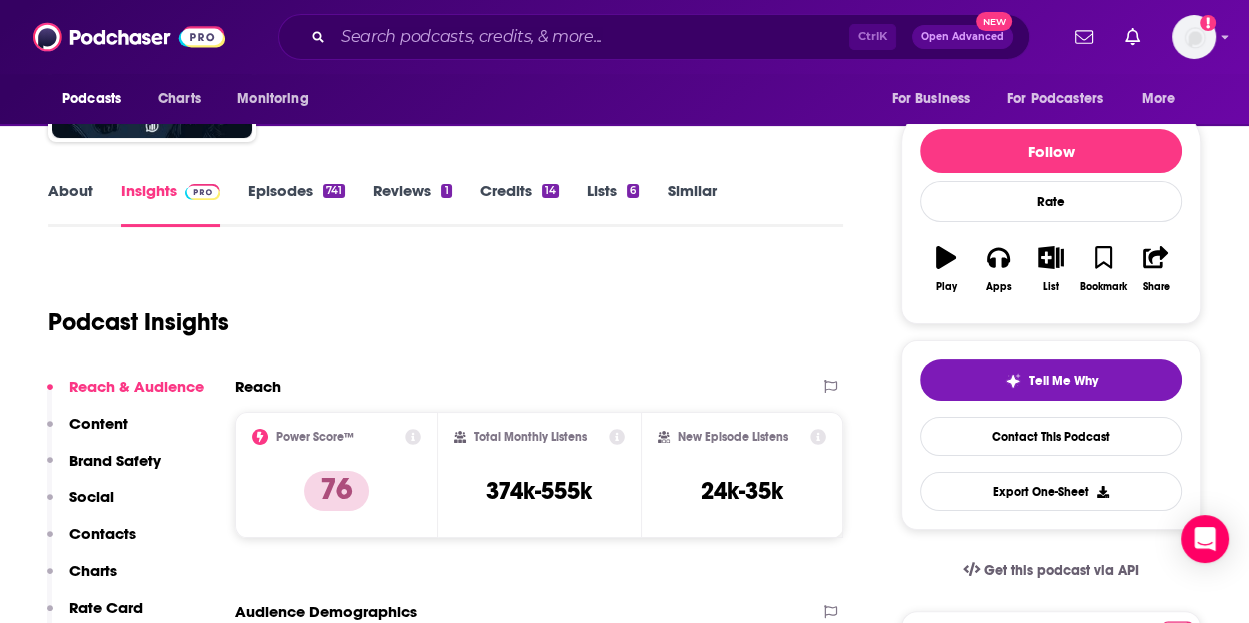 click on "About" at bounding box center (70, 204) 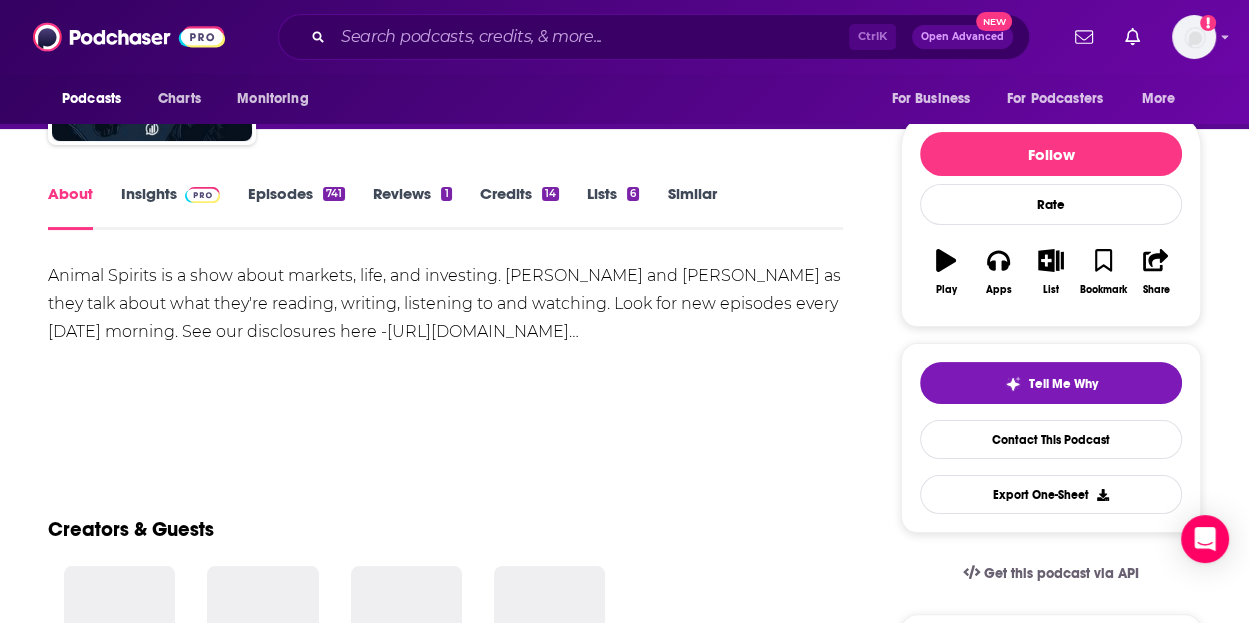 scroll, scrollTop: 200, scrollLeft: 0, axis: vertical 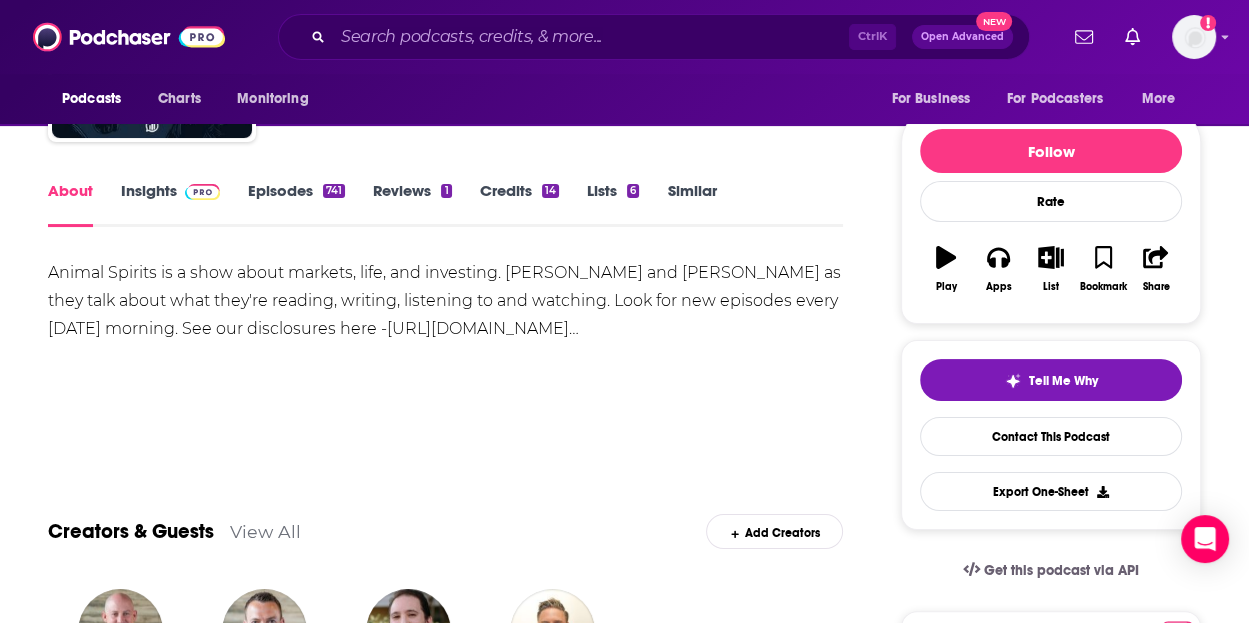 click on "Animal Spirits is a show about markets, life, and investing. [PERSON_NAME] and [PERSON_NAME] as they talk about what they're reading, writing, listening to and watching. Look for new episodes every [DATE] morning. See our disclosures here -  [URL][DOMAIN_NAME]…" at bounding box center [445, 301] 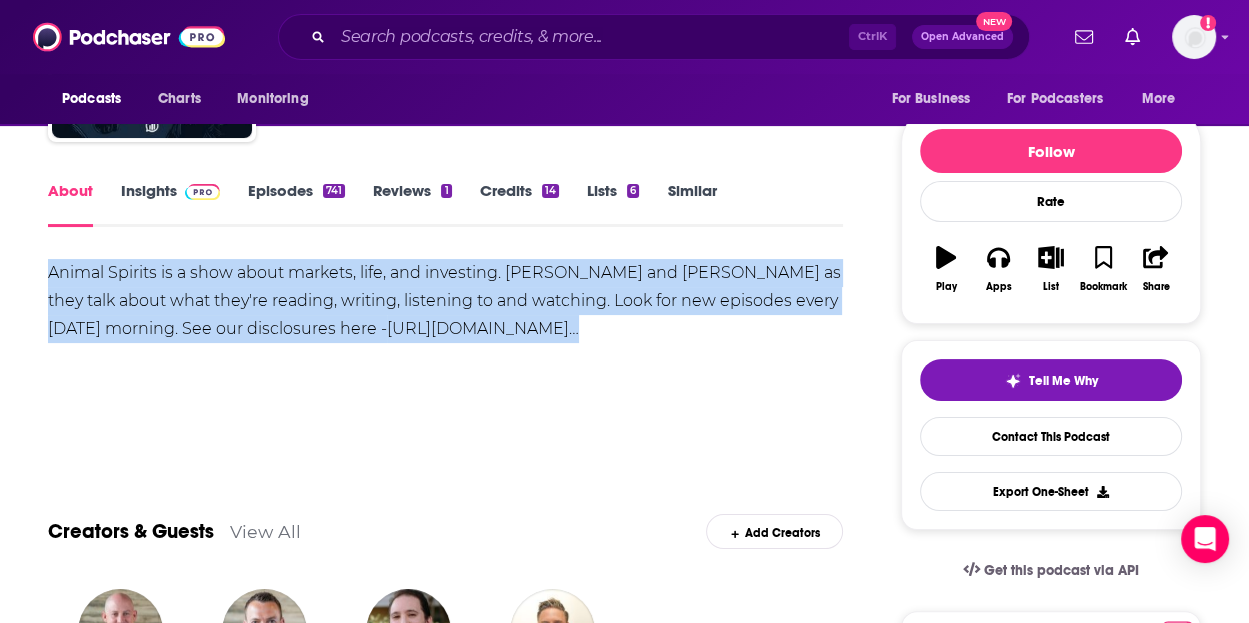 click on "Animal Spirits is a show about markets, life, and investing. Join Michael Batnick and Ben Carlson as they talk about what they're reading, writing, listening to and watching. Look for new episodes every Wednesday morning. See our disclosures here -  https://ritholtzwealth.com/podcast-youtube-disclos…" at bounding box center (445, 301) 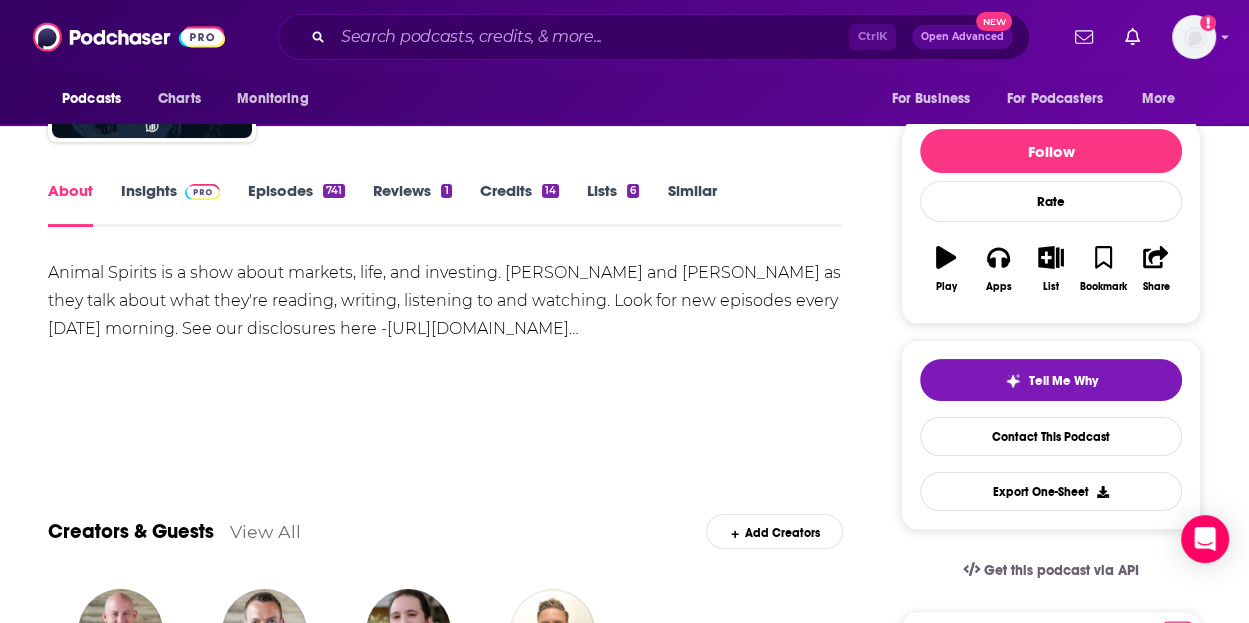 click on "Insights" at bounding box center [170, 204] 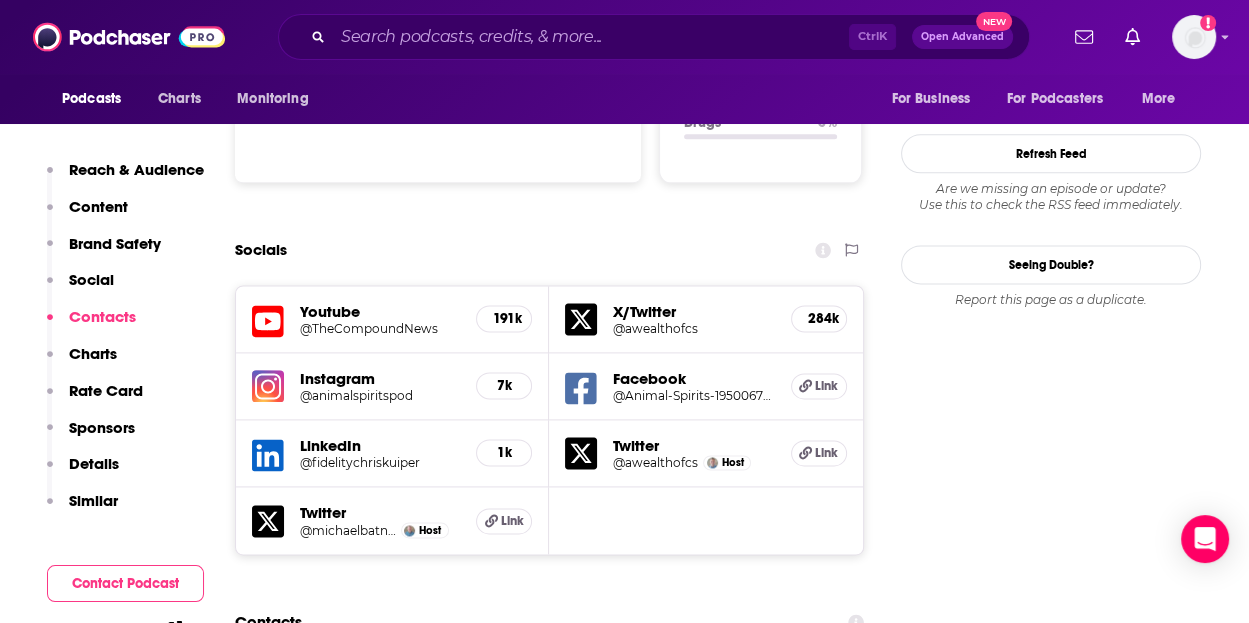 scroll, scrollTop: 2400, scrollLeft: 0, axis: vertical 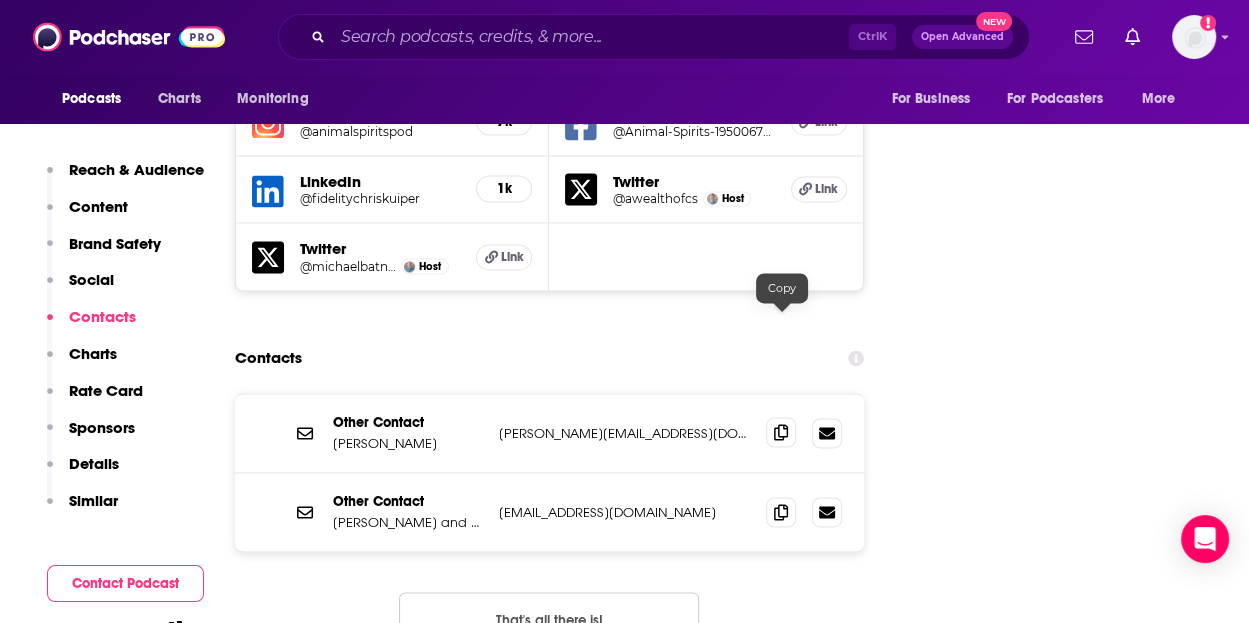 click at bounding box center [781, 432] 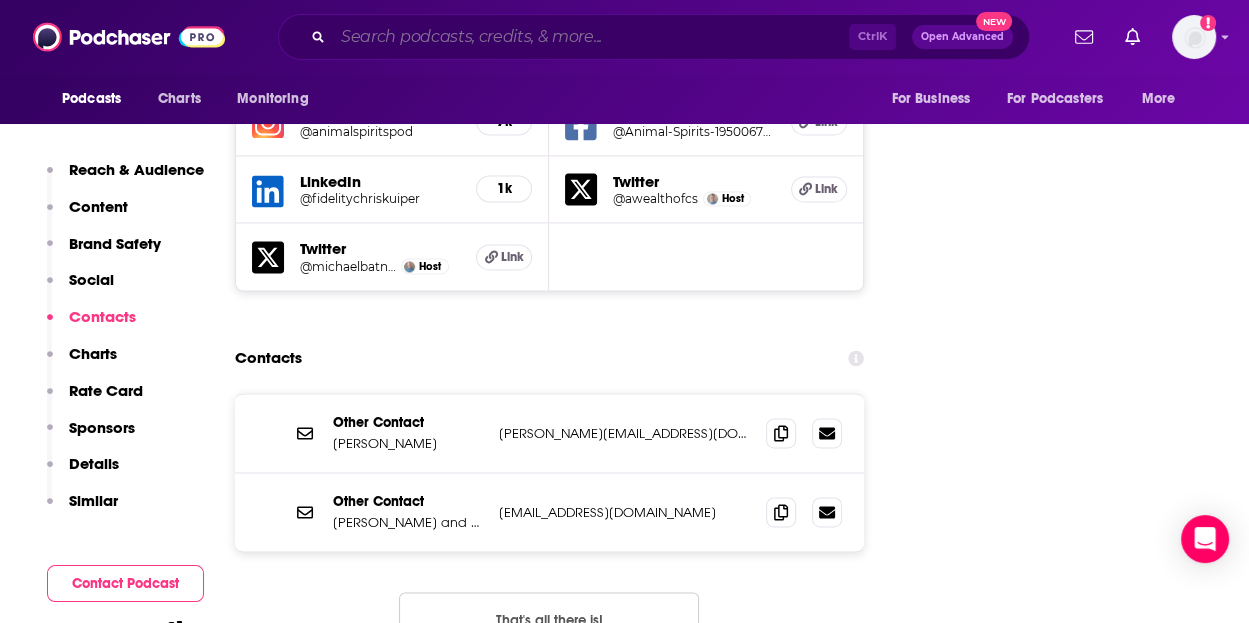 click at bounding box center [591, 37] 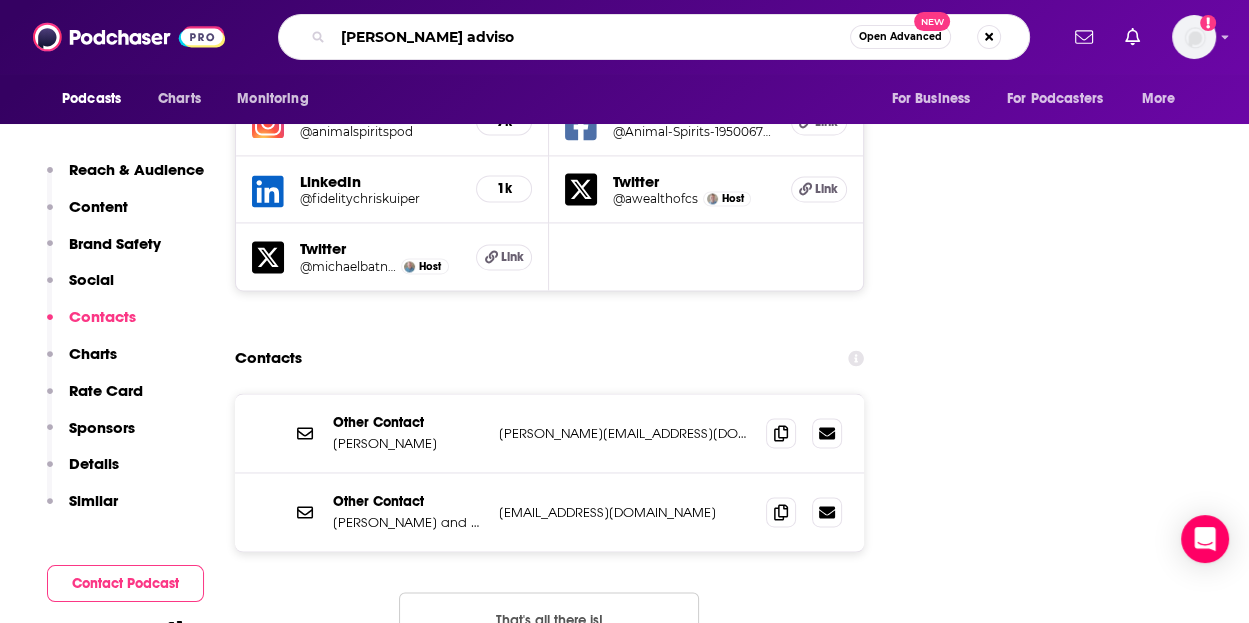 type on "[PERSON_NAME] advisor" 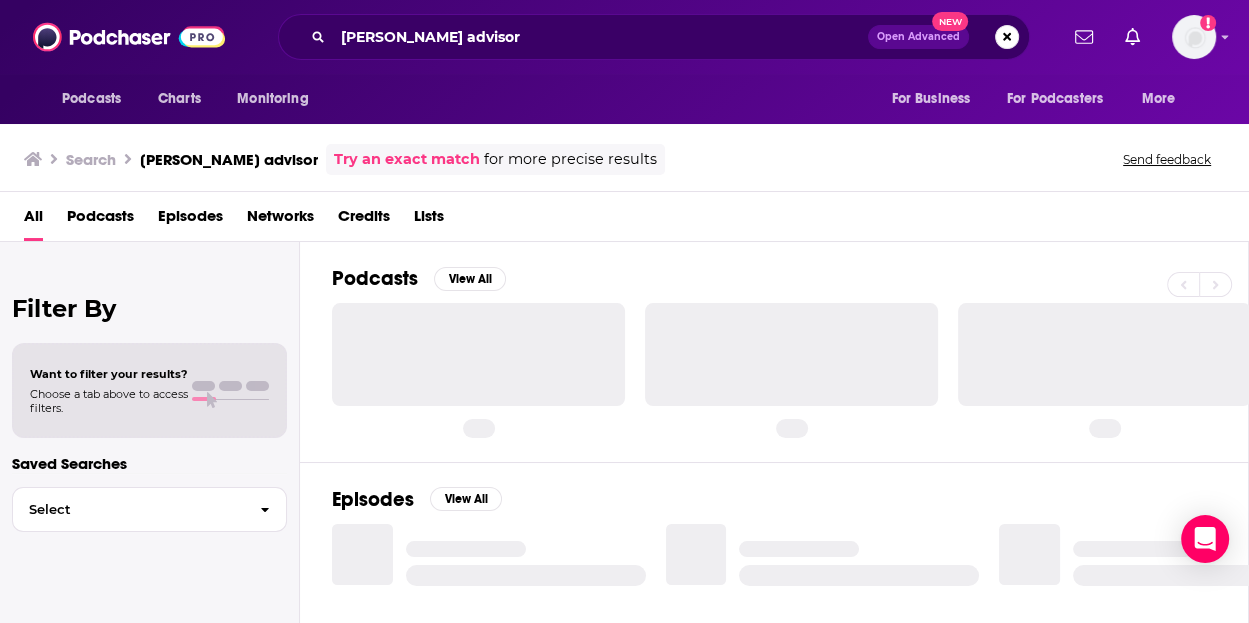 scroll, scrollTop: 0, scrollLeft: 0, axis: both 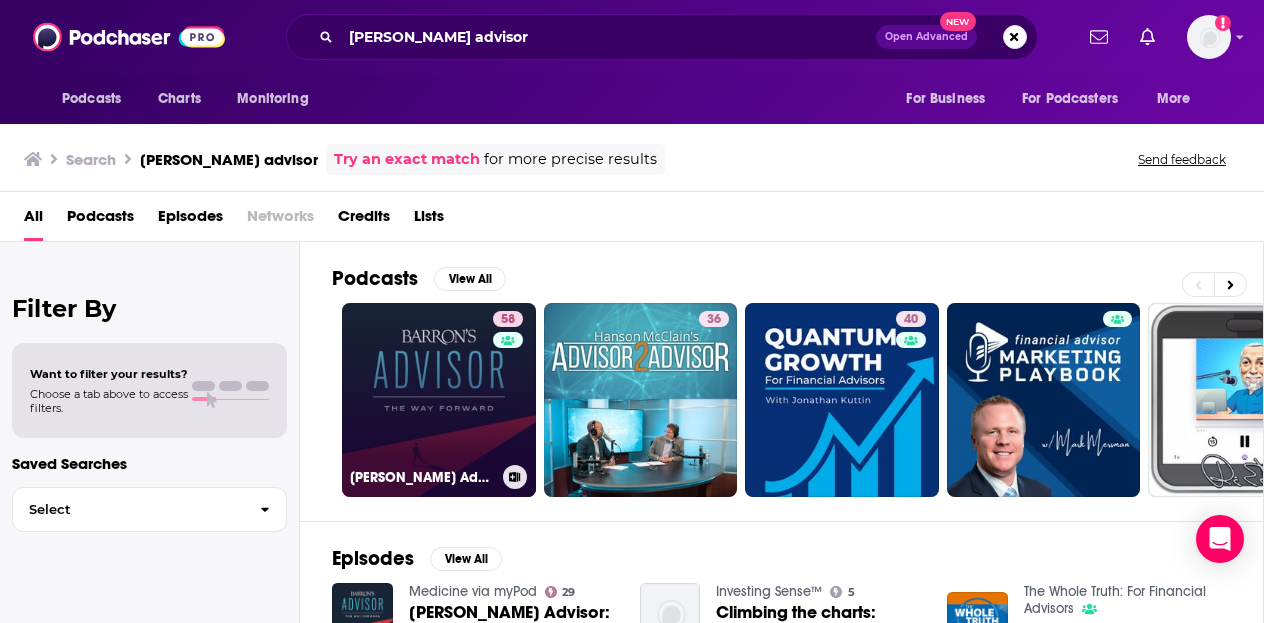 click on "58 Barron's Advisor" at bounding box center (439, 400) 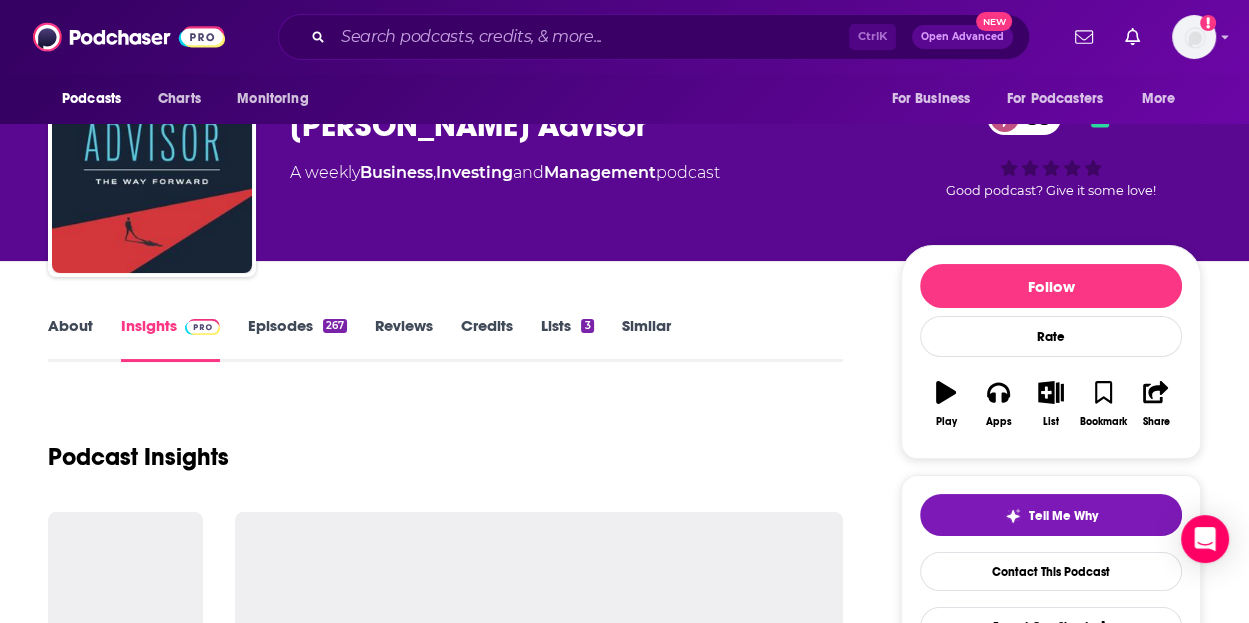 scroll, scrollTop: 100, scrollLeft: 0, axis: vertical 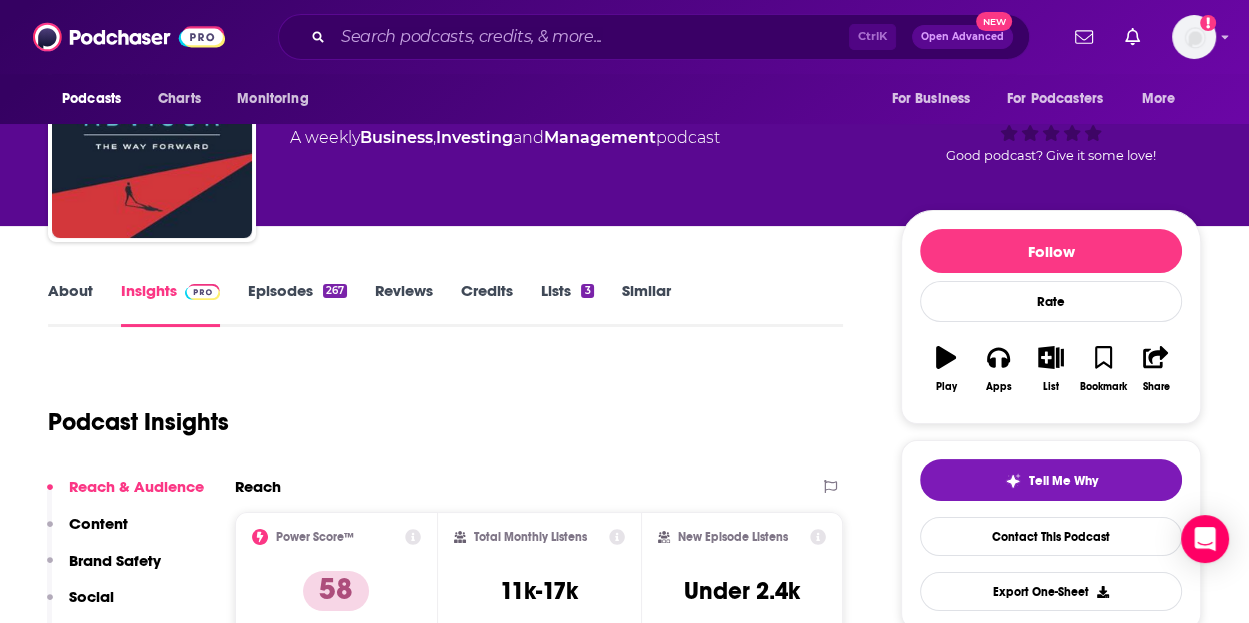 click on "Episodes 267" at bounding box center [297, 304] 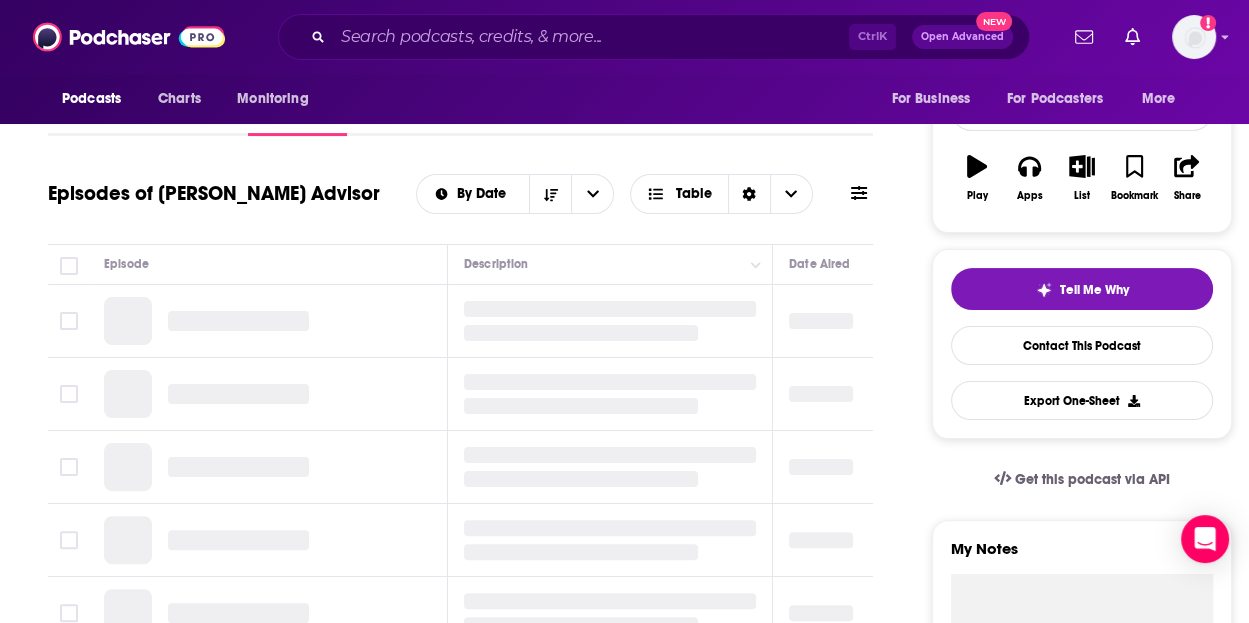 scroll, scrollTop: 300, scrollLeft: 0, axis: vertical 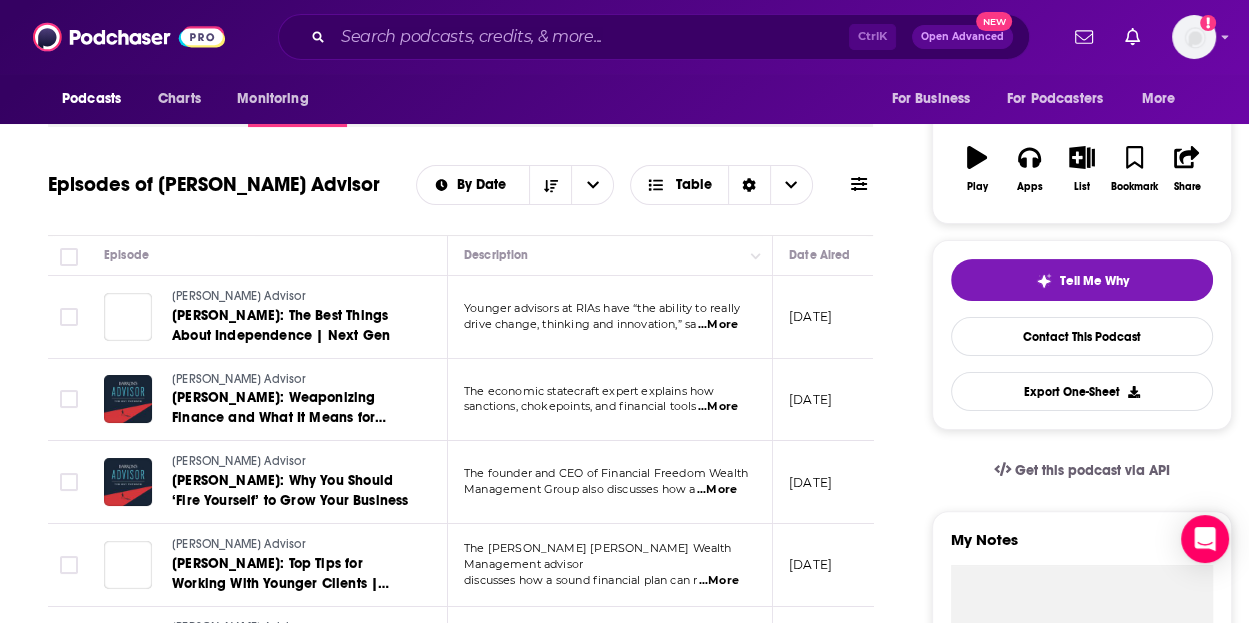click on "Younger advisors at RIAs have “the ability to really drive change, thinking and innovation,” sa  ...More" at bounding box center [610, 317] 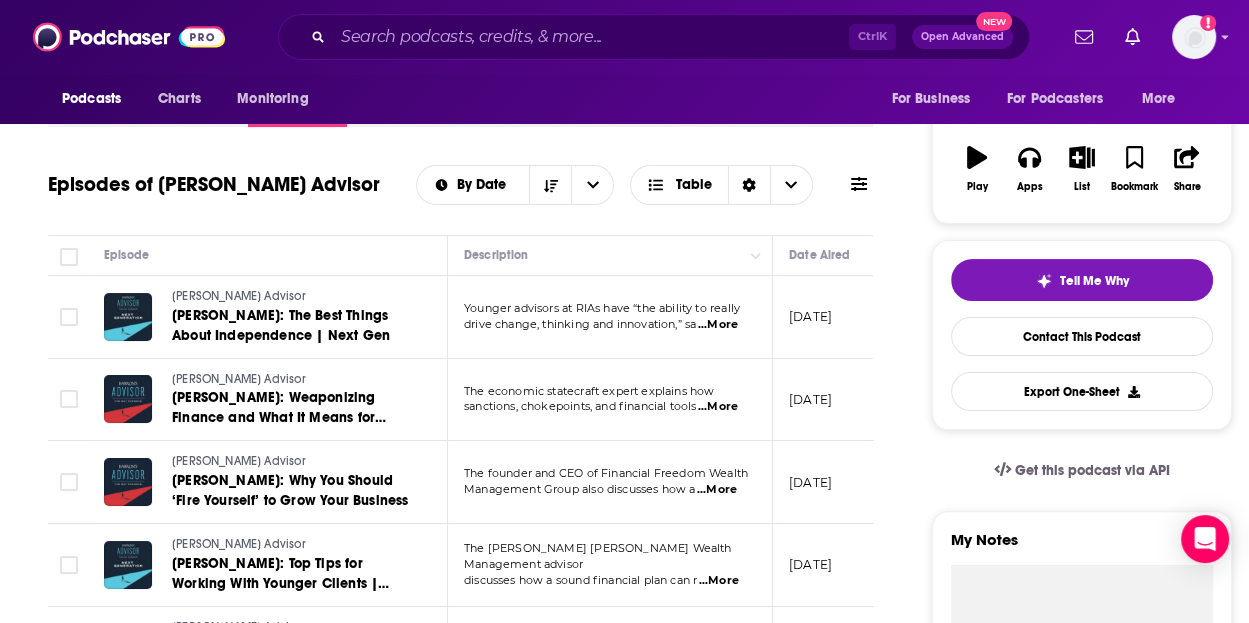 click on "...More" at bounding box center (718, 325) 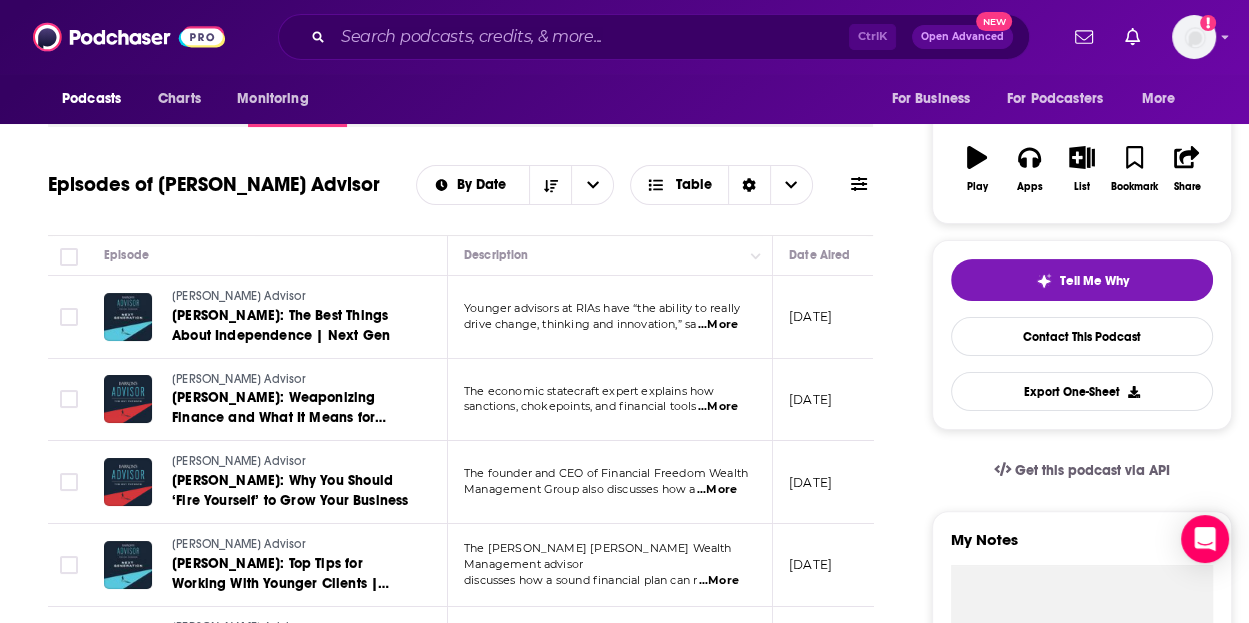 click on "About Insights Episodes 267 Reviews Credits Lists 3 Similar Episodes of Barron's Advisor By Date Table Episode Description Date Aired Reach Episode Guests Length Barron's Advisor Tom Klingman: The Best Things About Independence | Next Gen Younger advisors at RIAs have “the ability to really drive change, thinking and innovation,” sa  ...More July 17, 2025 Under 2.8k -- 25:57 s Barron's Advisor Edward Fishman: Weaponizing Finance and What It Means for Portfolios The economic statecraft expert explains how sanctions, chokepoints, and financial tools  ...More July 15, 2025 Under 2.6k -- 45:28 s Barron's Advisor Julia Carlson: Why You Should ‘Fire Yourself’ to Grow Your Business The founder and CEO of Financial Freedom Wealth Management Group also discusses how a  ...More July 8, 2025 Under 2.2k -- 41:48 s Barron's Advisor Ryan Moran: Top Tips for Working With Younger Clients | Next Gen The Merrill Lynch Wealth Management advisor discusses how a sound financial plan can r  ...More July 3, 2025 Under 2.2k" at bounding box center (474, 1390) 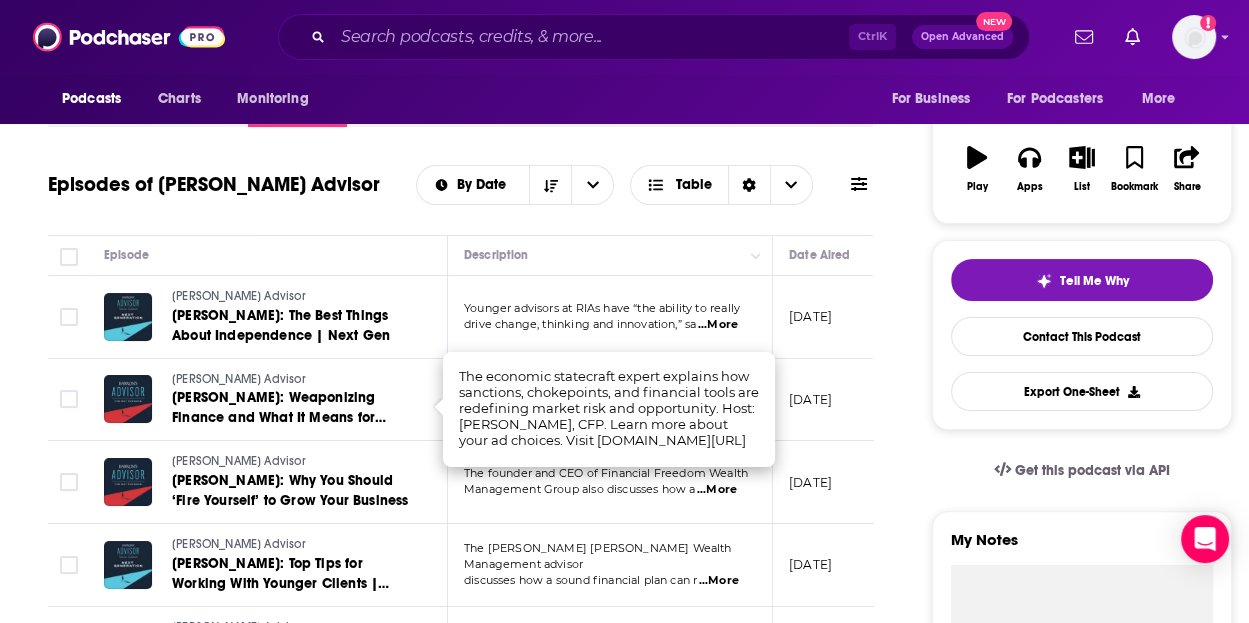 click on "July 8, 2025" at bounding box center [838, 482] 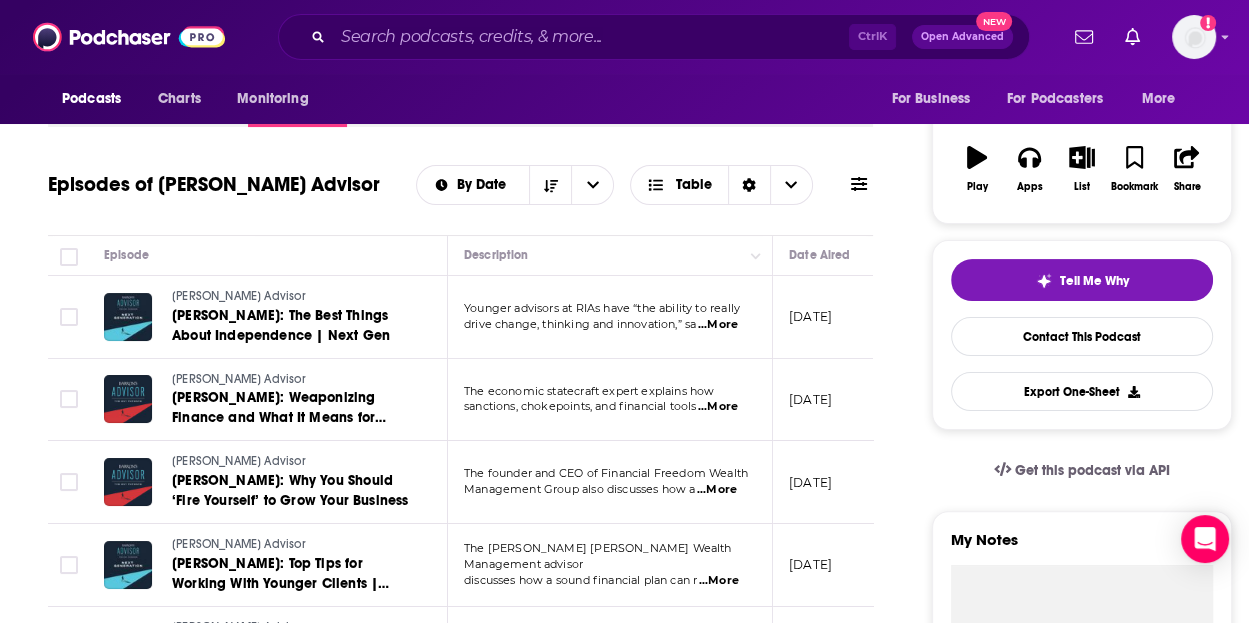 click on "...More" at bounding box center (717, 490) 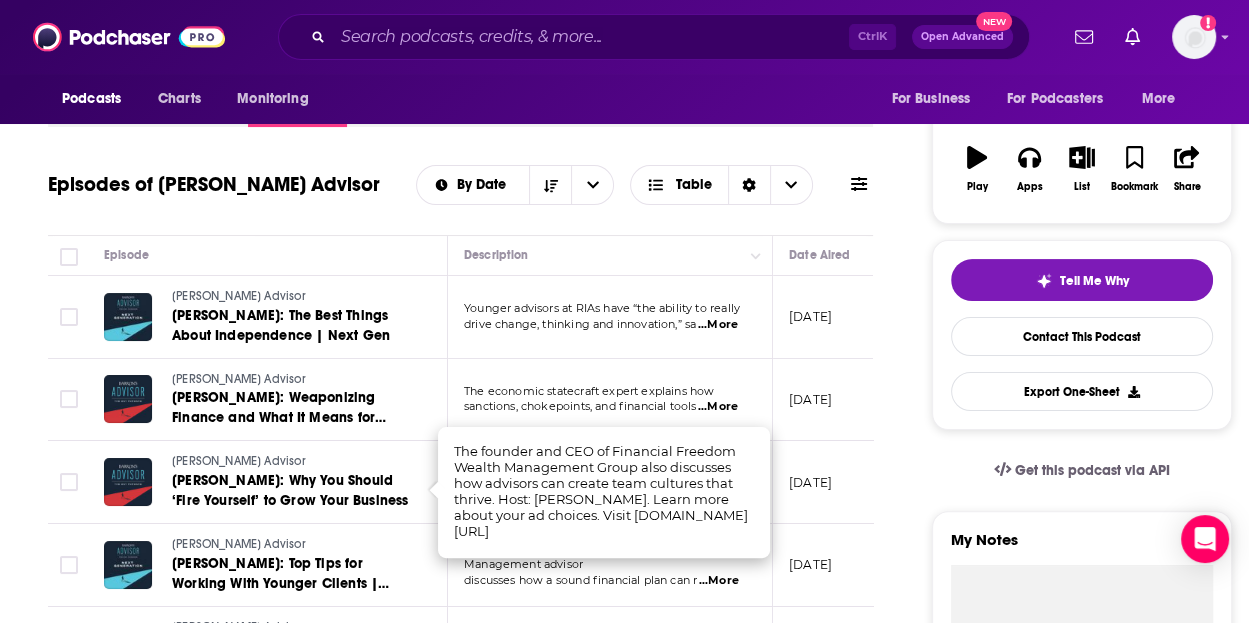 click on "July 8, 2025" at bounding box center [810, 482] 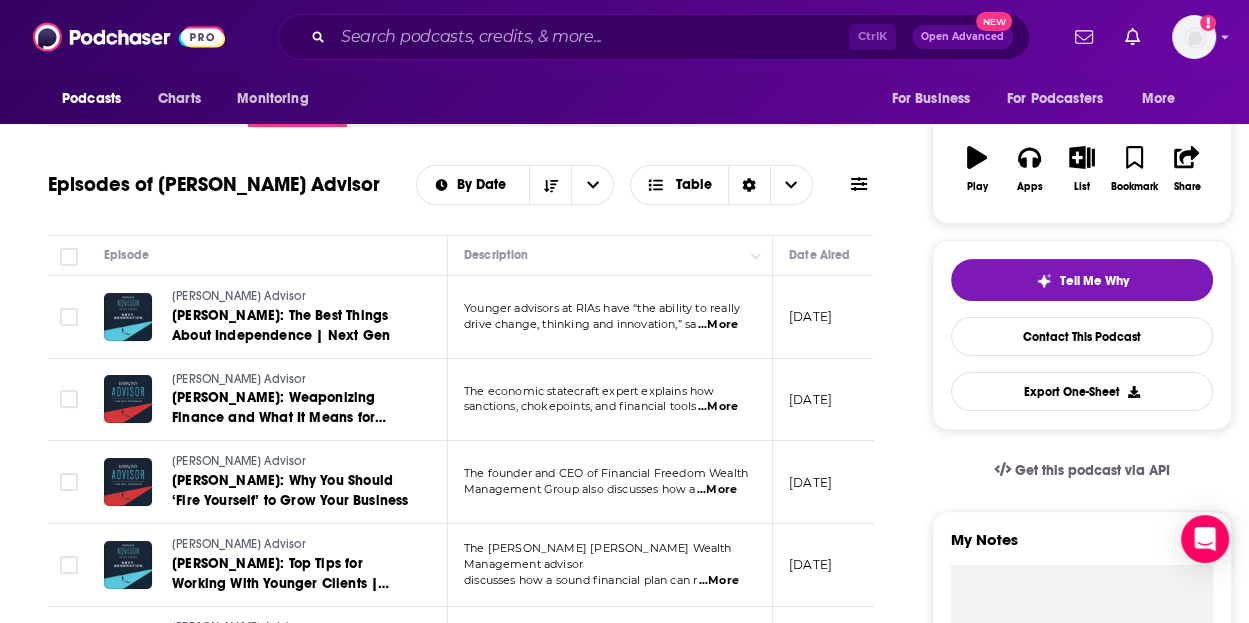 click on "...More" at bounding box center [719, 581] 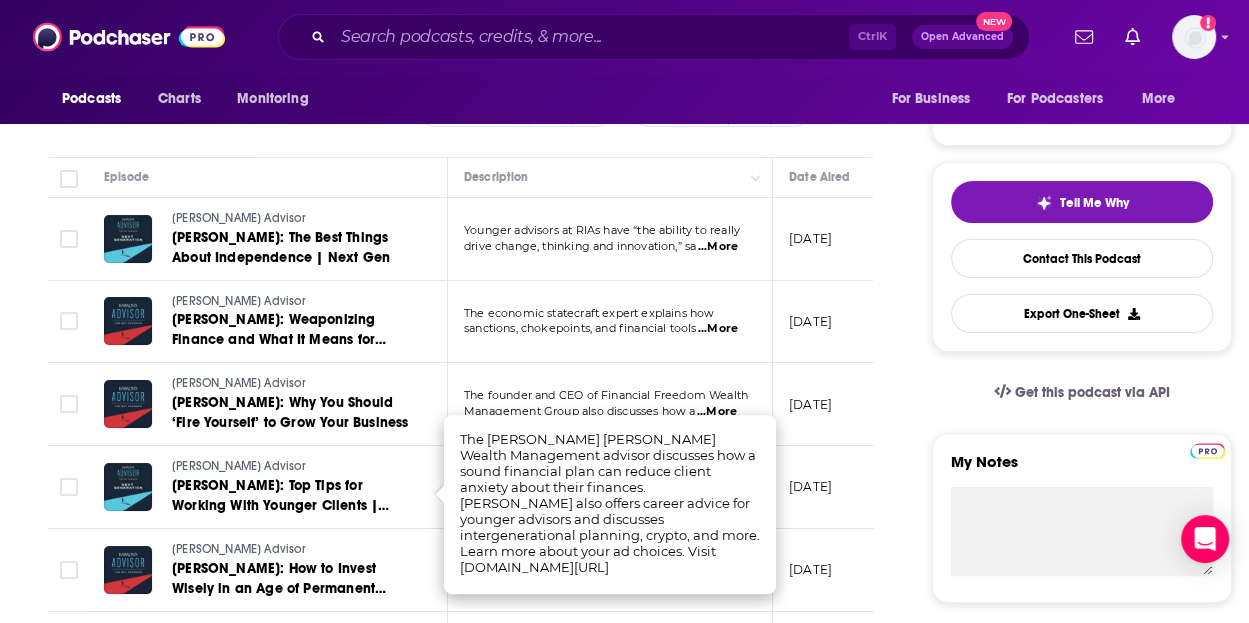 scroll, scrollTop: 400, scrollLeft: 0, axis: vertical 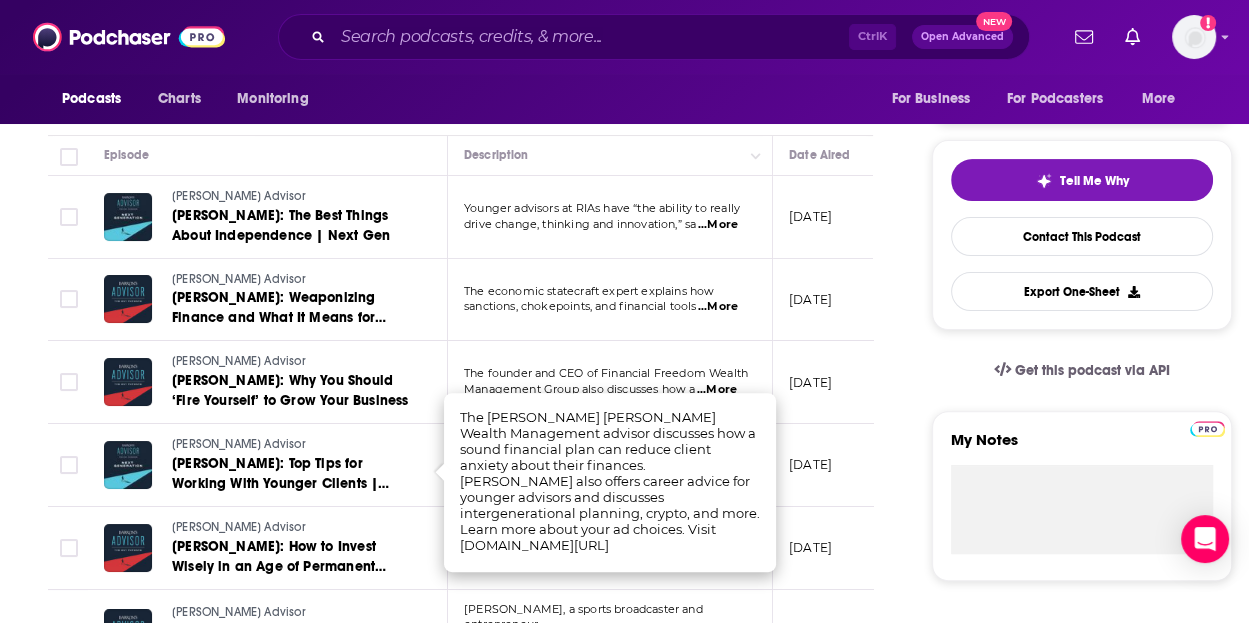 click on "About Insights Episodes 267 Reviews Credits Lists 3 Similar Episodes of Barron's Advisor By Date Table Episode Description Date Aired Reach Episode Guests Length Barron's Advisor Tom Klingman: The Best Things About Independence | Next Gen Younger advisors at RIAs have “the ability to really drive change, thinking and innovation,” sa  ...More July 17, 2025 Under 2.8k -- 25:57 s Barron's Advisor Edward Fishman: Weaponizing Finance and What It Means for Portfolios The economic statecraft expert explains how sanctions, chokepoints, and financial tools  ...More July 15, 2025 Under 2.6k -- 45:28 s Barron's Advisor Julia Carlson: Why You Should ‘Fire Yourself’ to Grow Your Business The founder and CEO of Financial Freedom Wealth Management Group also discusses how a  ...More July 8, 2025 Under 2.2k -- 41:48 s Barron's Advisor Ryan Moran: Top Tips for Working With Younger Clients | Next Gen The Merrill Lynch Wealth Management advisor discusses how a sound financial plan can r  ...More July 3, 2025 Under 2.2k" at bounding box center [474, 1290] 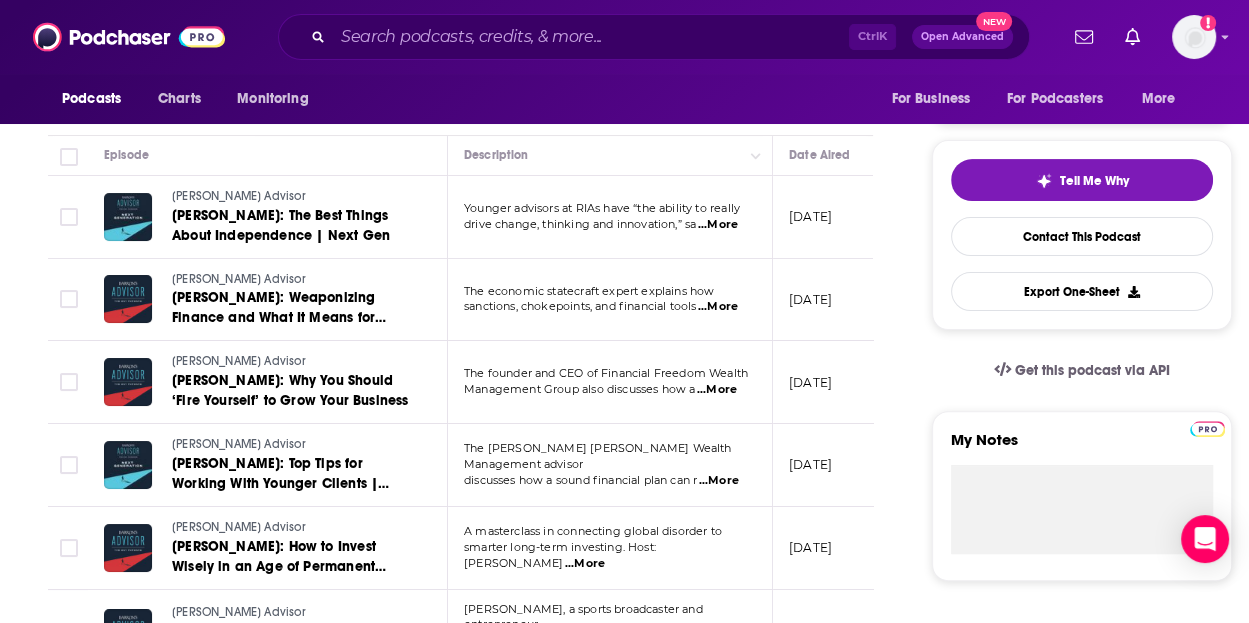 scroll, scrollTop: 500, scrollLeft: 0, axis: vertical 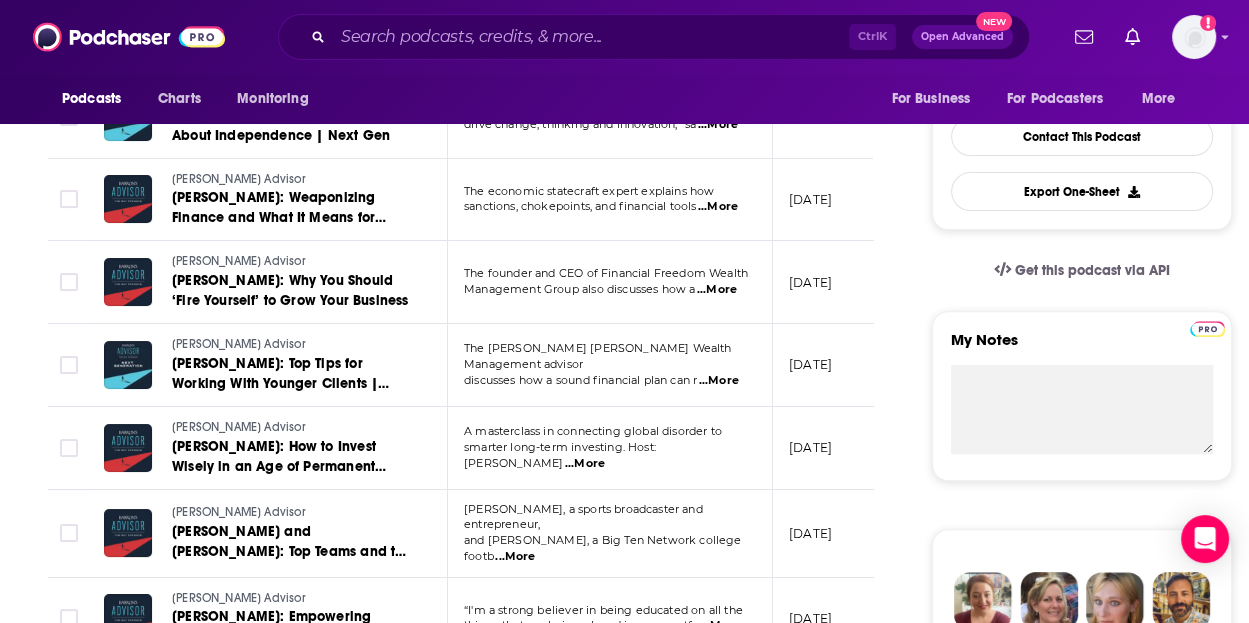 click on "...More" at bounding box center (585, 464) 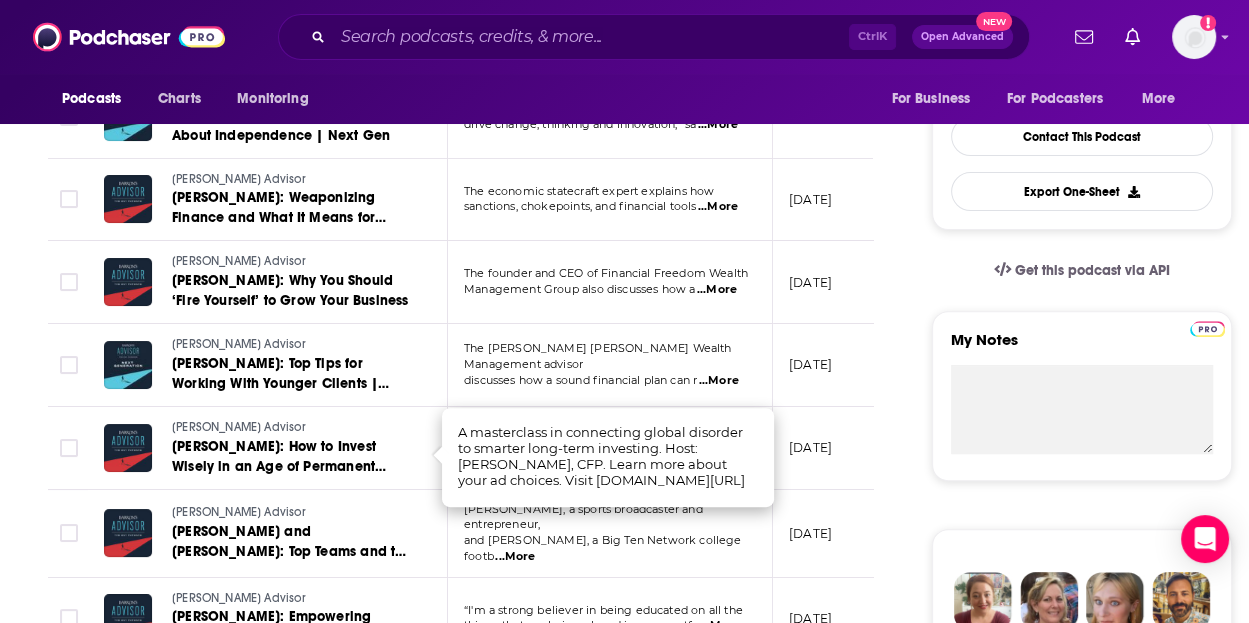 click on "About Insights Episodes 267 Reviews Credits Lists 3 Similar Episodes of Barron's Advisor By Date Table Episode Description Date Aired Reach Episode Guests Length Barron's Advisor Tom Klingman: The Best Things About Independence | Next Gen Younger advisors at RIAs have “the ability to really drive change, thinking and innovation,” sa  ...More July 17, 2025 Under 2.8k -- 25:57 s Barron's Advisor Edward Fishman: Weaponizing Finance and What It Means for Portfolios The economic statecraft expert explains how sanctions, chokepoints, and financial tools  ...More July 15, 2025 Under 2.6k -- 45:28 s Barron's Advisor Julia Carlson: Why You Should ‘Fire Yourself’ to Grow Your Business The founder and CEO of Financial Freedom Wealth Management Group also discusses how a  ...More July 8, 2025 Under 2.2k -- 41:48 s Barron's Advisor Ryan Moran: Top Tips for Working With Younger Clients | Next Gen The Merrill Lynch Wealth Management advisor discusses how a sound financial plan can r  ...More July 3, 2025 Under 2.2k" at bounding box center (474, 1190) 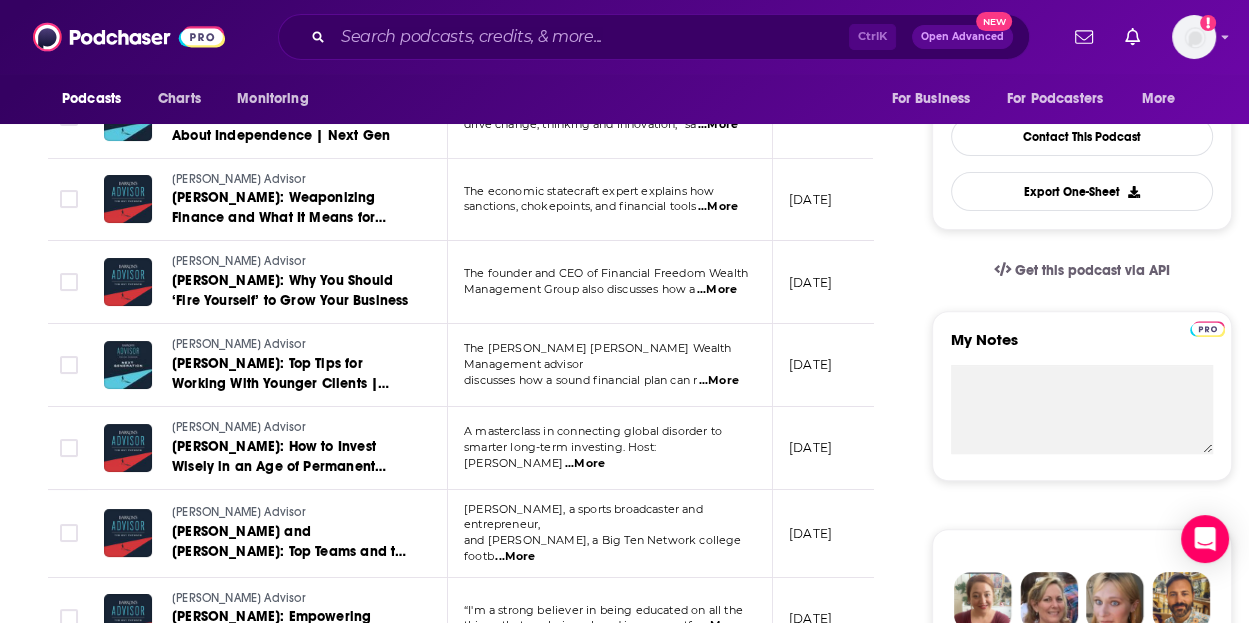 scroll, scrollTop: 600, scrollLeft: 0, axis: vertical 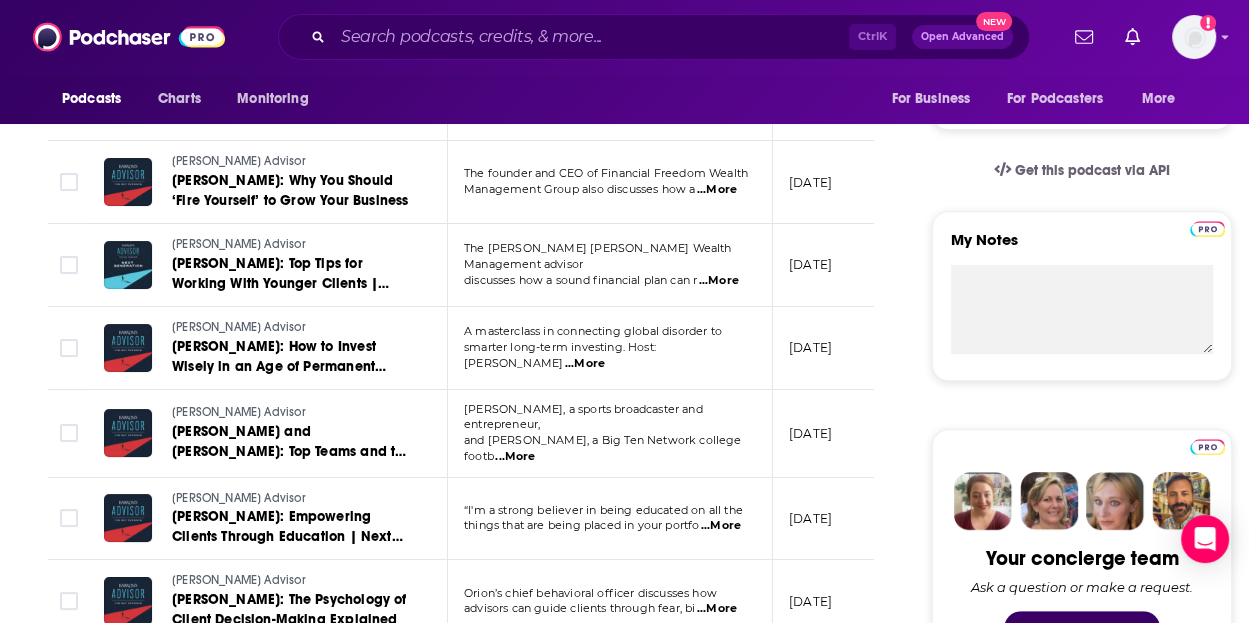 click on "...More" at bounding box center [515, 457] 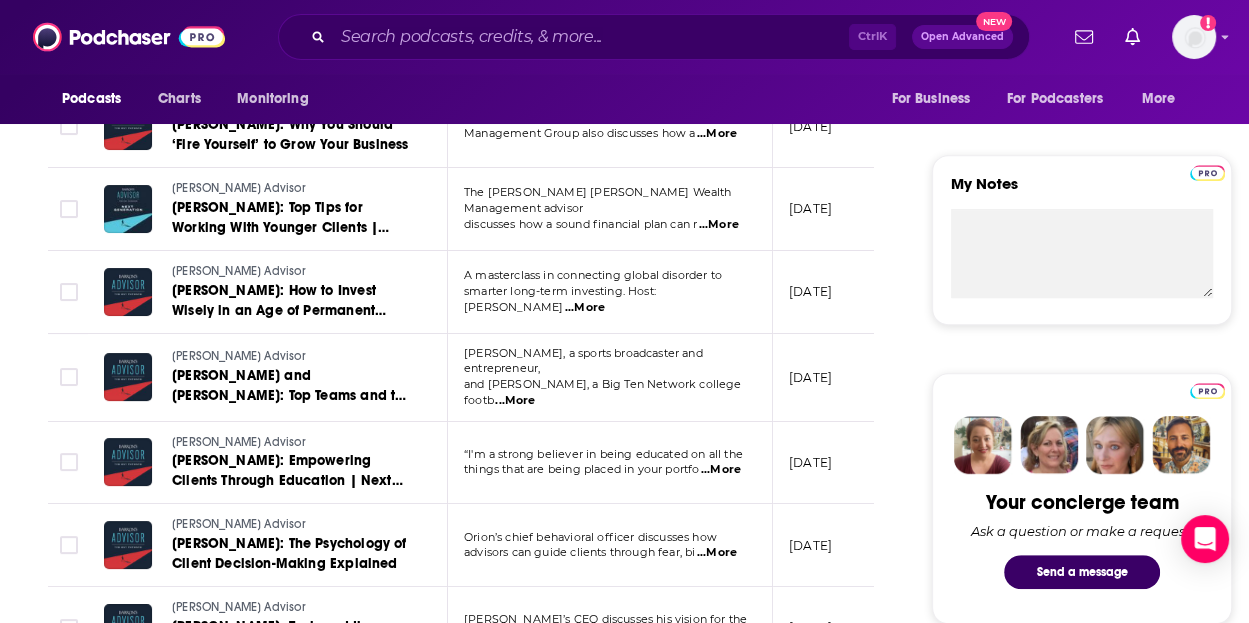 scroll, scrollTop: 700, scrollLeft: 0, axis: vertical 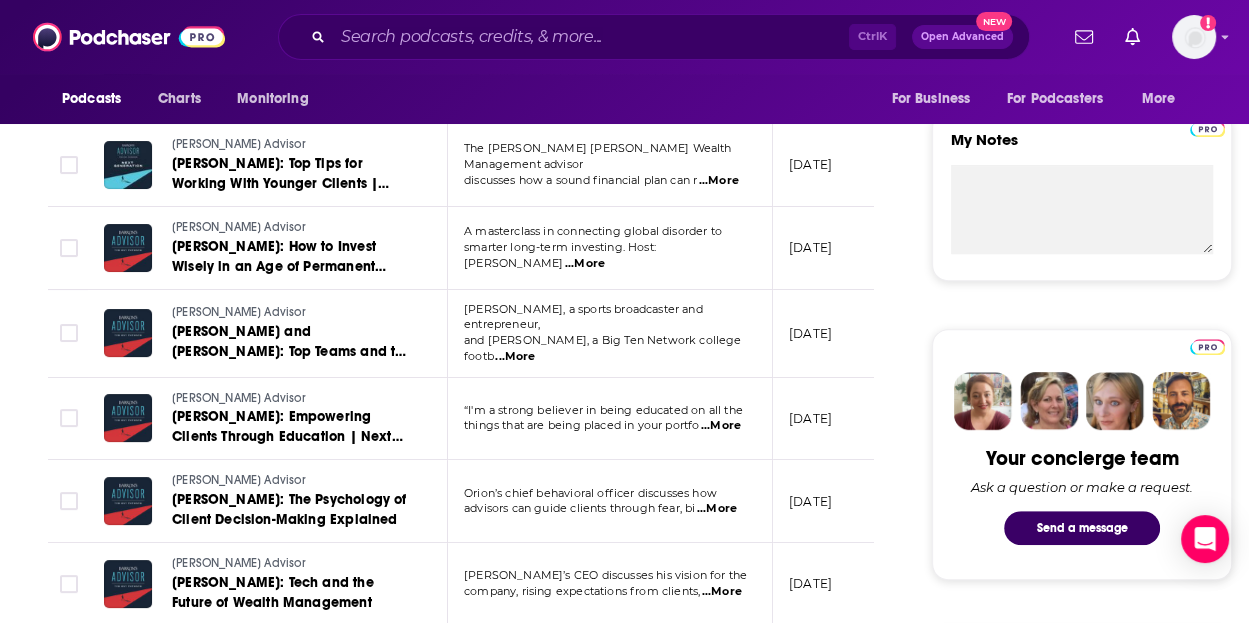 click on "...More" at bounding box center (721, 426) 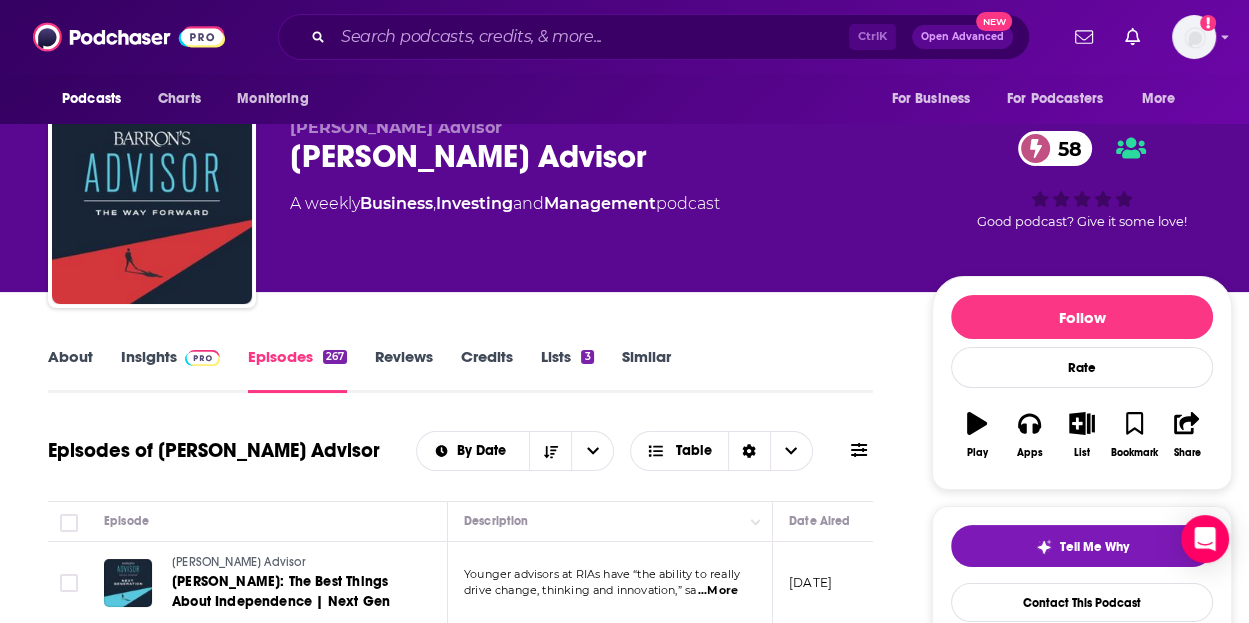 scroll, scrollTop: 0, scrollLeft: 0, axis: both 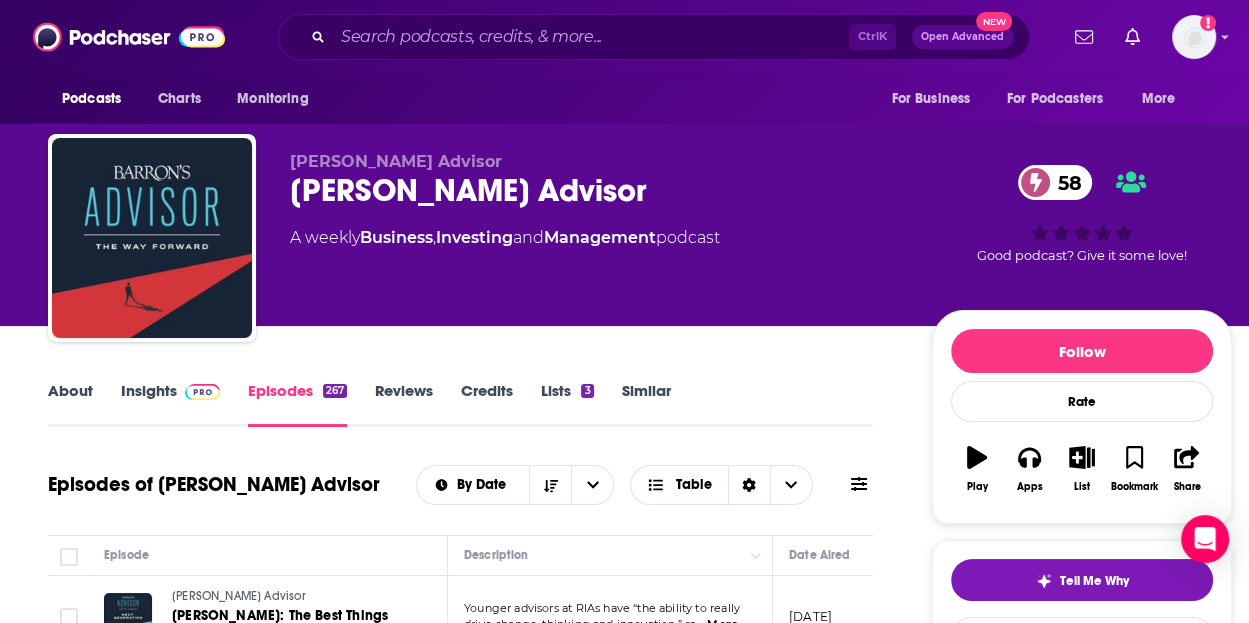 click on "About" at bounding box center (70, 404) 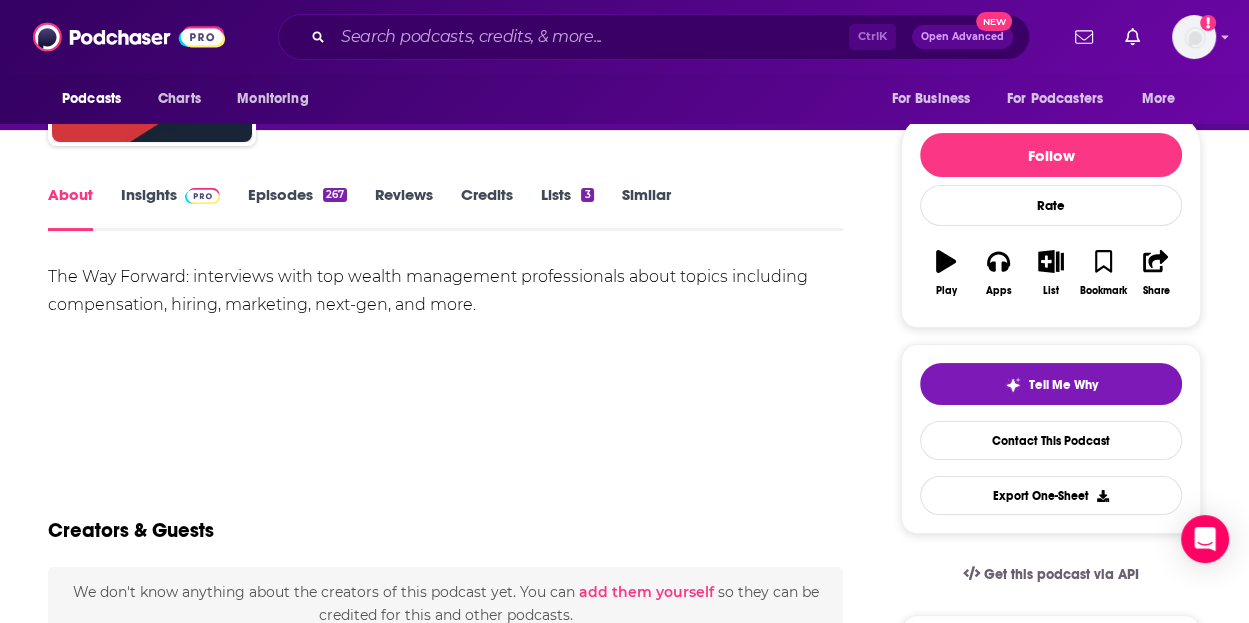 scroll, scrollTop: 200, scrollLeft: 0, axis: vertical 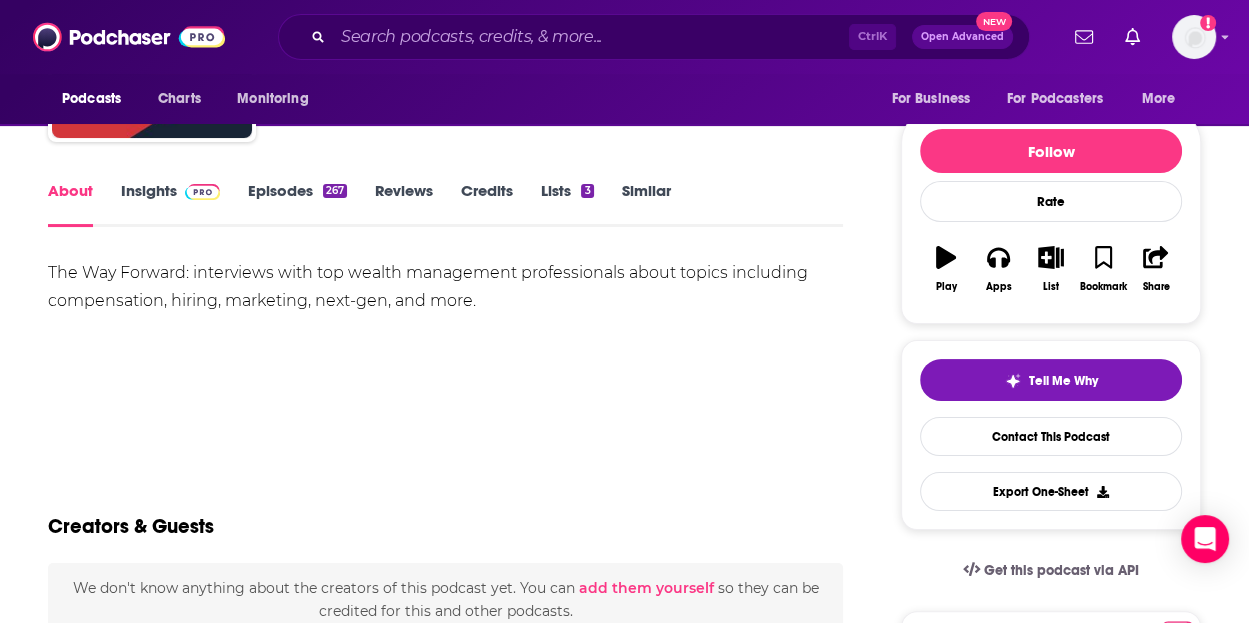 click on "The Way Forward: interviews with top wealth management professionals about topics including compensation, hiring, marketing, next-gen, and more." at bounding box center [445, 287] 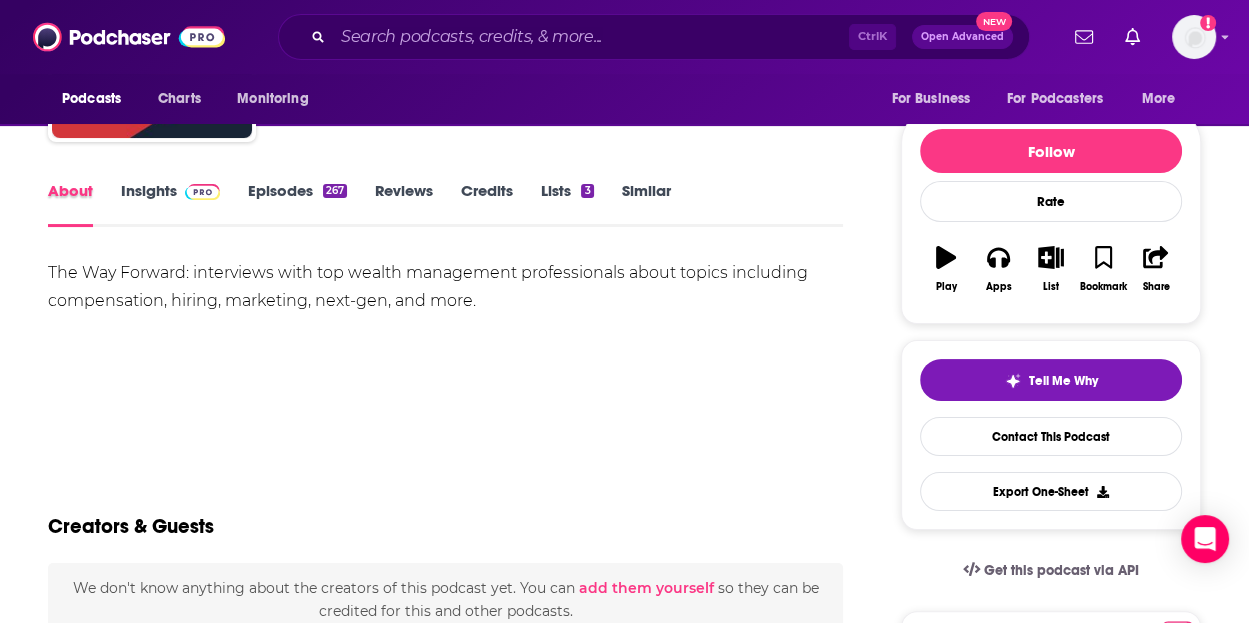 click on "About" at bounding box center [84, 204] 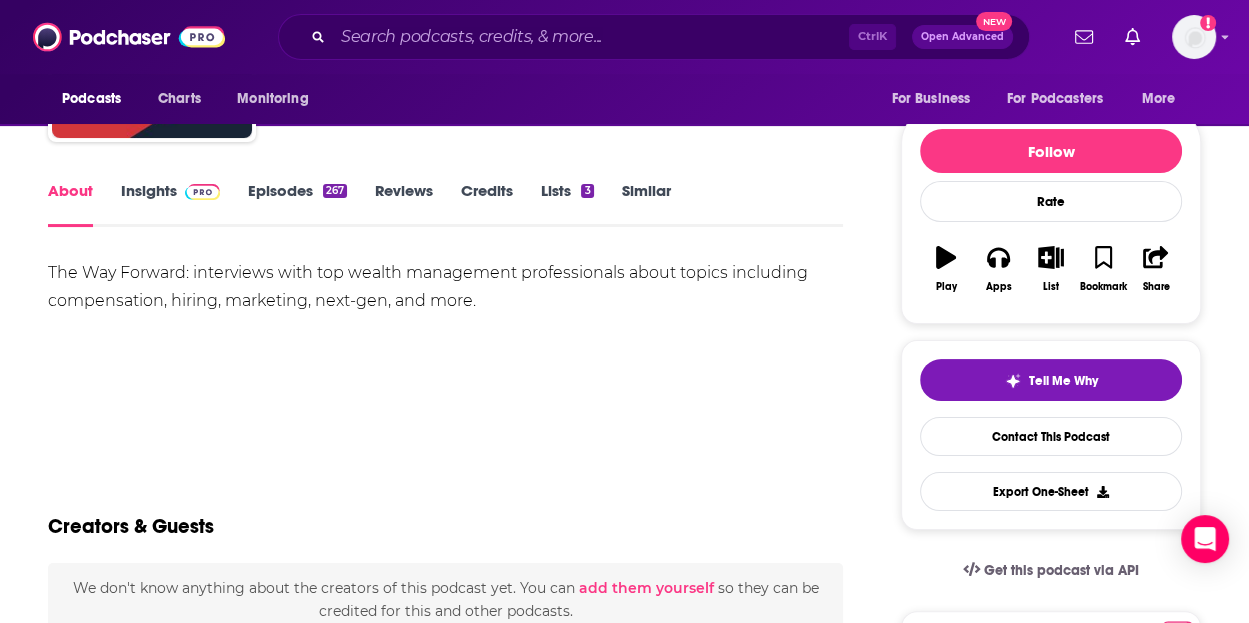 click on "Episodes 267" at bounding box center (297, 204) 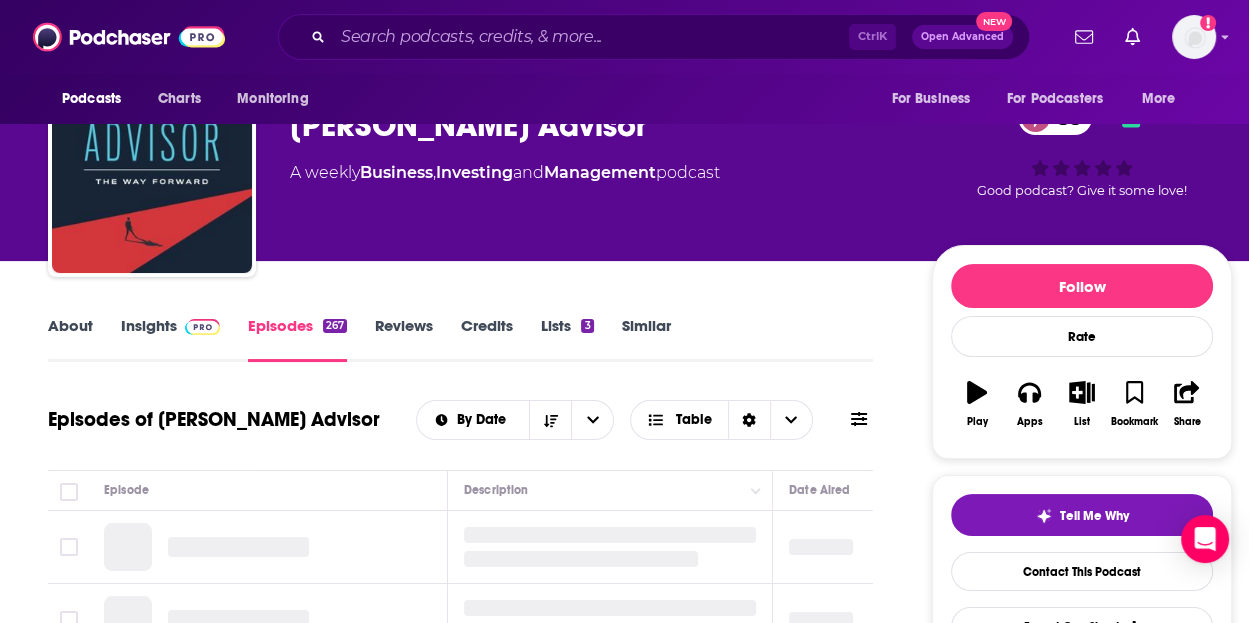 scroll, scrollTop: 100, scrollLeft: 0, axis: vertical 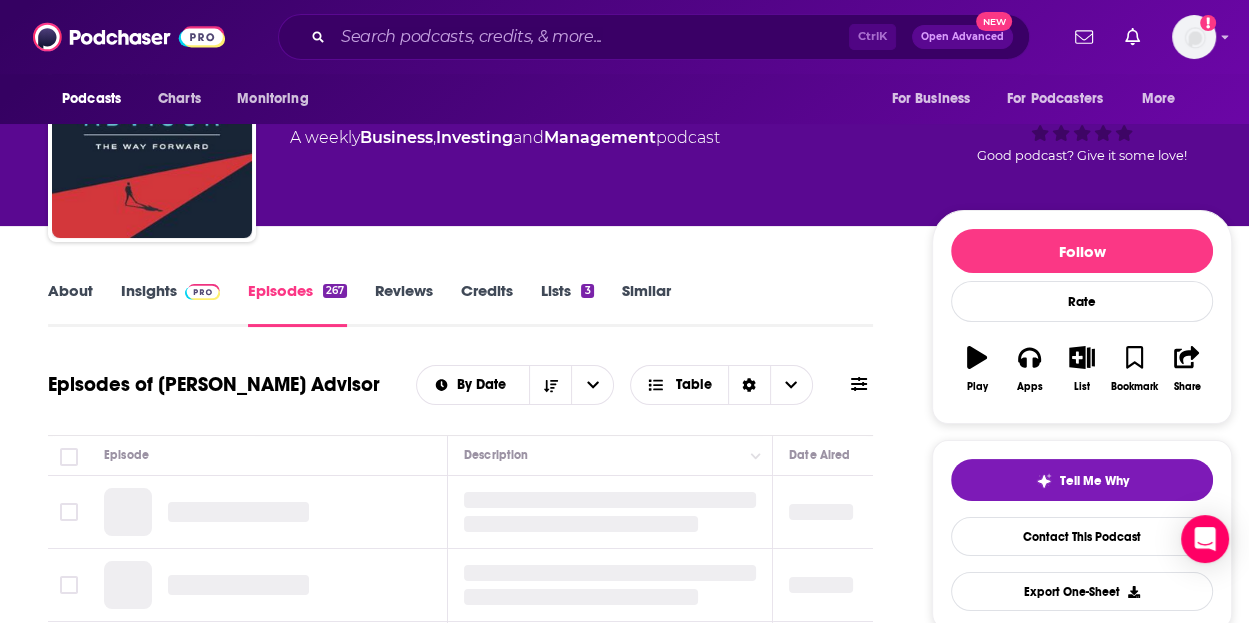 click on "Insights" at bounding box center [170, 304] 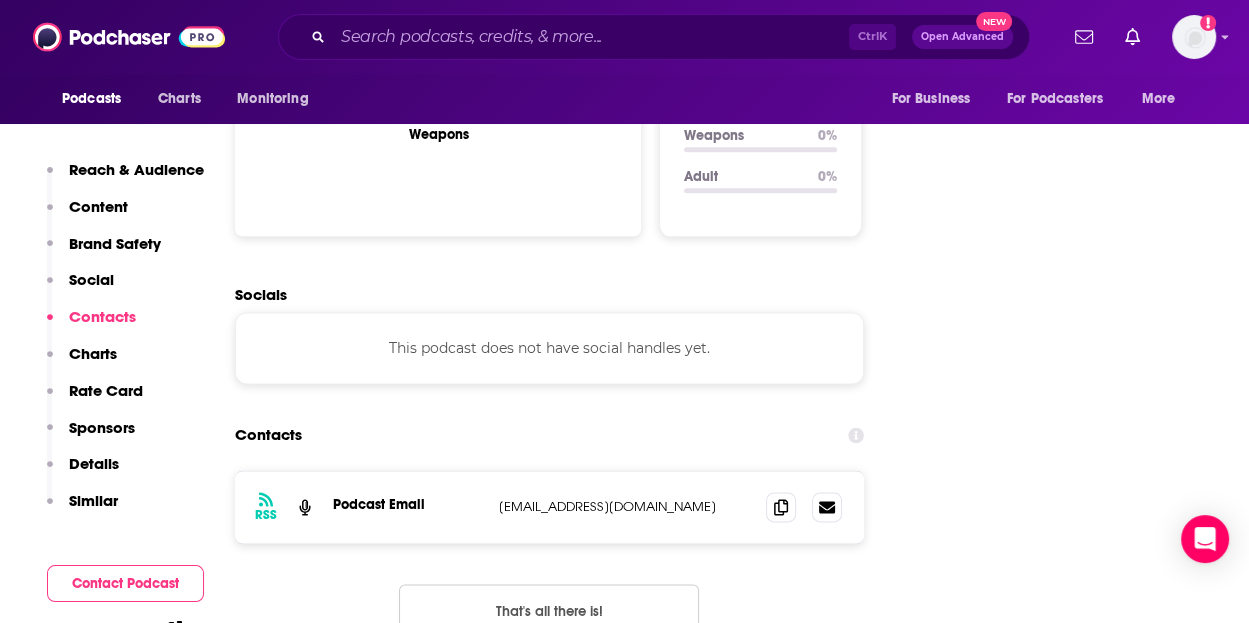 scroll, scrollTop: 2200, scrollLeft: 0, axis: vertical 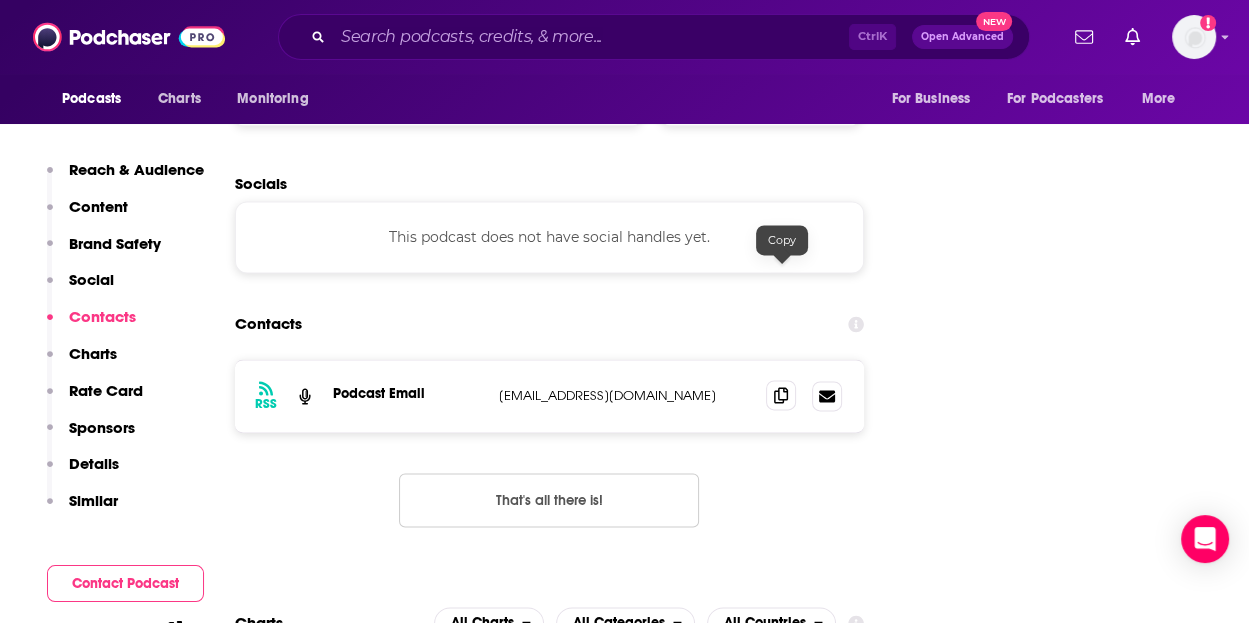 click at bounding box center (781, 395) 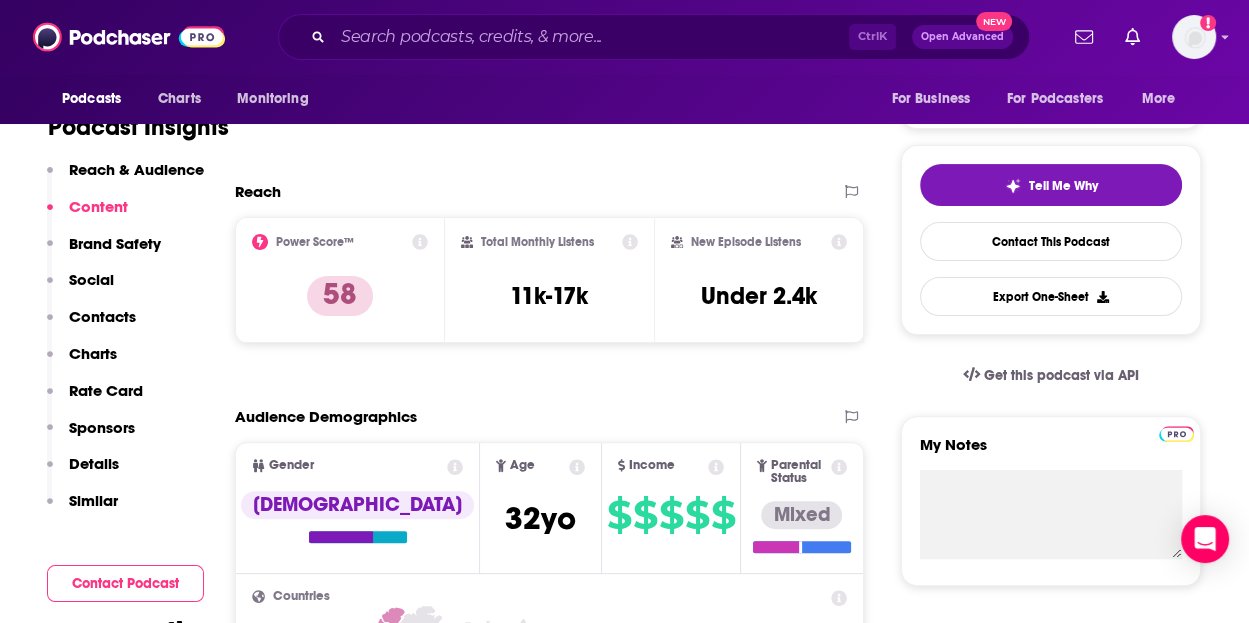 scroll, scrollTop: 0, scrollLeft: 0, axis: both 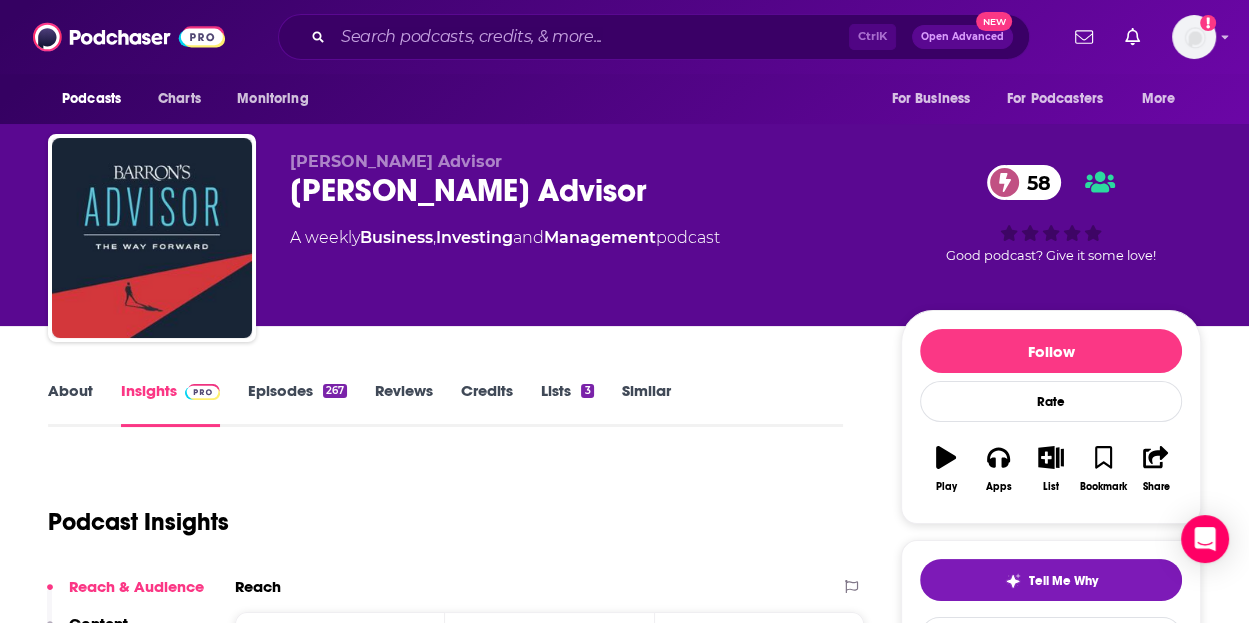 click on "Reviews" at bounding box center (404, 404) 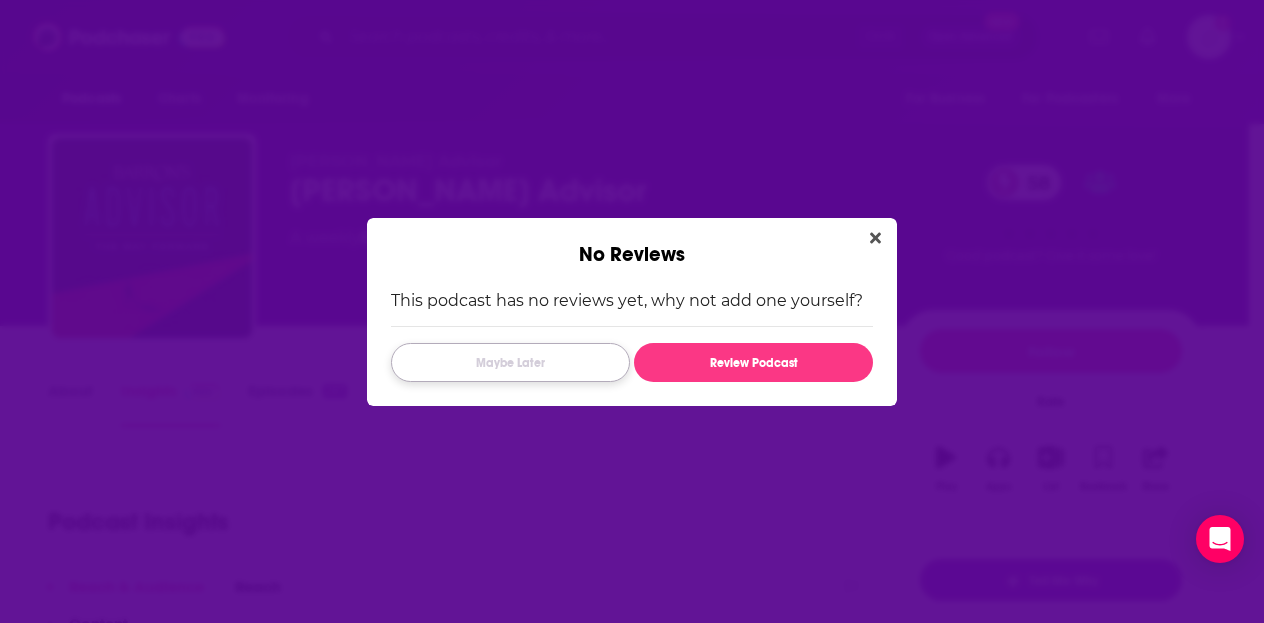 click on "Maybe Later" at bounding box center [510, 362] 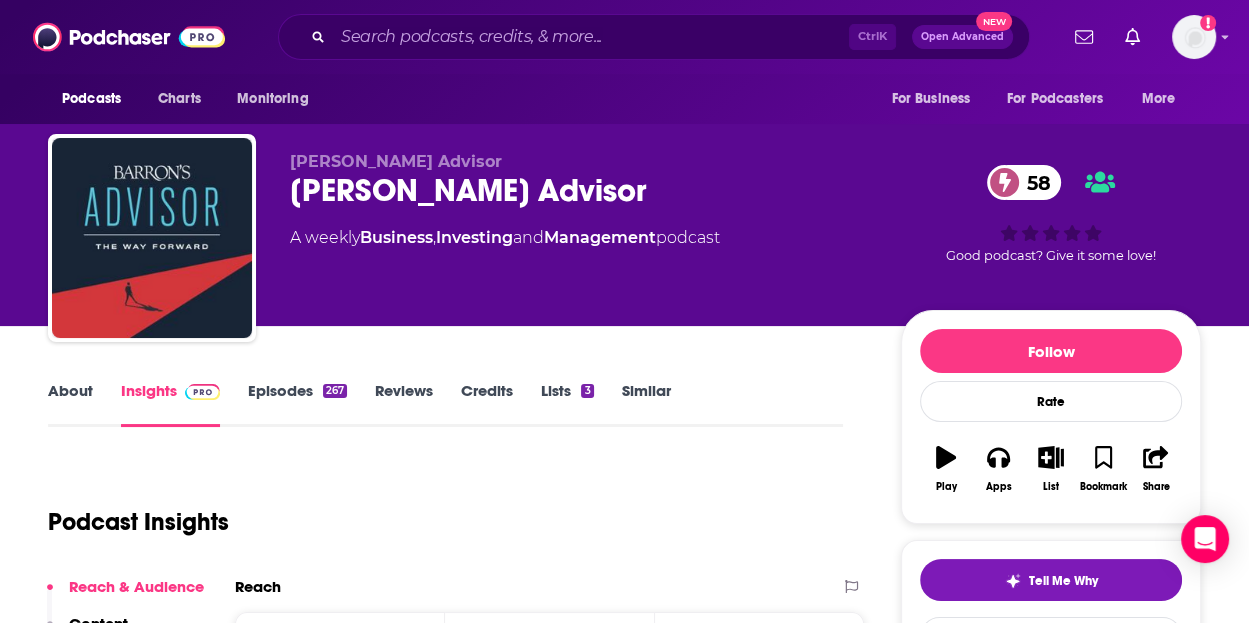 click on "Lists 3" at bounding box center [567, 404] 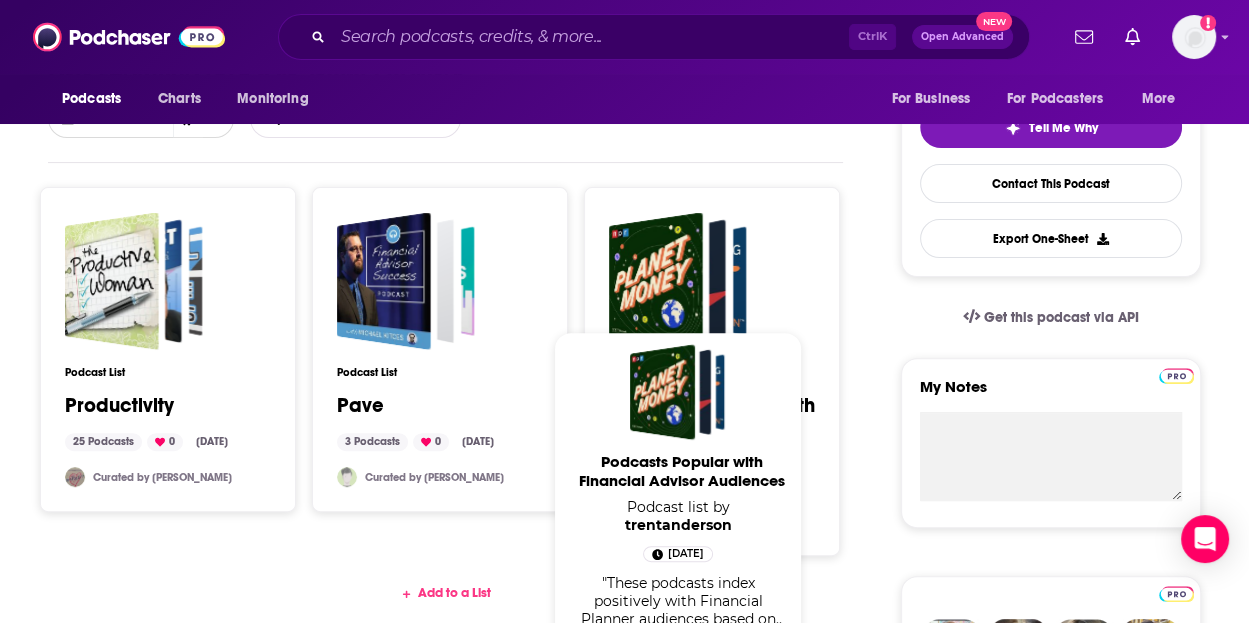scroll, scrollTop: 500, scrollLeft: 0, axis: vertical 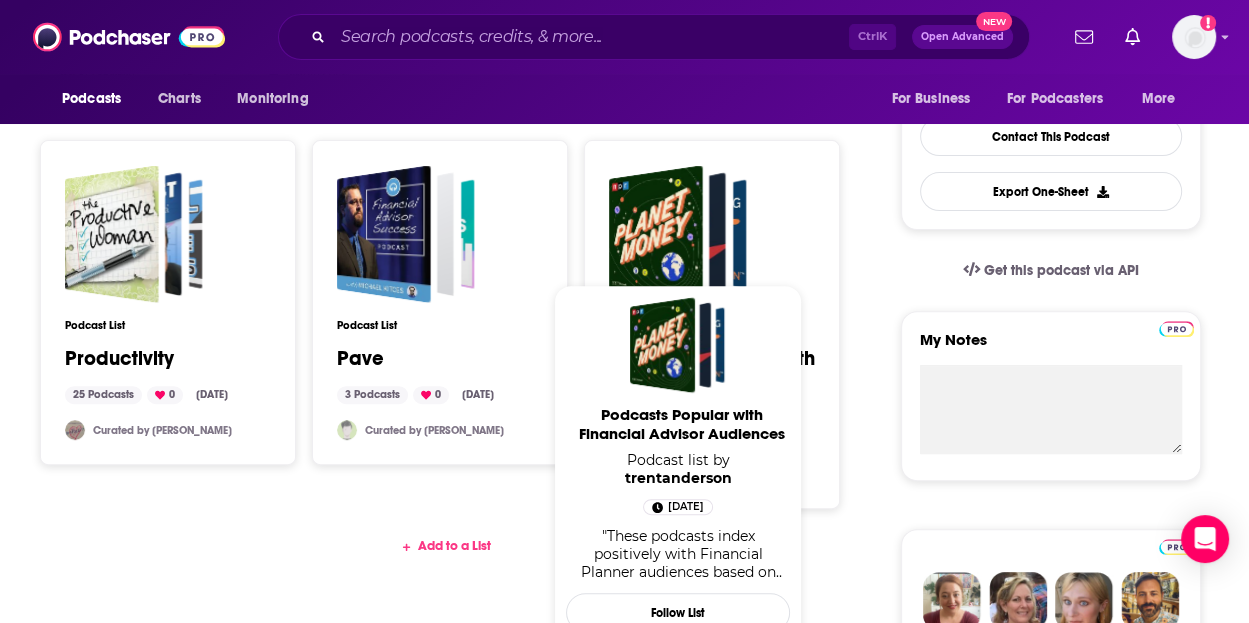 click on "Podcasts Popular with Financial Advisor Audiences" at bounding box center [682, 424] 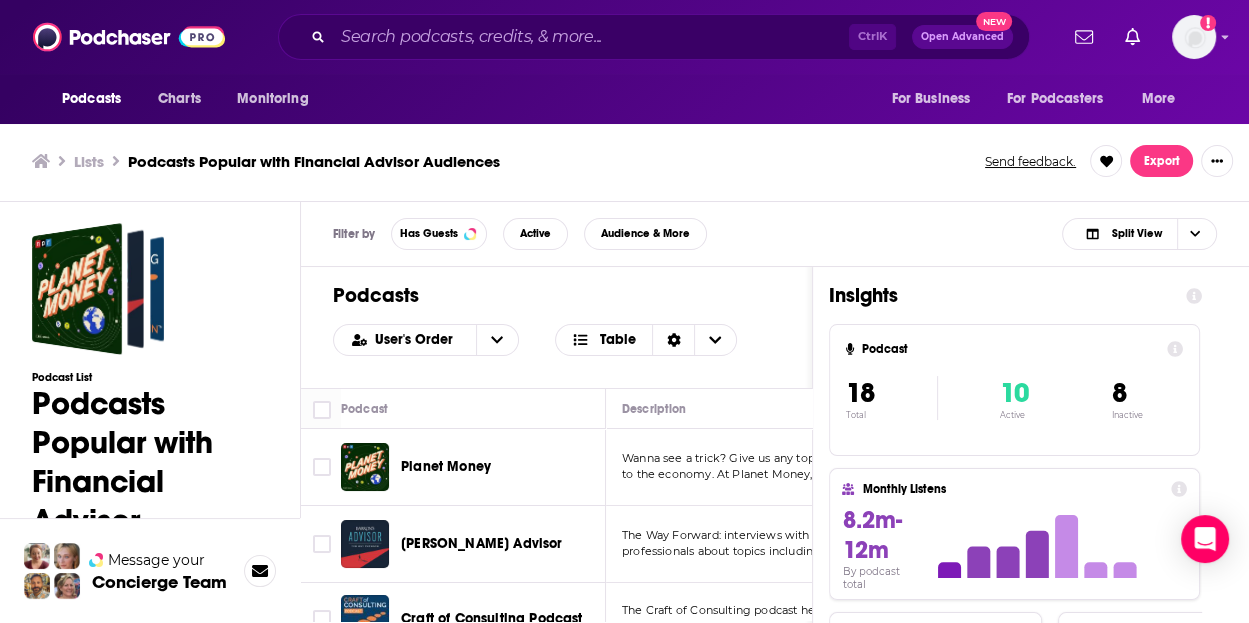 scroll, scrollTop: 6, scrollLeft: 0, axis: vertical 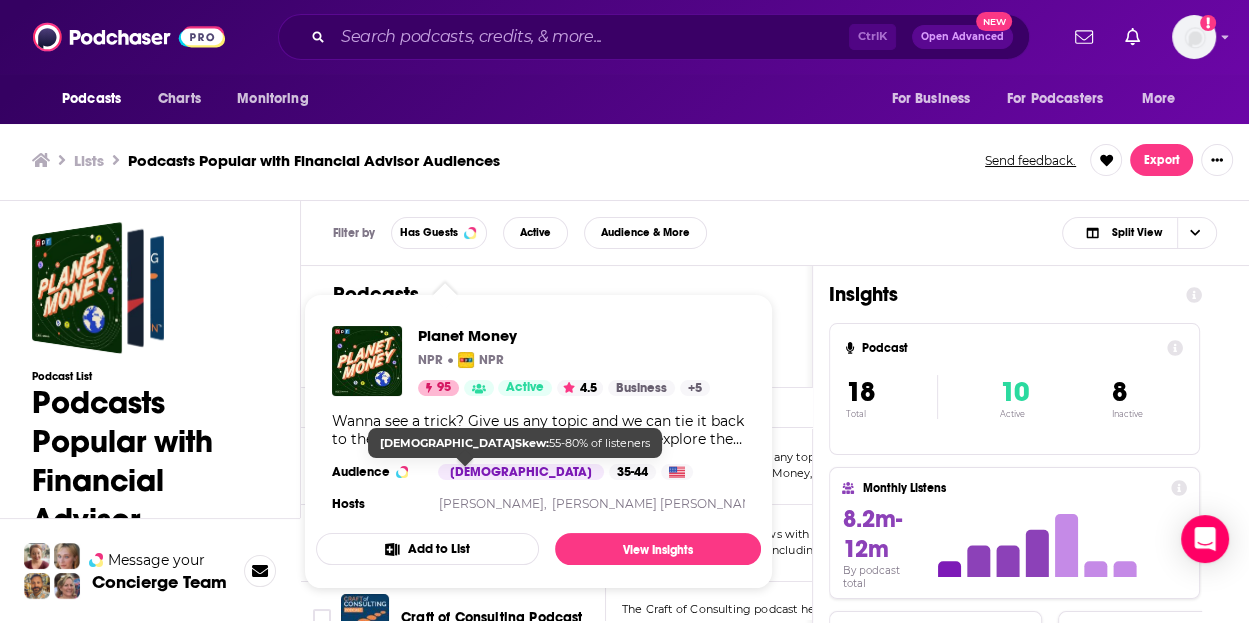 drag, startPoint x: 437, startPoint y: 470, endPoint x: 799, endPoint y: 290, distance: 404.28207 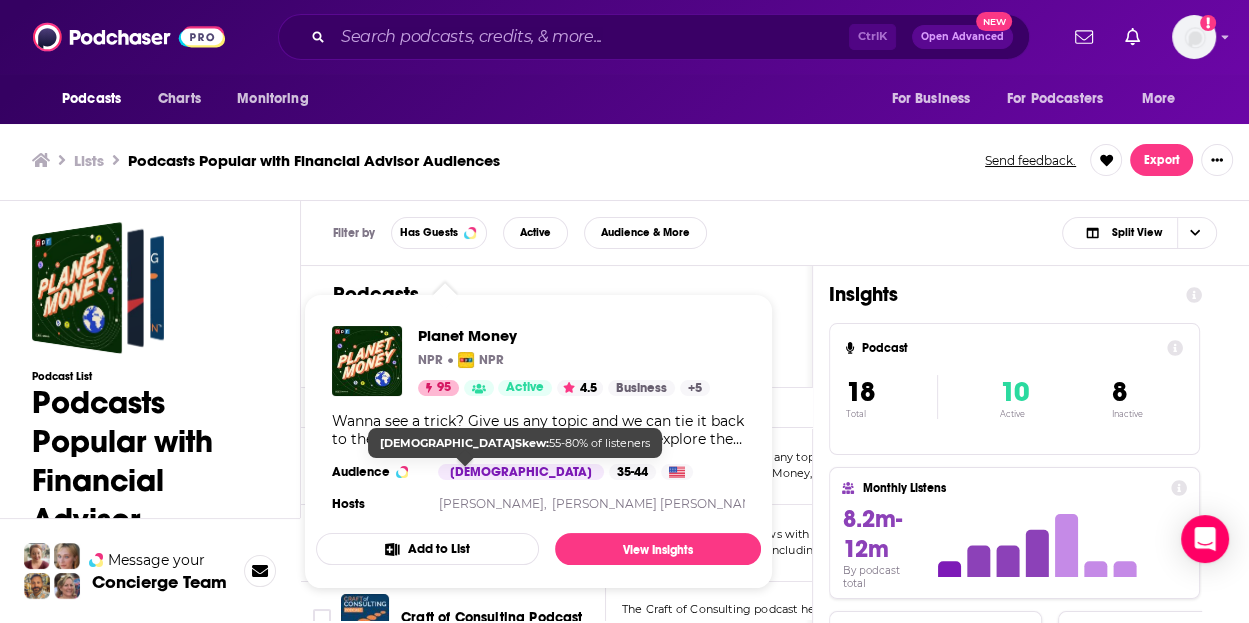 click on "Podcasts User's Order Table" at bounding box center (556, 326) 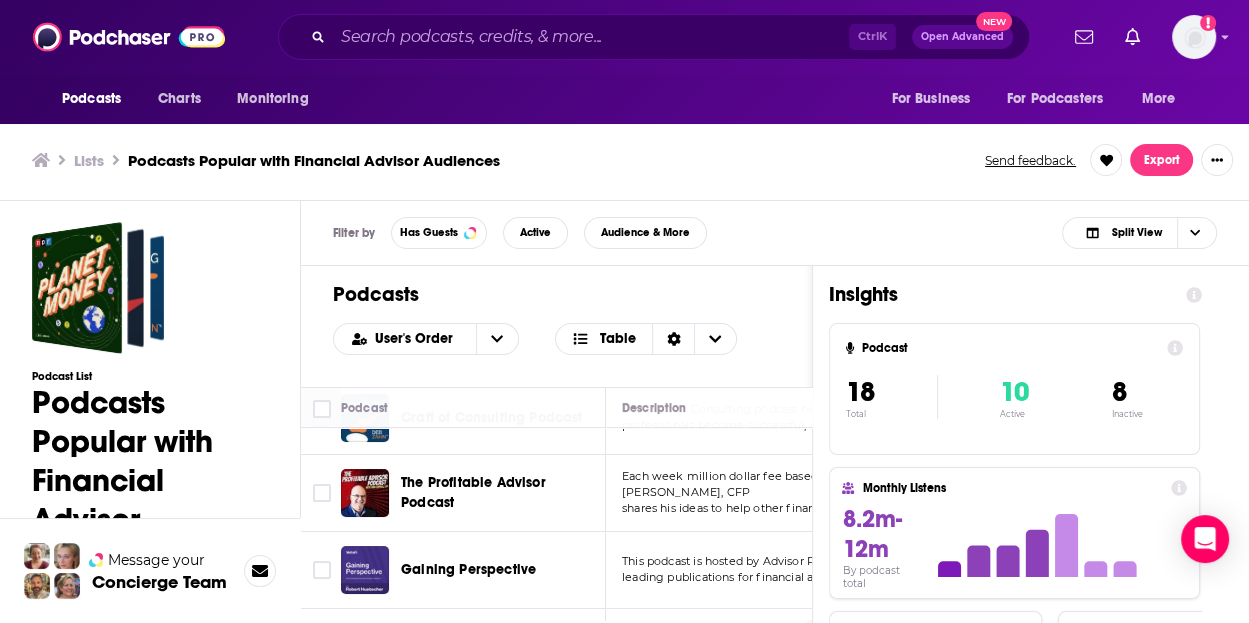 scroll, scrollTop: 100, scrollLeft: 0, axis: vertical 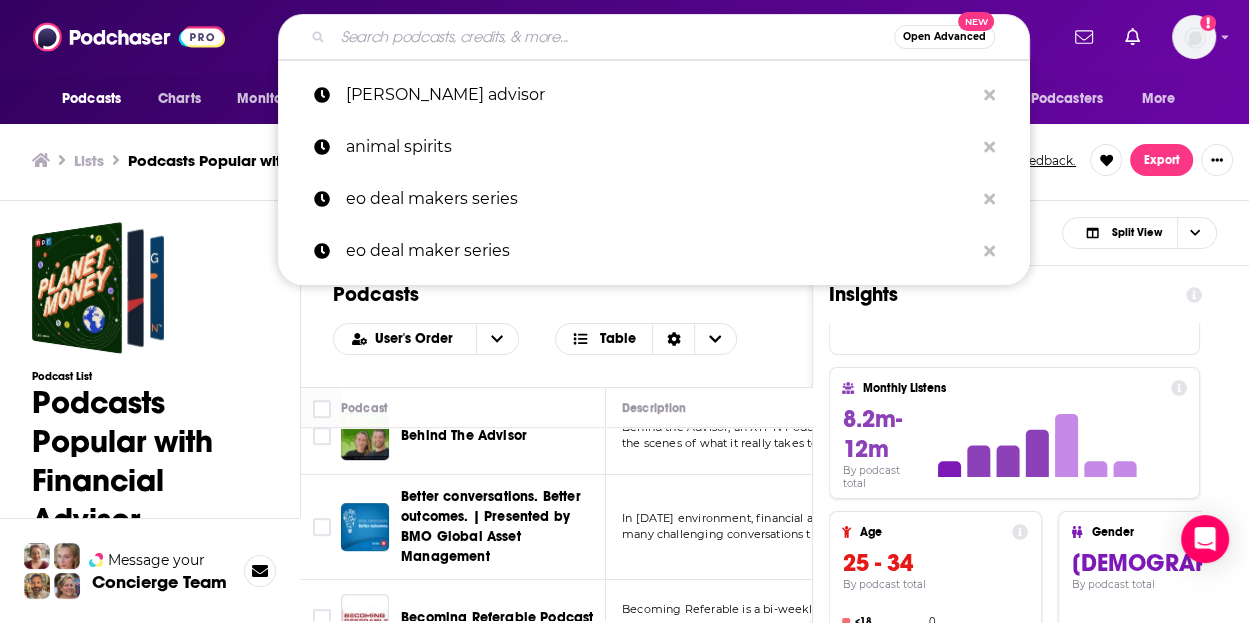 click at bounding box center (613, 37) 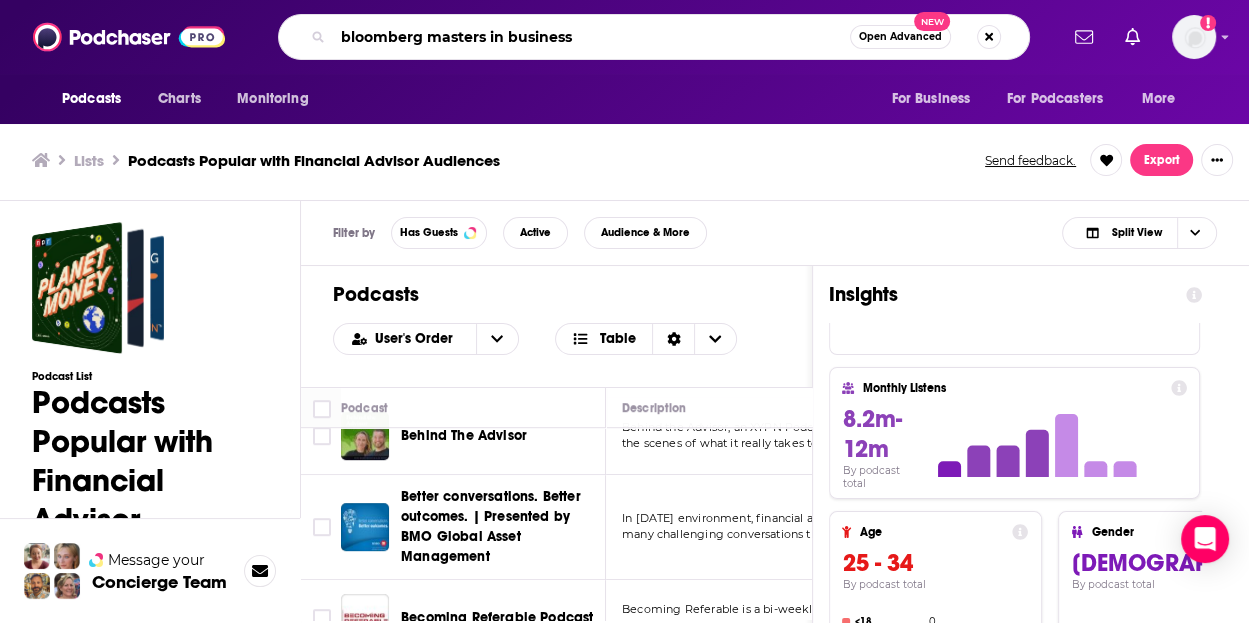 type on "bloomberg masters in business" 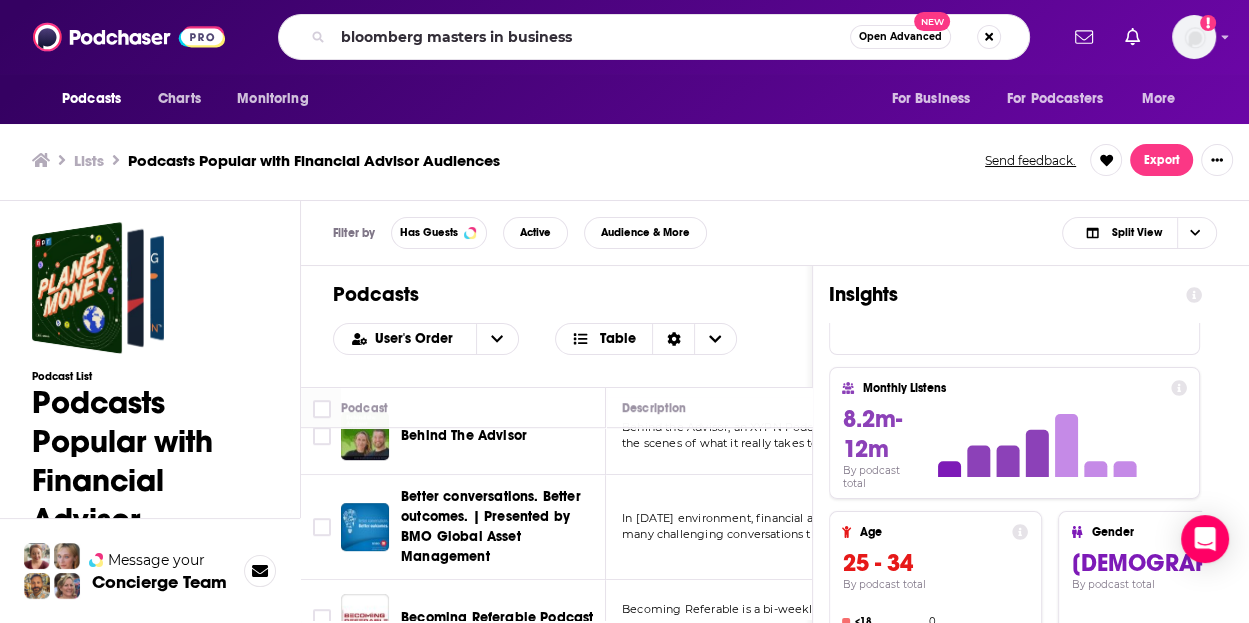 scroll, scrollTop: 0, scrollLeft: 0, axis: both 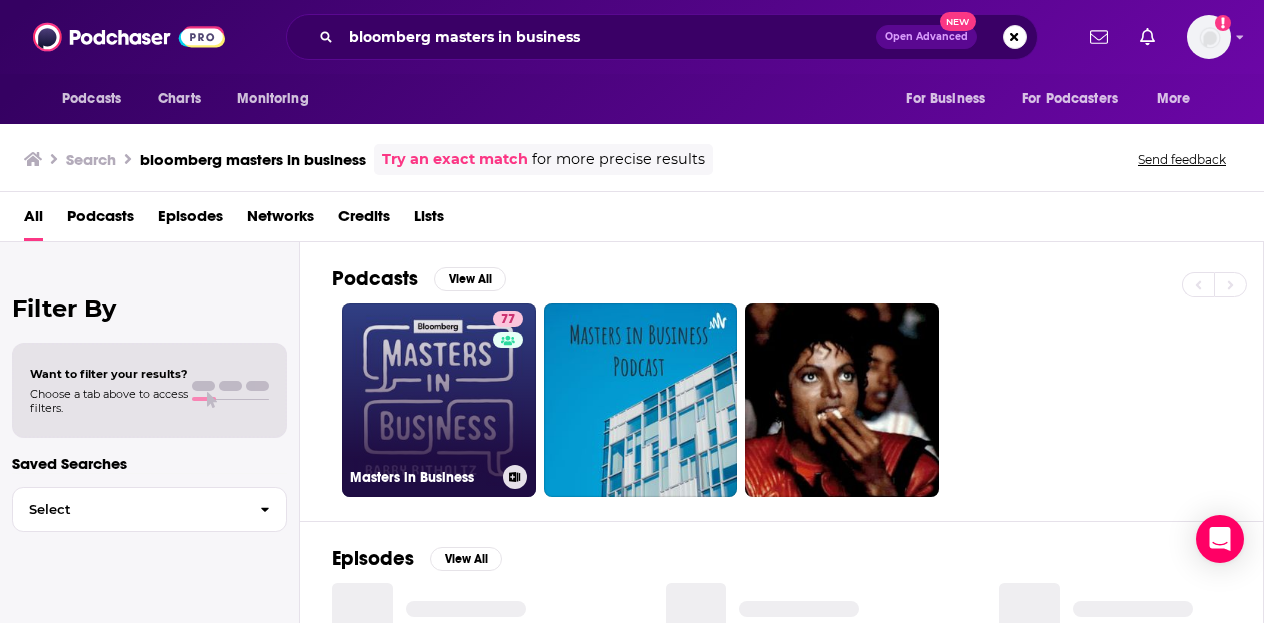 click on "77 Masters in Business" at bounding box center (439, 400) 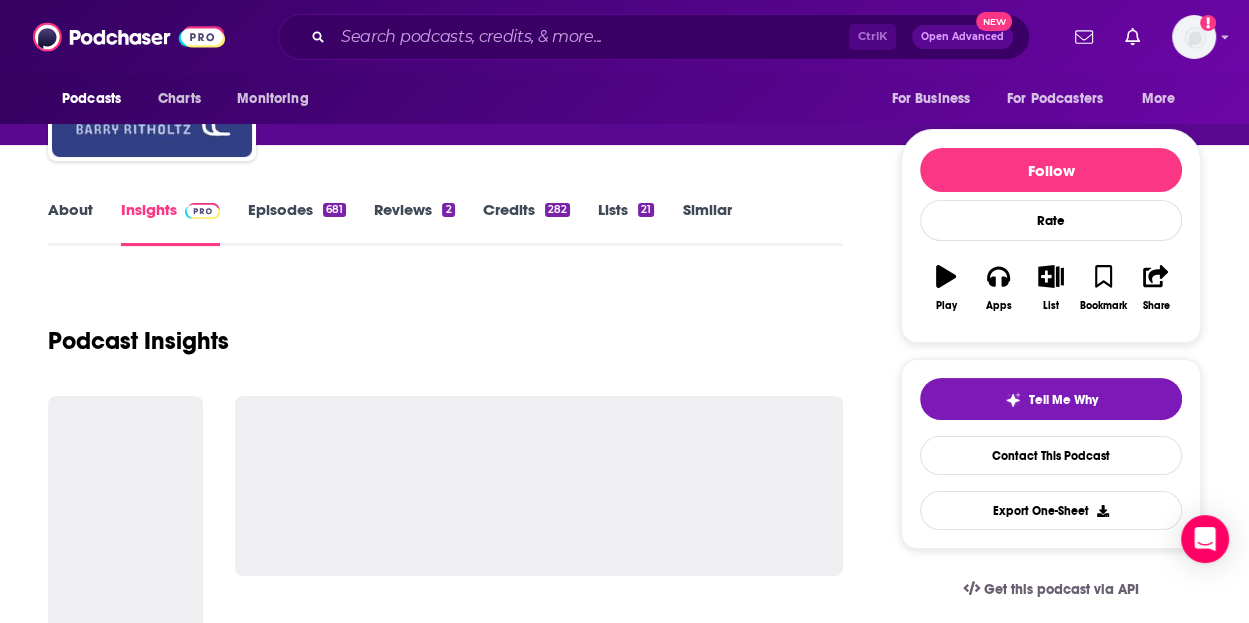 scroll, scrollTop: 200, scrollLeft: 0, axis: vertical 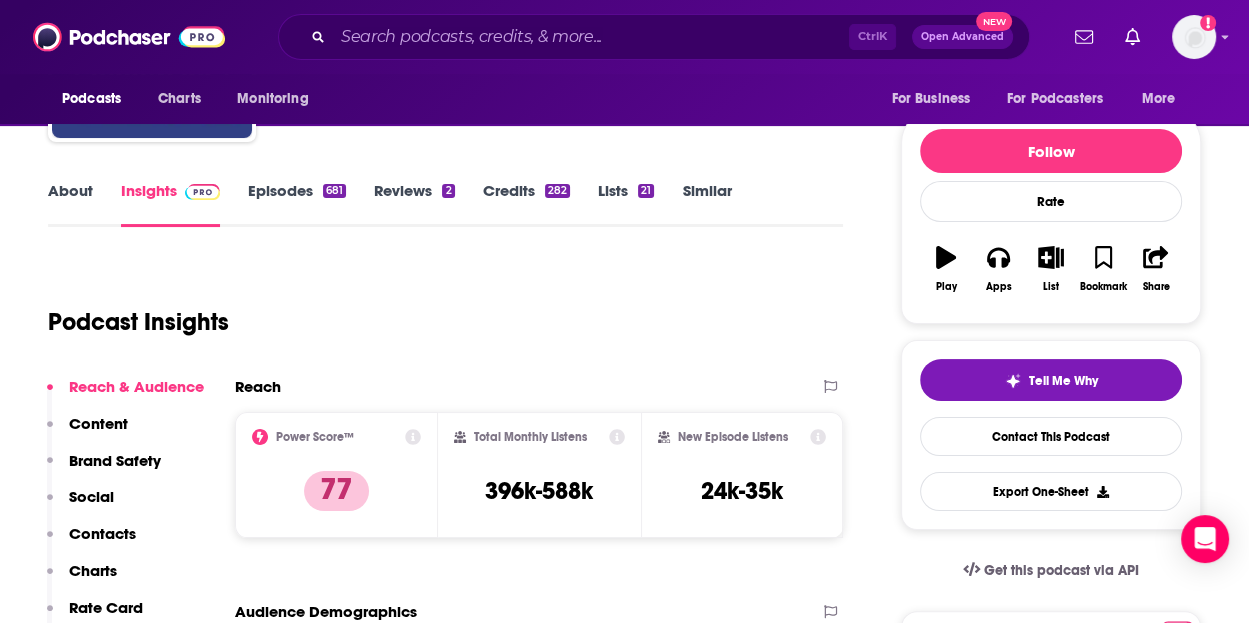 click on "About" at bounding box center [70, 204] 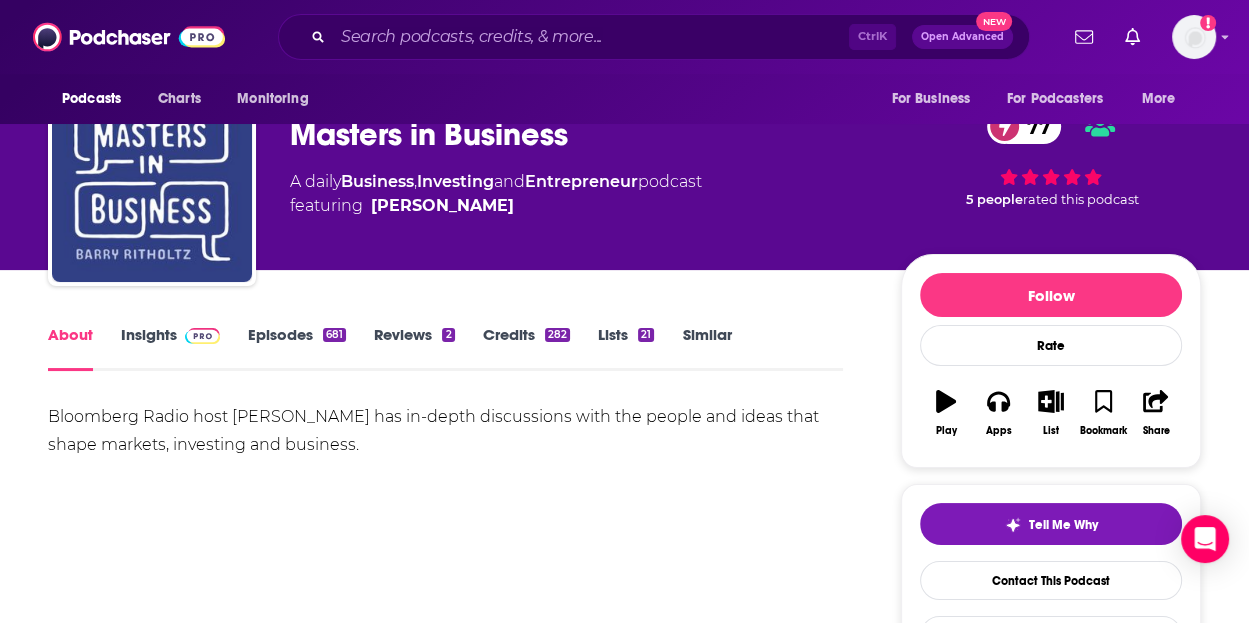 scroll, scrollTop: 200, scrollLeft: 0, axis: vertical 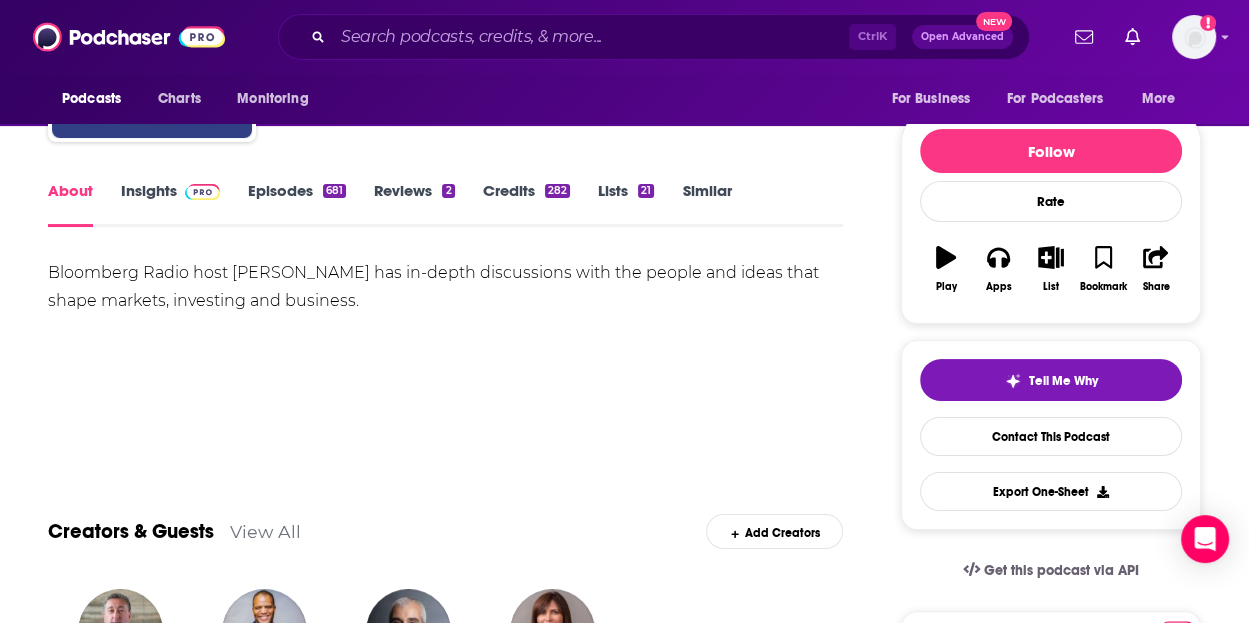 click on "Insights" at bounding box center [170, 204] 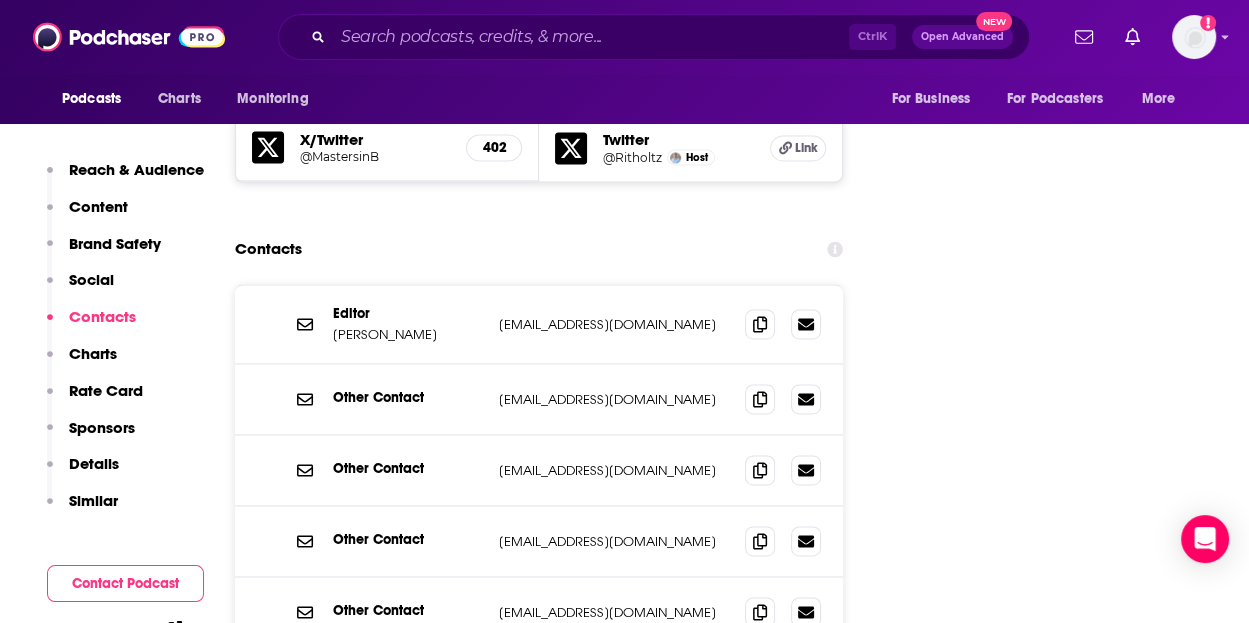 scroll, scrollTop: 2300, scrollLeft: 0, axis: vertical 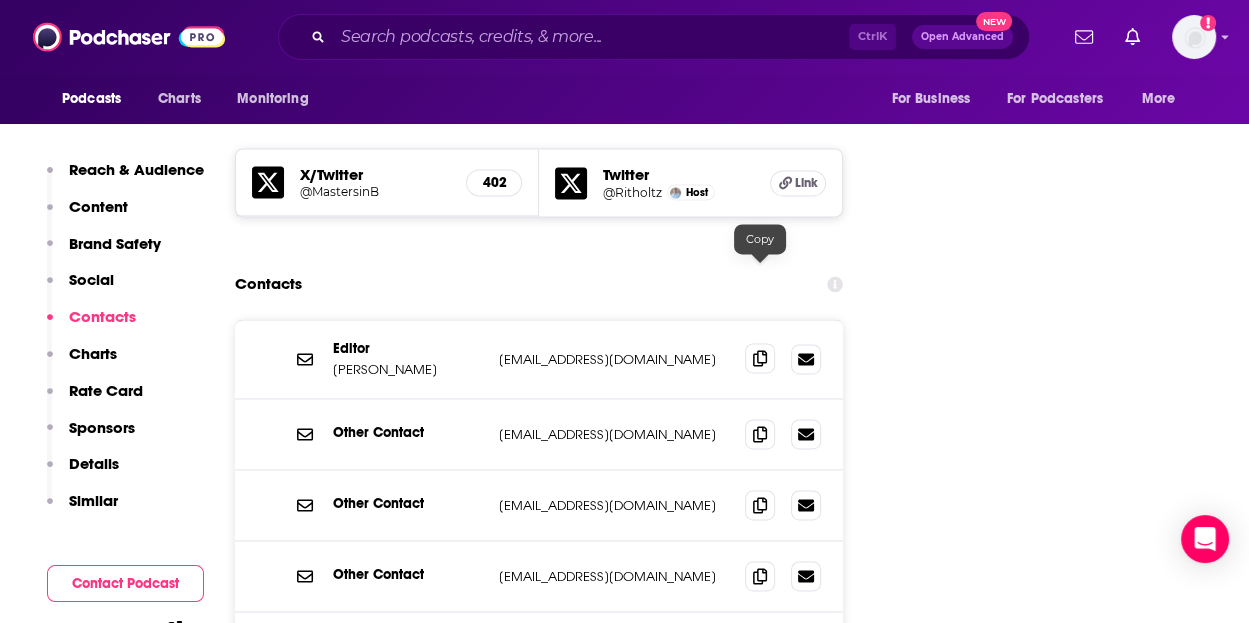 click at bounding box center (760, 358) 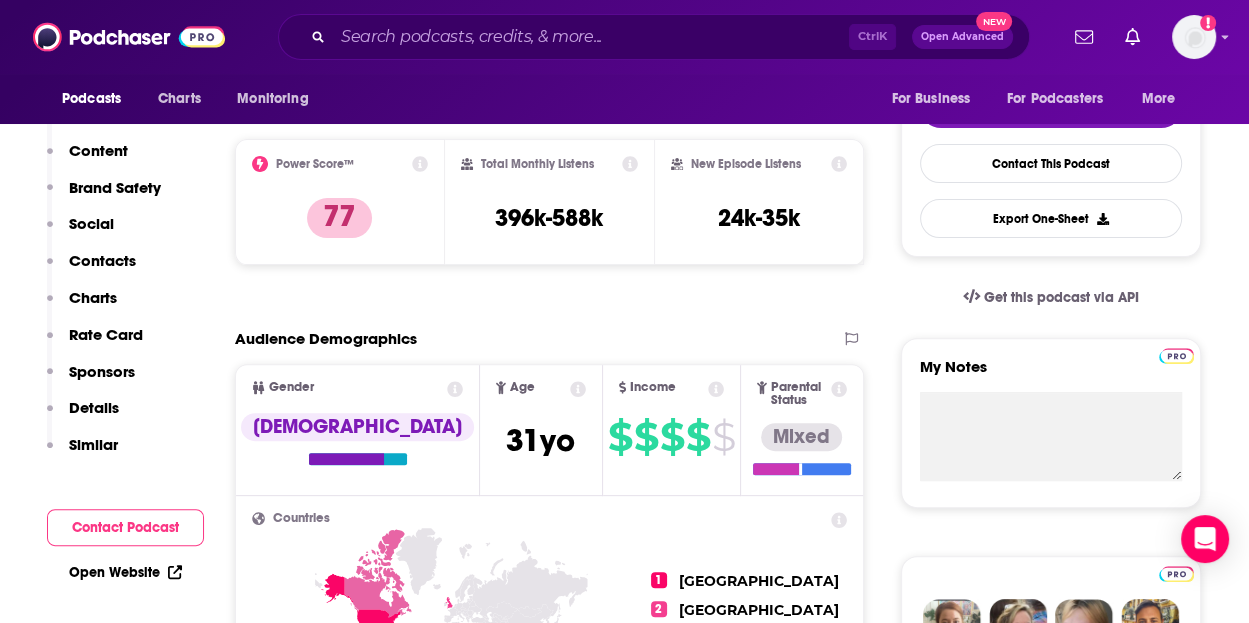 scroll, scrollTop: 100, scrollLeft: 0, axis: vertical 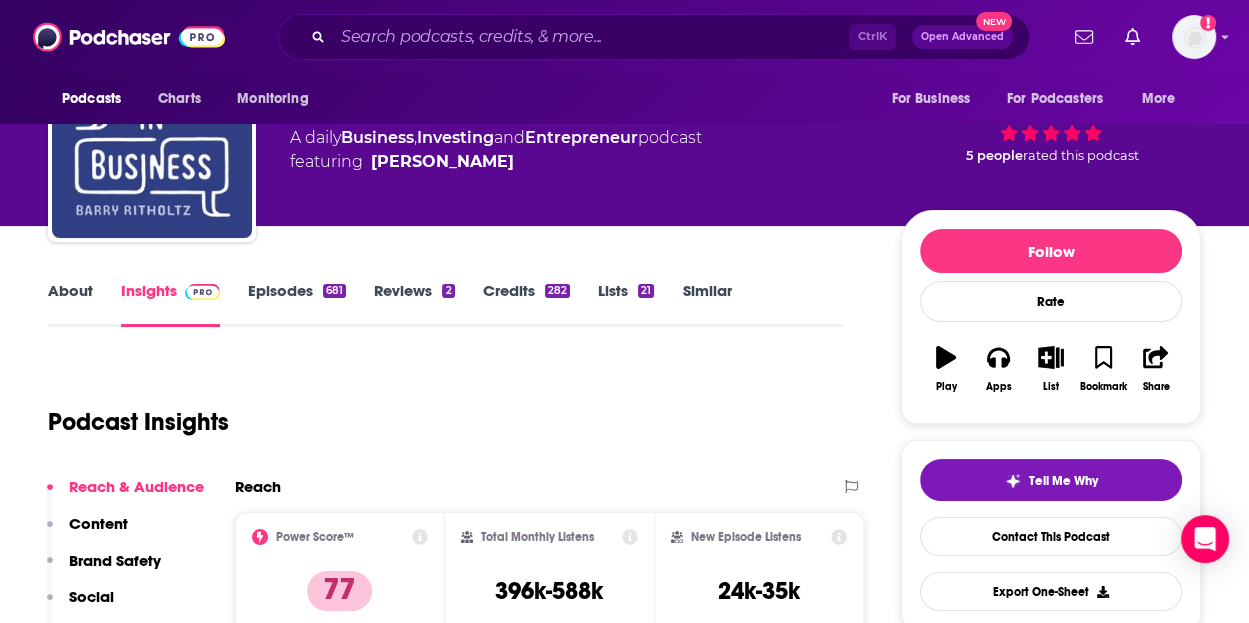 click on "Episodes 681" at bounding box center (297, 304) 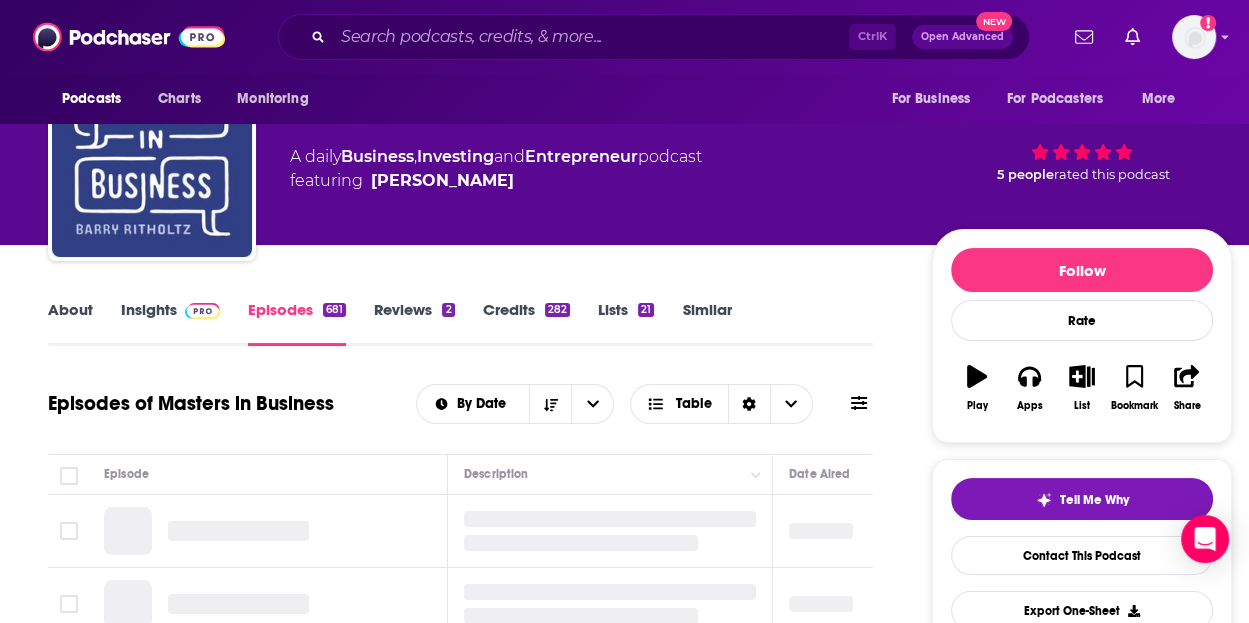 scroll, scrollTop: 300, scrollLeft: 0, axis: vertical 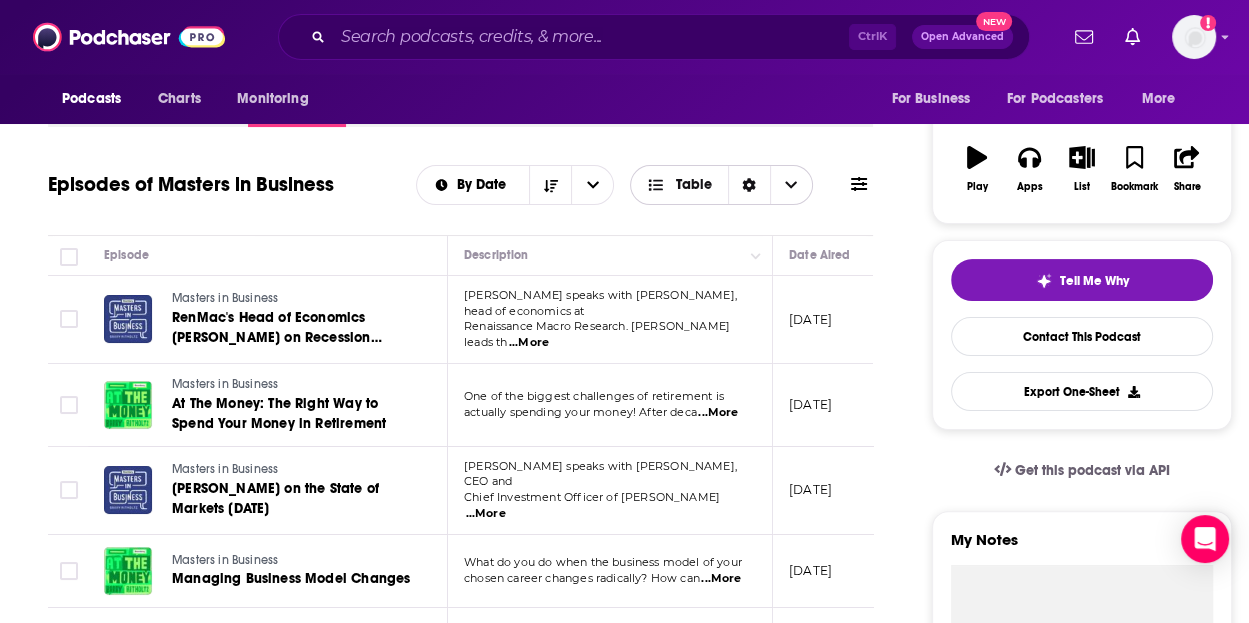 click on "Table" at bounding box center (694, 185) 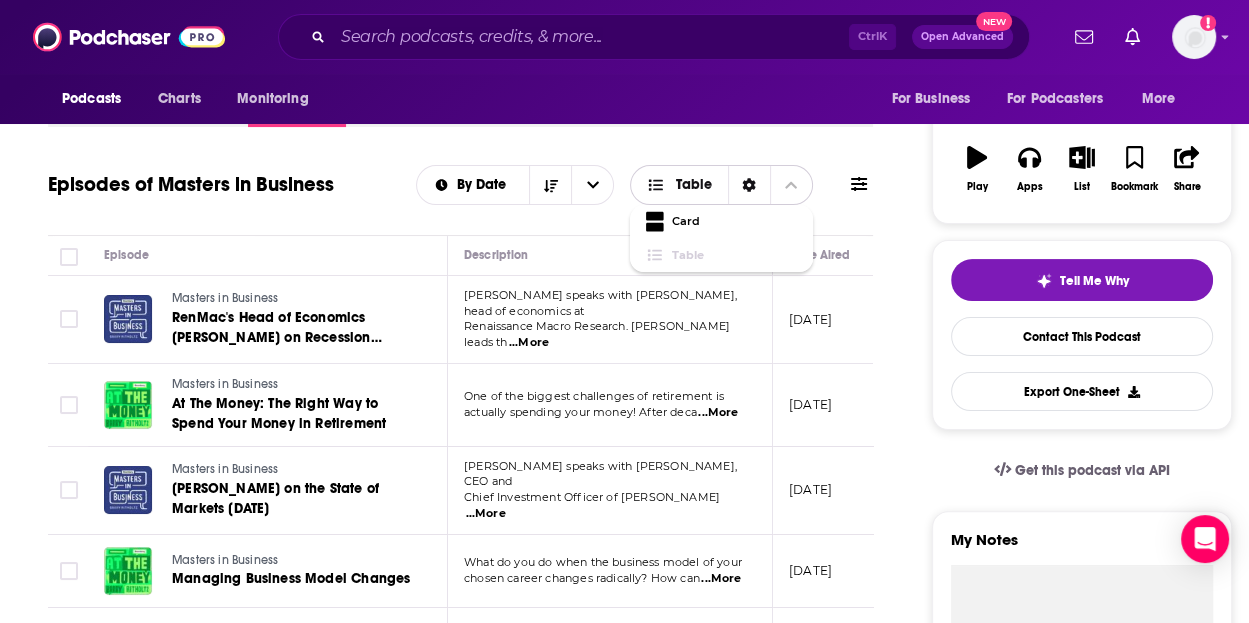 click on "Table" at bounding box center (694, 185) 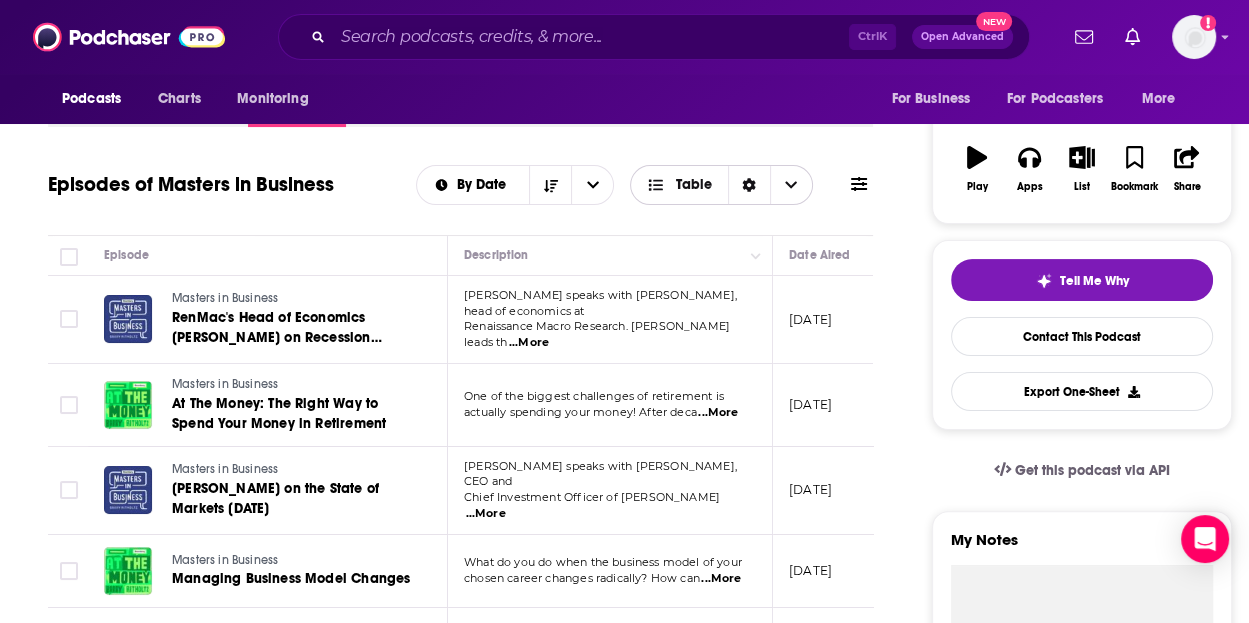 click at bounding box center (791, 185) 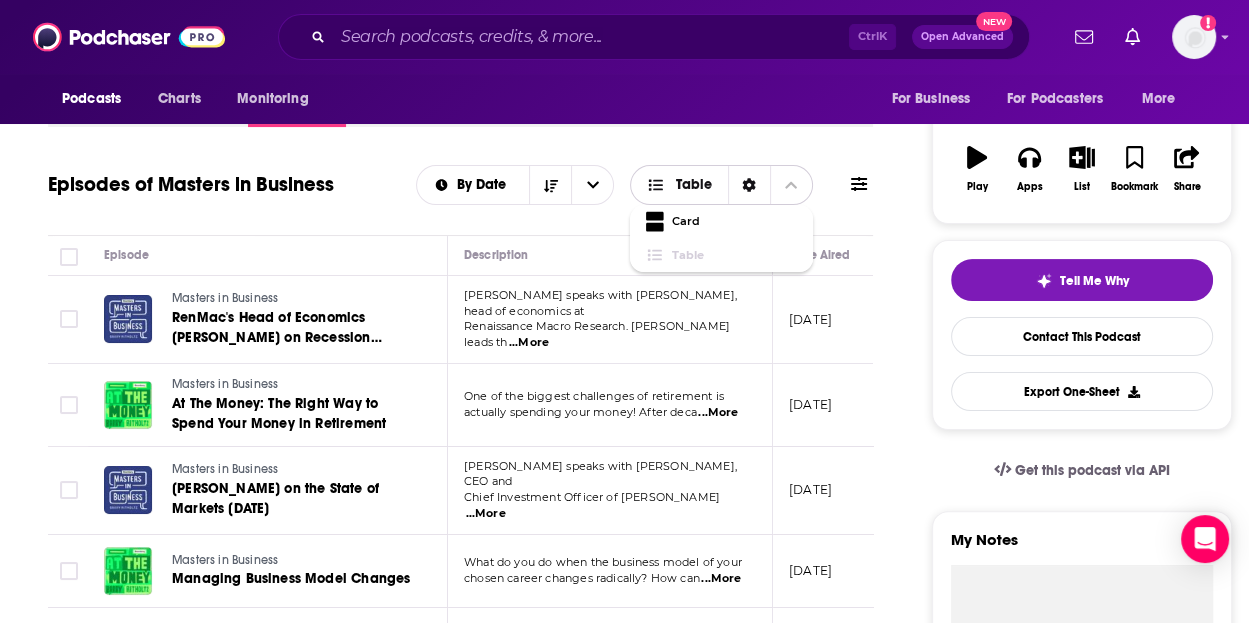 click at bounding box center [791, 185] 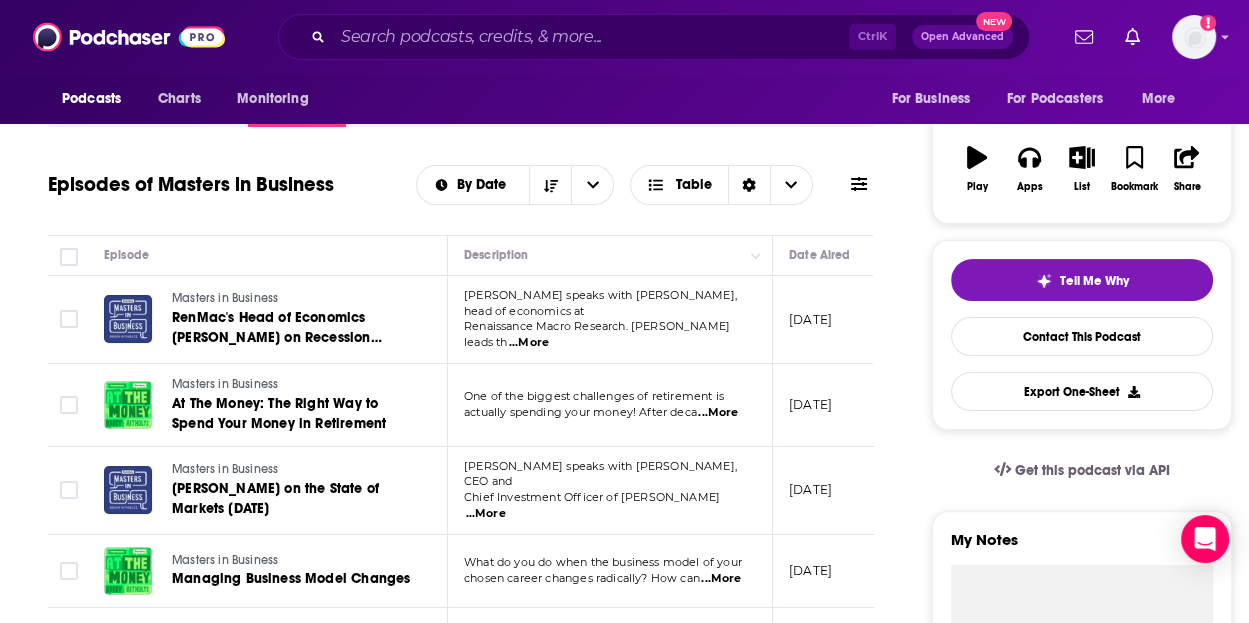 click 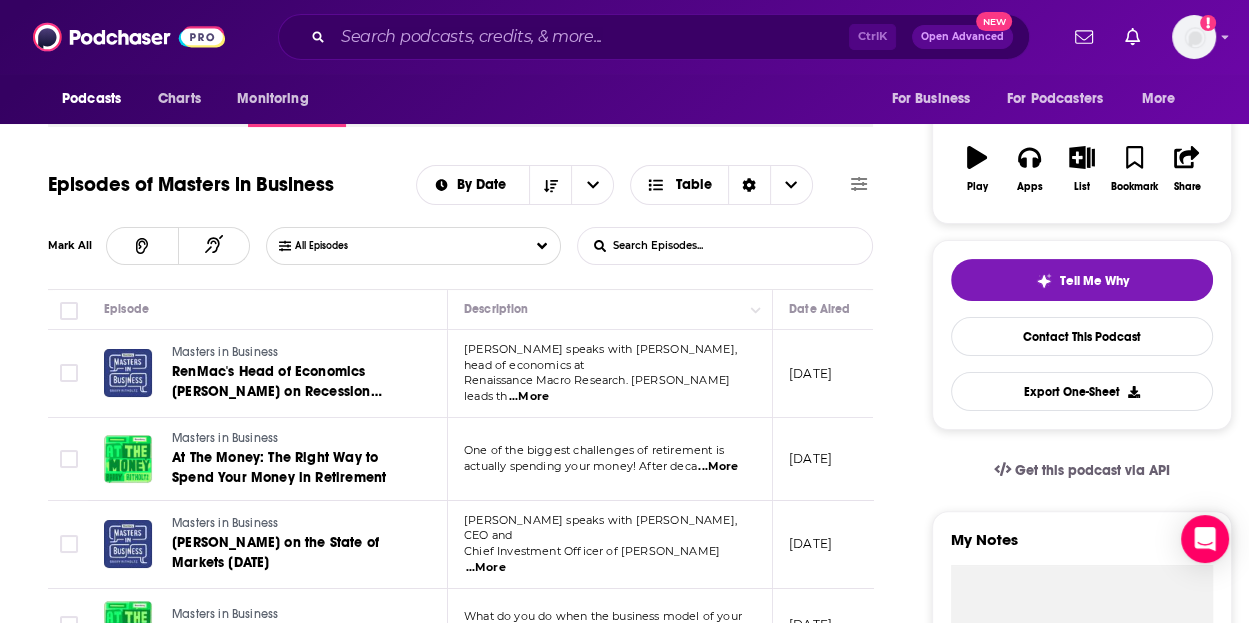 click 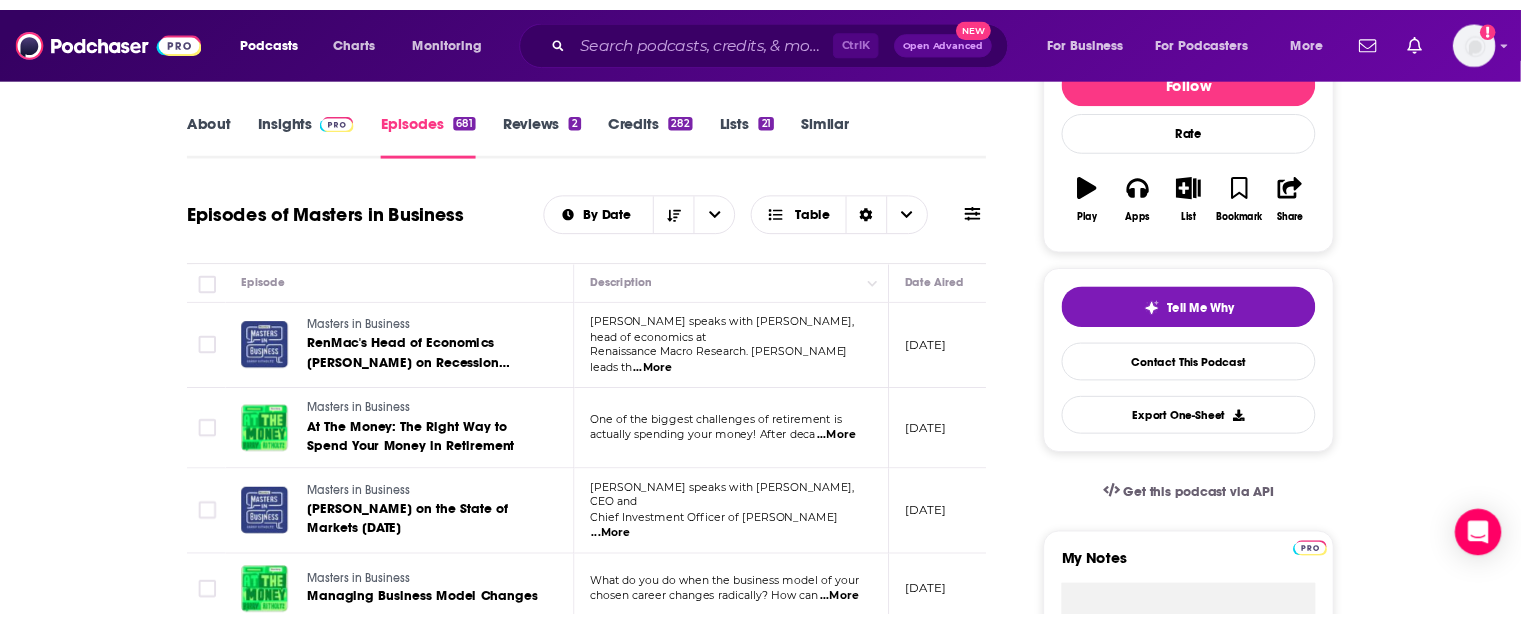 scroll, scrollTop: 279, scrollLeft: 0, axis: vertical 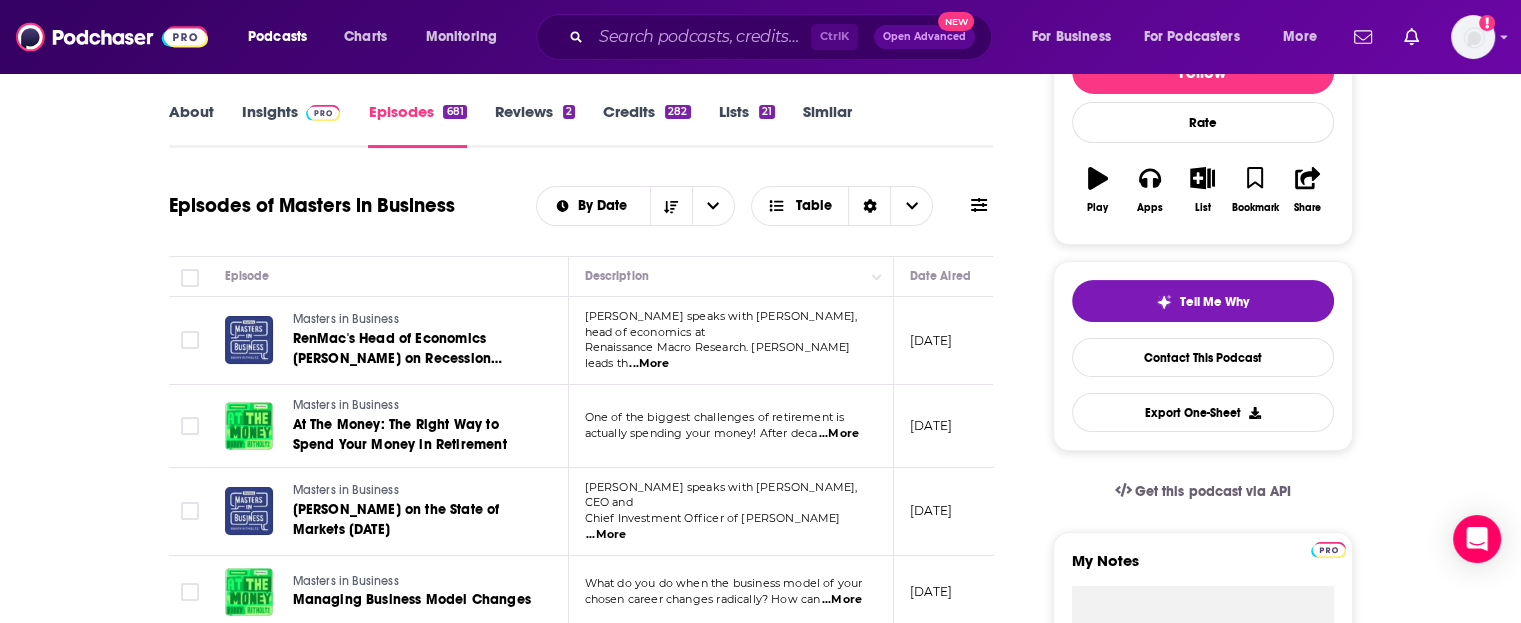 click on "...More" at bounding box center (649, 364) 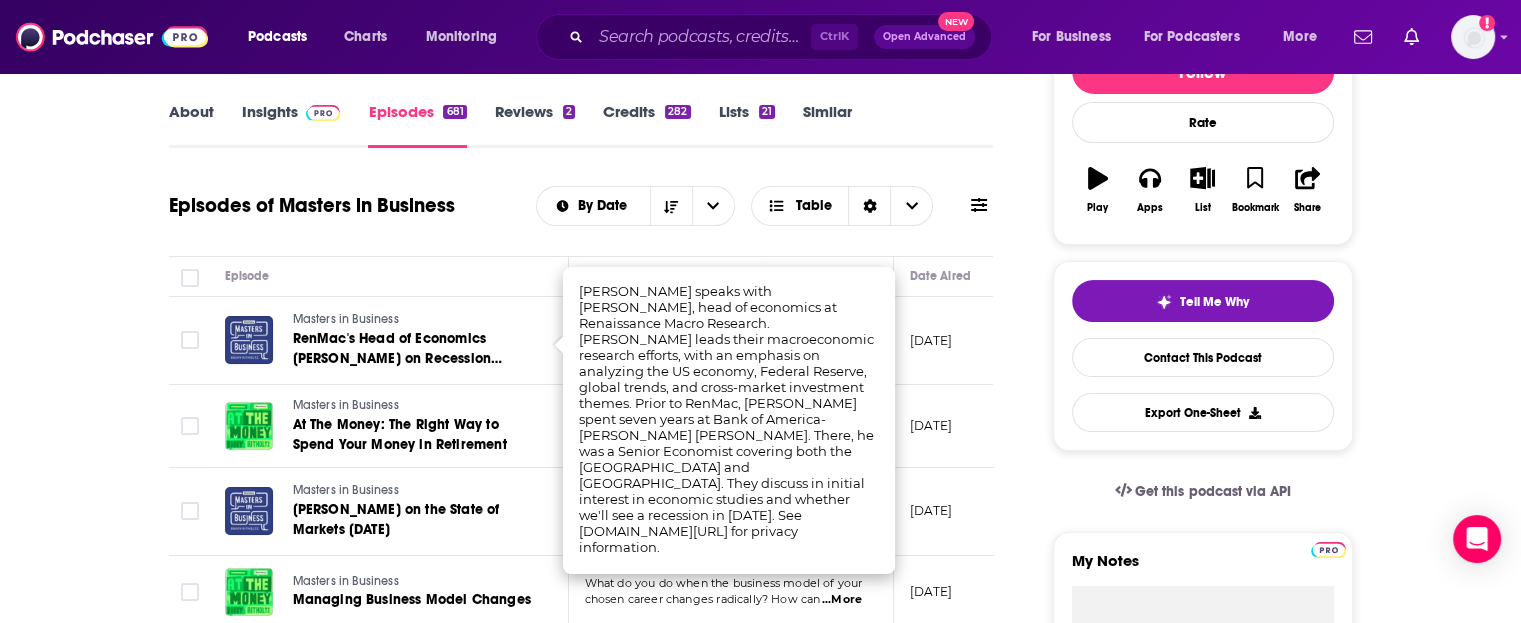 click on "About Insights Episodes 681 Reviews 2 Credits 282 Lists 21 Similar Episodes of Masters in Business By Date Table Episode Description Date Aired Reach Episode Guests Length Masters in Business RenMac's Head of Economics Neil Dutta on Recession Indicators Barry speaks with Neil Dutta, head of economics at Renaissance Macro Research. Neil leads th  ...More July 17, 2025 31k-46k Neil Dutta 1:14:28 s Masters in Business At The Money: The Right Way to Spend Your Money in Retirement One of the biggest challenges of retirement is actually spending your money! After deca  ...More July 16, 2025 26k-38k Christine Benz 19:38 s Masters in Business Richard Bernstein on the State of Markets Today Barry speaks with Richard Bernstein, CEO and Chief Investment Officer of Richard Bernst  ...More July 11, 2025 22k-32k Richard Bernstein 1:22:21 s Masters in Business Managing Business Model Changes What do you do when the business model of your chosen career changes radically? How can  ...More July 9, 2025 20k-30k -- 14:22 s s s s" at bounding box center (595, 1411) 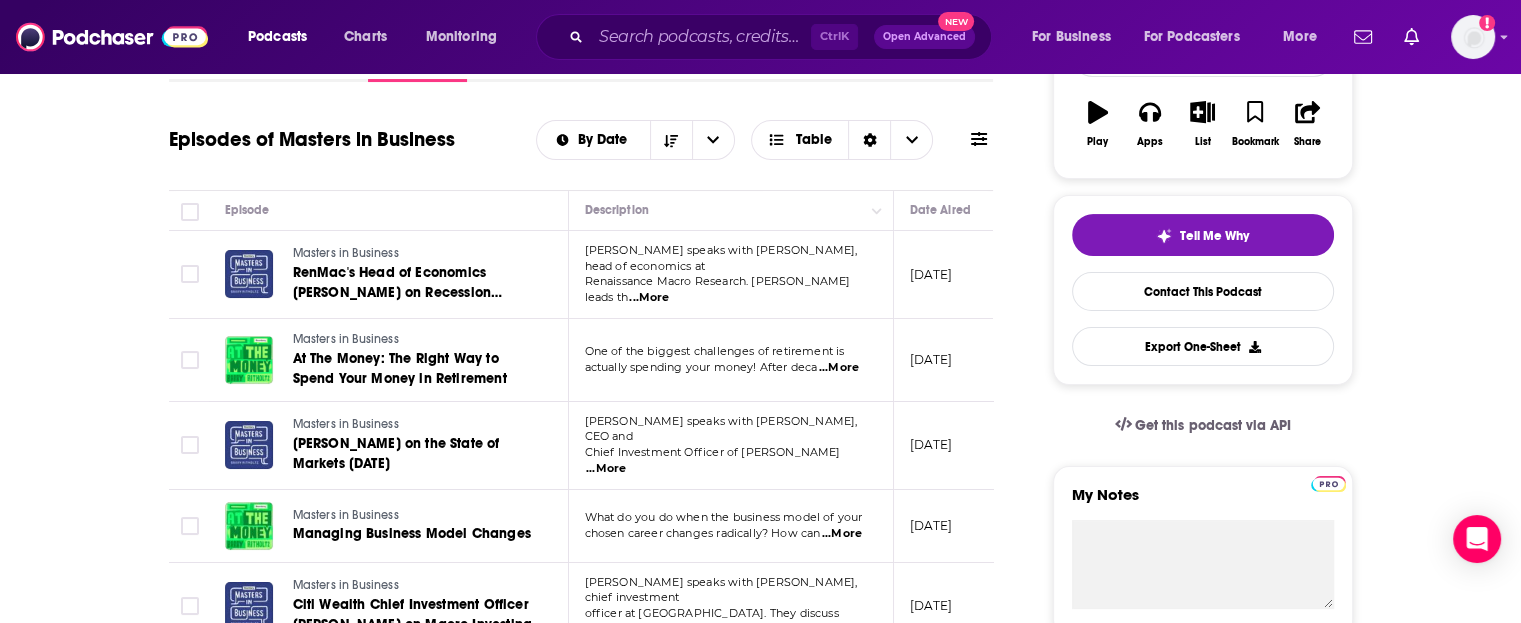 scroll, scrollTop: 379, scrollLeft: 0, axis: vertical 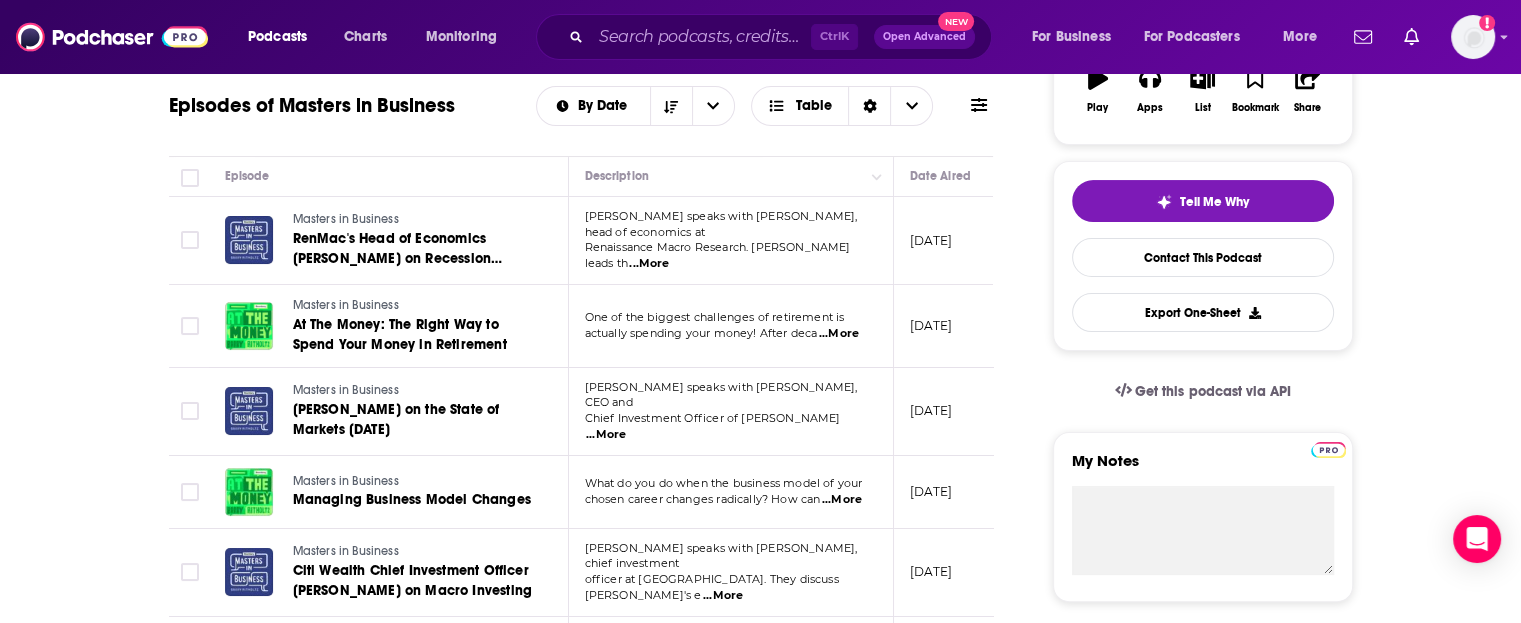 click on "...More" at bounding box center (606, 435) 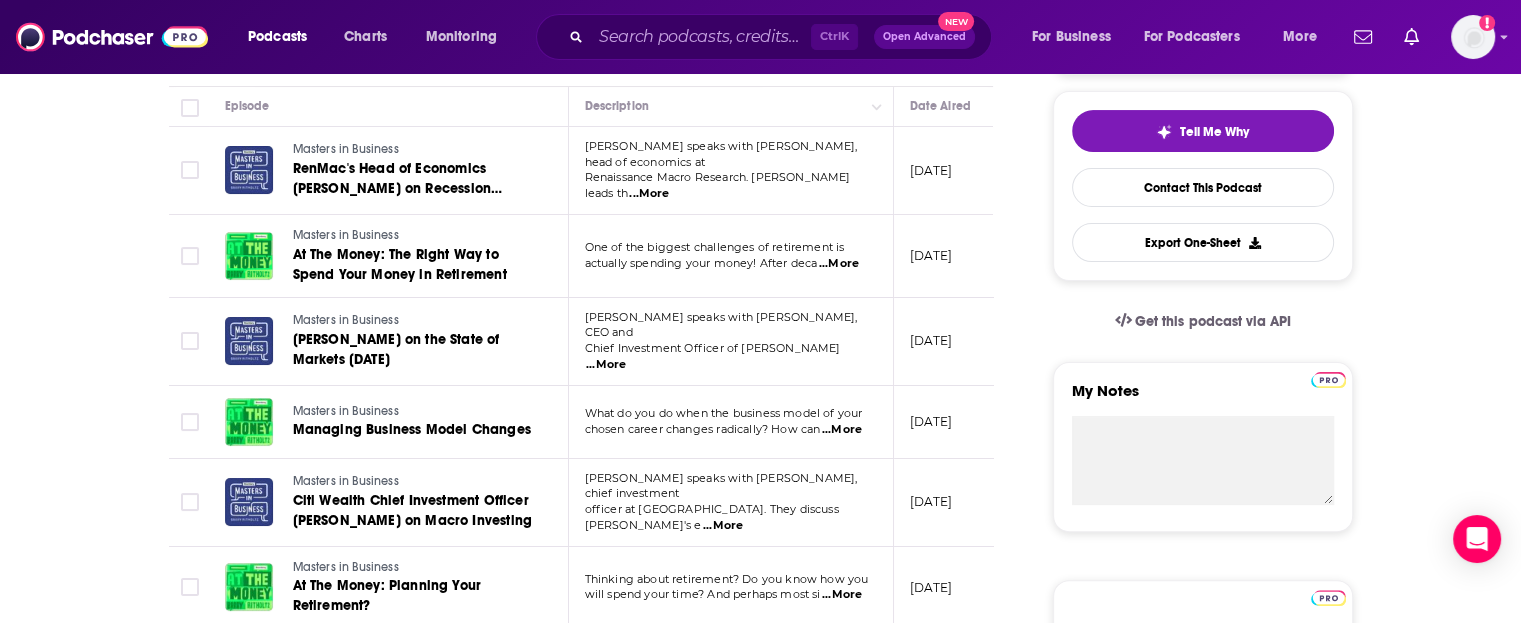 scroll, scrollTop: 479, scrollLeft: 0, axis: vertical 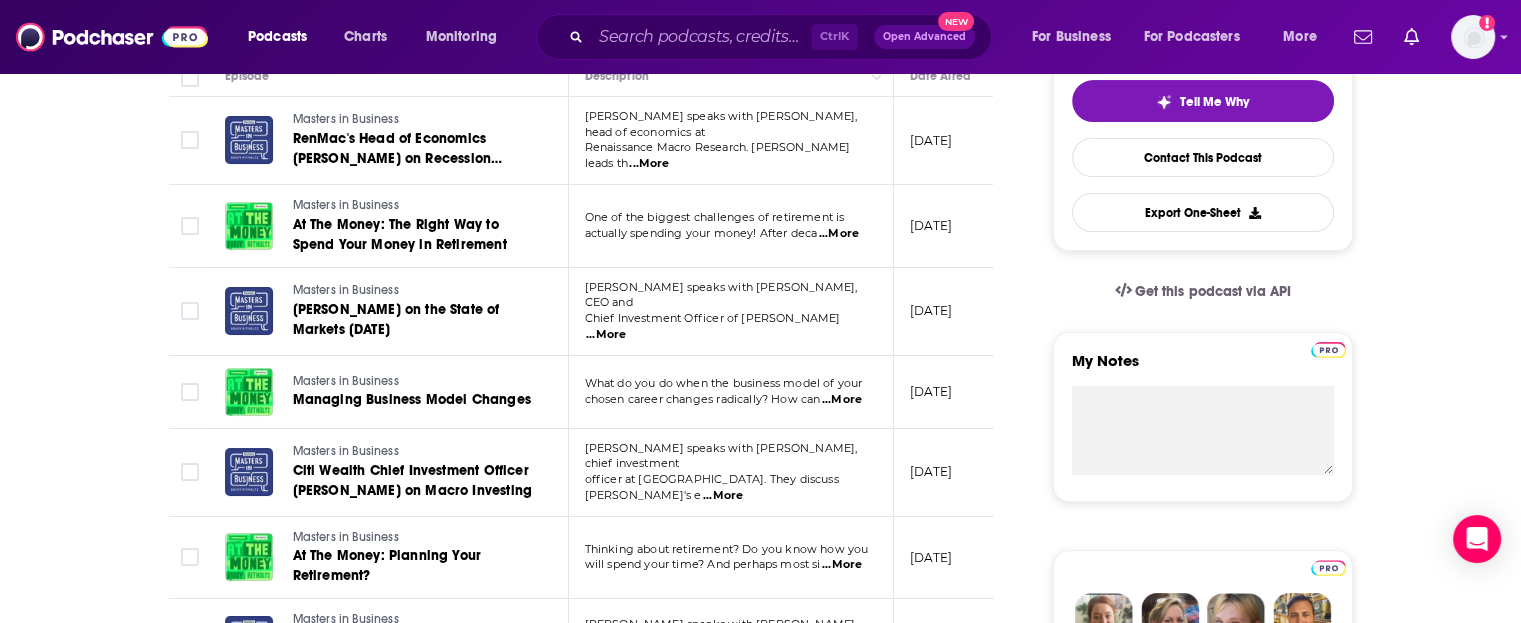 click on "...More" at bounding box center [842, 400] 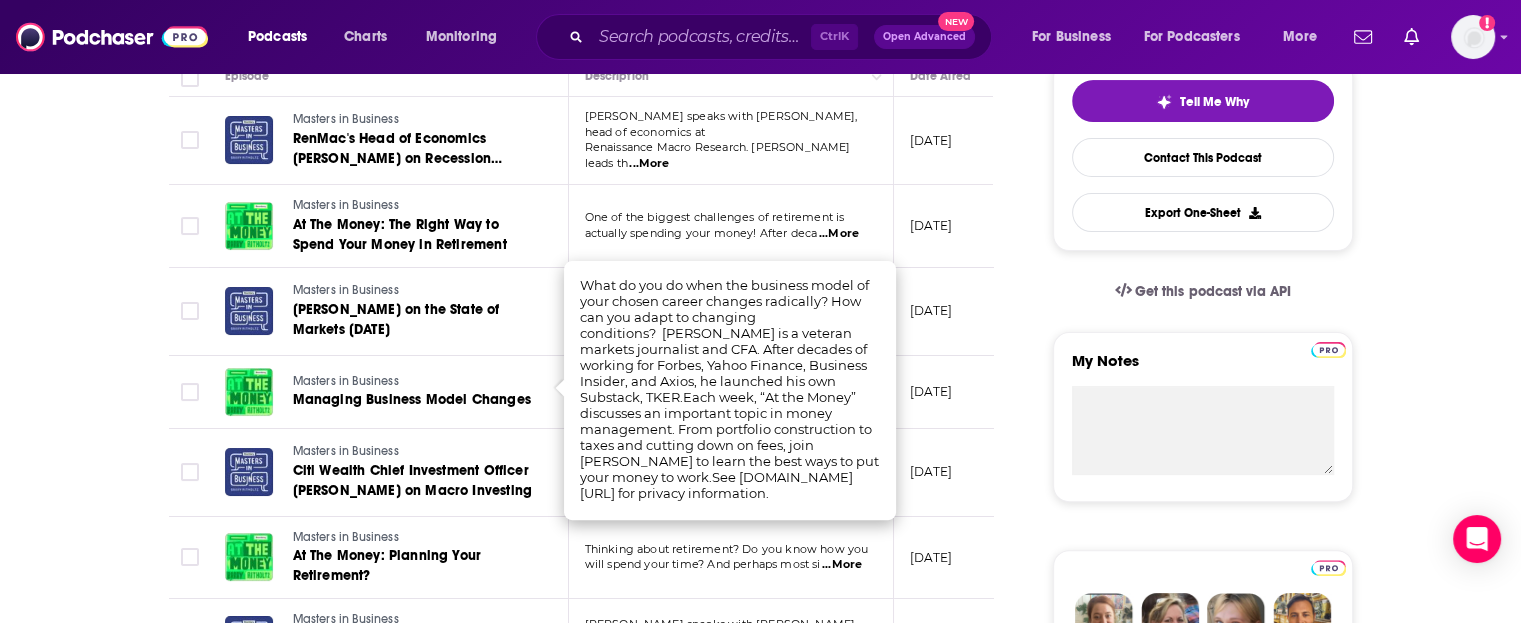 click on "About Insights Episodes 681 Reviews 2 Credits 282 Lists 21 Similar Episodes of Masters in Business By Date Table Episode Description Date Aired Reach Episode Guests Length Masters in Business RenMac's Head of Economics Neil Dutta on Recession Indicators Barry speaks with Neil Dutta, head of economics at Renaissance Macro Research. Neil leads th  ...More July 17, 2025 31k-46k Neil Dutta 1:14:28 s Masters in Business At The Money: The Right Way to Spend Your Money in Retirement One of the biggest challenges of retirement is actually spending your money! After deca  ...More July 16, 2025 26k-38k Christine Benz 19:38 s Masters in Business Richard Bernstein on the State of Markets Today Barry speaks with Richard Bernstein, CEO and Chief Investment Officer of Richard Bernst  ...More July 11, 2025 22k-32k Richard Bernstein 1:22:21 s Masters in Business Managing Business Model Changes What do you do when the business model of your chosen career changes radically? How can  ...More July 9, 2025 20k-30k -- 14:22 s s s s" at bounding box center [595, 1211] 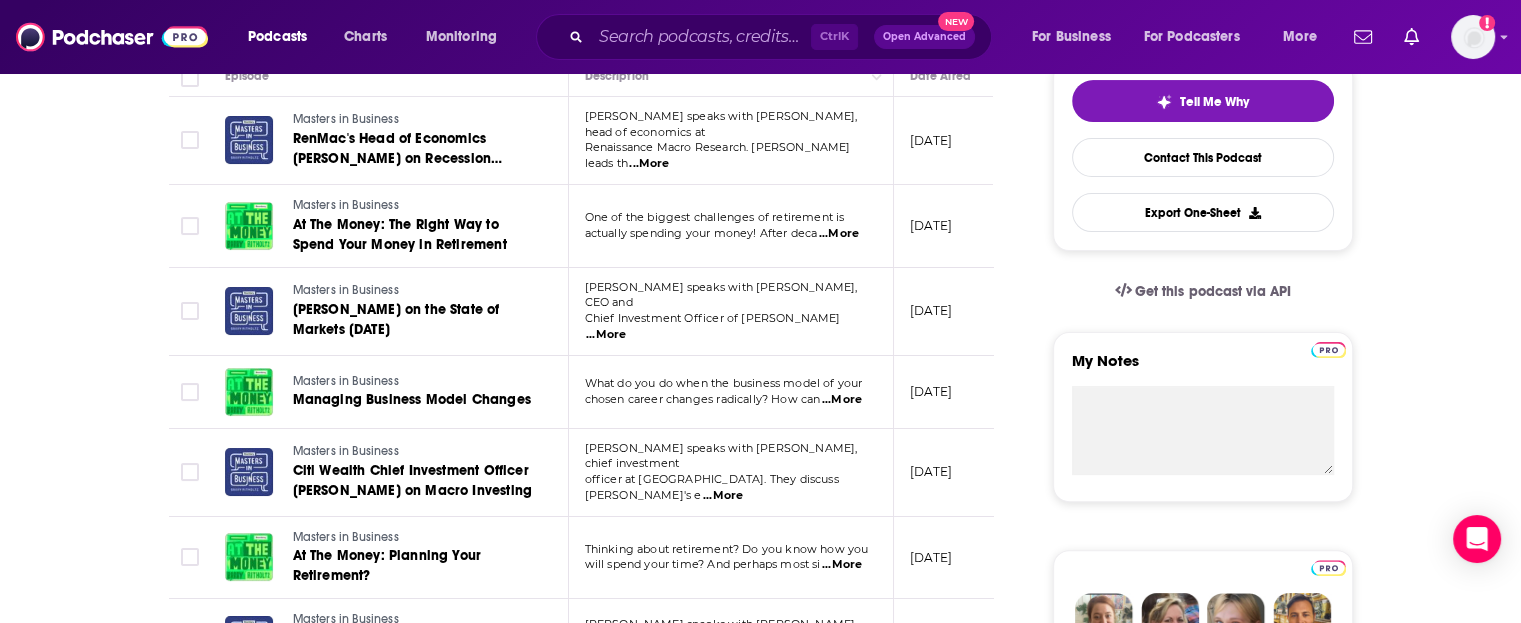 click on "...More" at bounding box center [723, 496] 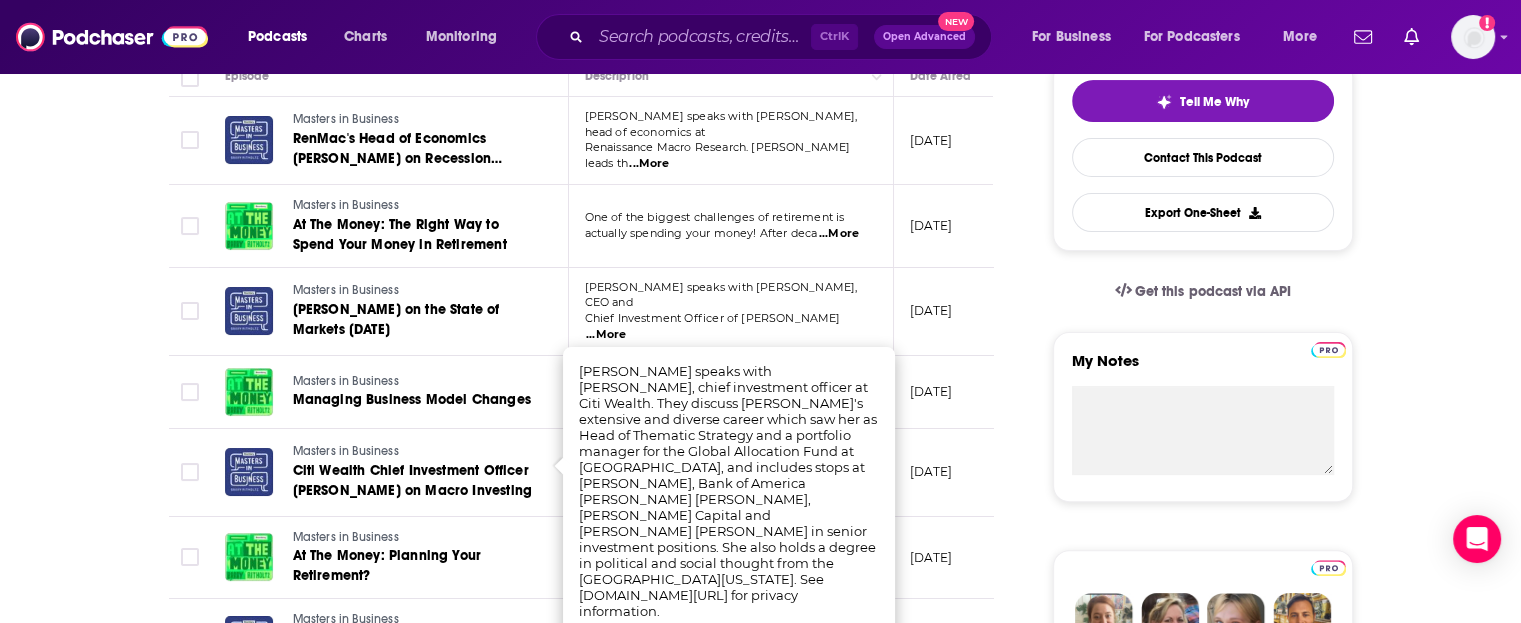 click on "About Insights Episodes 681 Reviews 2 Credits 282 Lists 21 Similar Episodes of Masters in Business By Date Table Episode Description Date Aired Reach Episode Guests Length Masters in Business RenMac's Head of Economics Neil Dutta on Recession Indicators Barry speaks with Neil Dutta, head of economics at Renaissance Macro Research. Neil leads th  ...More July 17, 2025 31k-46k Neil Dutta 1:14:28 s Masters in Business At The Money: The Right Way to Spend Your Money in Retirement One of the biggest challenges of retirement is actually spending your money! After deca  ...More July 16, 2025 26k-38k Christine Benz 19:38 s Masters in Business Richard Bernstein on the State of Markets Today Barry speaks with Richard Bernstein, CEO and Chief Investment Officer of Richard Bernst  ...More July 11, 2025 22k-32k Richard Bernstein 1:22:21 s Masters in Business Managing Business Model Changes What do you do when the business model of your chosen career changes radically? How can  ...More July 9, 2025 20k-30k -- 14:22 s s s s" at bounding box center (595, 1211) 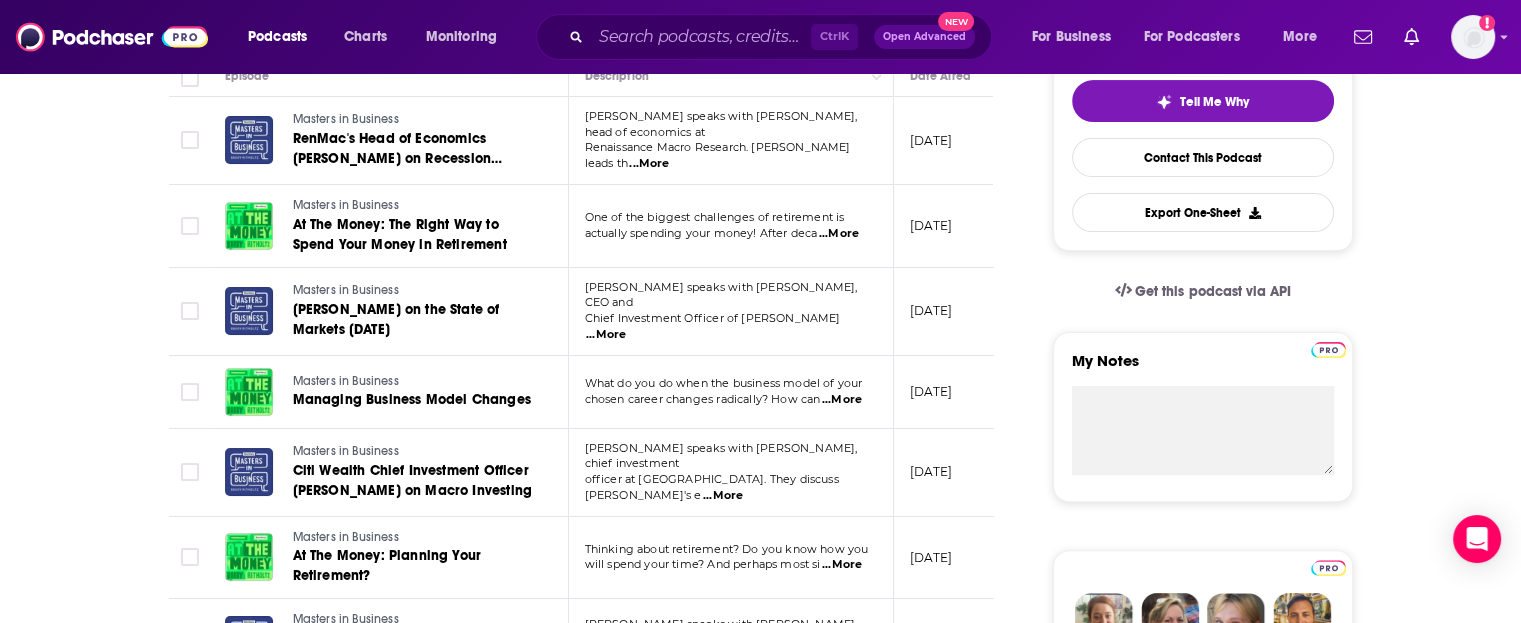 scroll, scrollTop: 579, scrollLeft: 0, axis: vertical 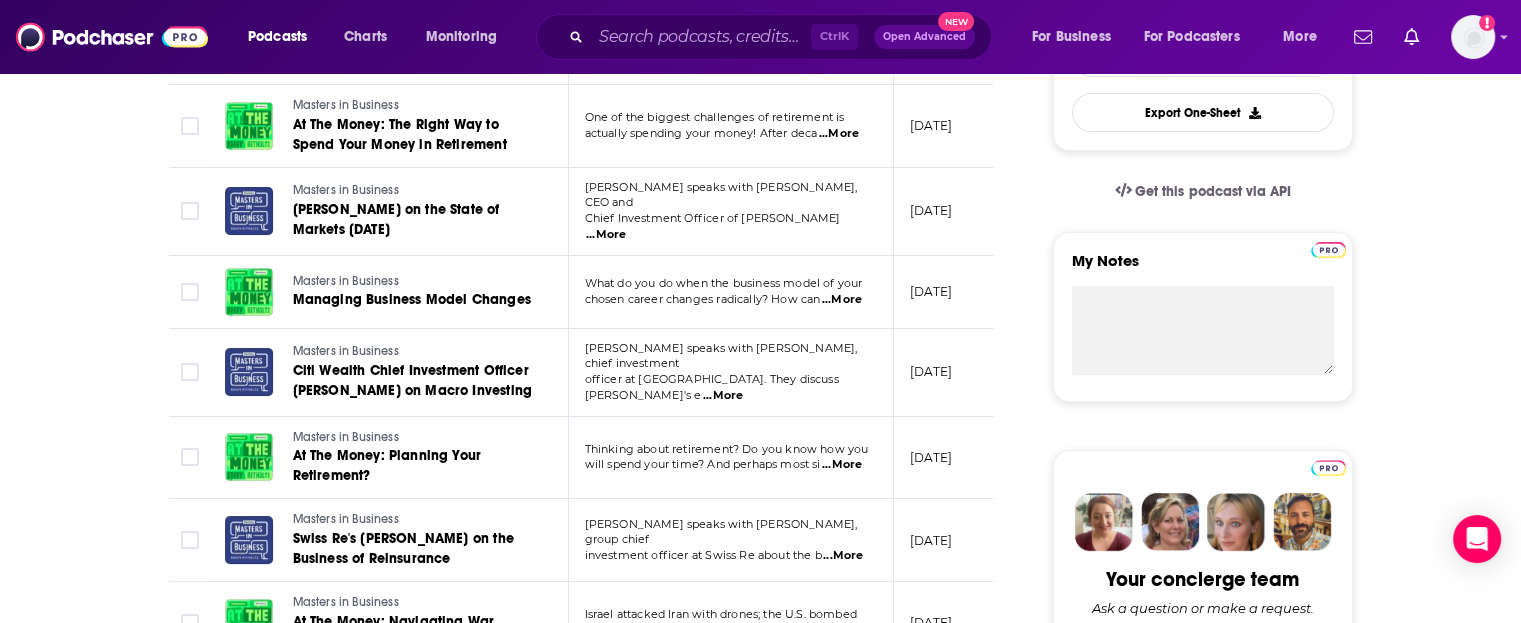 click on "...More" at bounding box center (842, 465) 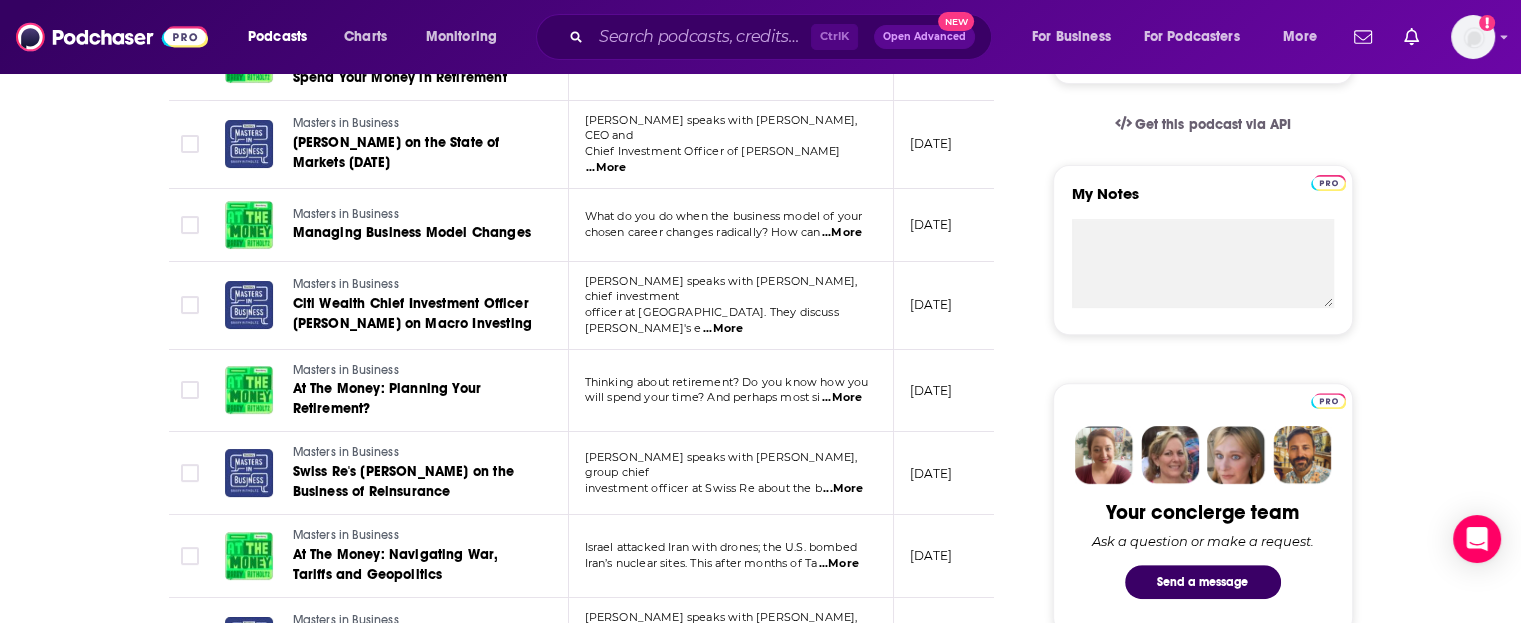 scroll, scrollTop: 679, scrollLeft: 0, axis: vertical 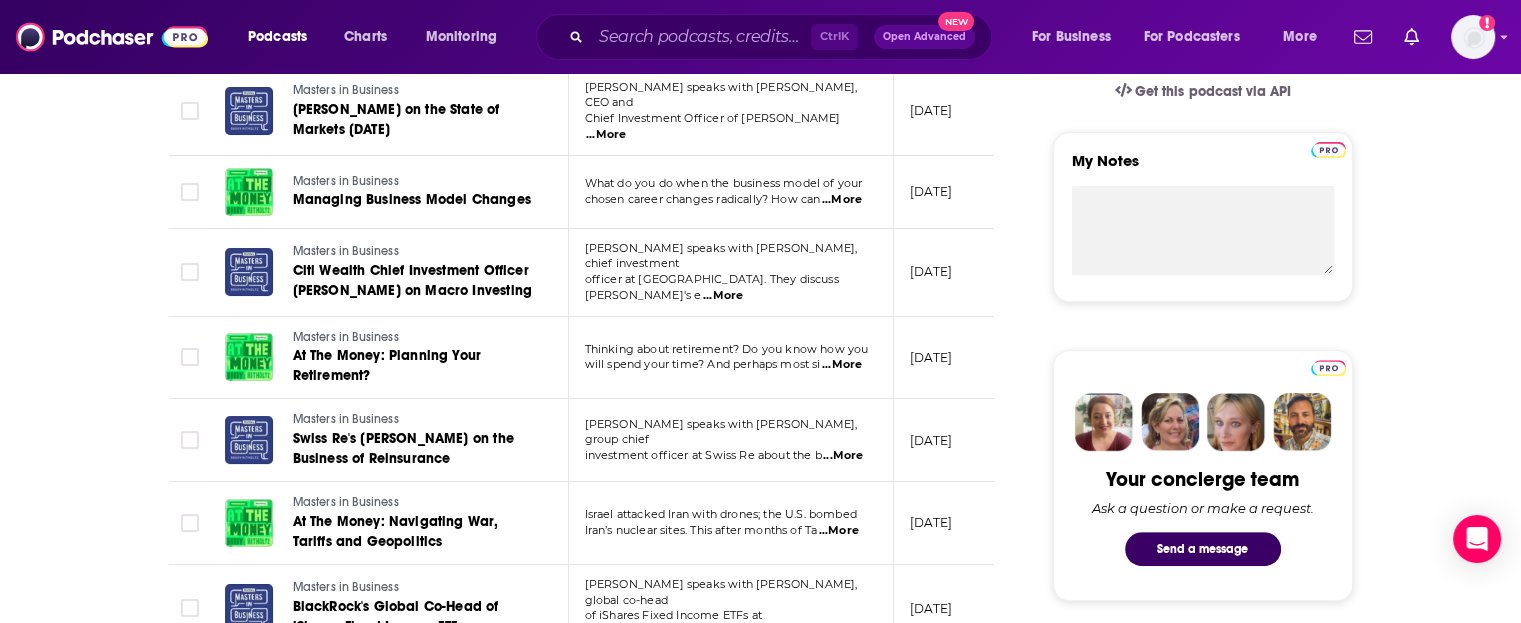 click on "...More" at bounding box center [843, 456] 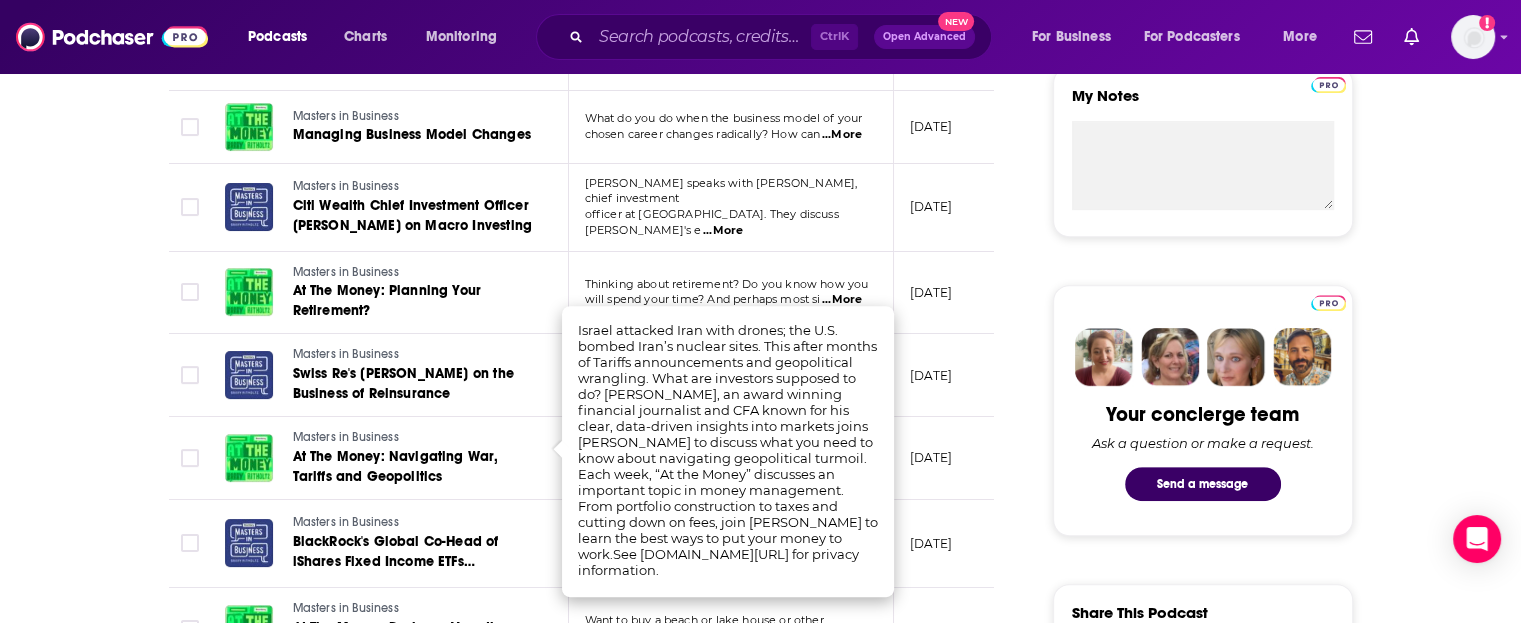 scroll, scrollTop: 779, scrollLeft: 0, axis: vertical 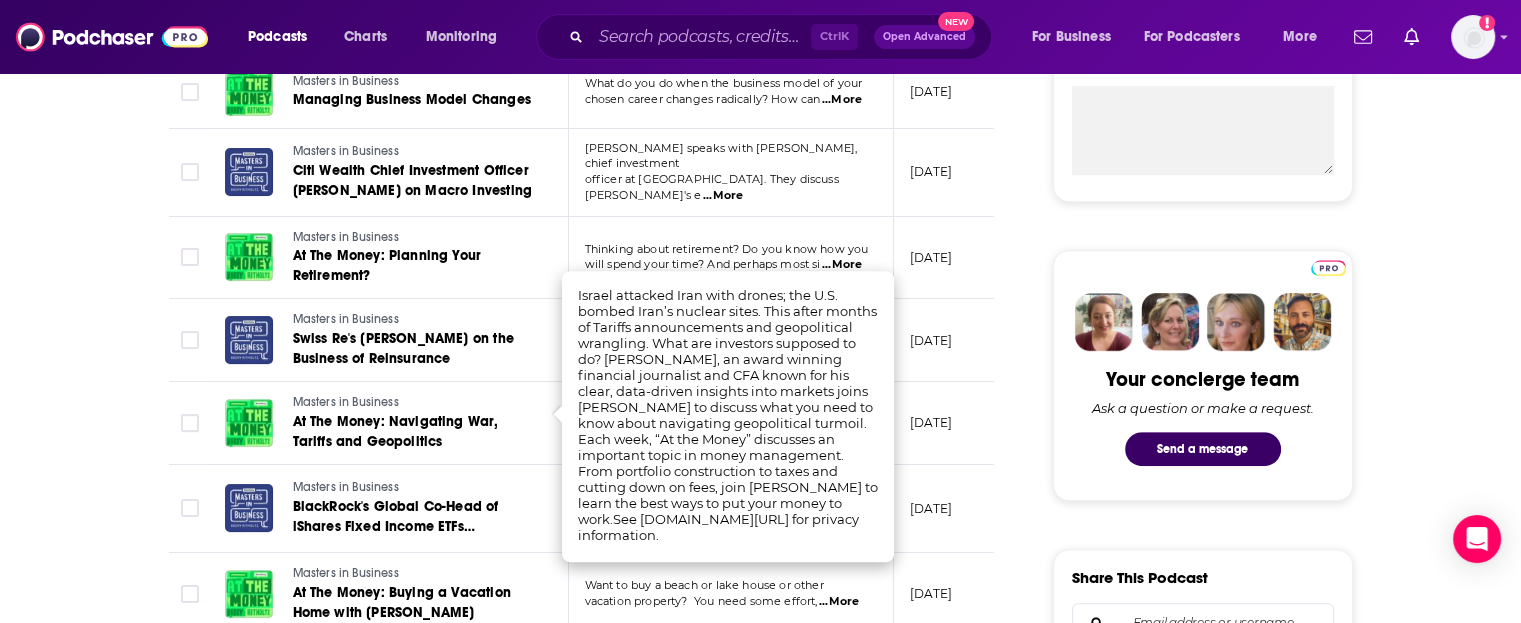 click on "About Insights Episodes 681 Reviews 2 Credits 282 Lists 21 Similar Episodes of Masters in Business By Date Table Episode Description Date Aired Reach Episode Guests Length Masters in Business RenMac's Head of Economics Neil Dutta on Recession Indicators Barry speaks with Neil Dutta, head of economics at Renaissance Macro Research. Neil leads th  ...More July 17, 2025 31k-46k Neil Dutta 1:14:28 s Masters in Business At The Money: The Right Way to Spend Your Money in Retirement One of the biggest challenges of retirement is actually spending your money! After deca  ...More July 16, 2025 26k-38k Christine Benz 19:38 s Masters in Business Richard Bernstein on the State of Markets Today Barry speaks with Richard Bernstein, CEO and Chief Investment Officer of Richard Bernst  ...More July 11, 2025 22k-32k Richard Bernstein 1:22:21 s Masters in Business Managing Business Model Changes What do you do when the business model of your chosen career changes radically? How can  ...More July 9, 2025 20k-30k -- 14:22 s s s s" at bounding box center (595, 911) 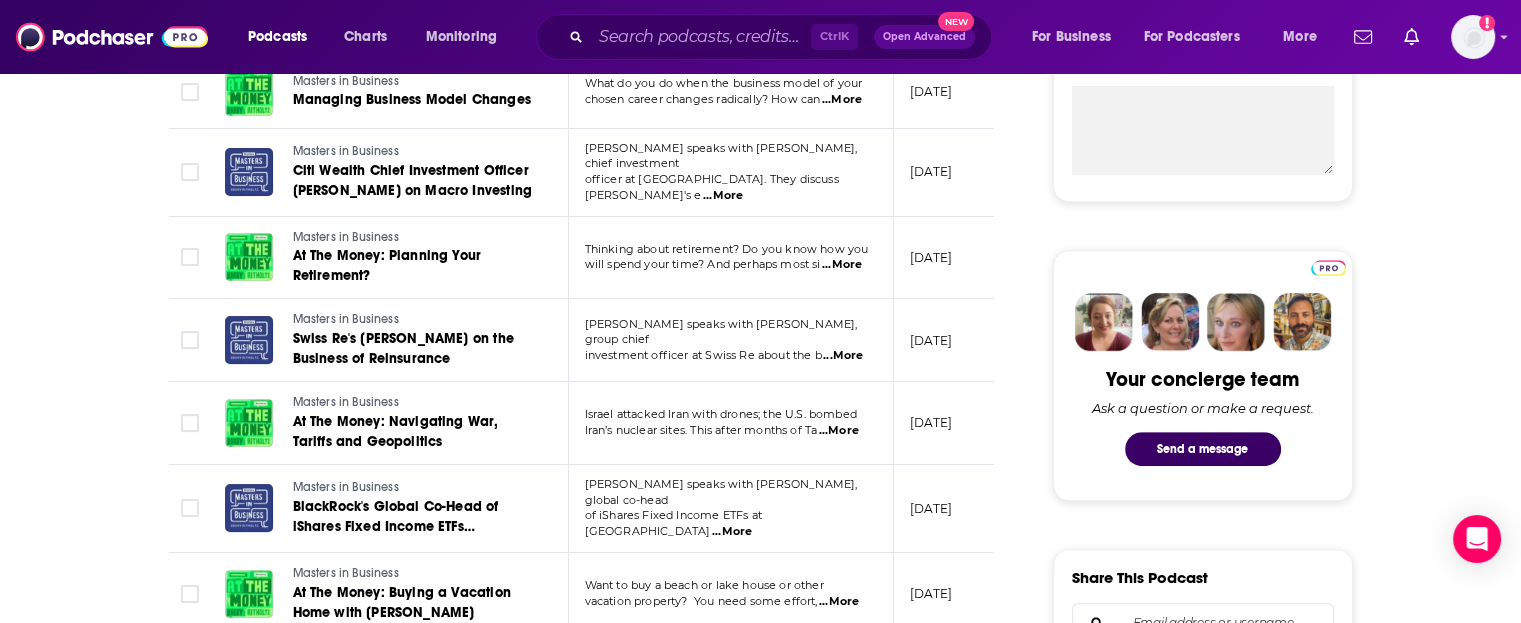 click on "...More" at bounding box center [732, 532] 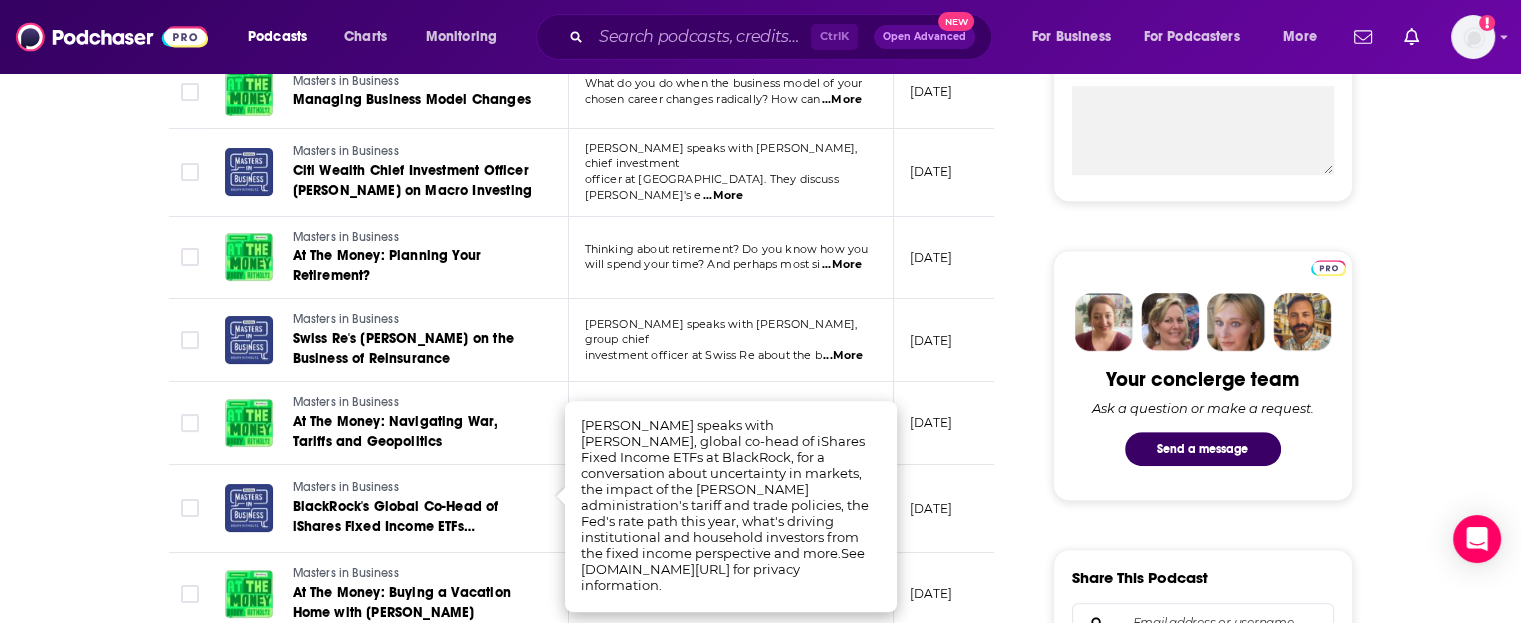 click on "About Insights Episodes 681 Reviews 2 Credits 282 Lists 21 Similar Episodes of Masters in Business By Date Table Episode Description Date Aired Reach Episode Guests Length Masters in Business RenMac's Head of Economics Neil Dutta on Recession Indicators Barry speaks with Neil Dutta, head of economics at Renaissance Macro Research. Neil leads th  ...More July 17, 2025 31k-46k Neil Dutta 1:14:28 s Masters in Business At The Money: The Right Way to Spend Your Money in Retirement One of the biggest challenges of retirement is actually spending your money! After deca  ...More July 16, 2025 26k-38k Christine Benz 19:38 s Masters in Business Richard Bernstein on the State of Markets Today Barry speaks with Richard Bernstein, CEO and Chief Investment Officer of Richard Bernst  ...More July 11, 2025 22k-32k Richard Bernstein 1:22:21 s Masters in Business Managing Business Model Changes What do you do when the business model of your chosen career changes radically? How can  ...More July 9, 2025 20k-30k -- 14:22 s s s s" at bounding box center (595, 911) 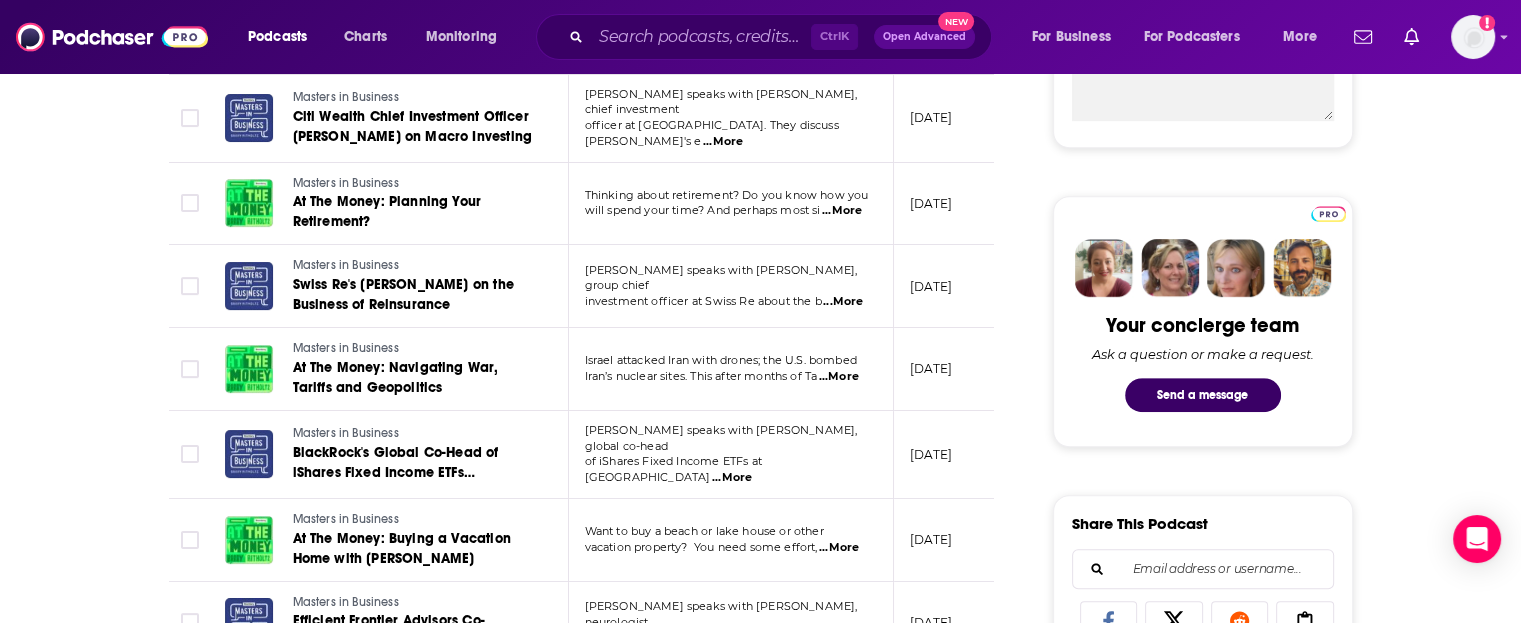 scroll, scrollTop: 879, scrollLeft: 0, axis: vertical 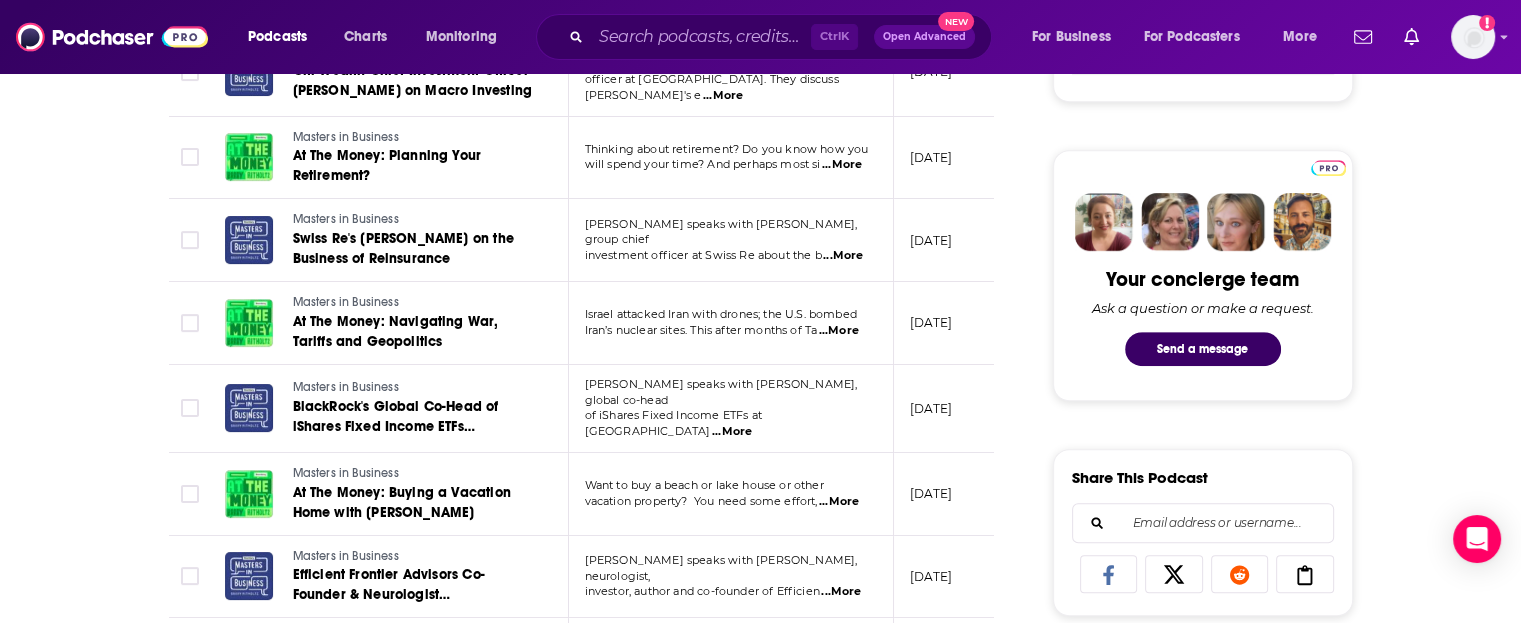 click on "vacation property?  You need some effort,   ...More" at bounding box center [730, 502] 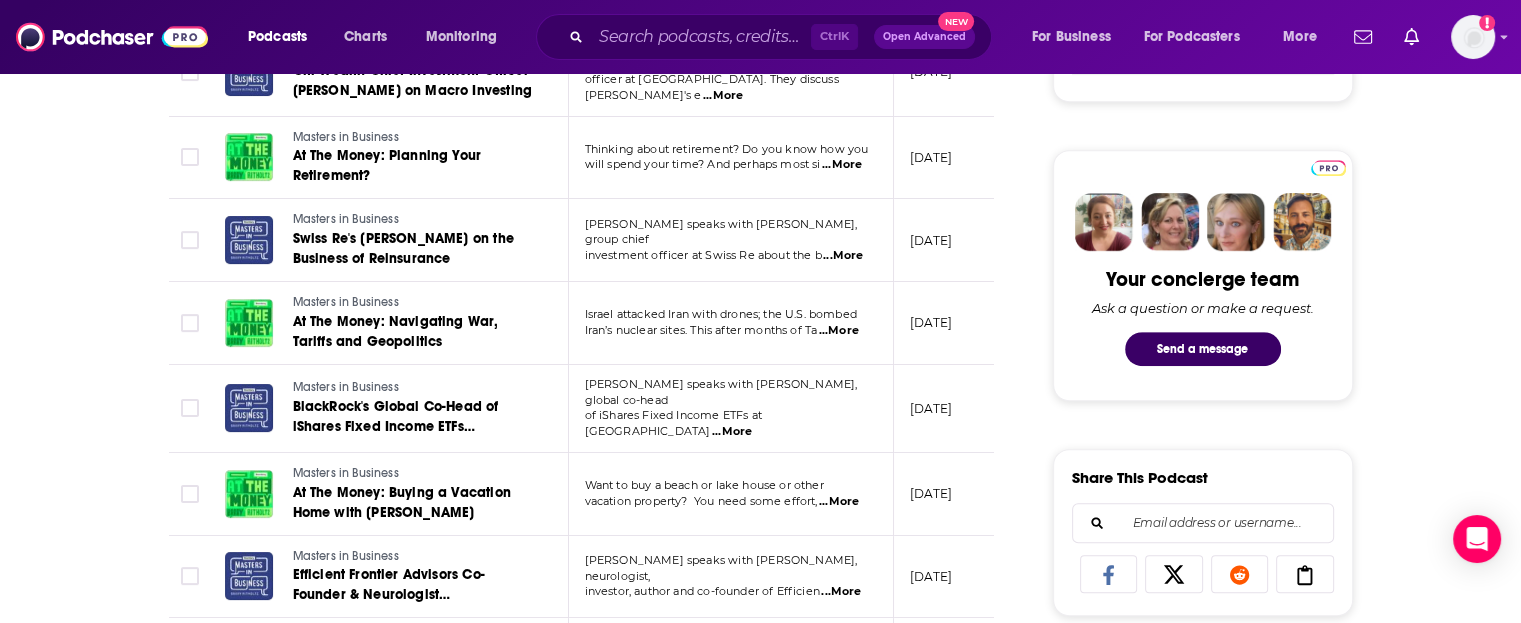 click on "About Insights Episodes 681 Reviews 2 Credits 282 Lists 21 Similar Episodes of Masters in Business By Date Table Episode Description Date Aired Reach Episode Guests Length Masters in Business RenMac's Head of Economics Neil Dutta on Recession Indicators Barry speaks with Neil Dutta, head of economics at Renaissance Macro Research. Neil leads th  ...More July 17, 2025 31k-46k Neil Dutta 1:14:28 s Masters in Business At The Money: The Right Way to Spend Your Money in Retirement One of the biggest challenges of retirement is actually spending your money! After deca  ...More July 16, 2025 26k-38k Christine Benz 19:38 s Masters in Business Richard Bernstein on the State of Markets Today Barry speaks with Richard Bernstein, CEO and Chief Investment Officer of Richard Bernst  ...More July 11, 2025 22k-32k Richard Bernstein 1:22:21 s Masters in Business Managing Business Model Changes What do you do when the business model of your chosen career changes radically? How can  ...More July 9, 2025 20k-30k -- 14:22 s s s s" at bounding box center [595, 811] 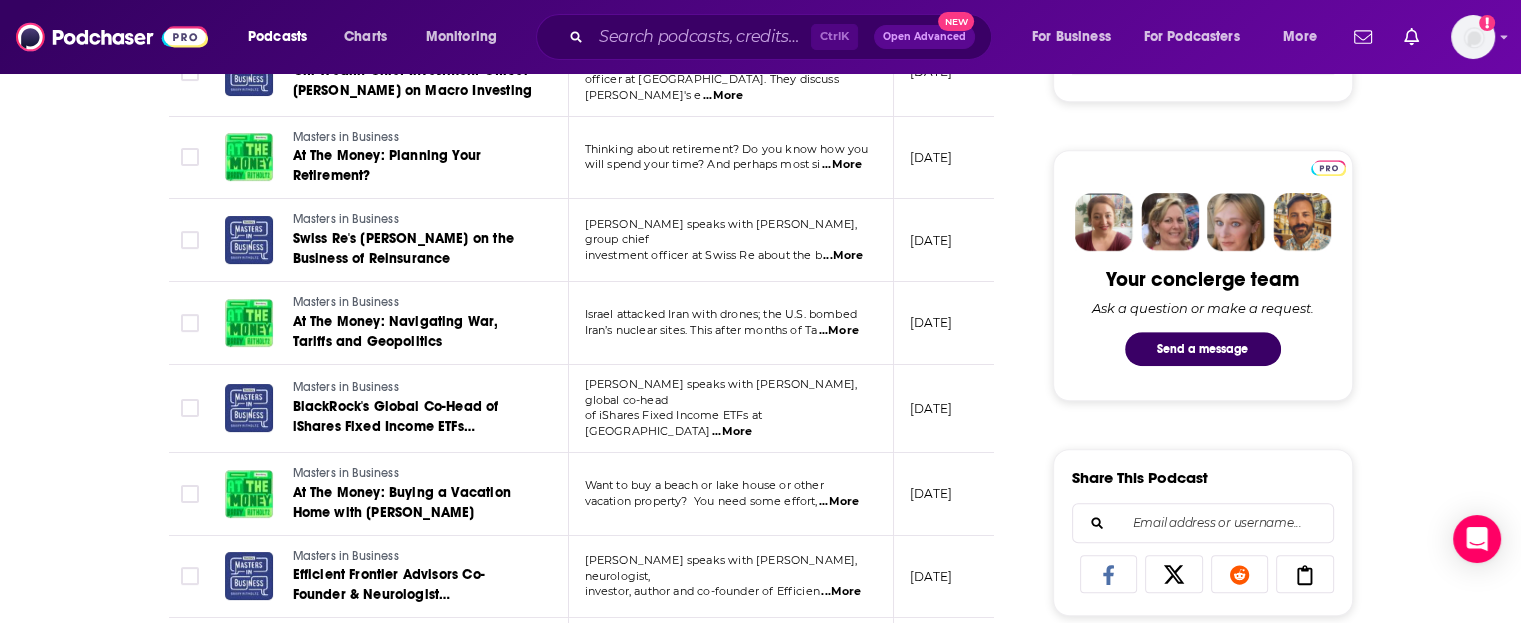 scroll, scrollTop: 979, scrollLeft: 0, axis: vertical 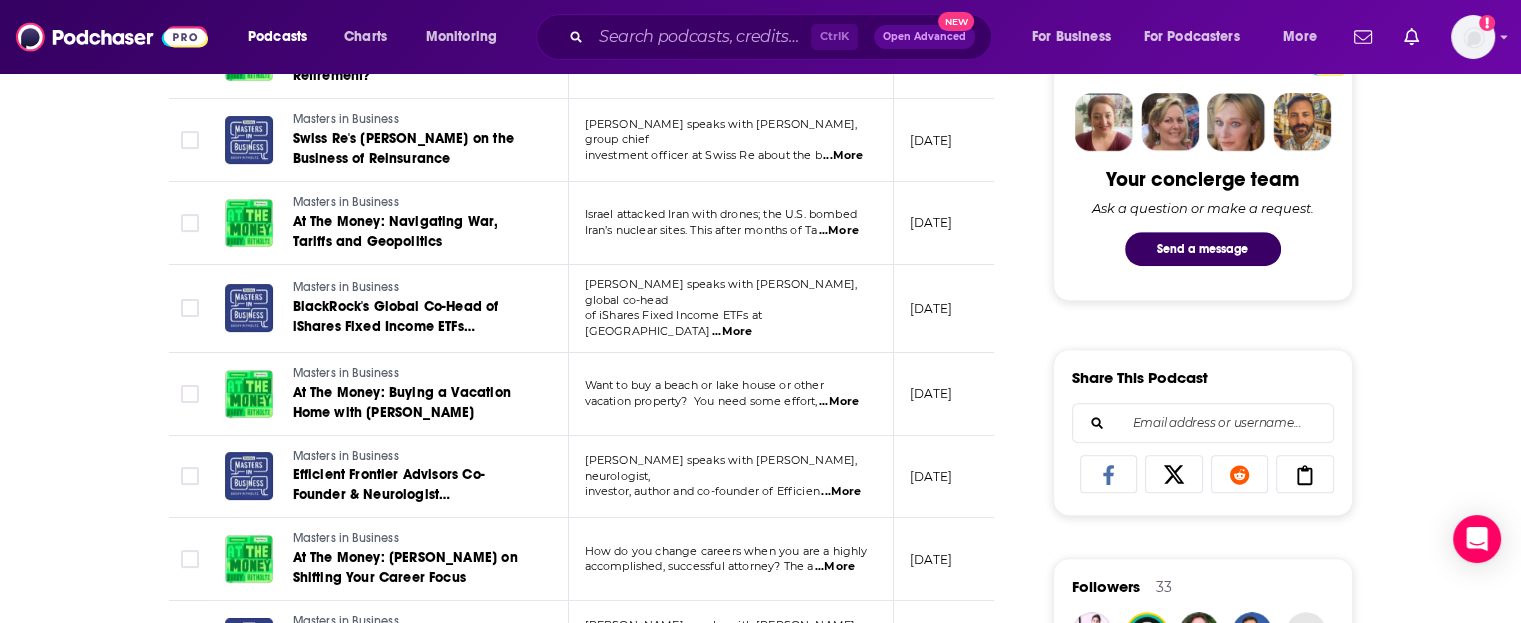 click on "...More" at bounding box center (841, 492) 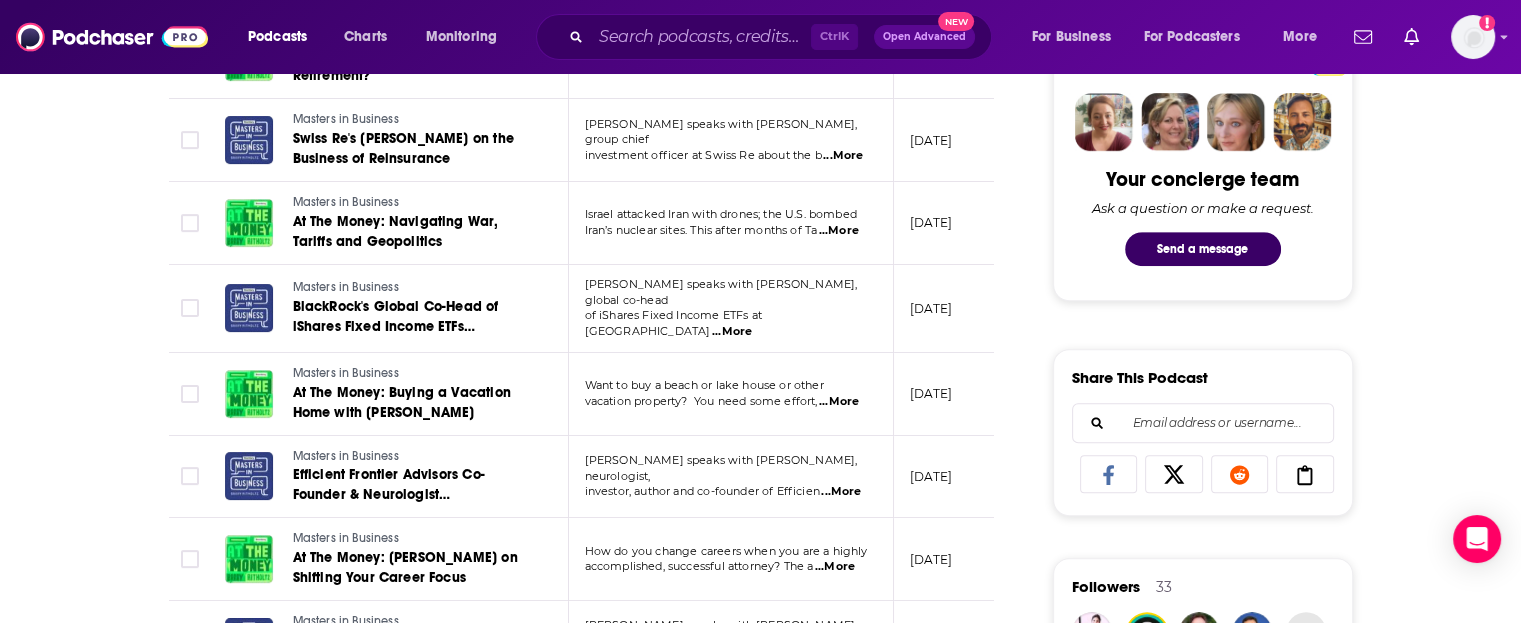 scroll, scrollTop: 1079, scrollLeft: 0, axis: vertical 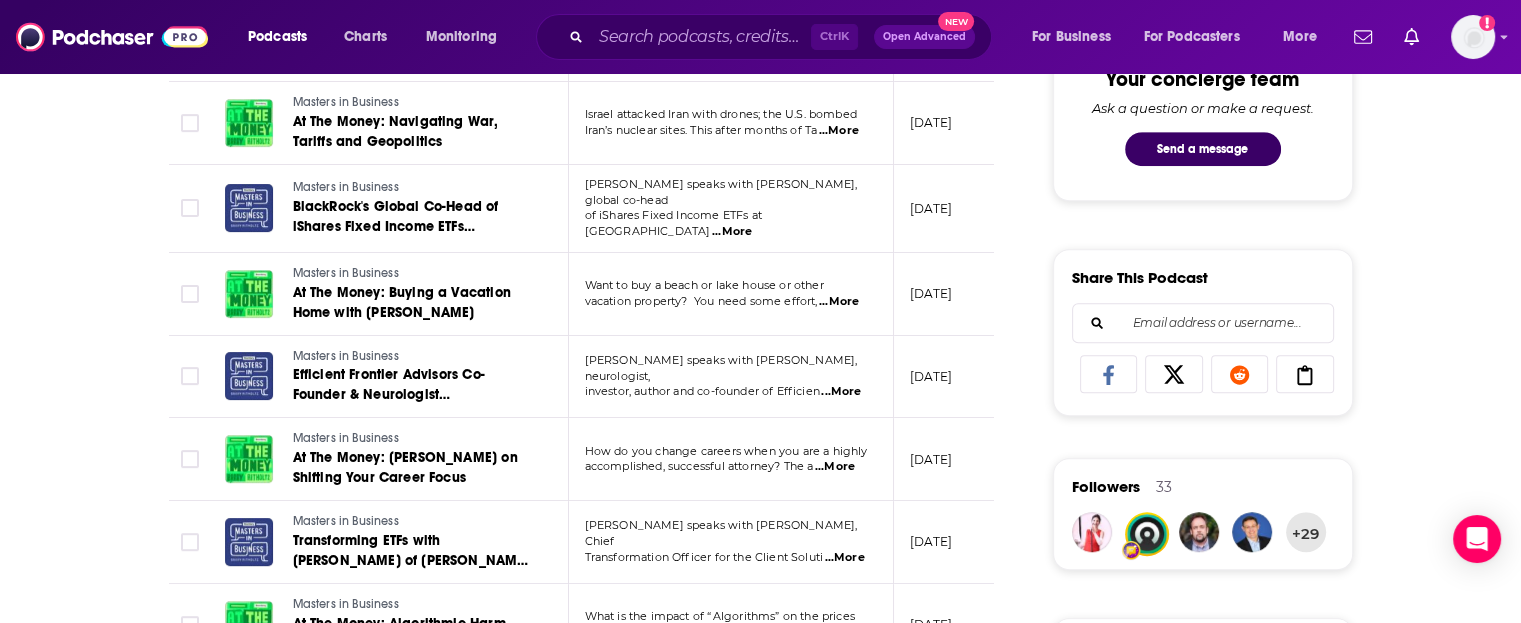 click on "...More" at bounding box center [835, 467] 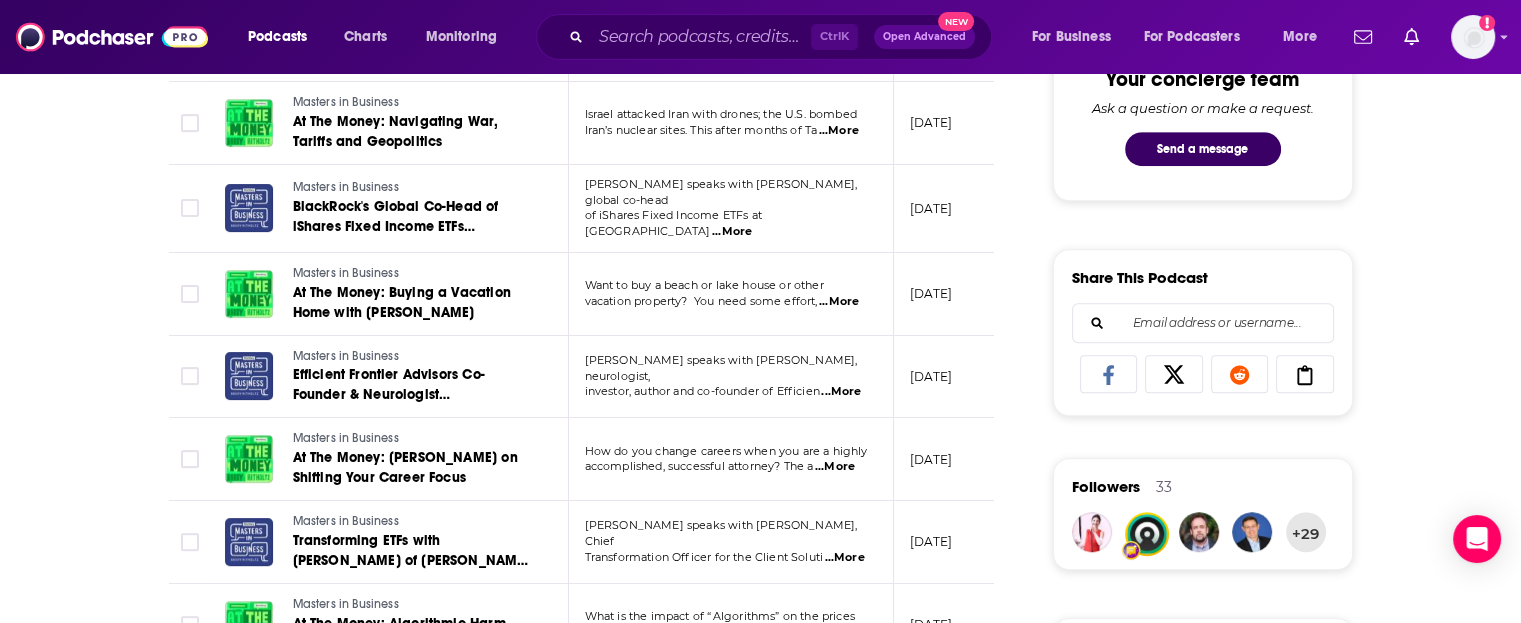 click on "About Insights Episodes 681 Reviews 2 Credits 282 Lists 21 Similar Episodes of Masters in Business By Date Table Episode Description Date Aired Reach Episode Guests Length Masters in Business RenMac's Head of Economics Neil Dutta on Recession Indicators Barry speaks with Neil Dutta, head of economics at Renaissance Macro Research. Neil leads th  ...More July 17, 2025 31k-46k Neil Dutta 1:14:28 s Masters in Business At The Money: The Right Way to Spend Your Money in Retirement One of the biggest challenges of retirement is actually spending your money! After deca  ...More July 16, 2025 26k-38k Christine Benz 19:38 s Masters in Business Richard Bernstein on the State of Markets Today Barry speaks with Richard Bernstein, CEO and Chief Investment Officer of Richard Bernst  ...More July 11, 2025 22k-32k Richard Bernstein 1:22:21 s Masters in Business Managing Business Model Changes What do you do when the business model of your chosen career changes radically? How can  ...More July 9, 2025 20k-30k -- 14:22 s s s s" at bounding box center [595, 611] 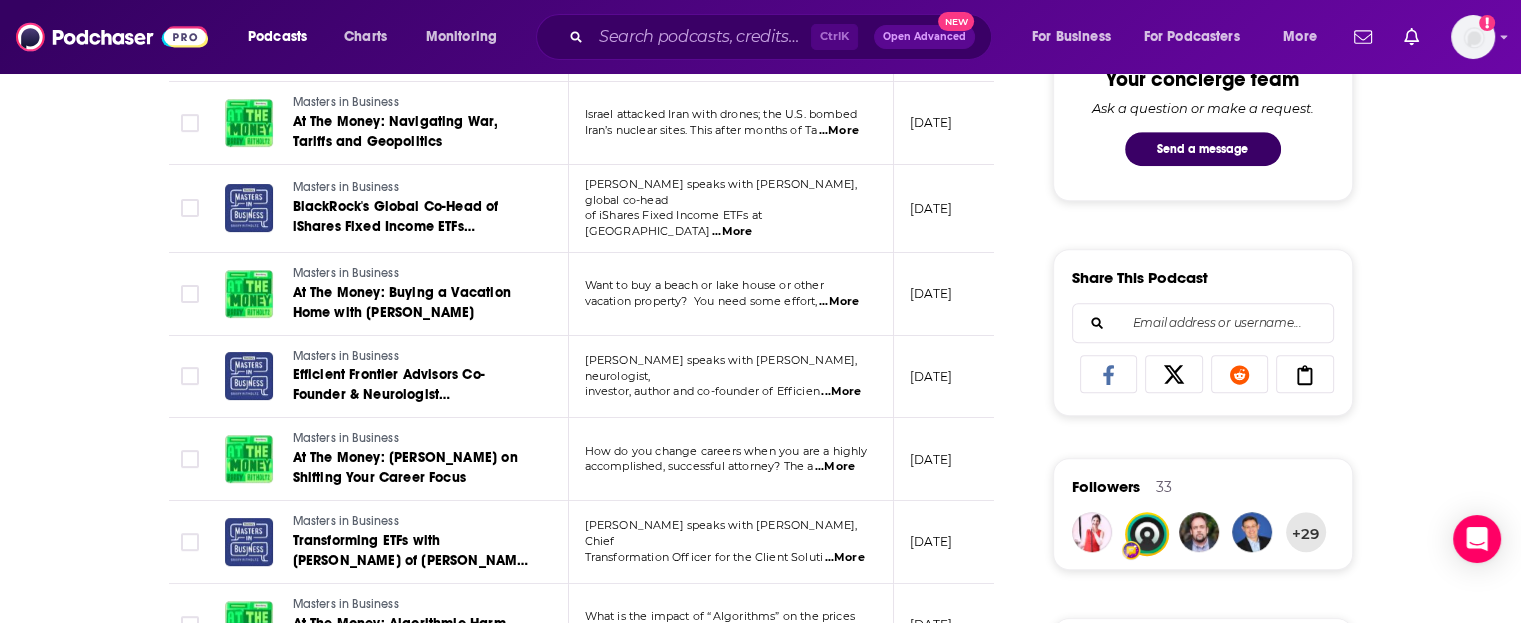 click on "...More" at bounding box center [845, 558] 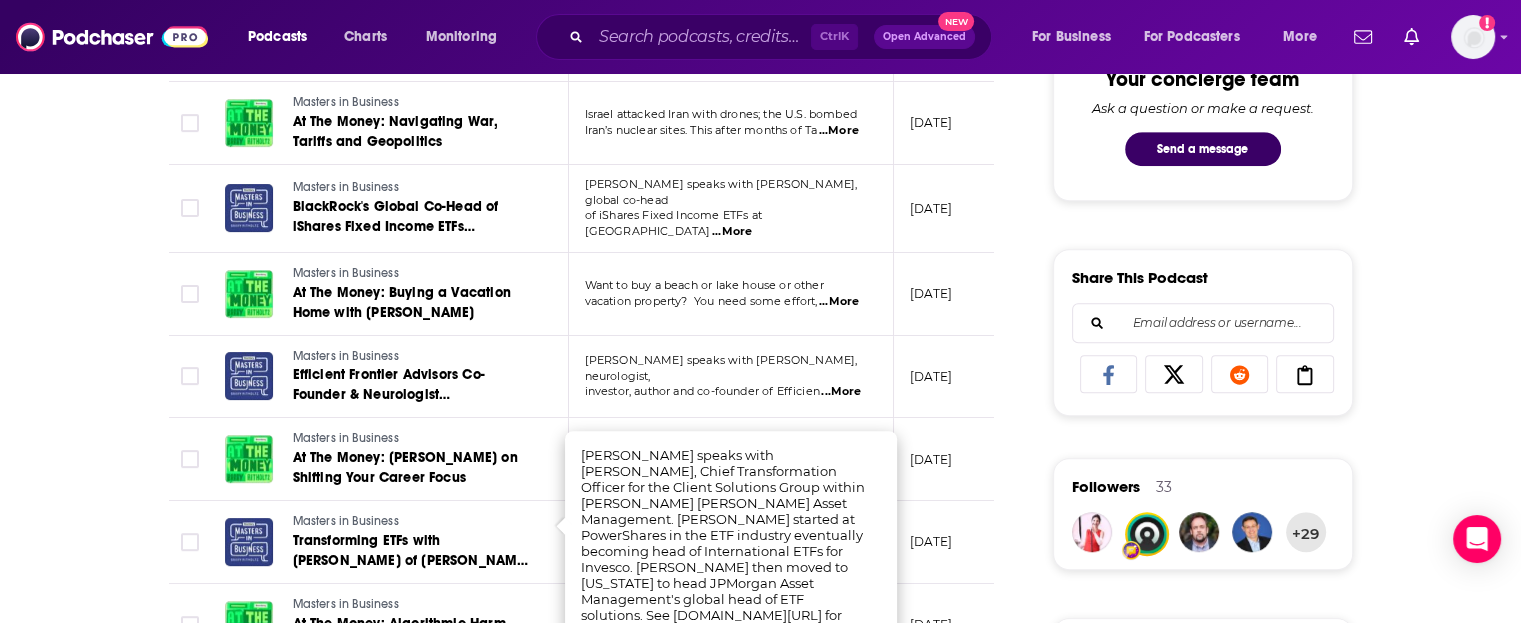 scroll, scrollTop: 1179, scrollLeft: 0, axis: vertical 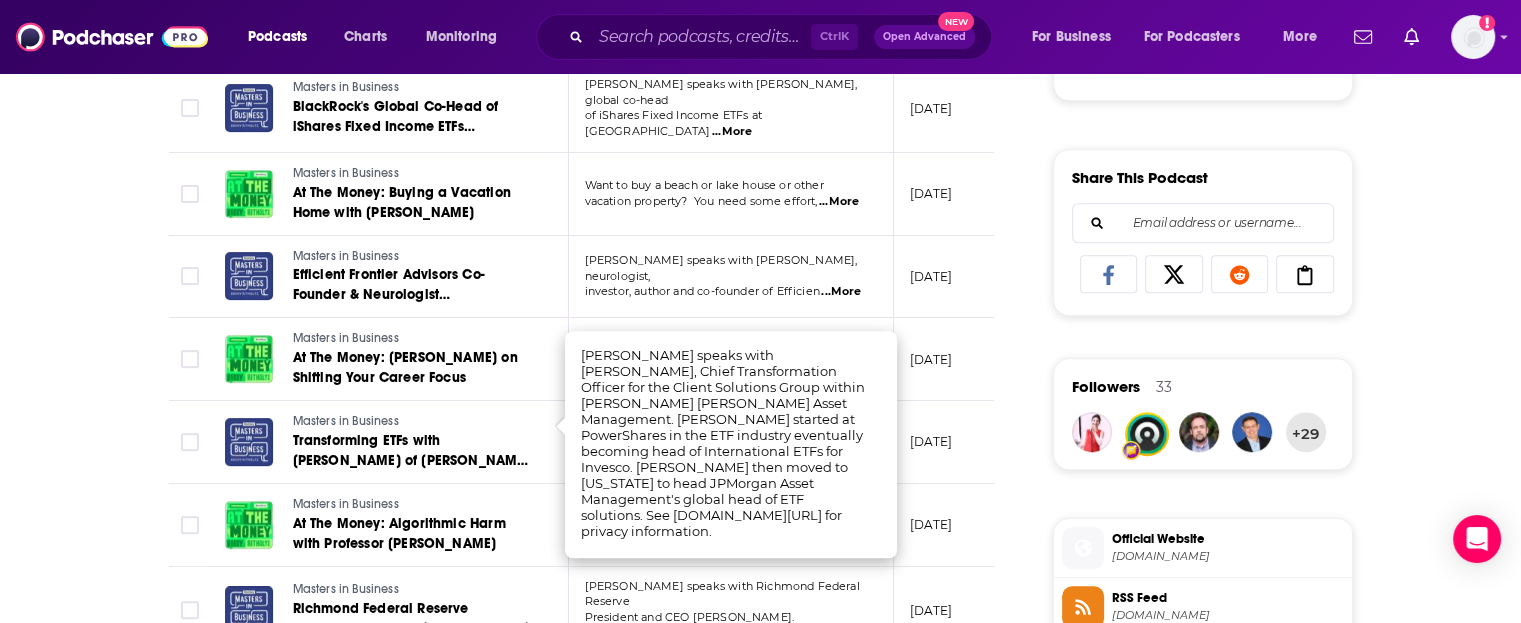 click on "About Insights Episodes 681 Reviews 2 Credits 282 Lists 21 Similar Episodes of Masters in Business By Date Table Episode Description Date Aired Reach Episode Guests Length Masters in Business RenMac's Head of Economics Neil Dutta on Recession Indicators Barry speaks with Neil Dutta, head of economics at Renaissance Macro Research. Neil leads th  ...More July 17, 2025 31k-46k Neil Dutta 1:14:28 s Masters in Business At The Money: The Right Way to Spend Your Money in Retirement One of the biggest challenges of retirement is actually spending your money! After deca  ...More July 16, 2025 26k-38k Christine Benz 19:38 s Masters in Business Richard Bernstein on the State of Markets Today Barry speaks with Richard Bernstein, CEO and Chief Investment Officer of Richard Bernst  ...More July 11, 2025 22k-32k Richard Bernstein 1:22:21 s Masters in Business Managing Business Model Changes What do you do when the business model of your chosen career changes radically? How can  ...More July 9, 2025 20k-30k -- 14:22 s s s s" at bounding box center (595, 511) 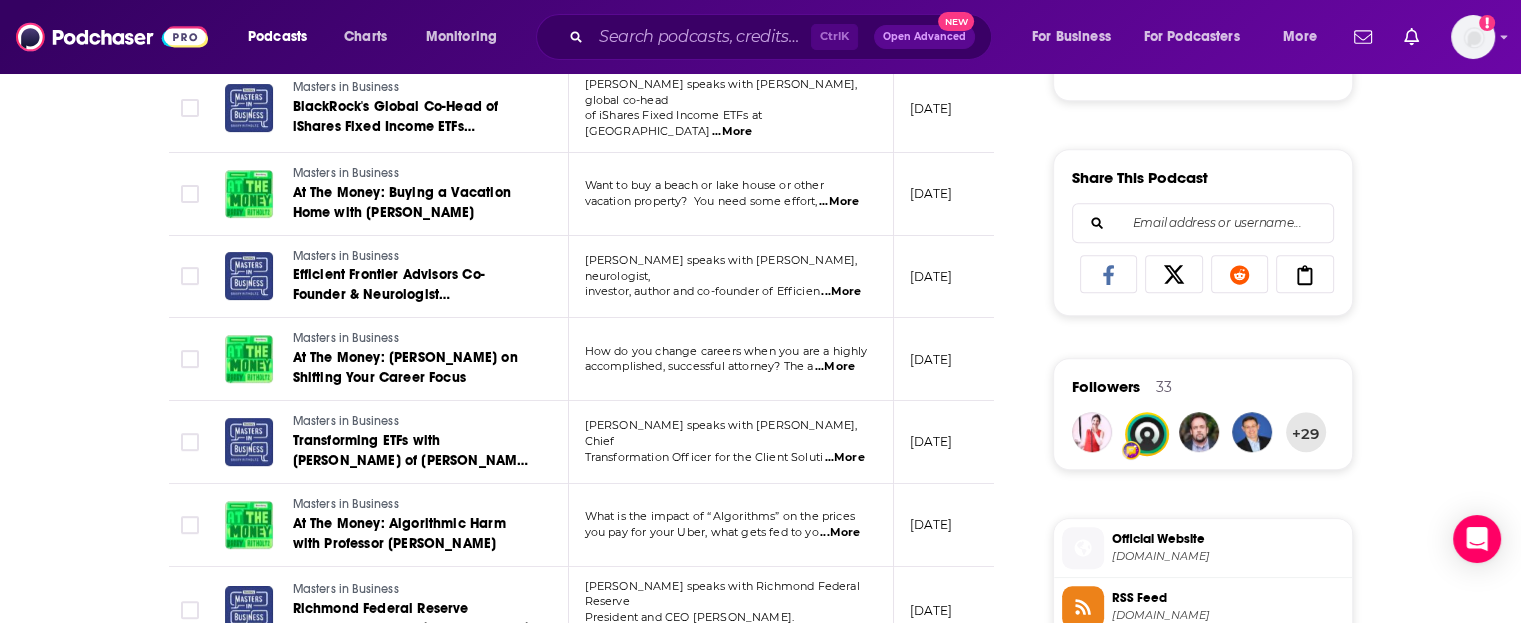 click on "...More" at bounding box center (840, 533) 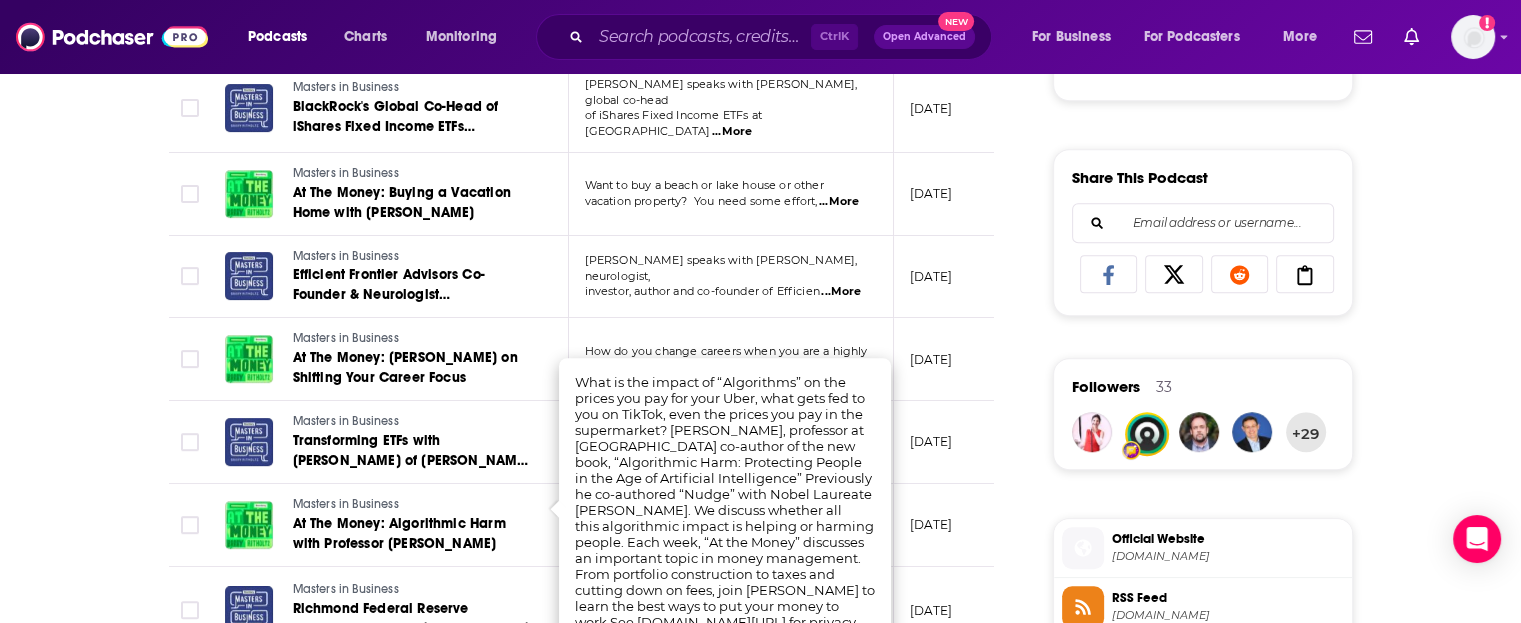 scroll, scrollTop: 1279, scrollLeft: 0, axis: vertical 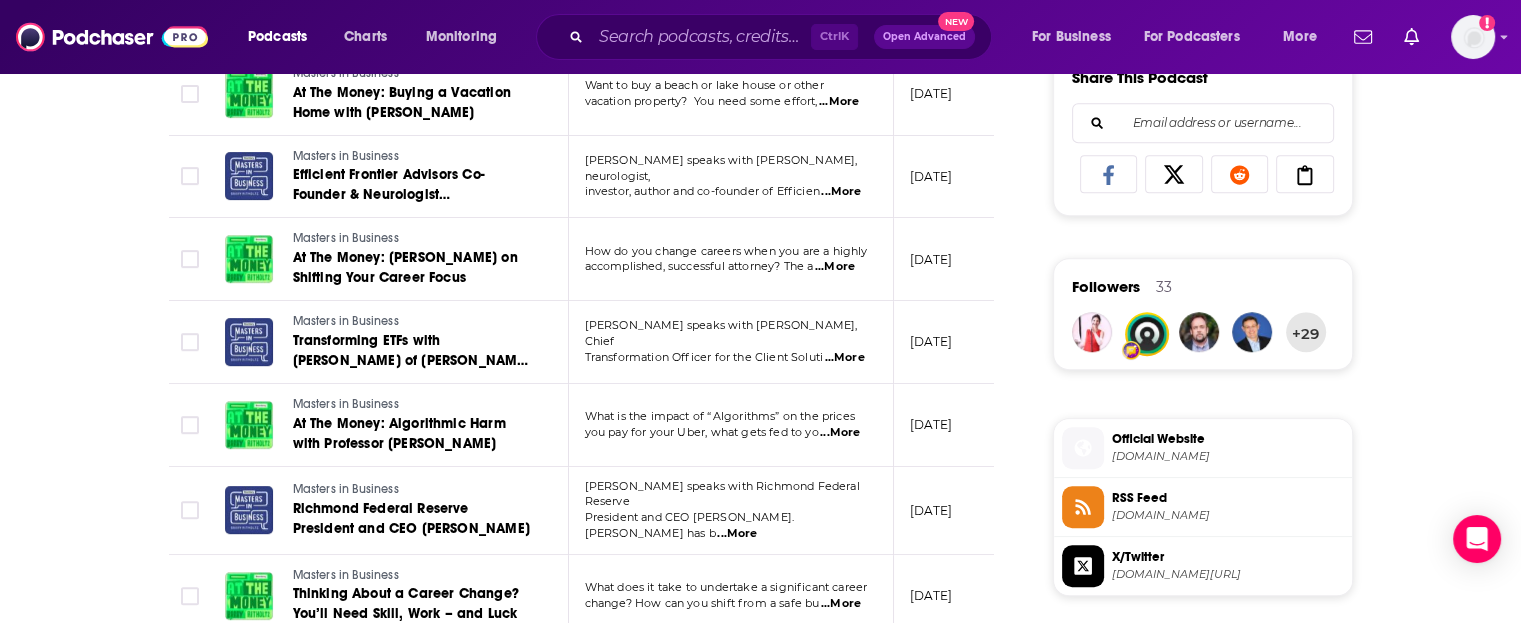 click on "About Insights Episodes 681 Reviews 2 Credits 282 Lists 21 Similar Episodes of Masters in Business By Date Table Episode Description Date Aired Reach Episode Guests Length Masters in Business RenMac's Head of Economics Neil Dutta on Recession Indicators Barry speaks with Neil Dutta, head of economics at Renaissance Macro Research. Neil leads th  ...More July 17, 2025 31k-46k Neil Dutta 1:14:28 s Masters in Business At The Money: The Right Way to Spend Your Money in Retirement One of the biggest challenges of retirement is actually spending your money! After deca  ...More July 16, 2025 26k-38k Christine Benz 19:38 s Masters in Business Richard Bernstein on the State of Markets Today Barry speaks with Richard Bernstein, CEO and Chief Investment Officer of Richard Bernst  ...More July 11, 2025 22k-32k Richard Bernstein 1:22:21 s Masters in Business Managing Business Model Changes What do you do when the business model of your chosen career changes radically? How can  ...More July 9, 2025 20k-30k -- 14:22 s s s s" at bounding box center [595, 411] 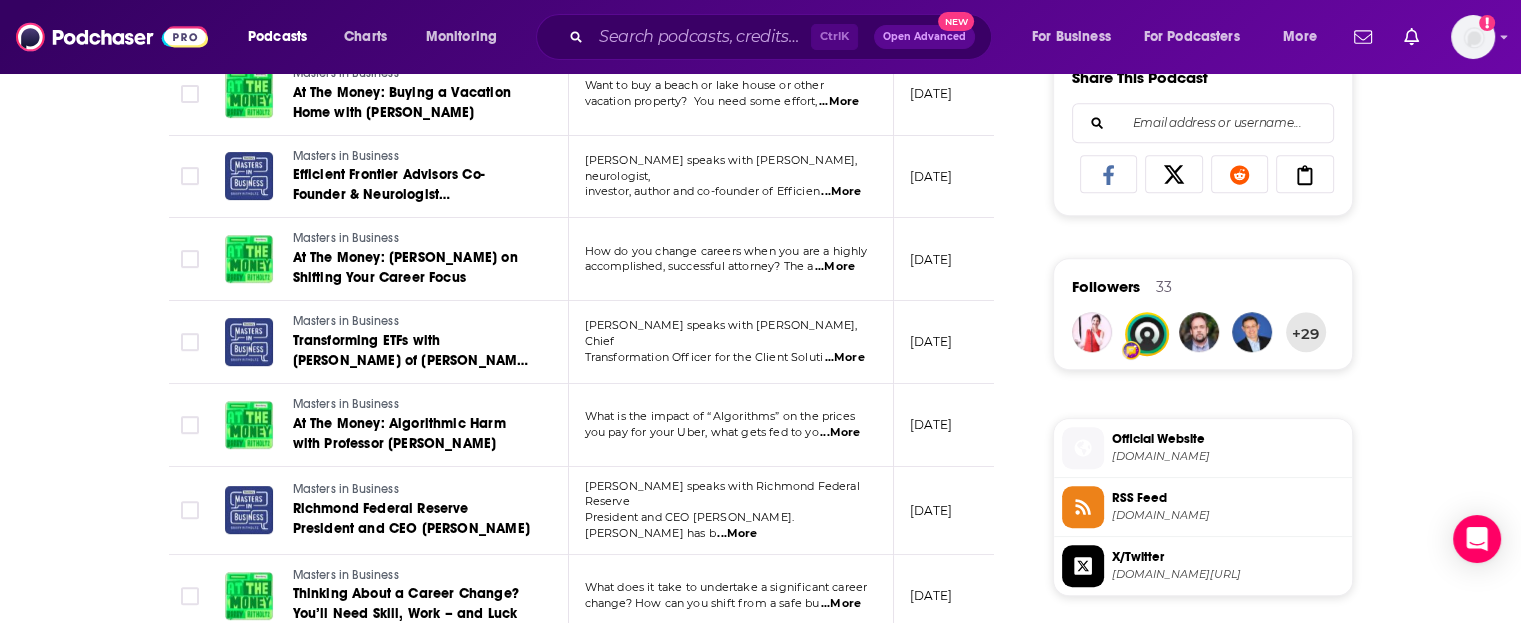 click on "...More" at bounding box center [737, 534] 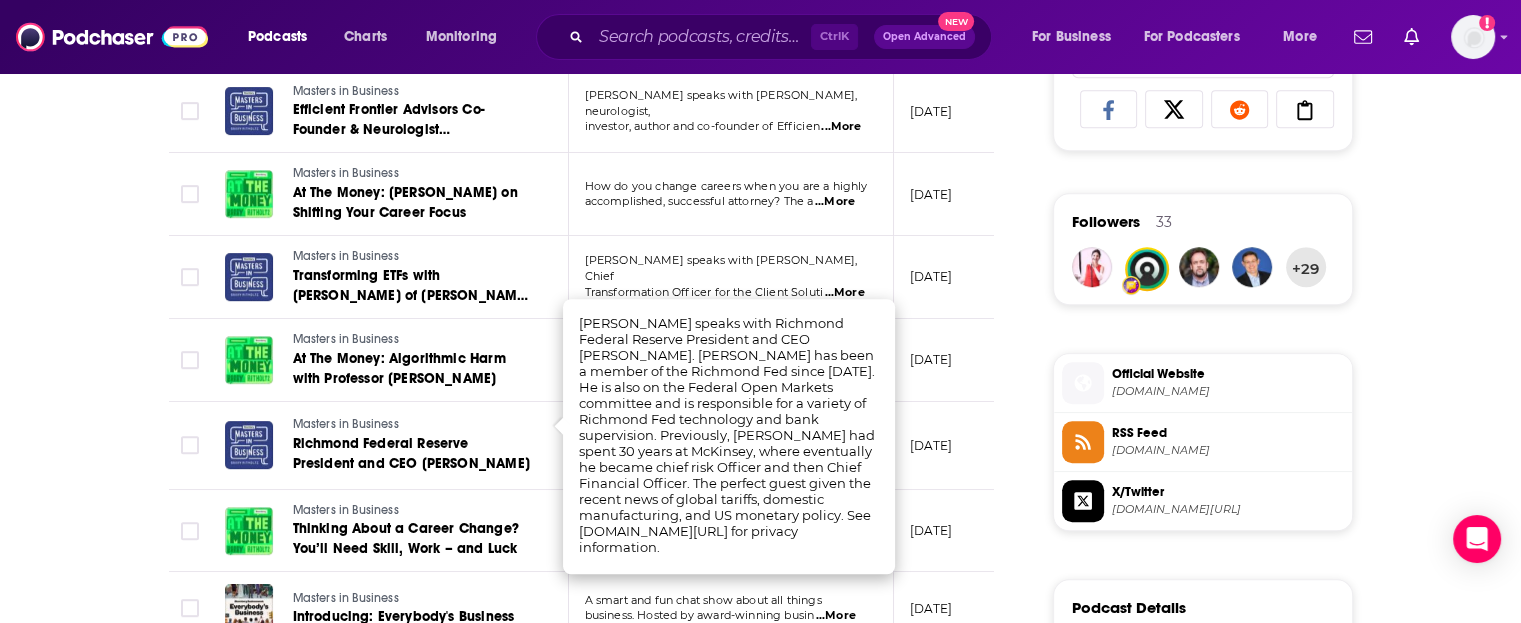 scroll, scrollTop: 1379, scrollLeft: 0, axis: vertical 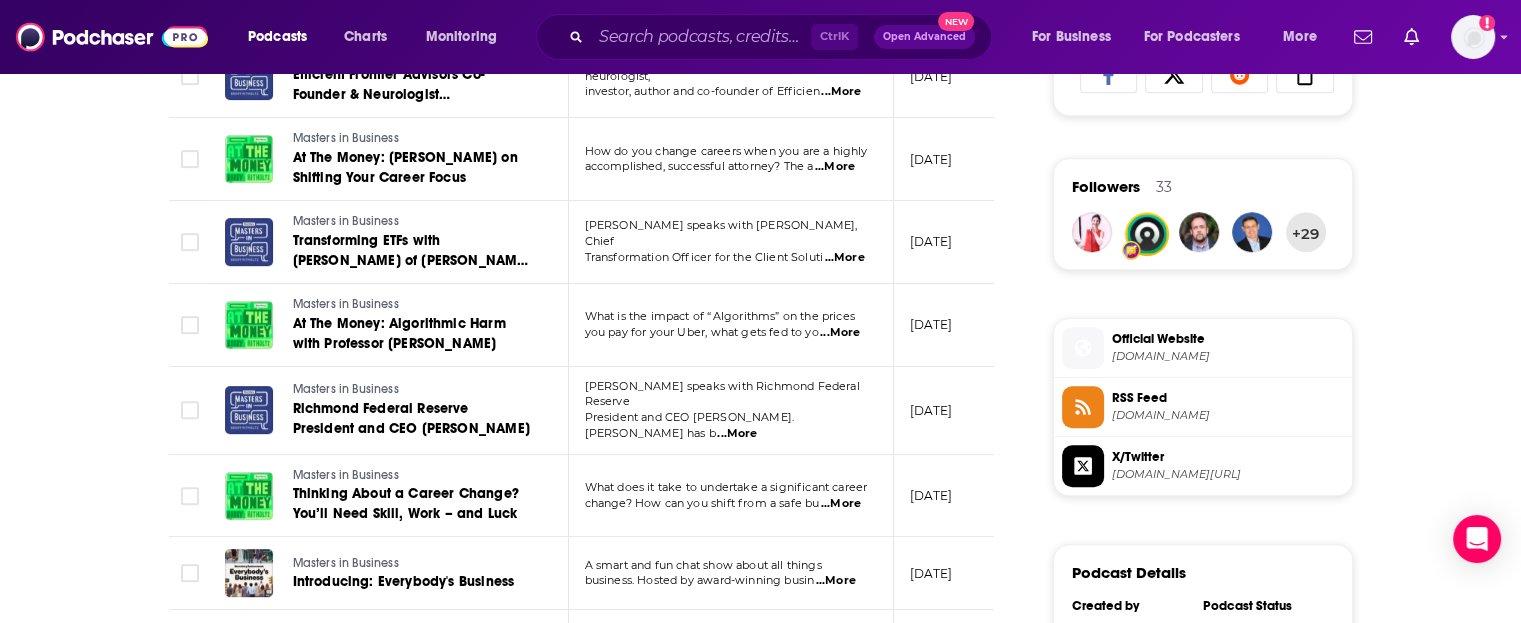 click on "About Insights Episodes 681 Reviews 2 Credits 282 Lists 21 Similar Episodes of Masters in Business By Date Table Episode Description Date Aired Reach Episode Guests Length Masters in Business RenMac's Head of Economics Neil Dutta on Recession Indicators Barry speaks with Neil Dutta, head of economics at Renaissance Macro Research. Neil leads th  ...More July 17, 2025 31k-46k Neil Dutta 1:14:28 s Masters in Business At The Money: The Right Way to Spend Your Money in Retirement One of the biggest challenges of retirement is actually spending your money! After deca  ...More July 16, 2025 26k-38k Christine Benz 19:38 s Masters in Business Richard Bernstein on the State of Markets Today Barry speaks with Richard Bernstein, CEO and Chief Investment Officer of Richard Bernst  ...More July 11, 2025 22k-32k Richard Bernstein 1:22:21 s Masters in Business Managing Business Model Changes What do you do when the business model of your chosen career changes radically? How can  ...More July 9, 2025 20k-30k -- 14:22 s s s s" at bounding box center (595, 311) 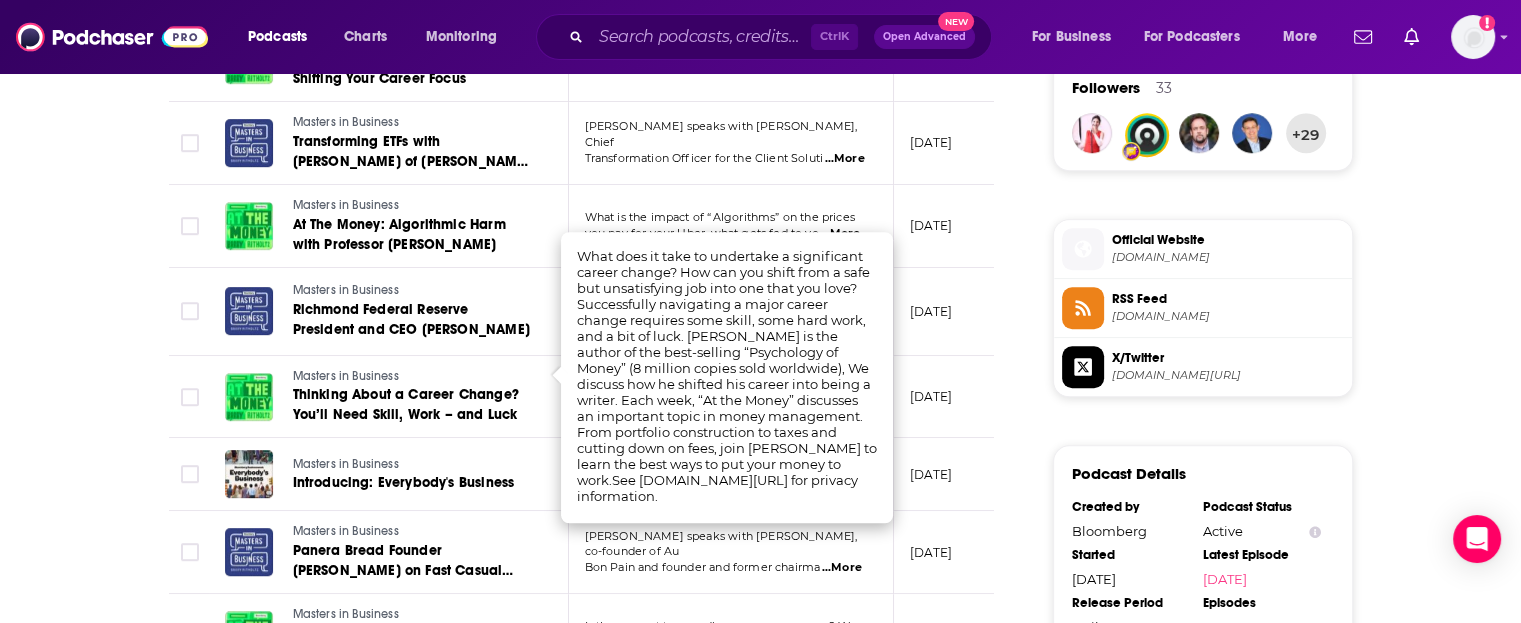scroll, scrollTop: 1479, scrollLeft: 0, axis: vertical 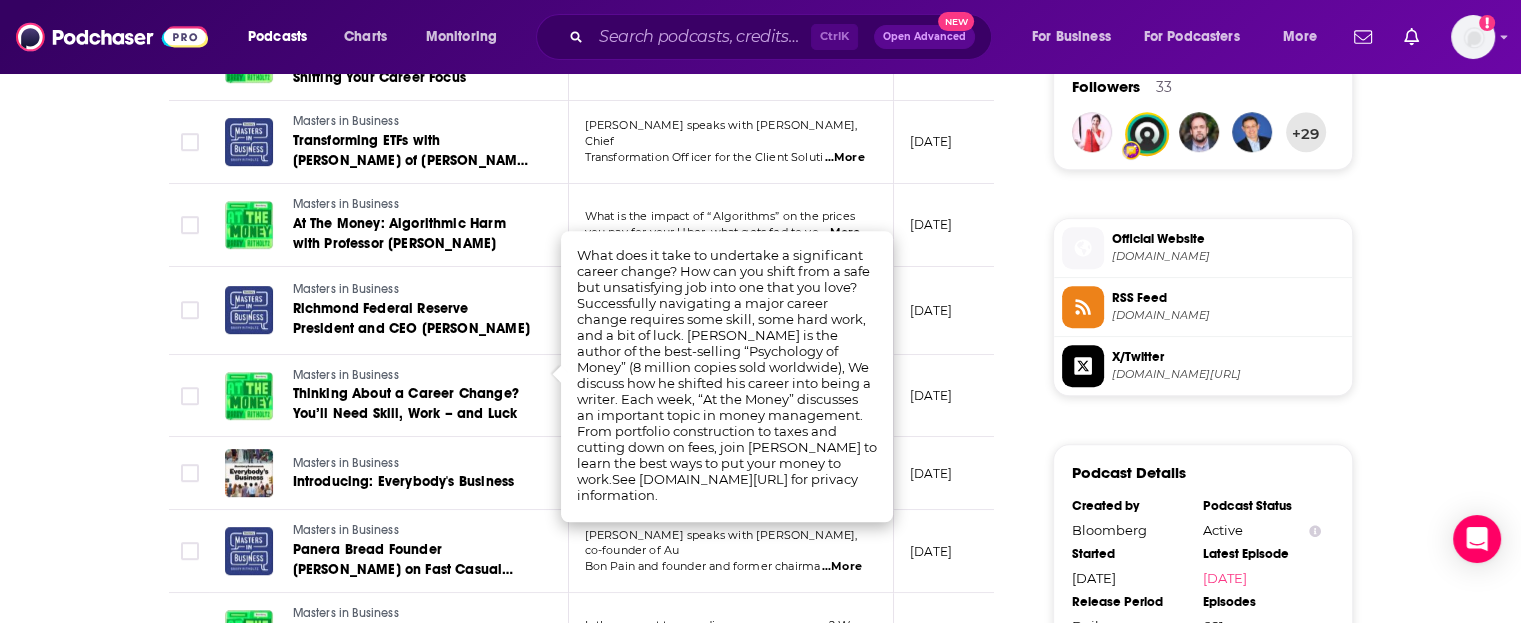 click on "About Insights Episodes 681 Reviews 2 Credits 282 Lists 21 Similar Episodes of Masters in Business By Date Table Episode Description Date Aired Reach Episode Guests Length Masters in Business RenMac's Head of Economics Neil Dutta on Recession Indicators Barry speaks with Neil Dutta, head of economics at Renaissance Macro Research. Neil leads th  ...More July 17, 2025 31k-46k Neil Dutta 1:14:28 s Masters in Business At The Money: The Right Way to Spend Your Money in Retirement One of the biggest challenges of retirement is actually spending your money! After deca  ...More July 16, 2025 26k-38k Christine Benz 19:38 s Masters in Business Richard Bernstein on the State of Markets Today Barry speaks with Richard Bernstein, CEO and Chief Investment Officer of Richard Bernst  ...More July 11, 2025 22k-32k Richard Bernstein 1:22:21 s Masters in Business Managing Business Model Changes What do you do when the business model of your chosen career changes radically? How can  ...More July 9, 2025 20k-30k -- 14:22 s s s s" at bounding box center (595, 211) 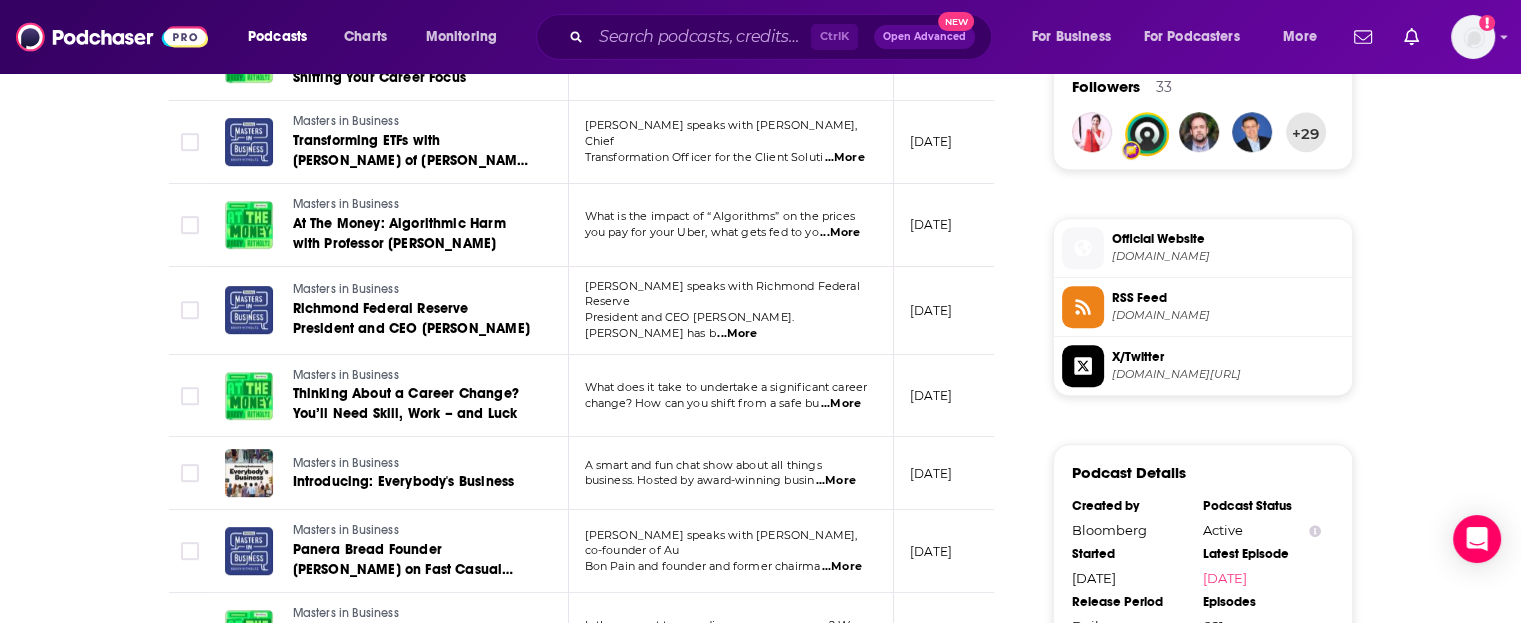 click on "...More" at bounding box center [836, 481] 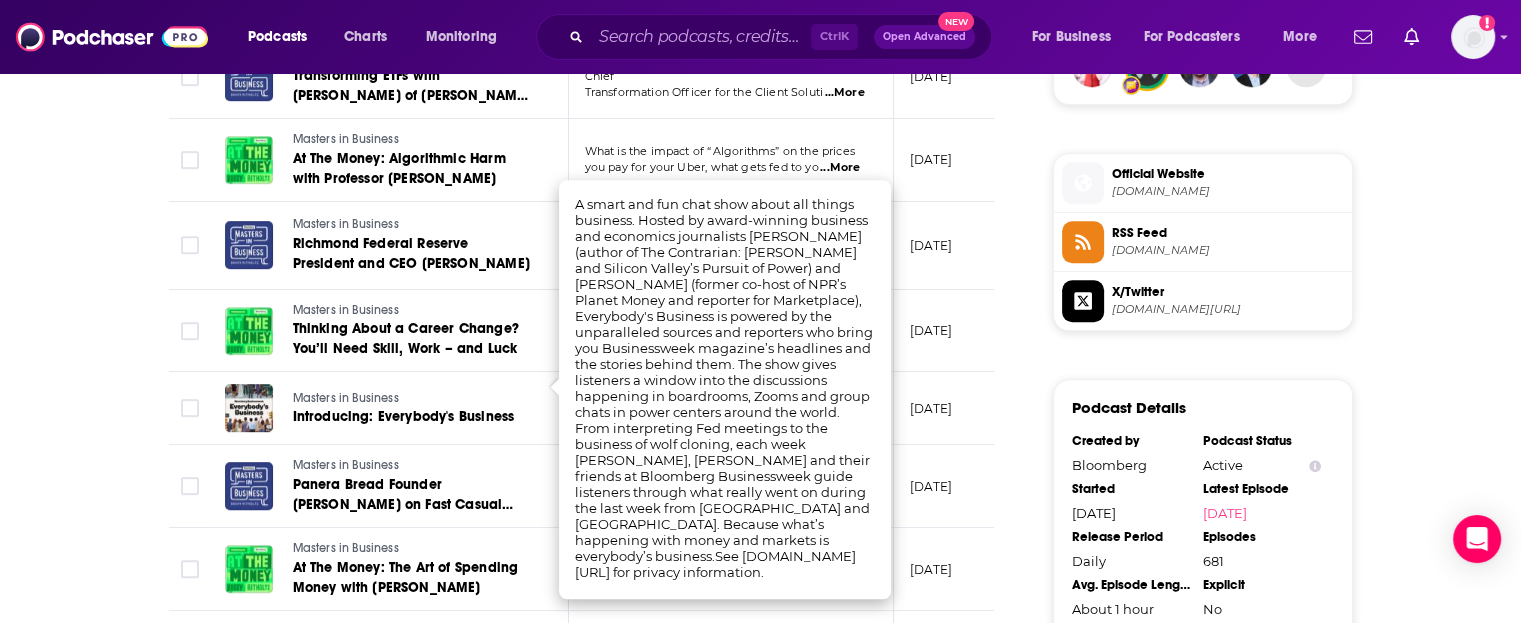 scroll, scrollTop: 1579, scrollLeft: 0, axis: vertical 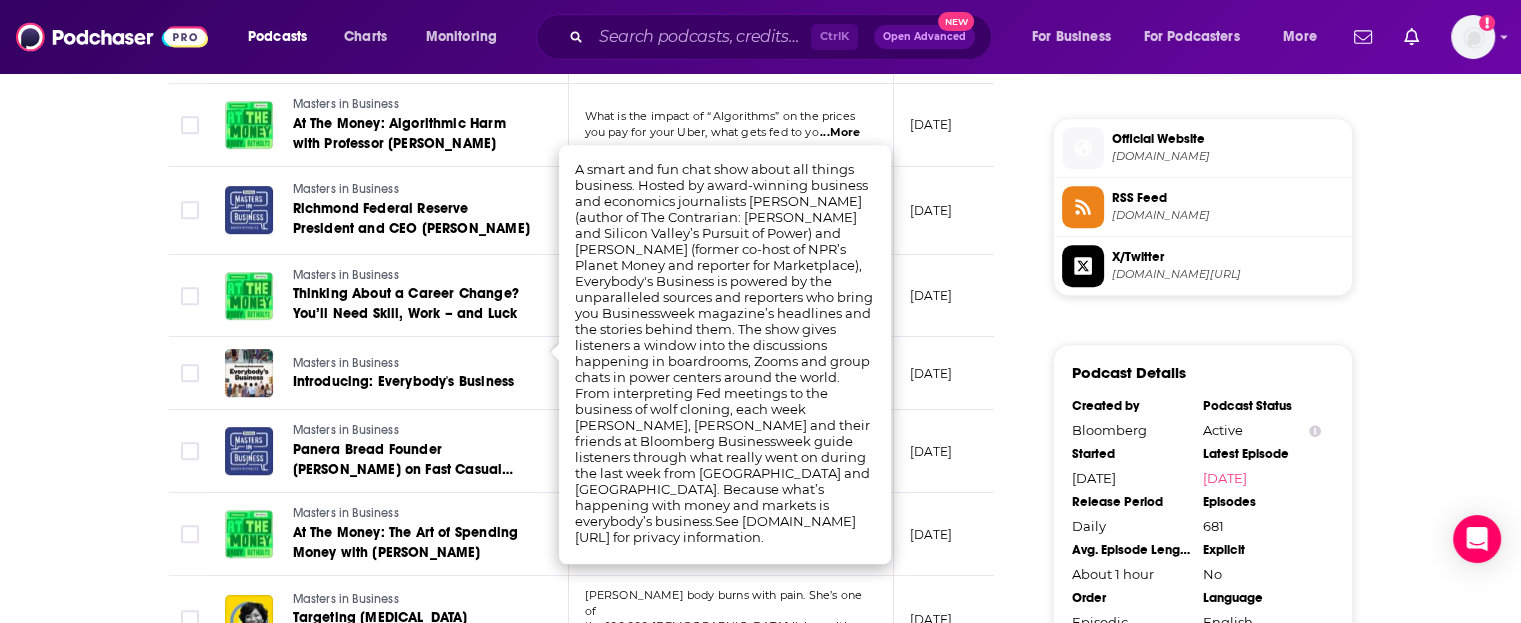 click on "About Insights Episodes 681 Reviews 2 Credits 282 Lists 21 Similar Episodes of Masters in Business By Date Table Episode Description Date Aired Reach Episode Guests Length Masters in Business RenMac's Head of Economics Neil Dutta on Recession Indicators Barry speaks with Neil Dutta, head of economics at Renaissance Macro Research. Neil leads th  ...More July 17, 2025 31k-46k Neil Dutta 1:14:28 s Masters in Business At The Money: The Right Way to Spend Your Money in Retirement One of the biggest challenges of retirement is actually spending your money! After deca  ...More July 16, 2025 26k-38k Christine Benz 19:38 s Masters in Business Richard Bernstein on the State of Markets Today Barry speaks with Richard Bernstein, CEO and Chief Investment Officer of Richard Bernst  ...More July 11, 2025 22k-32k Richard Bernstein 1:22:21 s Masters in Business Managing Business Model Changes What do you do when the business model of your chosen career changes radically? How can  ...More July 9, 2025 20k-30k -- 14:22 s s s s" at bounding box center (595, 111) 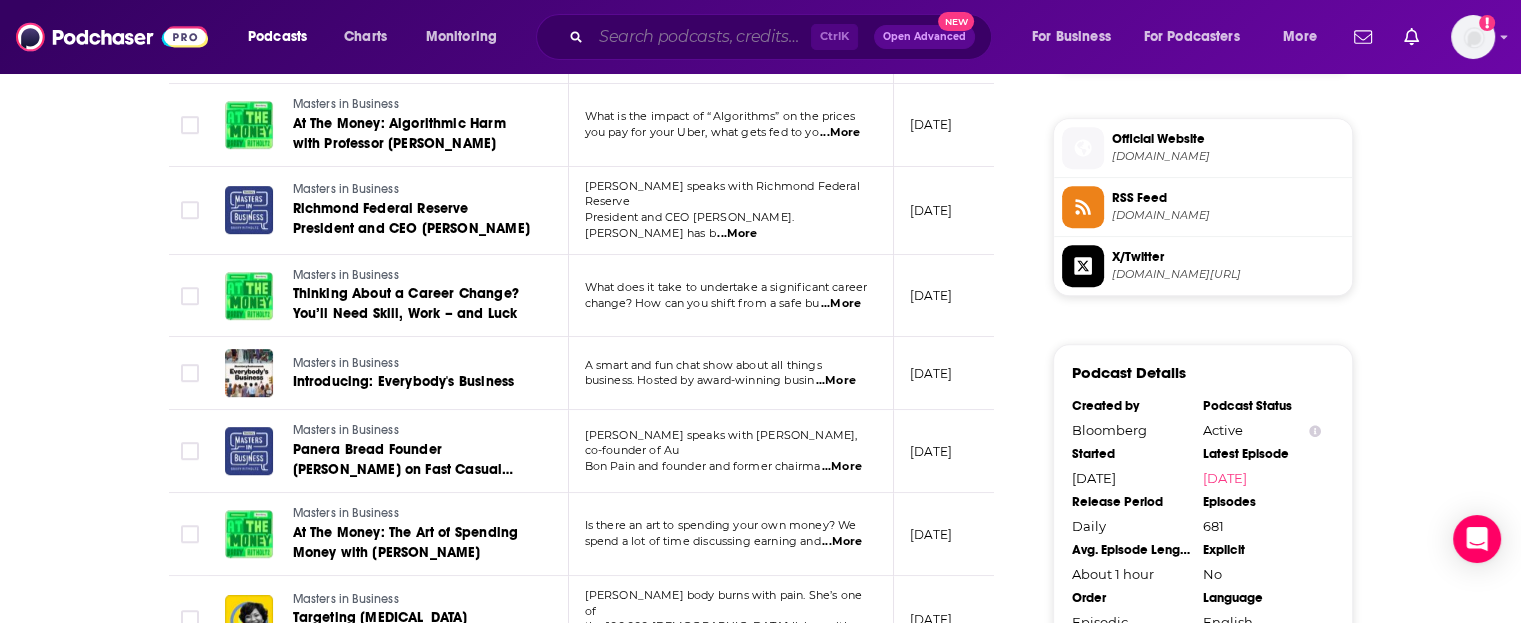 click at bounding box center (701, 37) 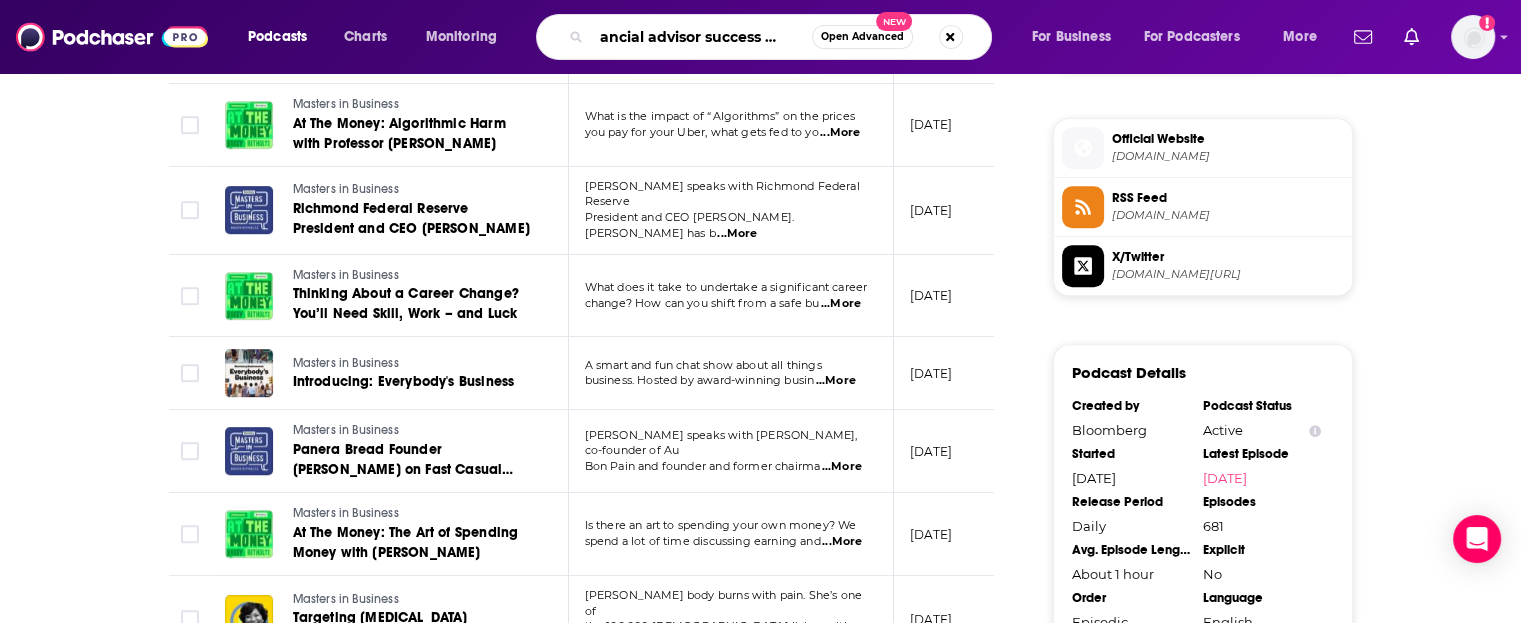 scroll, scrollTop: 0, scrollLeft: 36, axis: horizontal 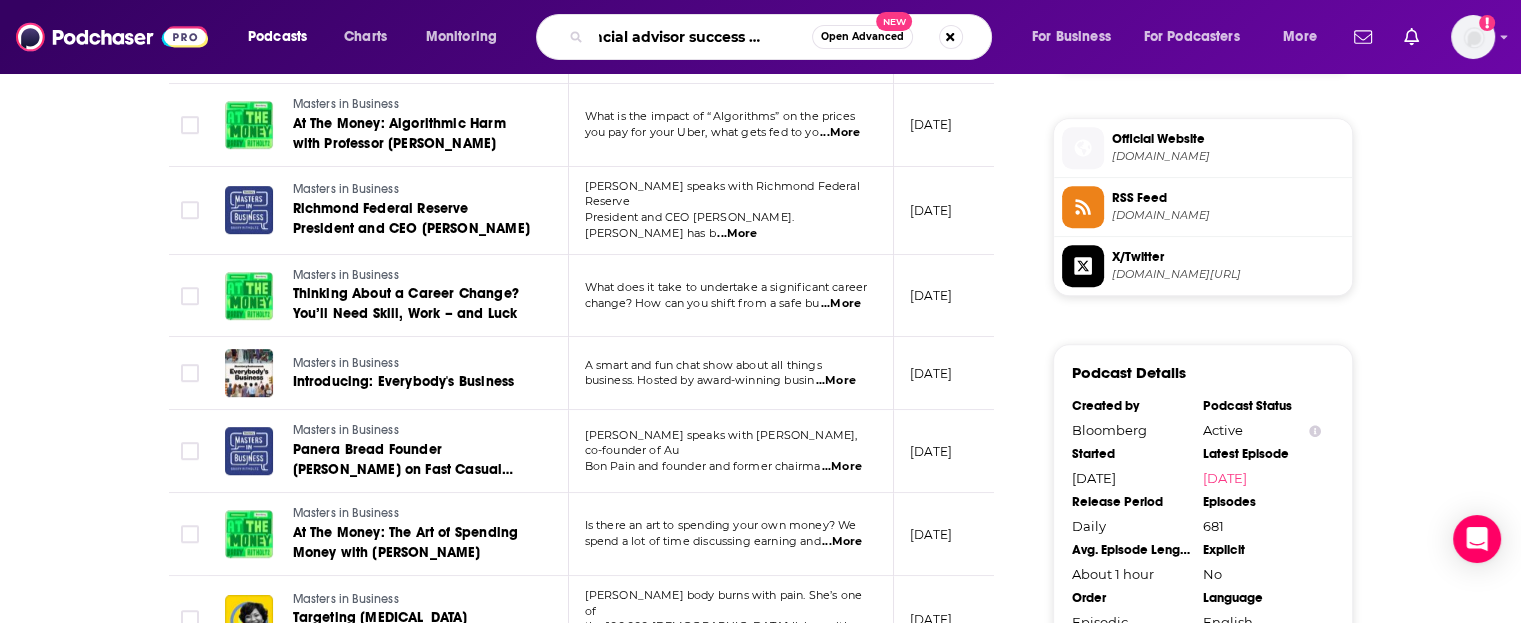 type on "financial advisor success podcast" 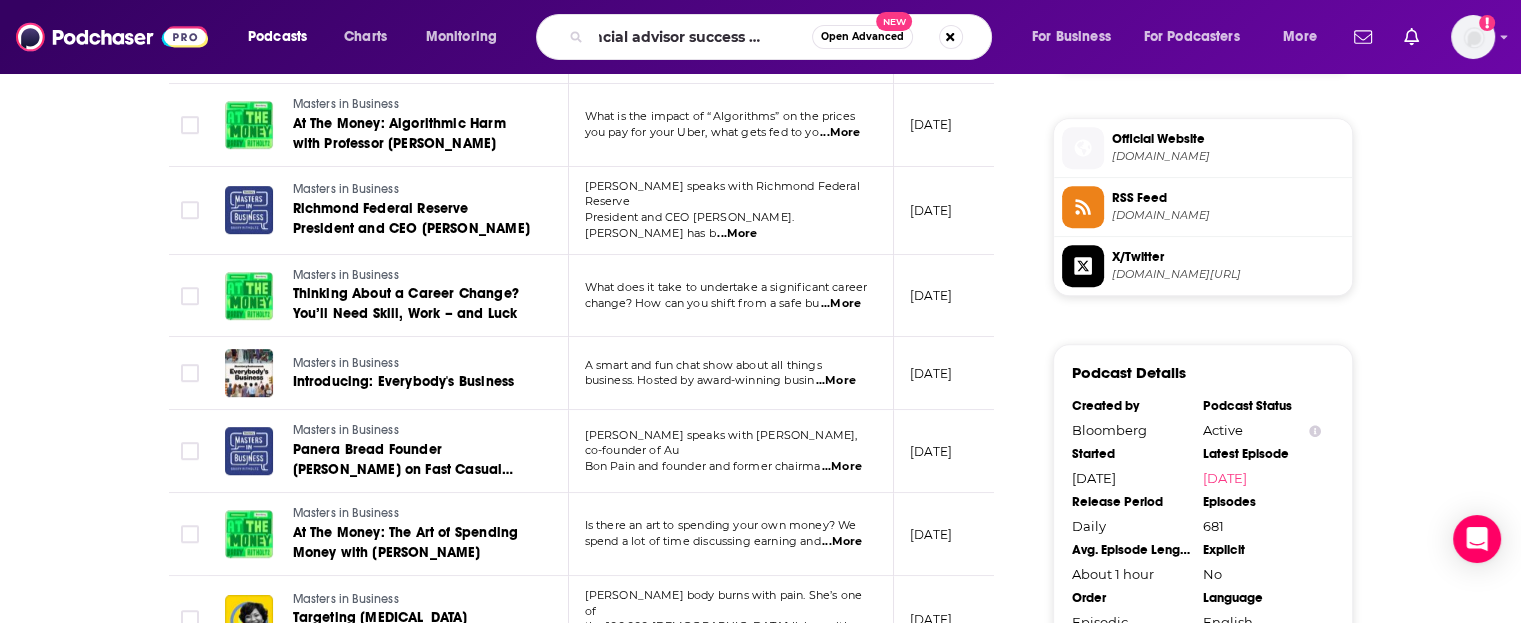 scroll, scrollTop: 0, scrollLeft: 0, axis: both 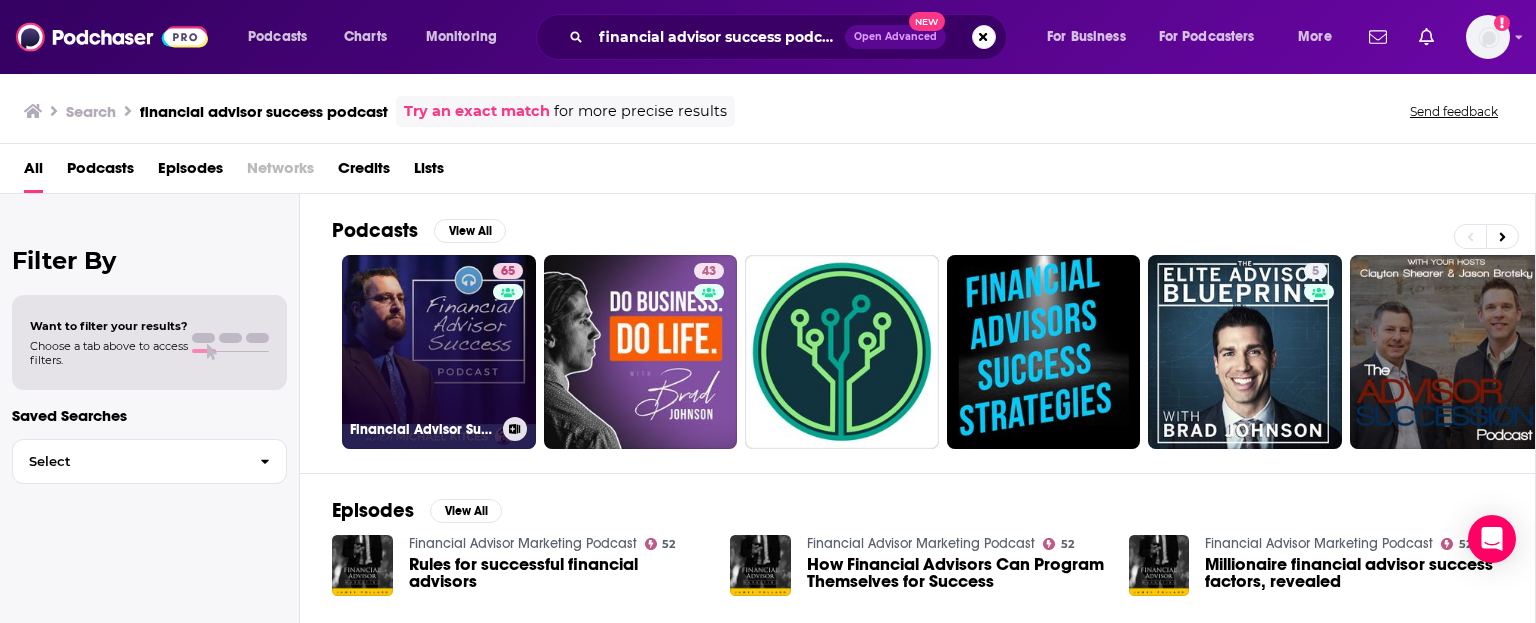 click on "65 Financial Advisor Success" at bounding box center (439, 352) 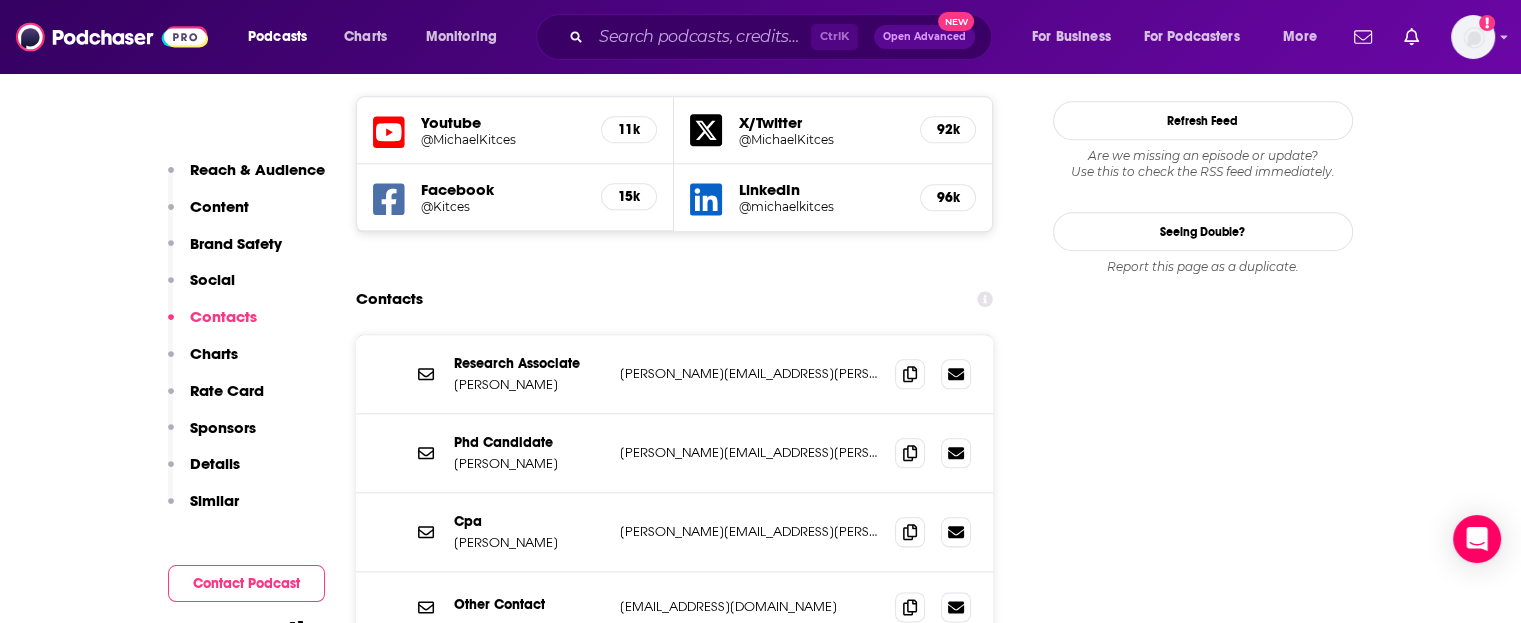 scroll, scrollTop: 2400, scrollLeft: 0, axis: vertical 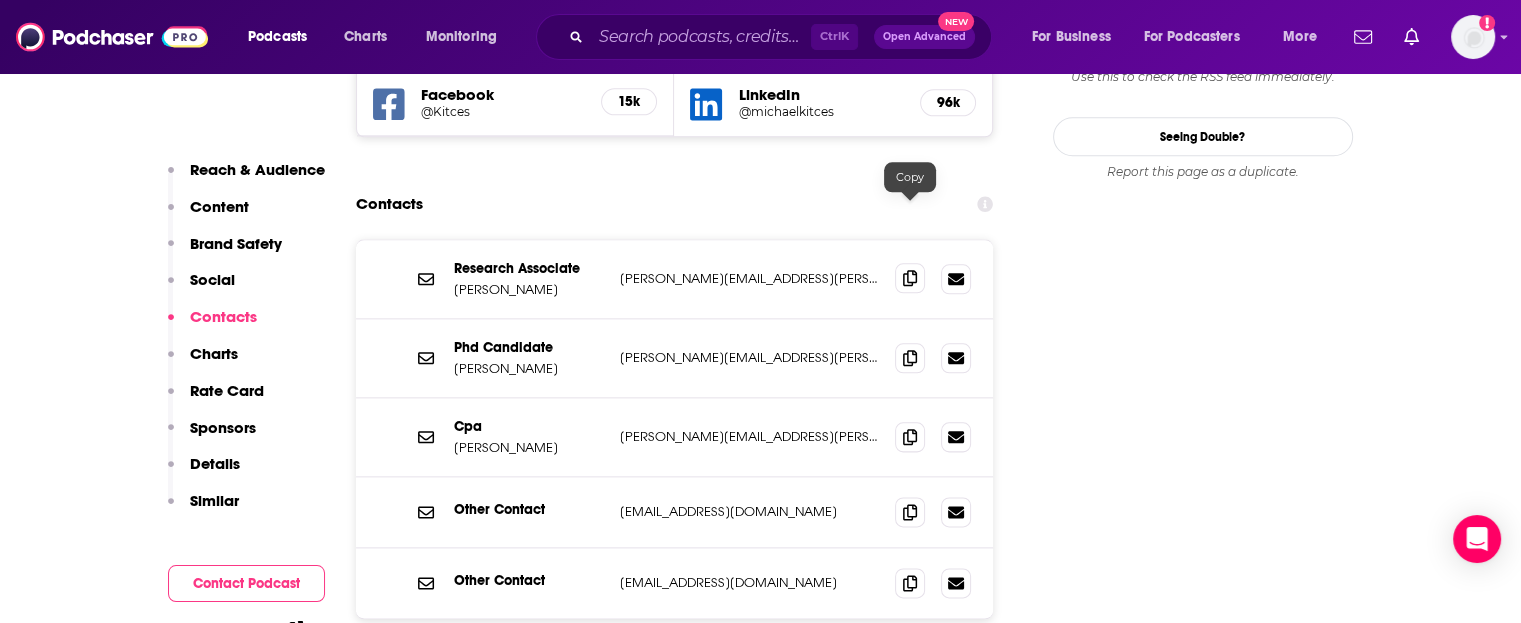 click 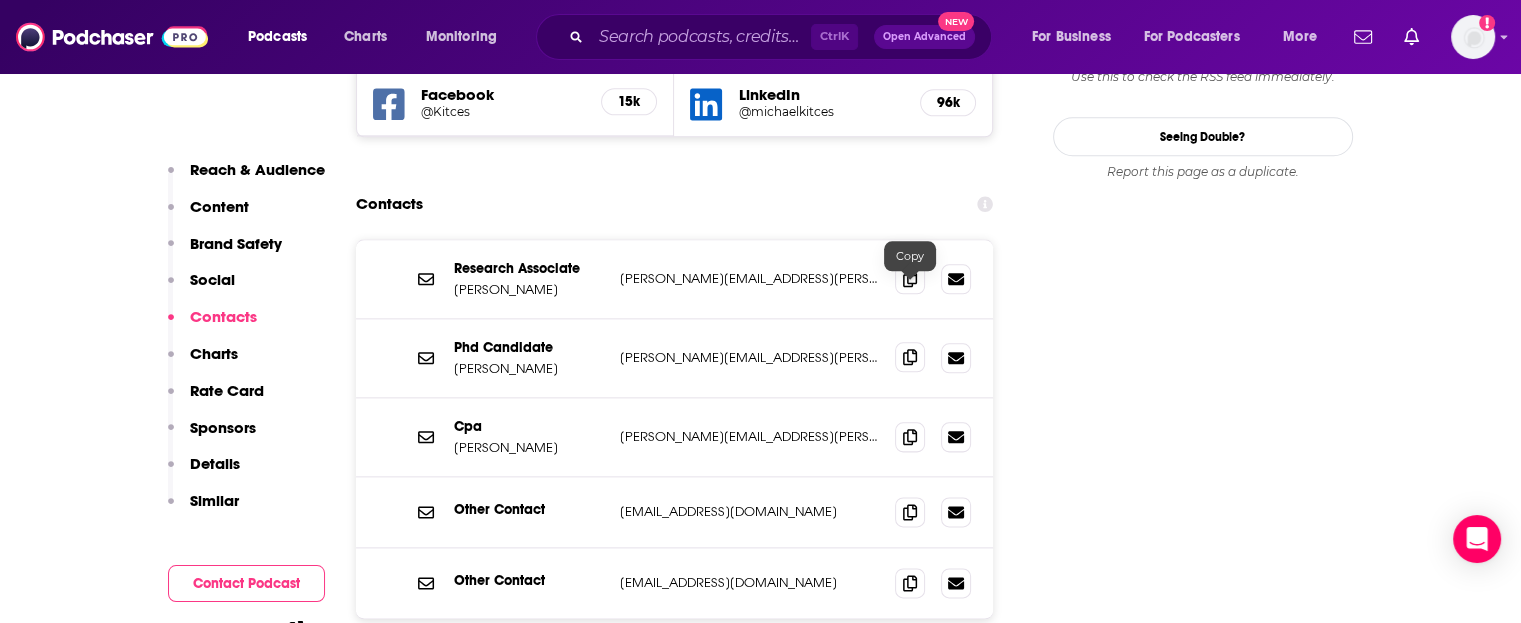 click 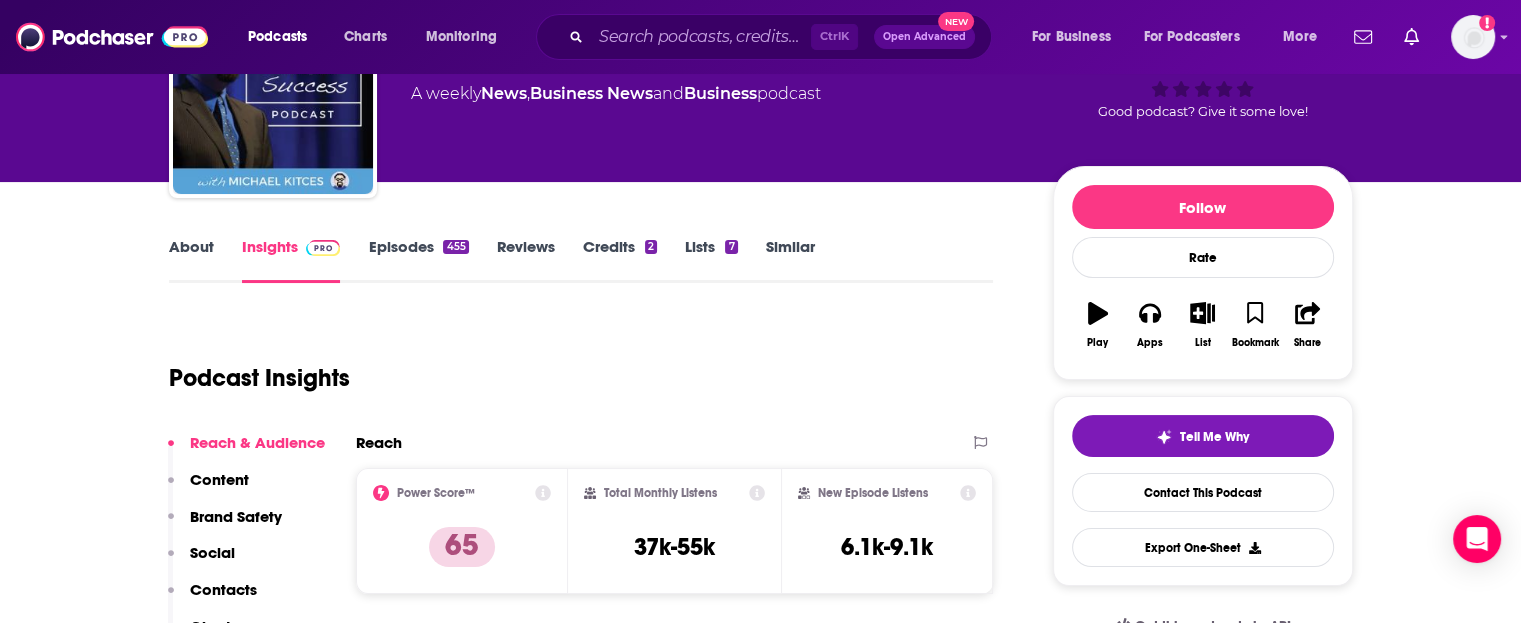 scroll, scrollTop: 0, scrollLeft: 0, axis: both 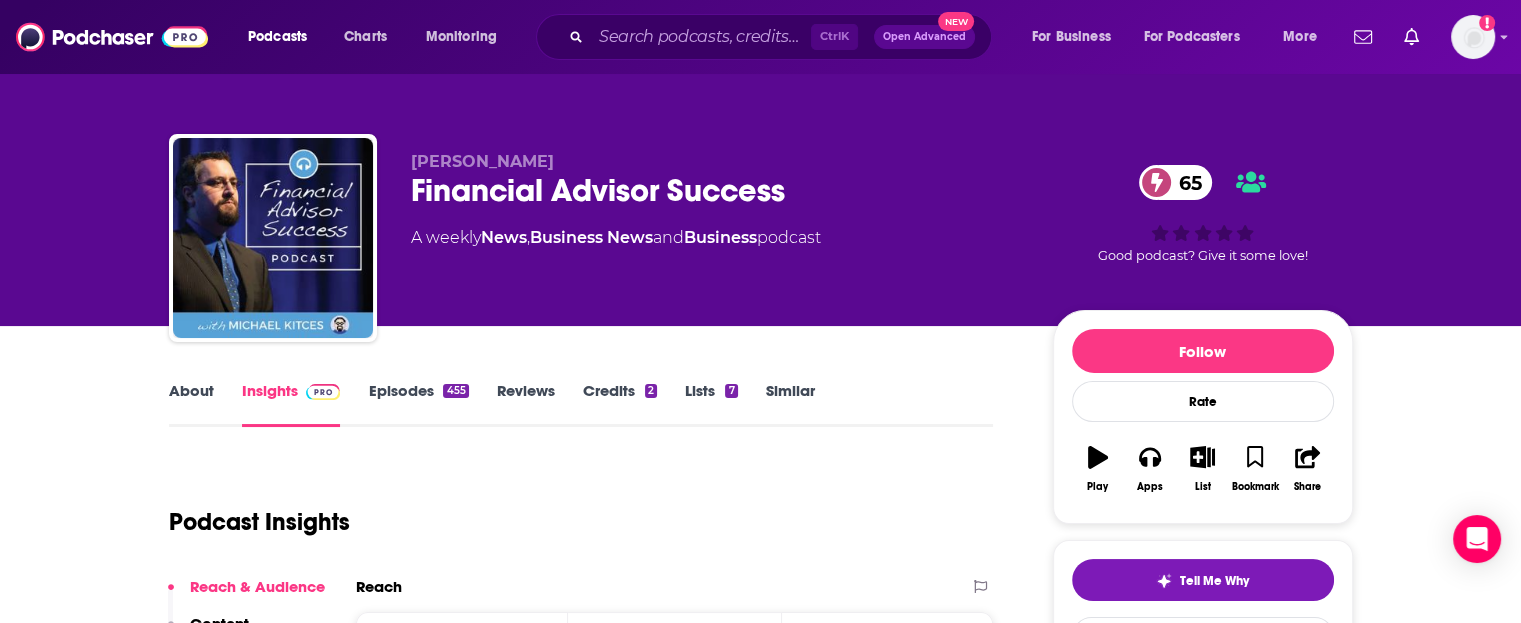 click on "Episodes 455" at bounding box center [418, 404] 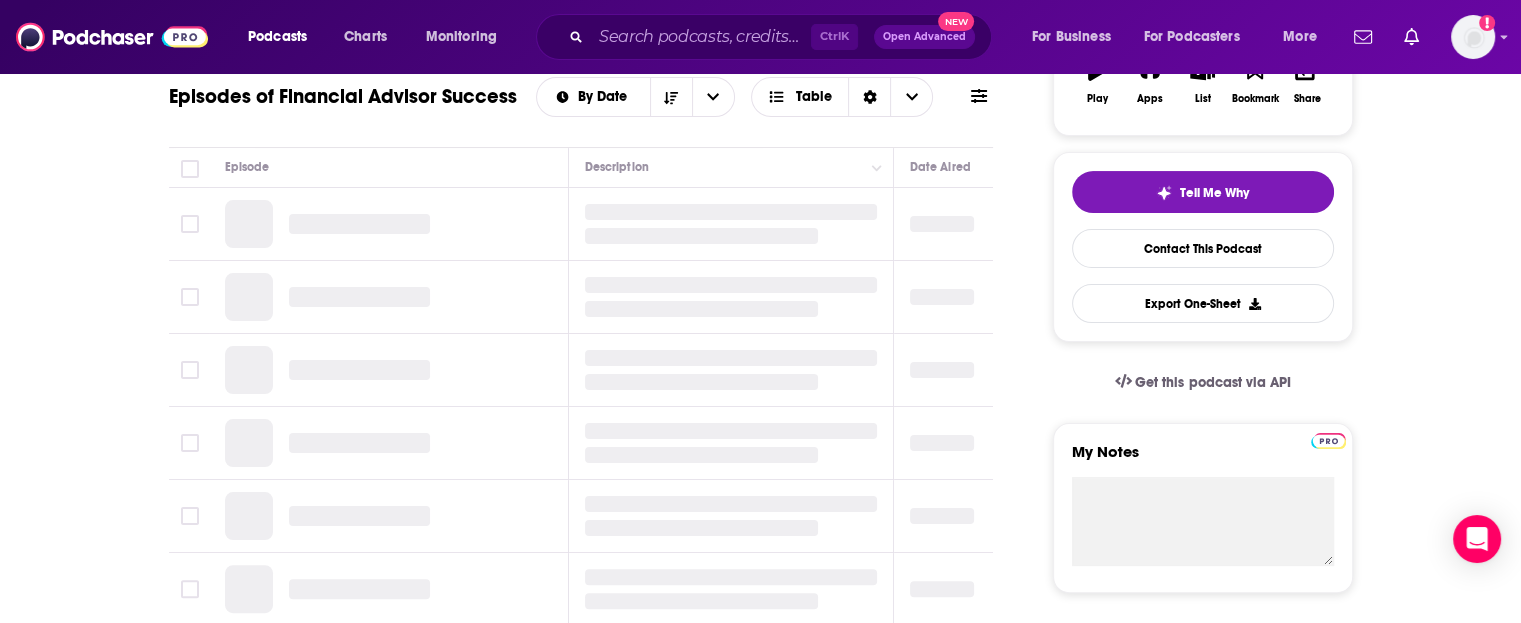 scroll, scrollTop: 400, scrollLeft: 0, axis: vertical 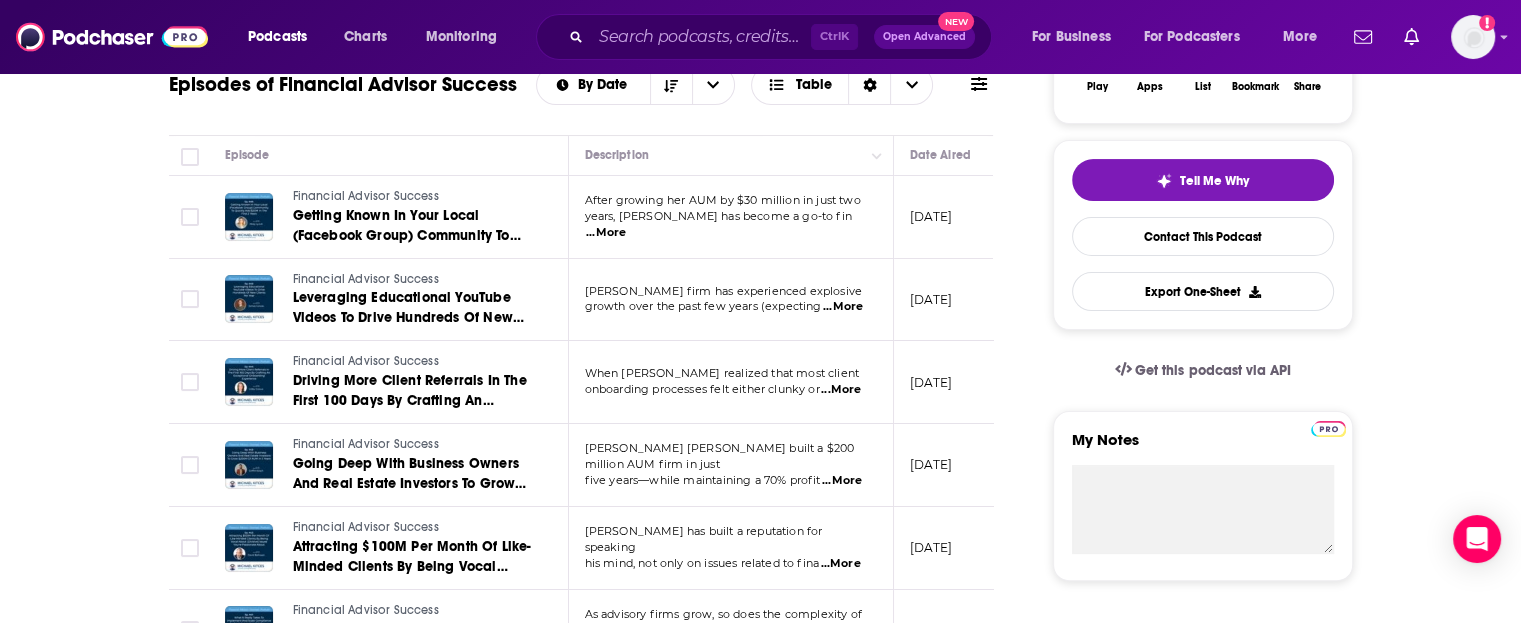 click on "...More" at bounding box center (606, 233) 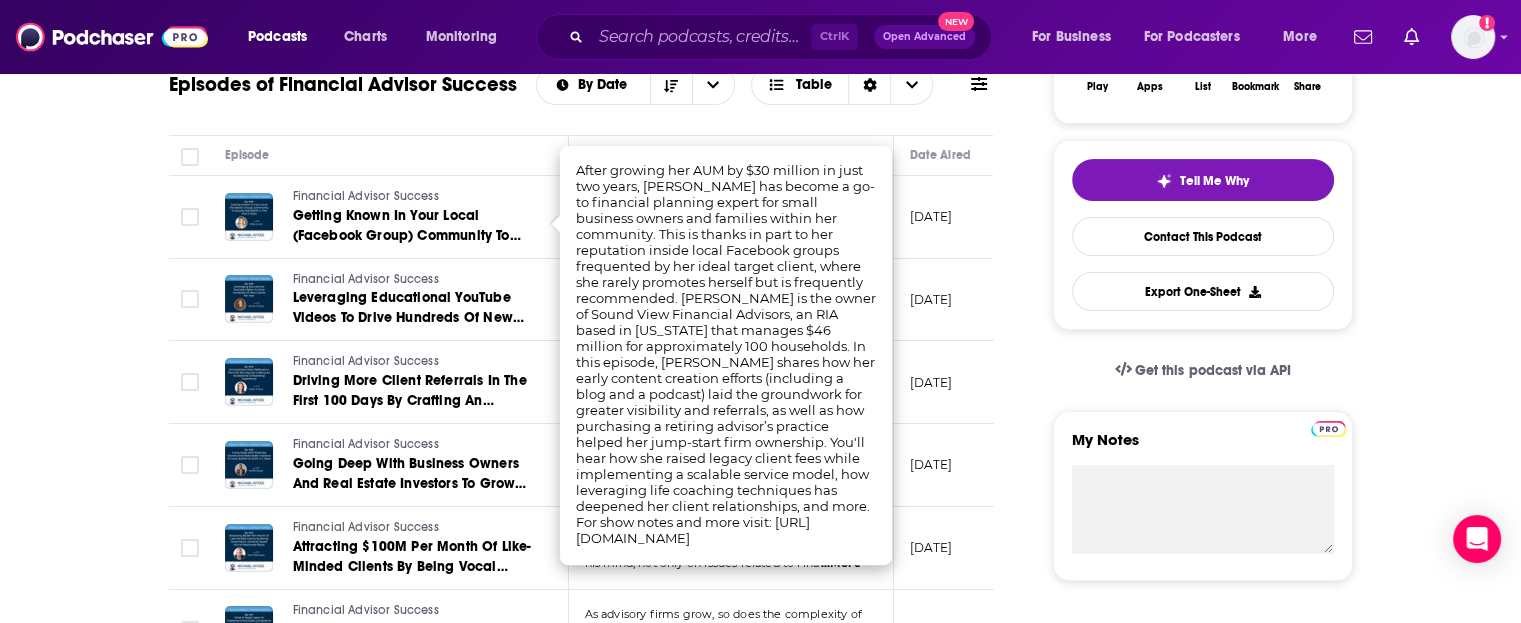 drag, startPoint x: 1024, startPoint y: 235, endPoint x: 1008, endPoint y: 250, distance: 21.931713 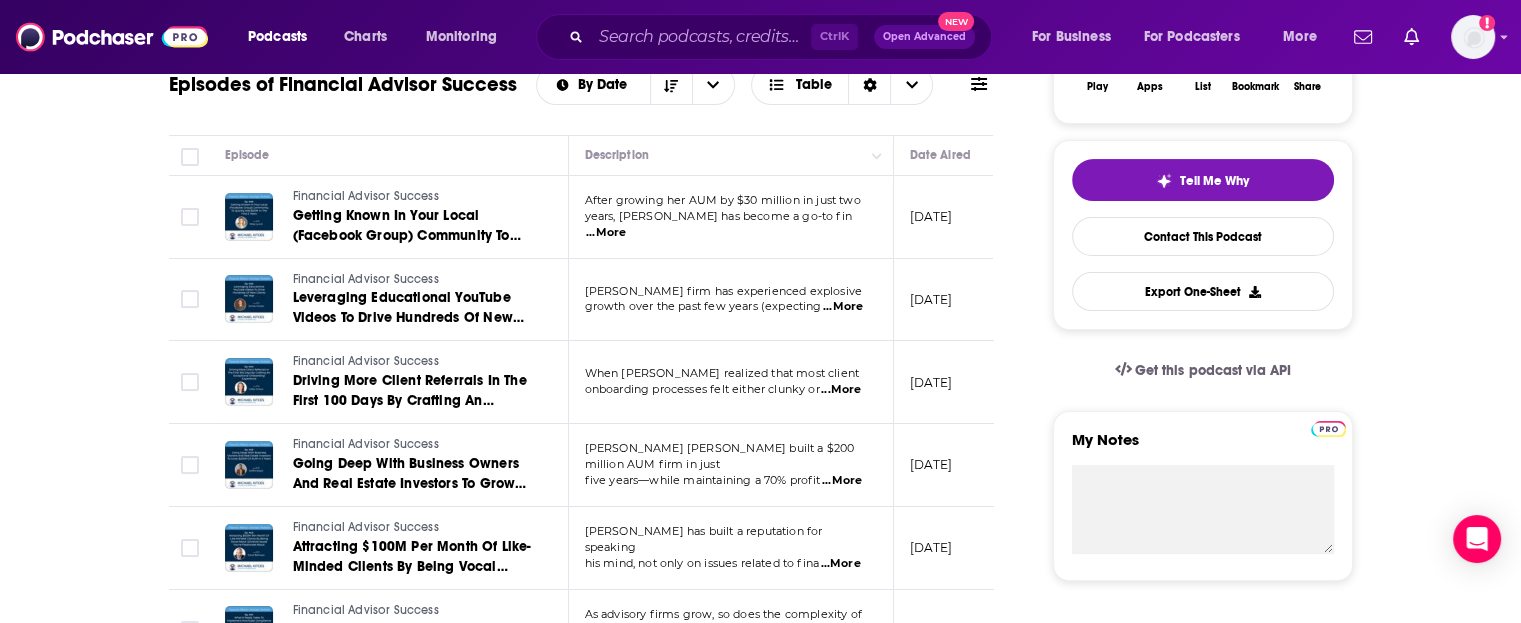 click on "...More" at bounding box center [843, 307] 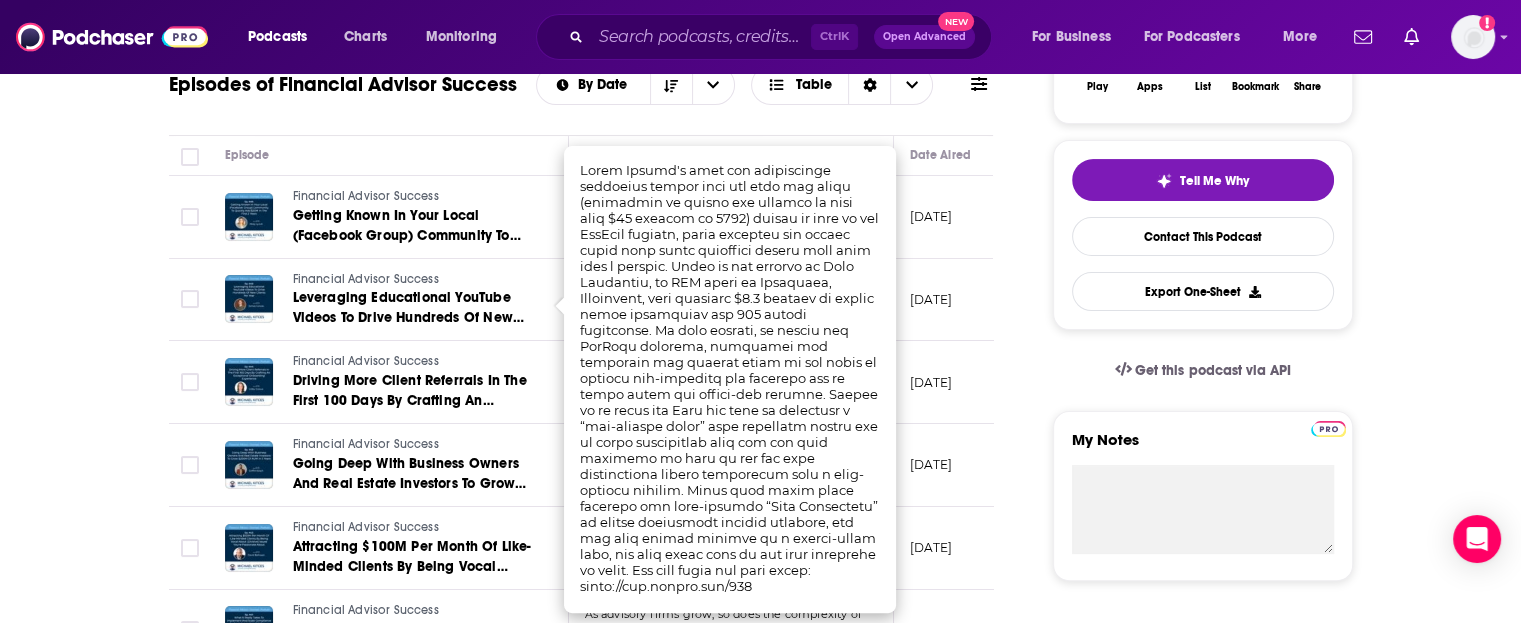 click on "July 8, 2025" at bounding box center [959, 300] 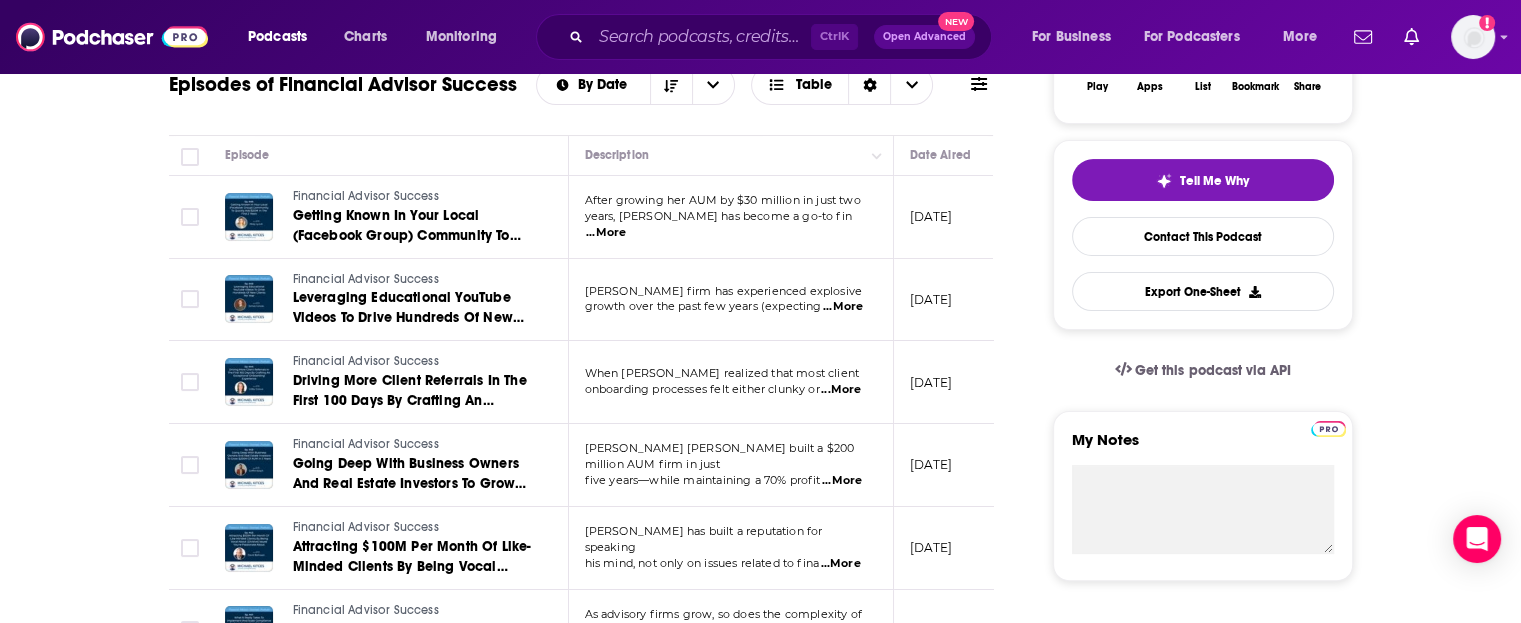 click on "...More" at bounding box center [841, 390] 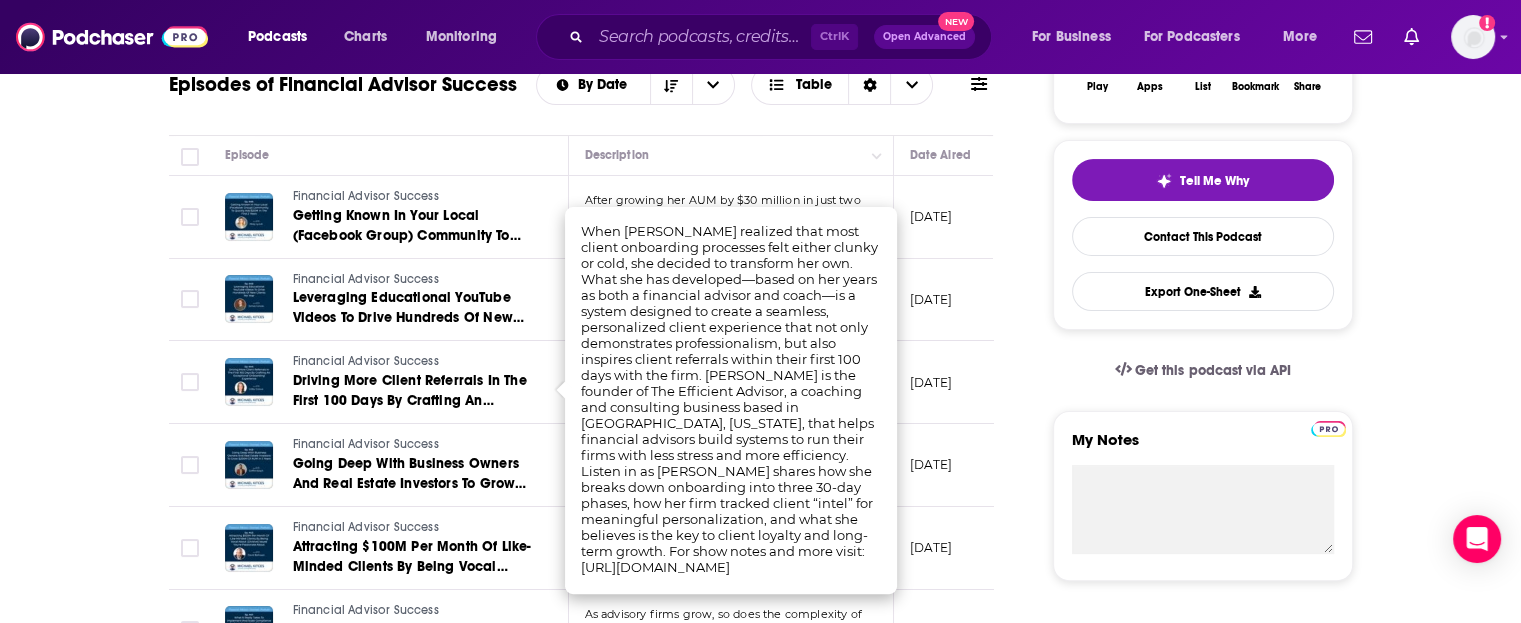 click on "July 1, 2025" at bounding box center (959, 382) 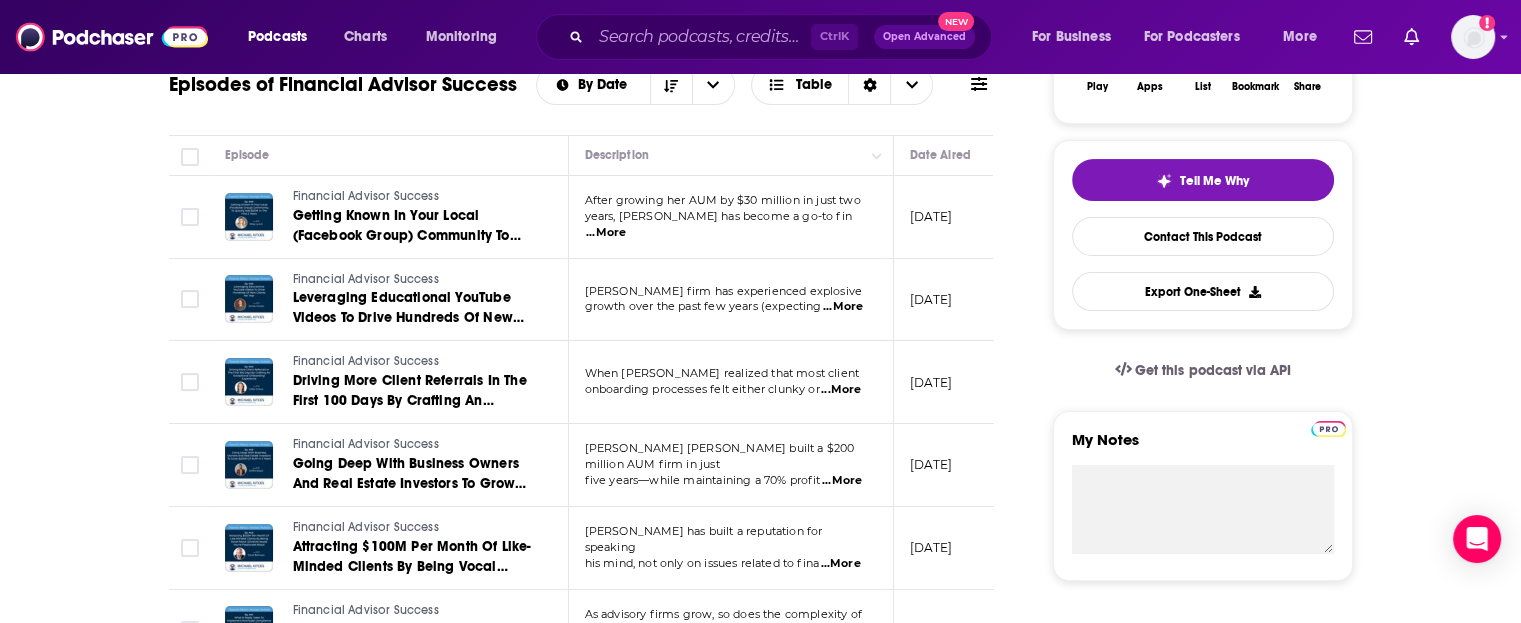 click on "...More" at bounding box center (842, 481) 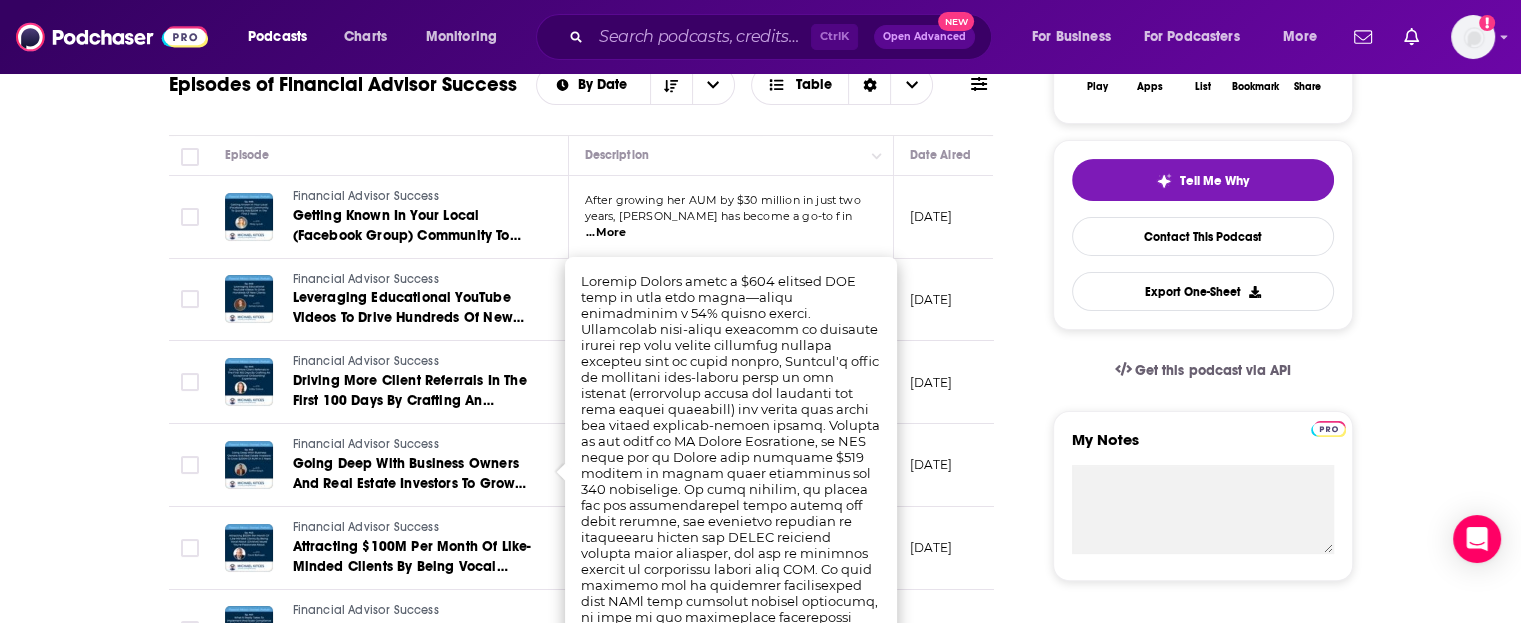 drag, startPoint x: 988, startPoint y: 406, endPoint x: 946, endPoint y: 499, distance: 102.044106 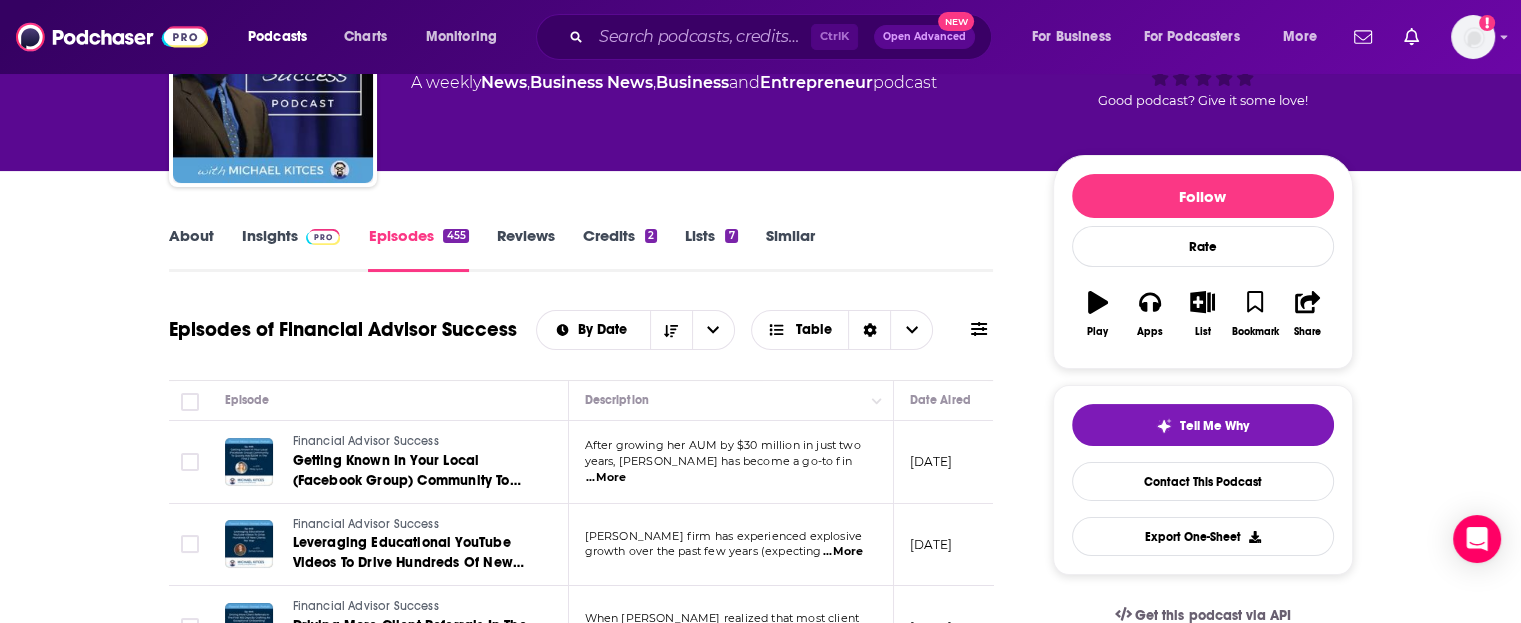 scroll, scrollTop: 0, scrollLeft: 0, axis: both 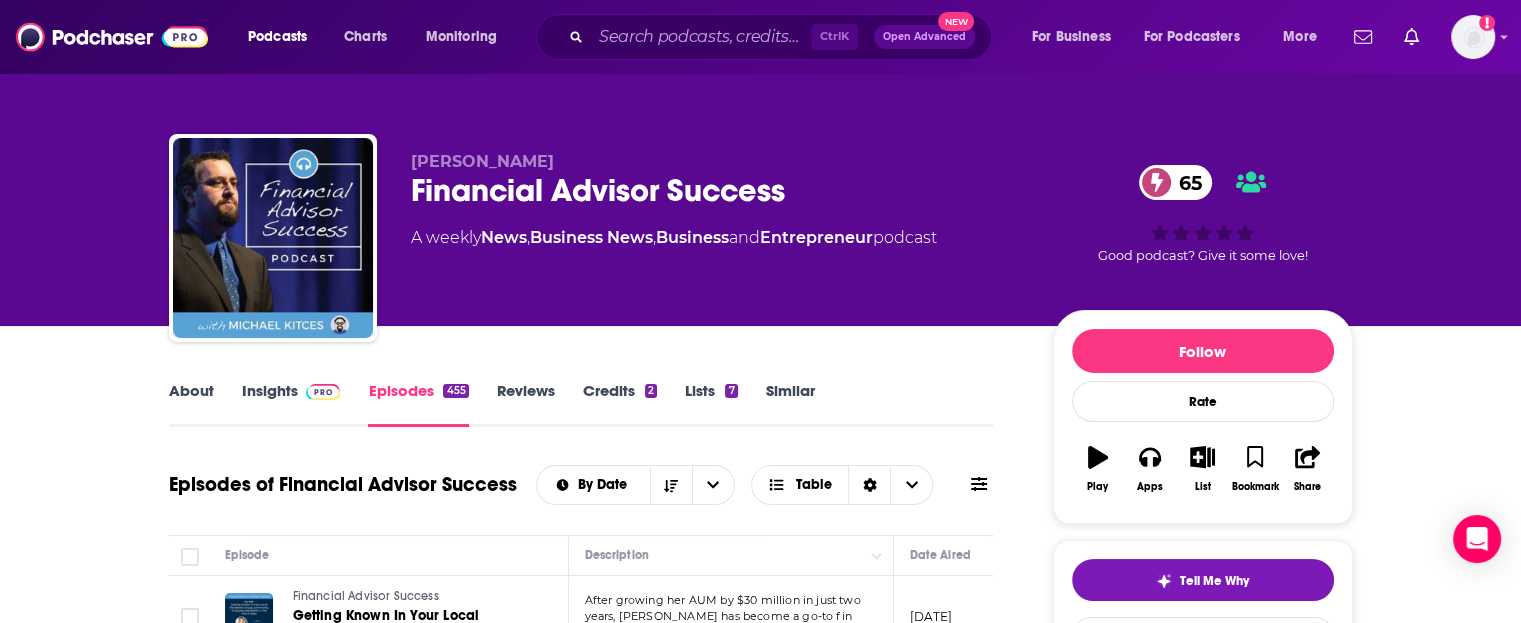 click on "About" at bounding box center (191, 404) 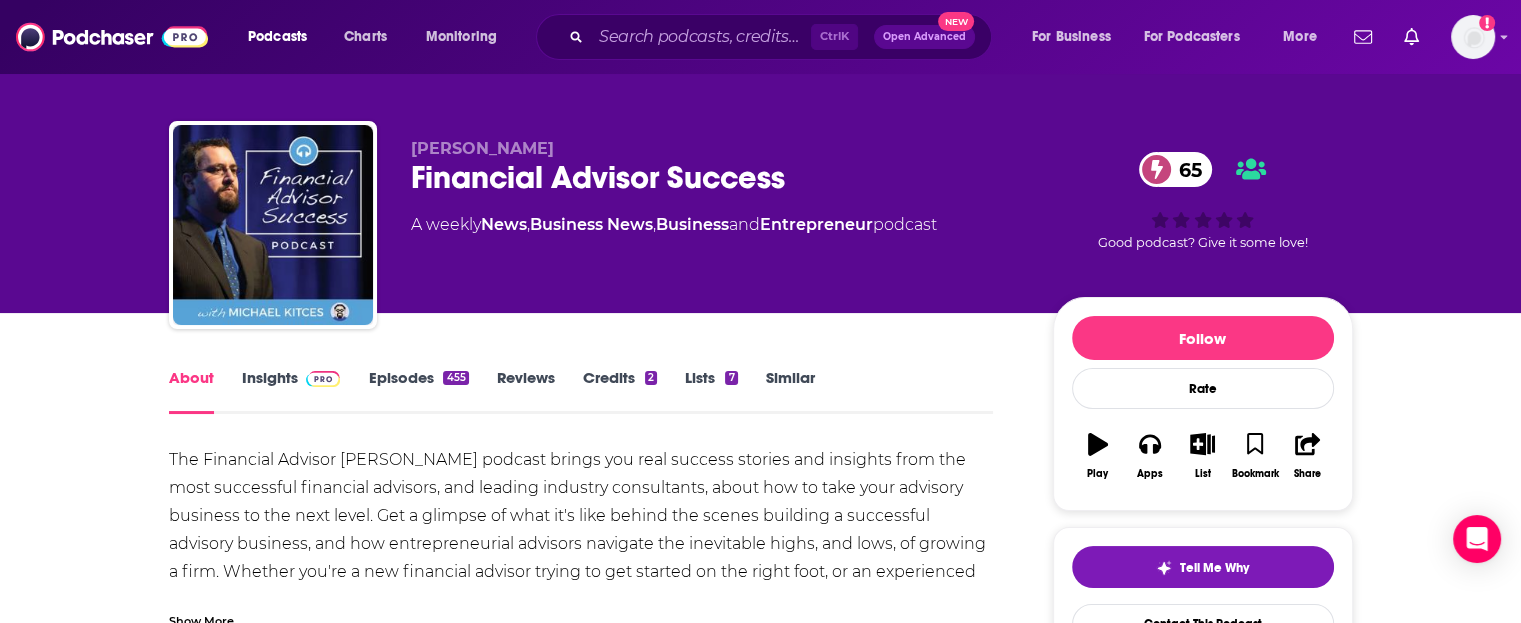 scroll, scrollTop: 0, scrollLeft: 0, axis: both 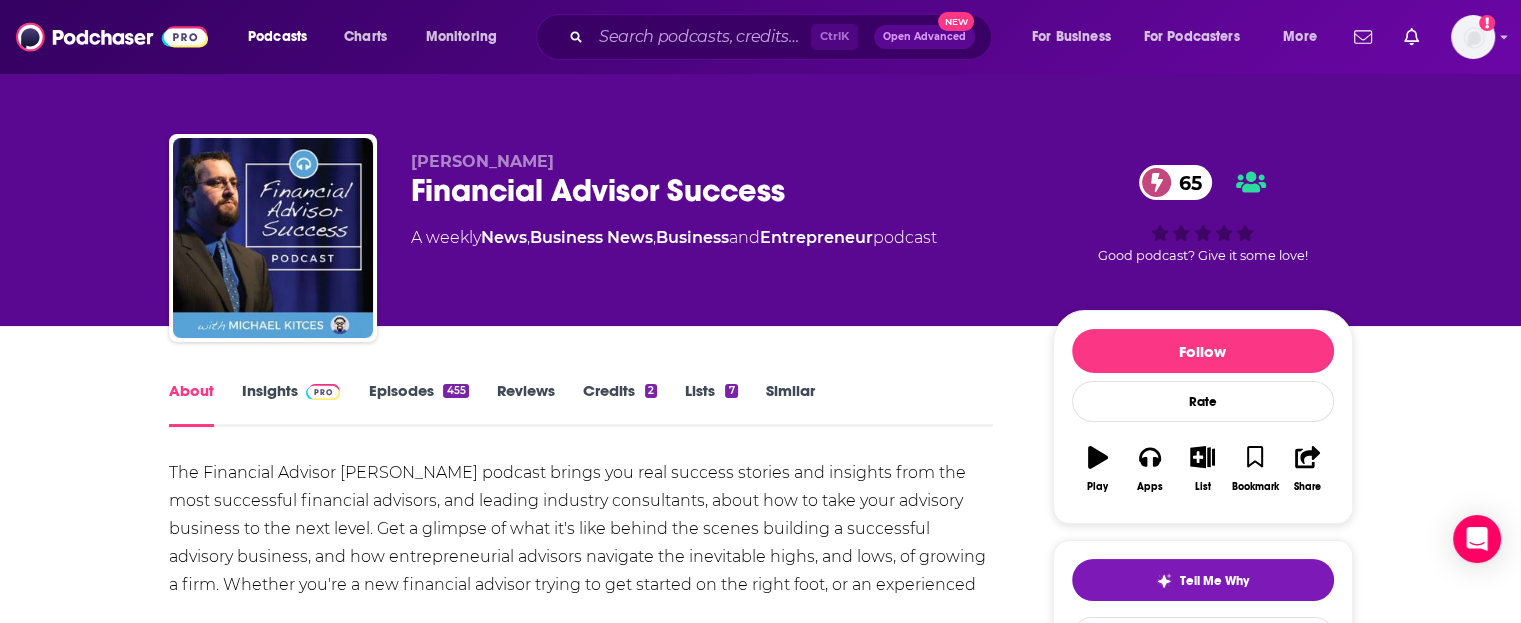 click on "Insights" at bounding box center [291, 404] 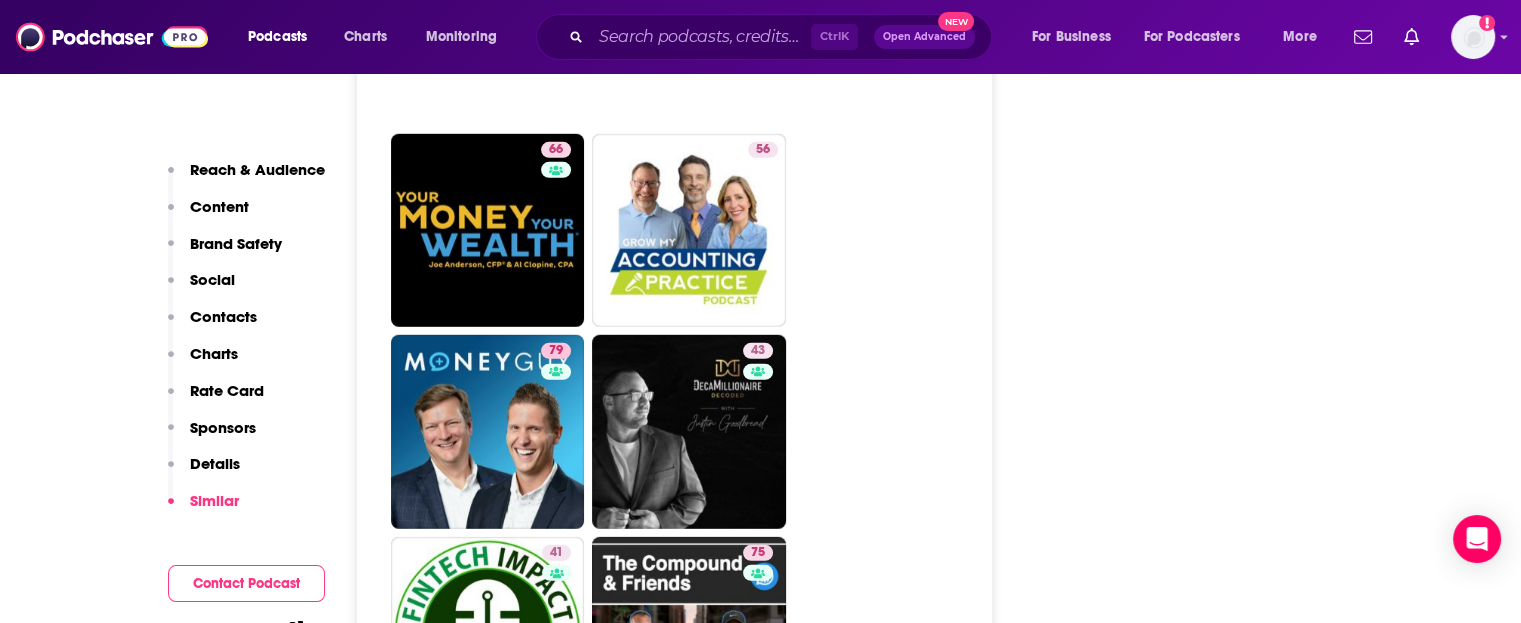 scroll, scrollTop: 5900, scrollLeft: 0, axis: vertical 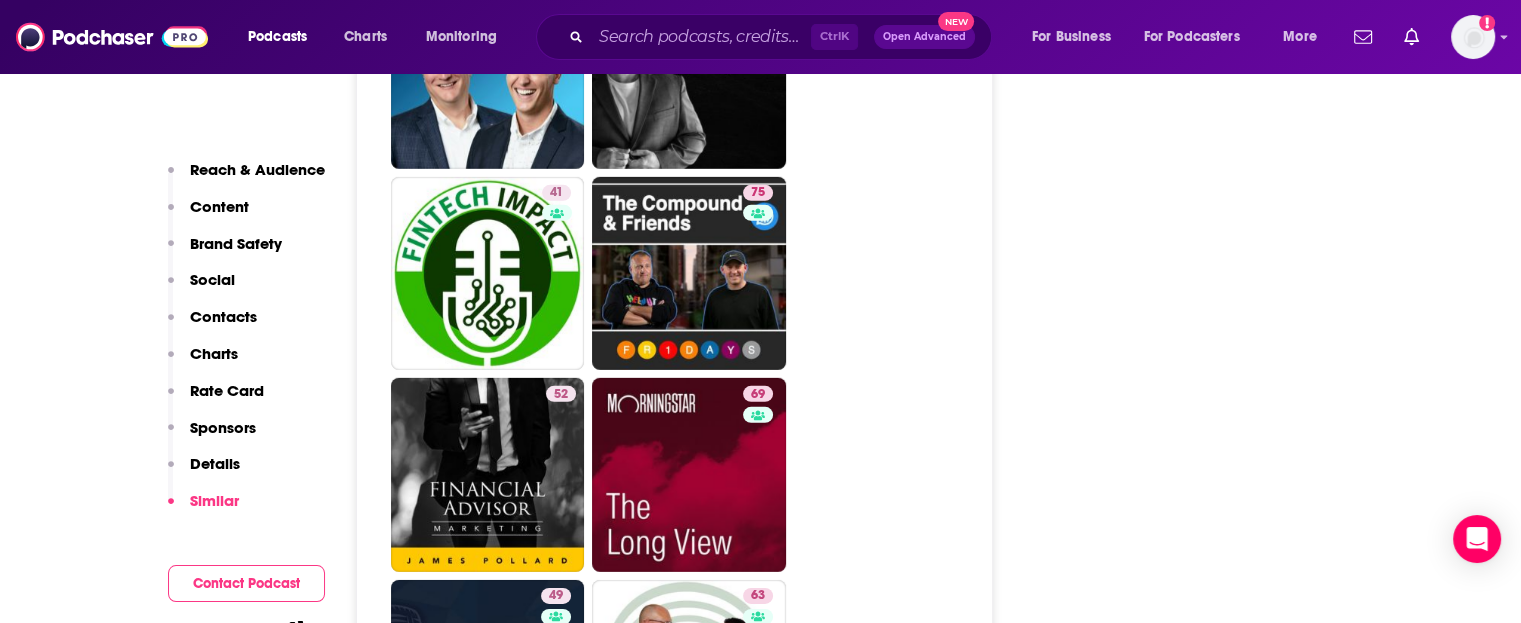 click on "Ctrl  K Open Advanced New" at bounding box center [764, 37] 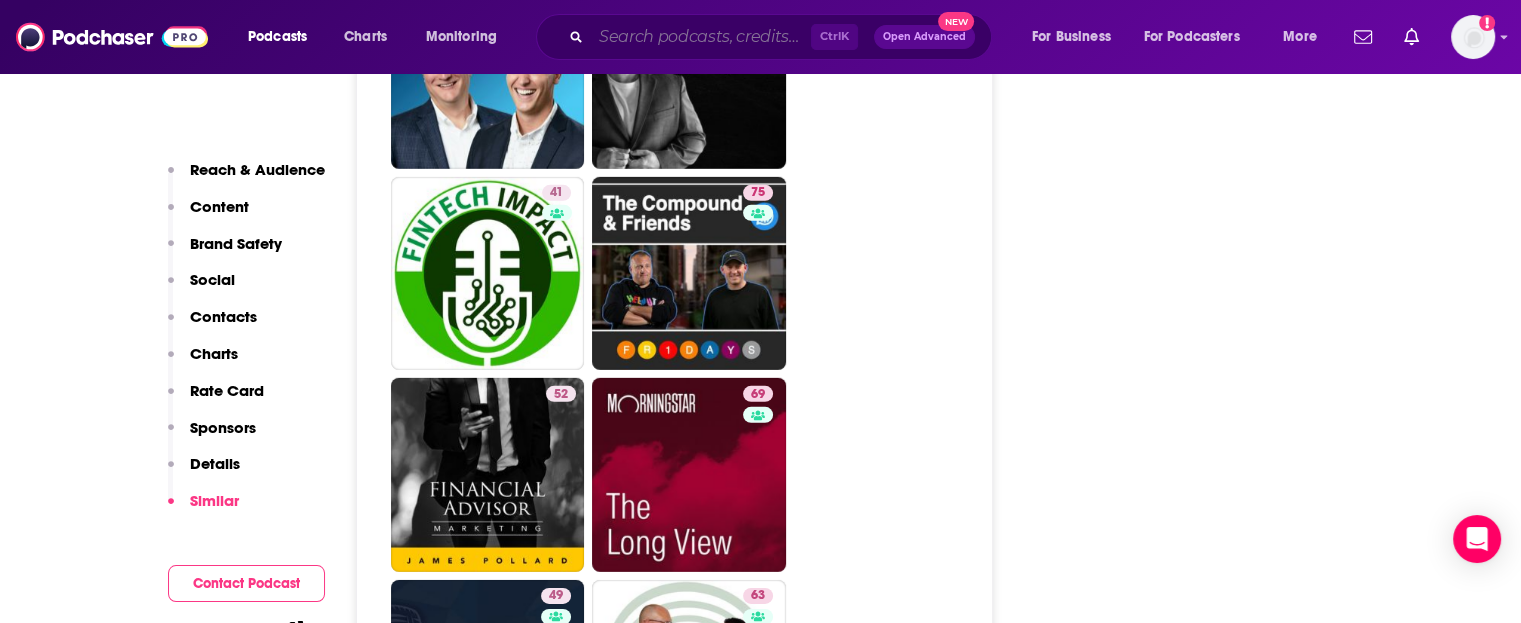 click at bounding box center (701, 37) 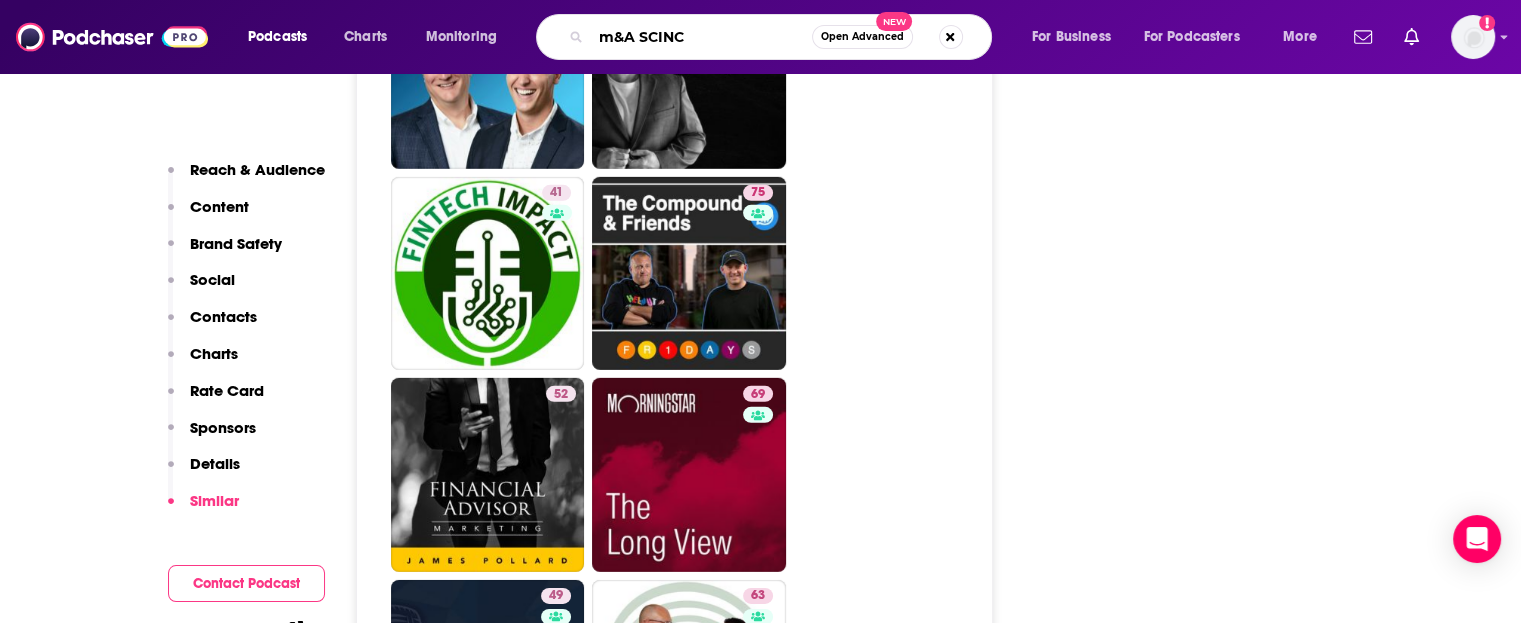 type on "m&A SCINCE" 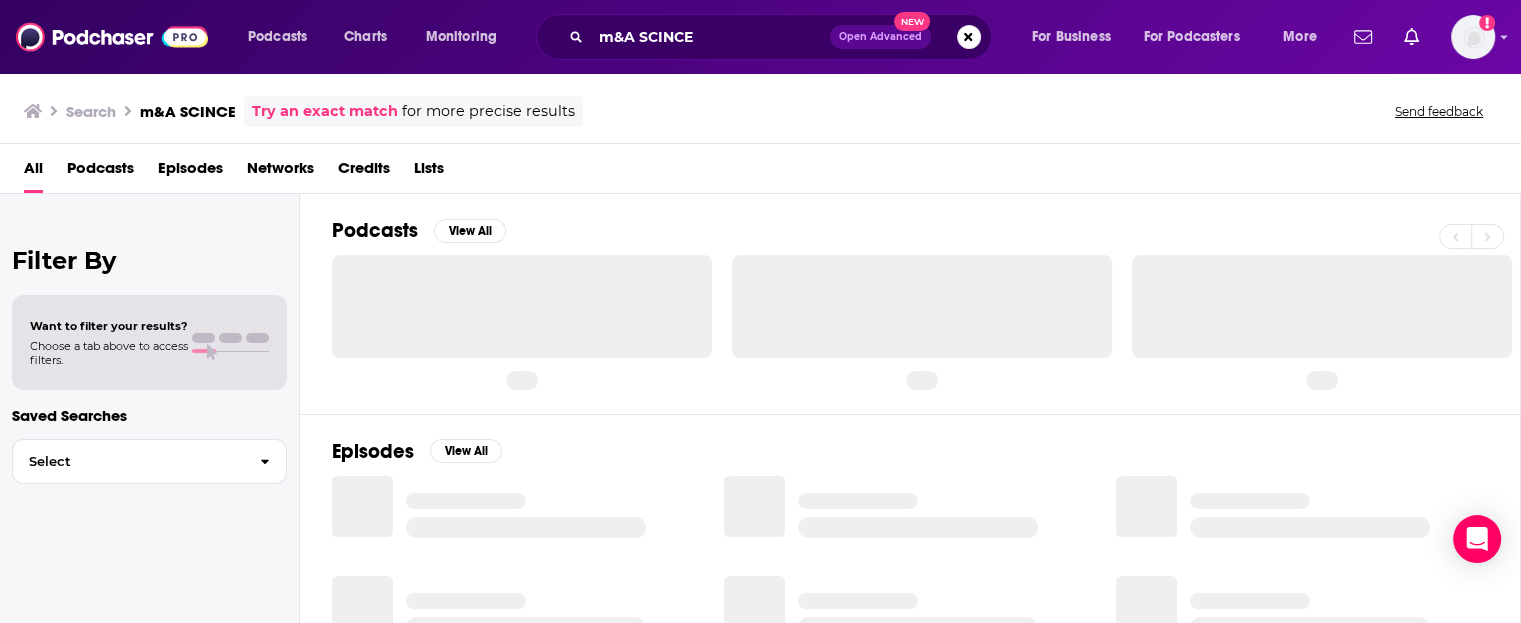 scroll, scrollTop: 0, scrollLeft: 0, axis: both 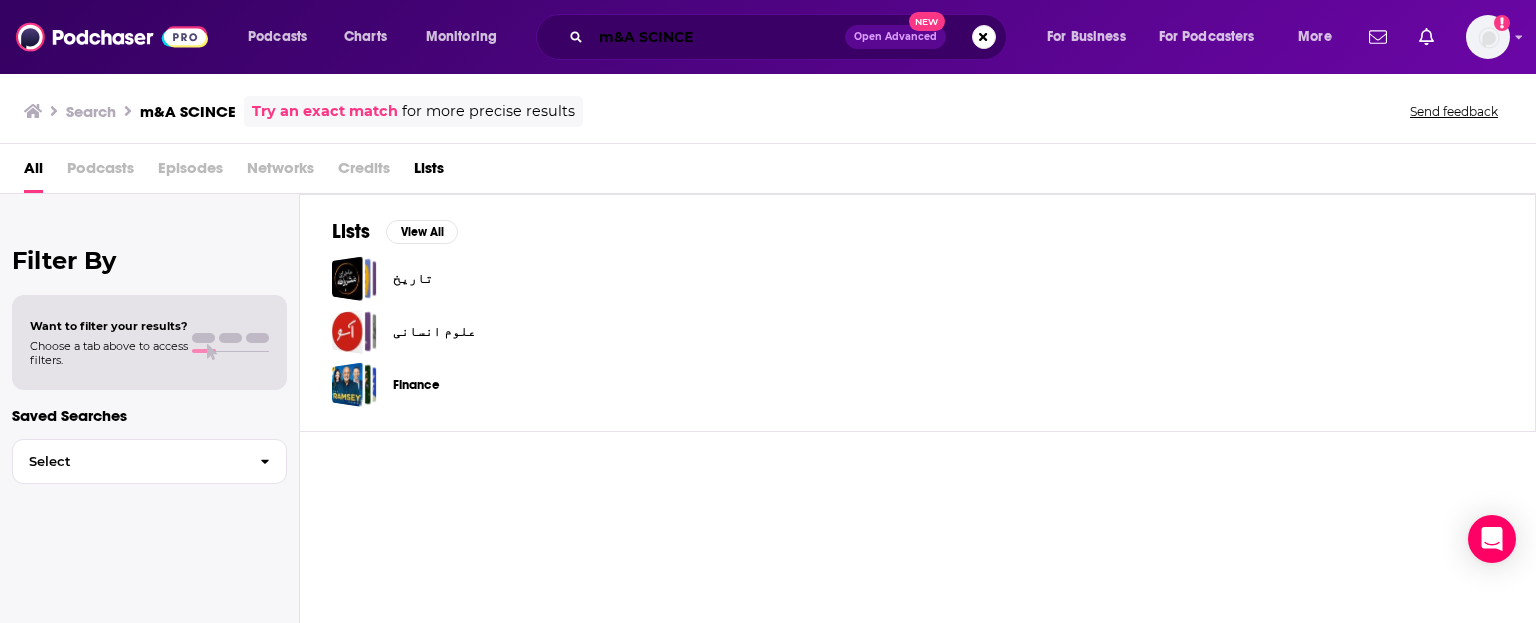 click on "m&A SCINCE" at bounding box center (718, 37) 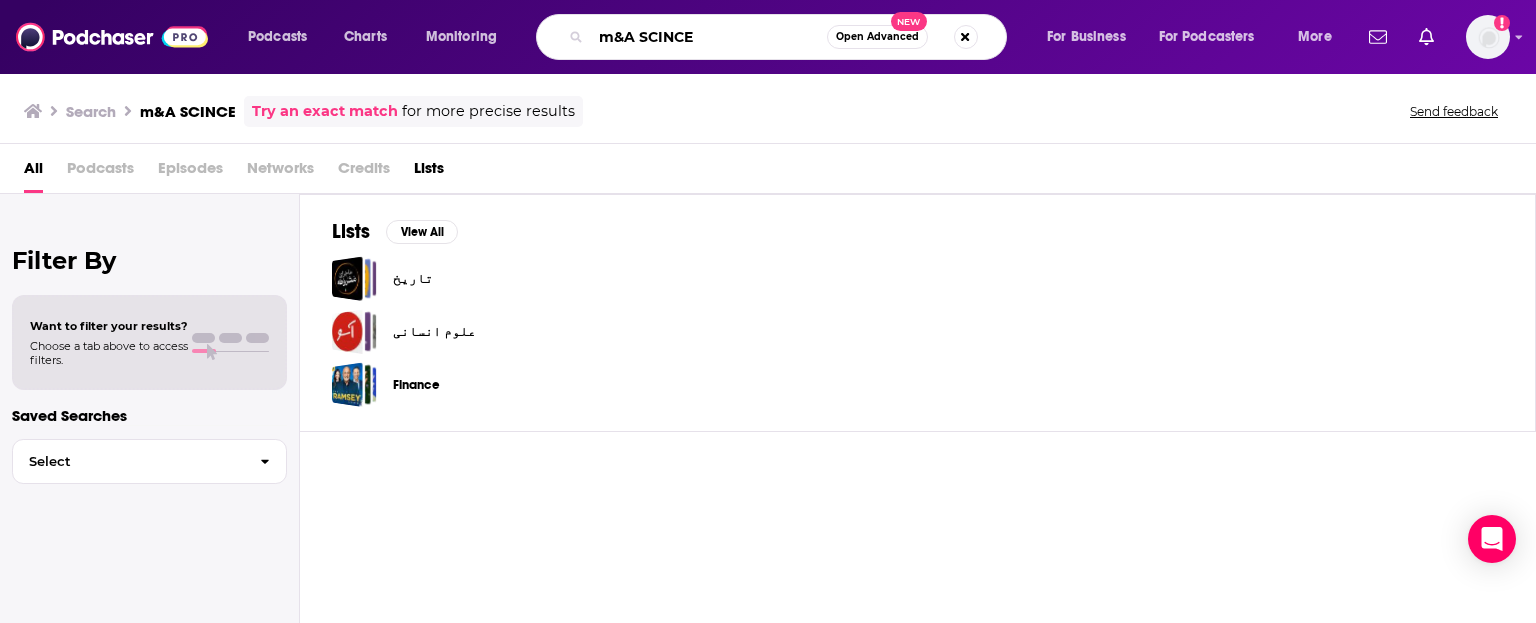 click on "m&A SCINCE" at bounding box center [709, 37] 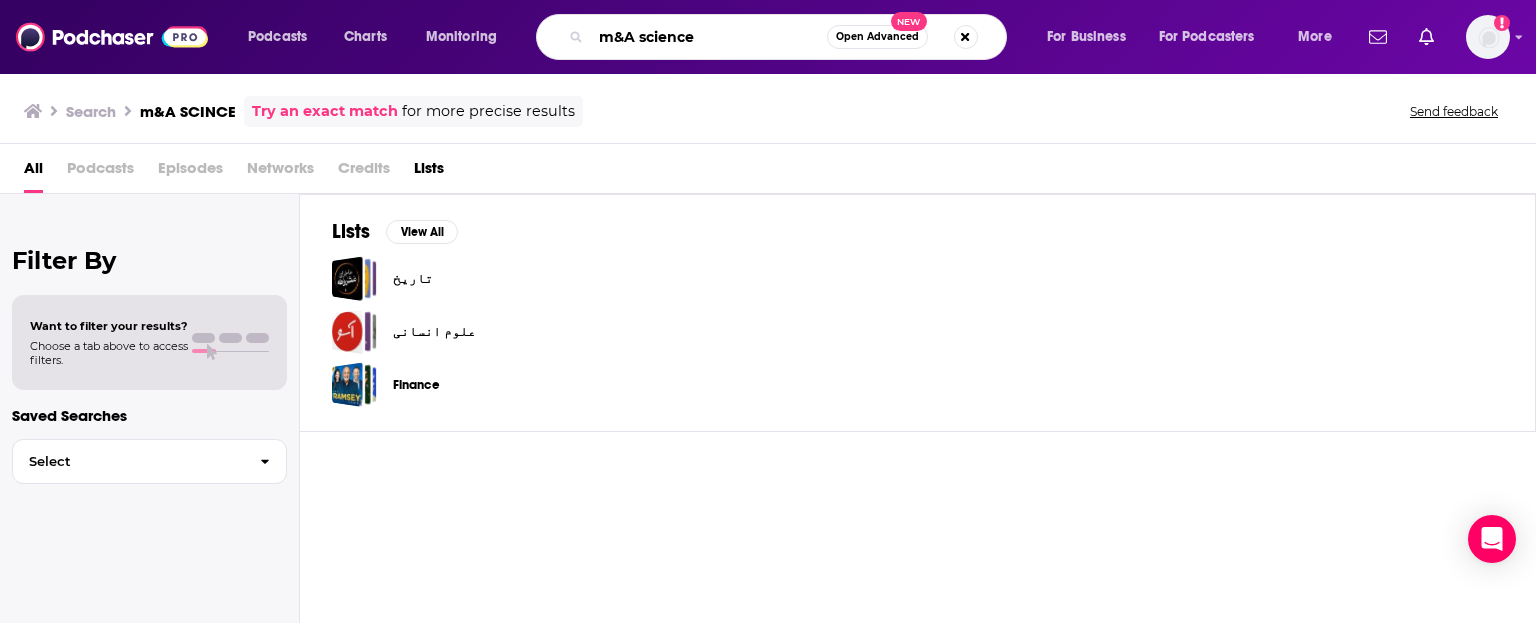 type on "m&A science" 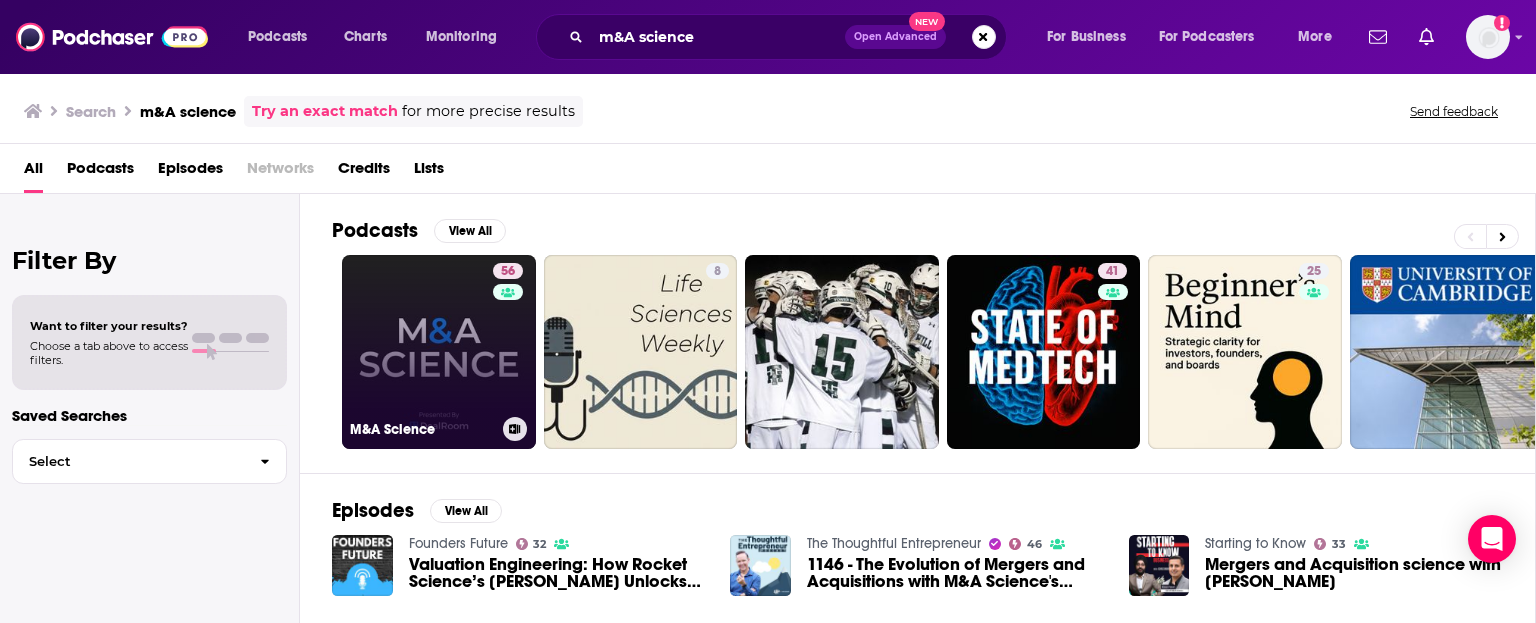 click on "56 M&A Science" at bounding box center (439, 352) 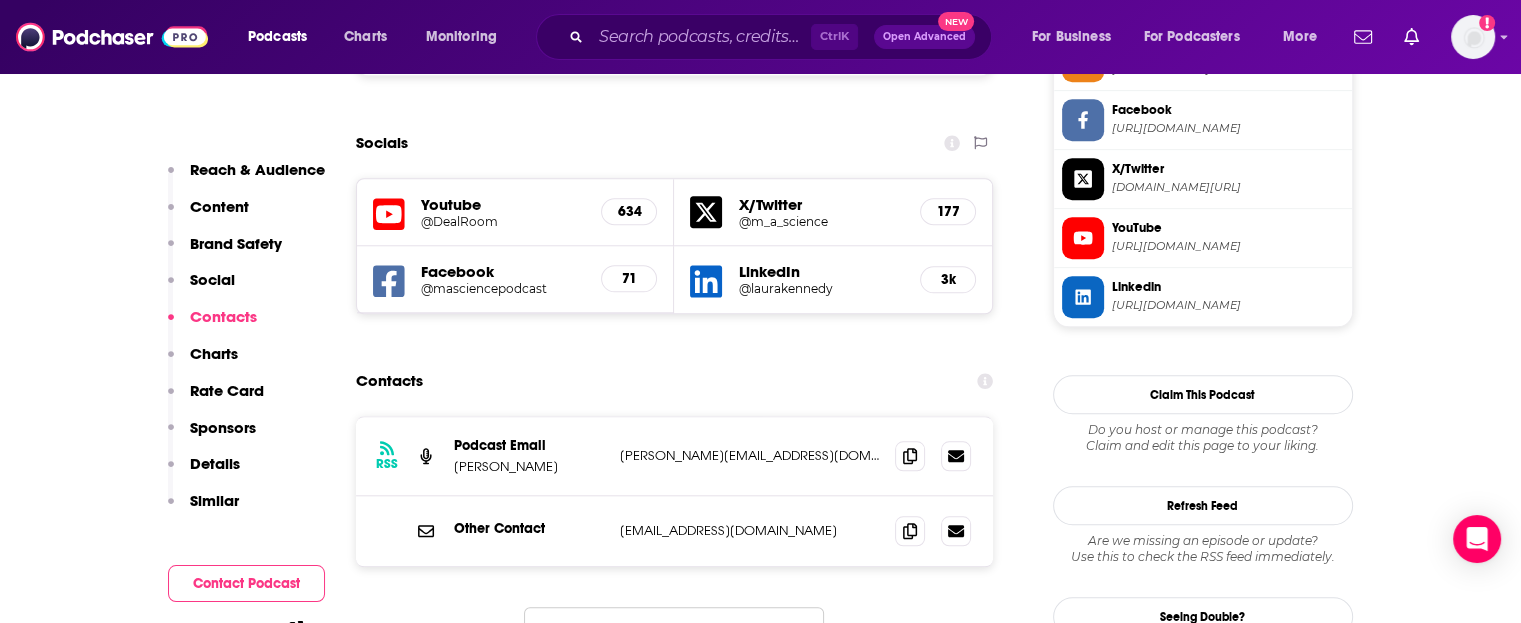 scroll, scrollTop: 1900, scrollLeft: 0, axis: vertical 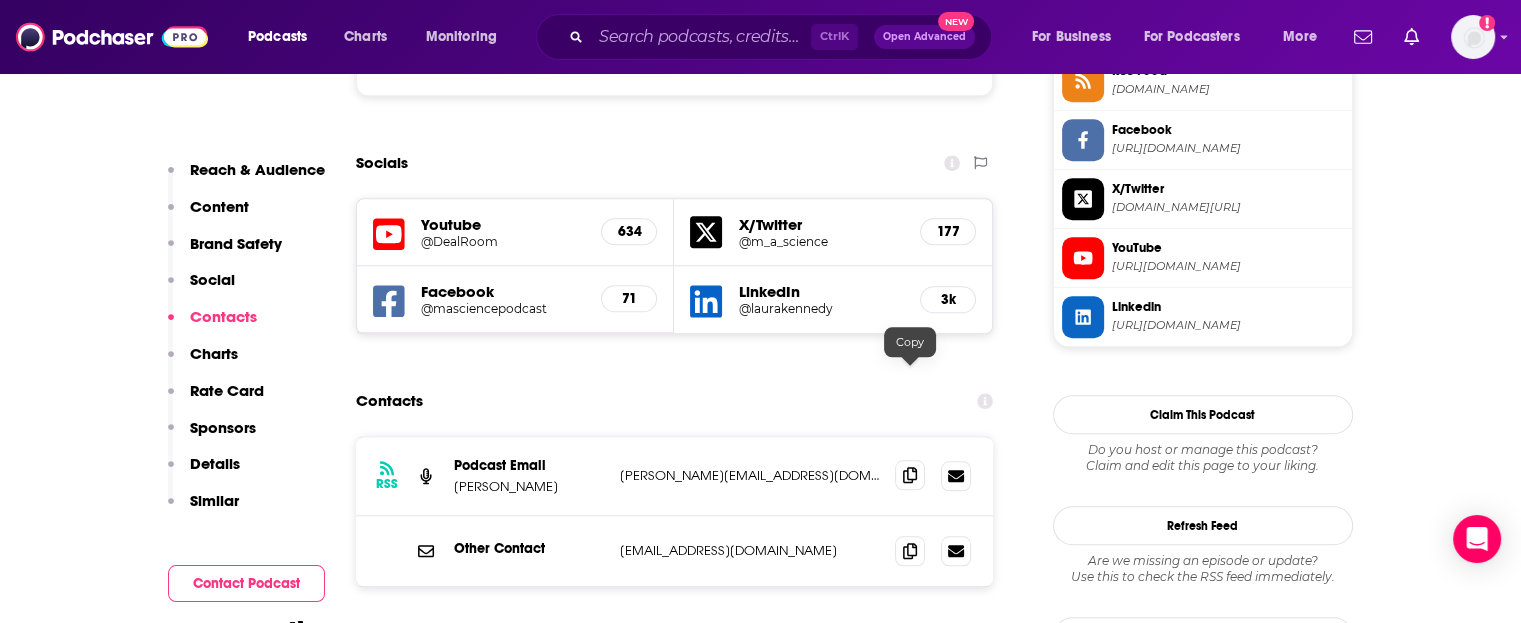 click 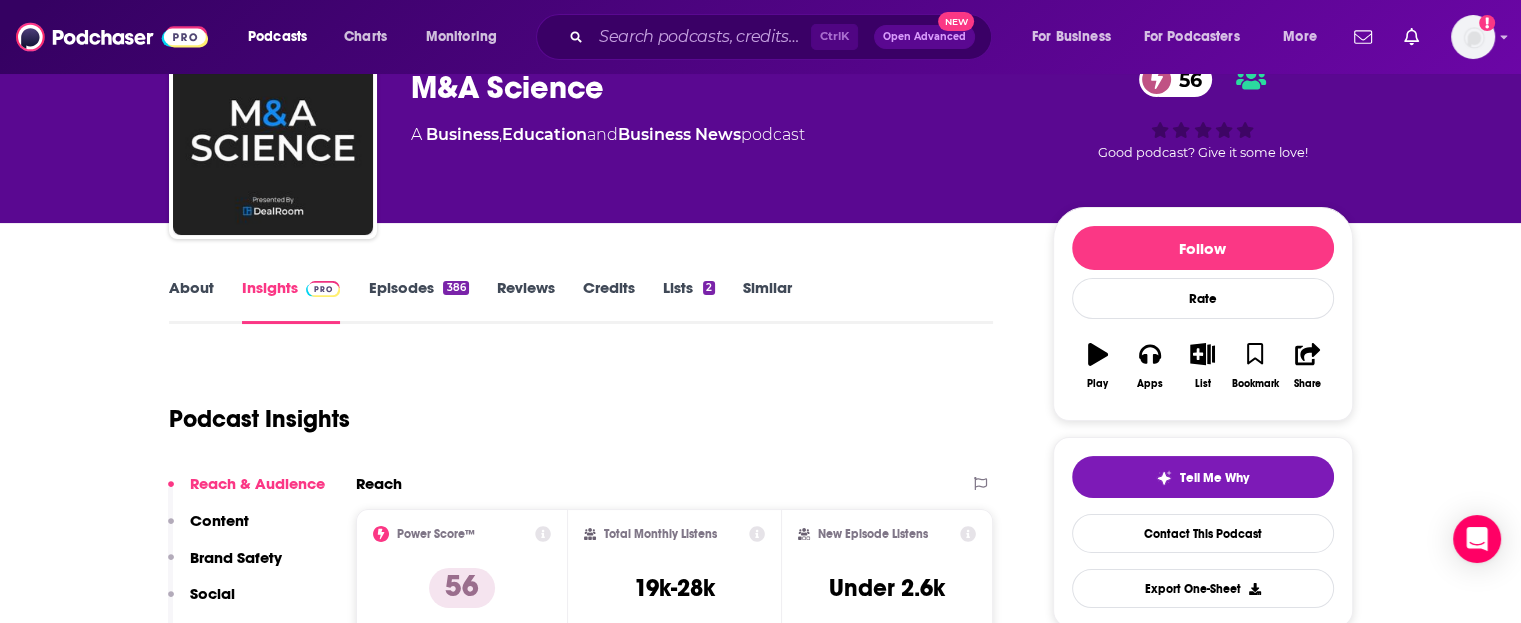 scroll, scrollTop: 100, scrollLeft: 0, axis: vertical 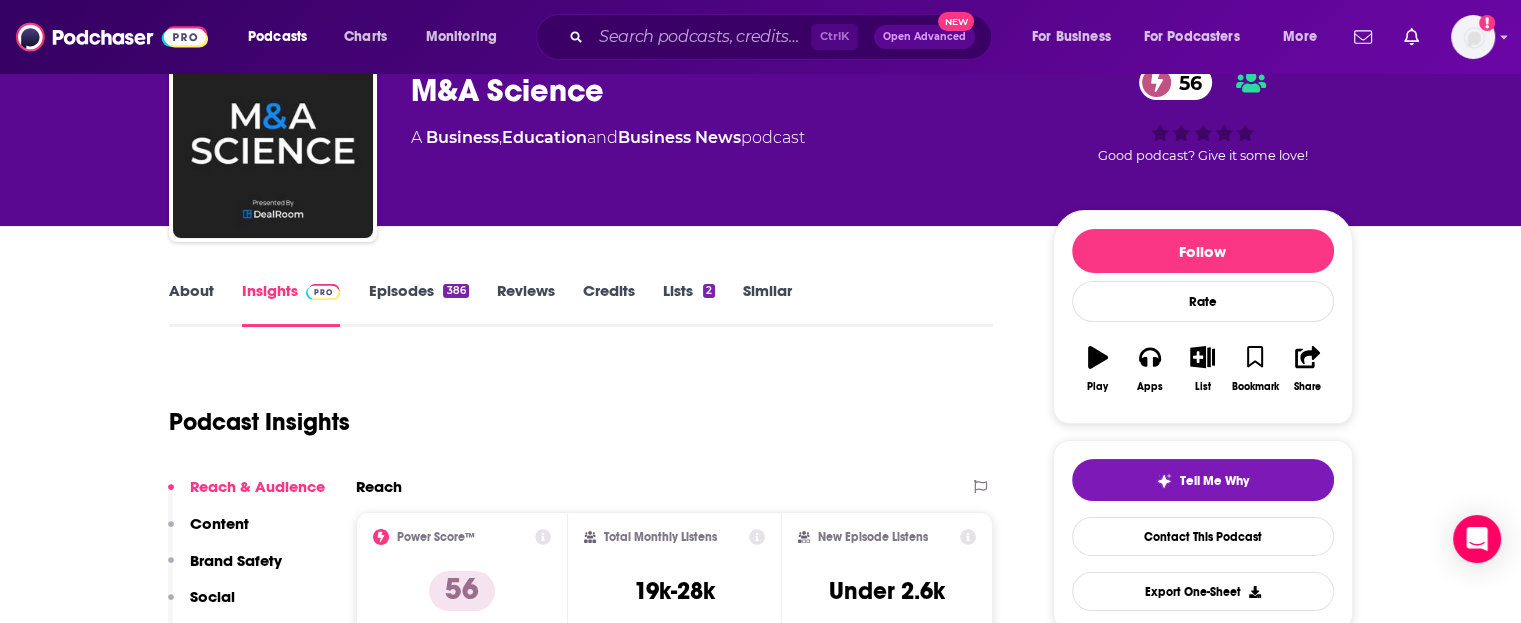 click on "Episodes 386" at bounding box center [418, 304] 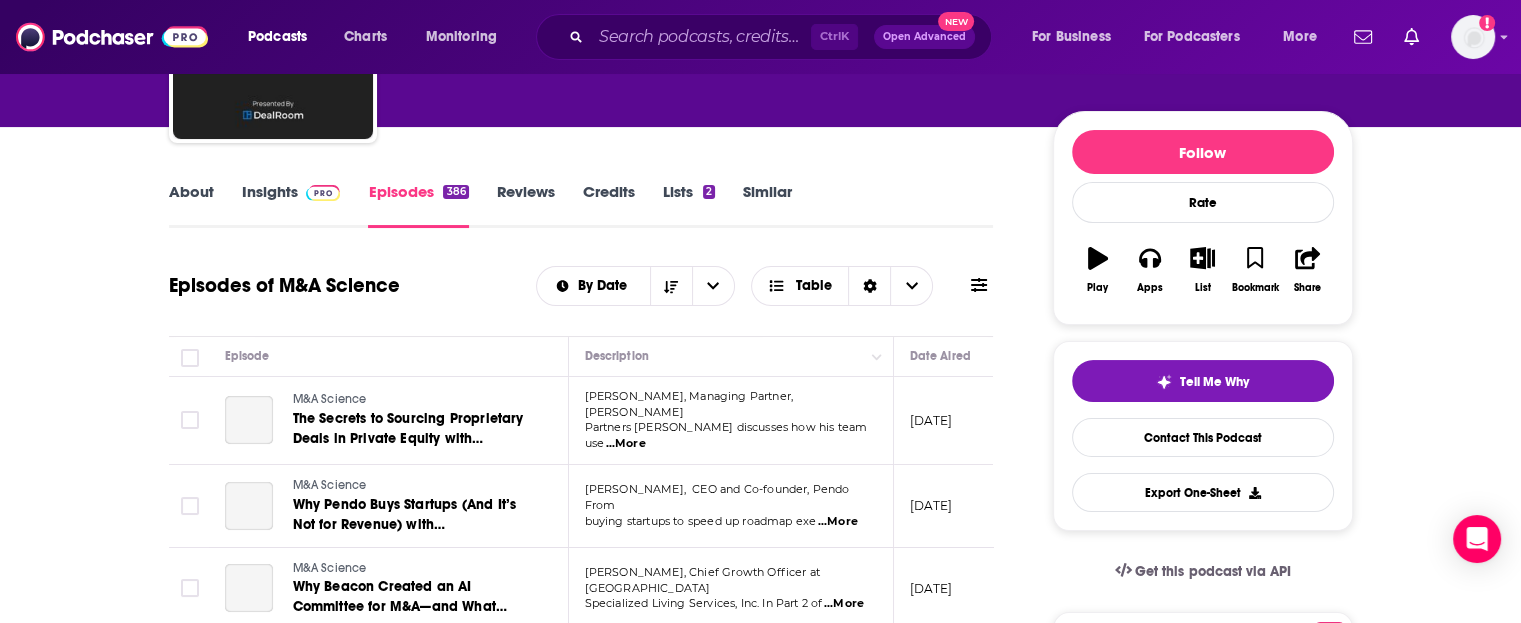 scroll, scrollTop: 400, scrollLeft: 0, axis: vertical 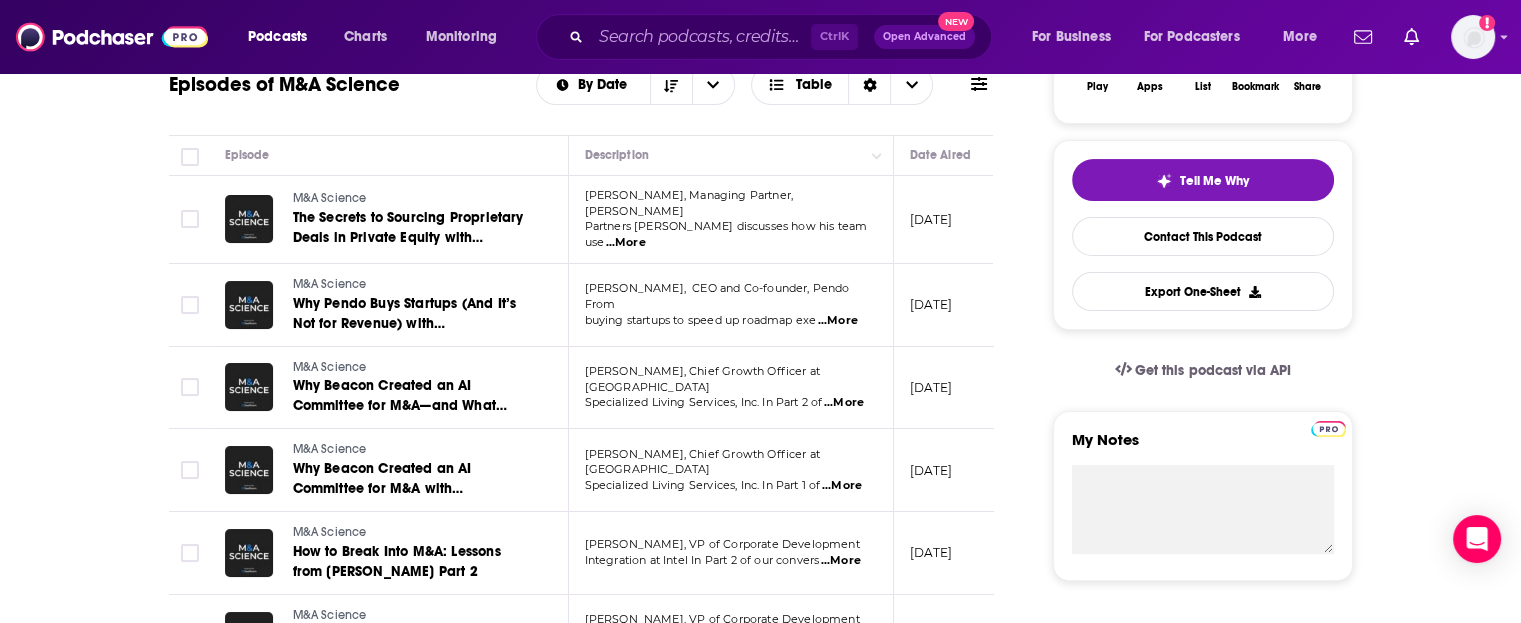 click on "...More" at bounding box center [626, 243] 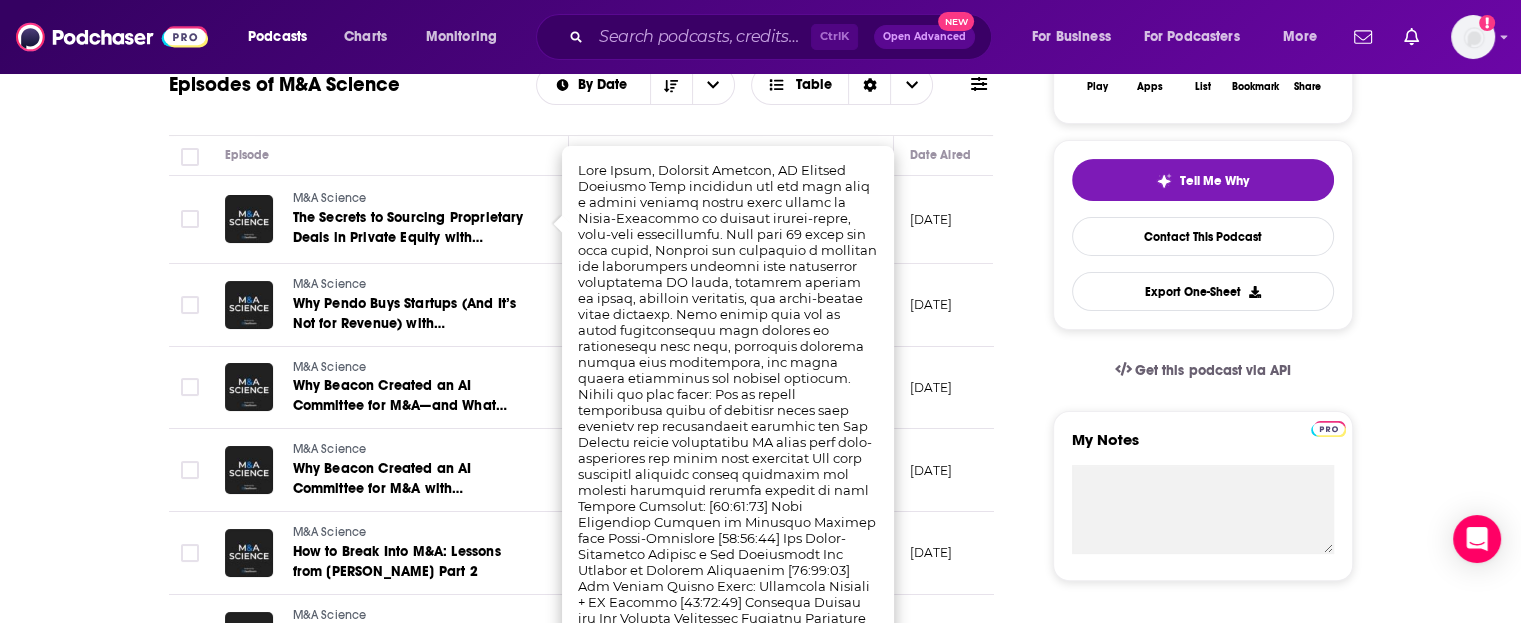 click on "About Insights Episodes 386 Reviews Credits Lists 2 Similar Episodes of M&A Science By Date Table Episode Description Date Aired Reach Episode Guests Length M&A Science The Secrets to Sourcing Proprietary Deals in Private Equity with Ryan Gable Ryan Gable, Managing Partner, BW Forsyth Partners Ryan discusses how his team use  ...More July 17, 2025 Under 2.1k -- 1:02:28 s M&A Science Why Pendo Buys Startups (And It’s Not for Revenue) with Todd Olson Todd Olson,  CEO and Co-founder, Pendo From buying startups to speed up roadmap exe  ...More July 14, 2025 Under 2.5k -- 1:02:31 s M&A Science Why Beacon Created an AI Committee for M&A—and What They’re Testing Next (Part 2) with Harrison Thomas Harrison Thomas, Chief Growth Officer at  Beacon Specialized Living Services, Inc. In Part 2 of  ...More July 10, 2025 Under 2.3k -- 43:41 s M&A Science Why Beacon Created an AI Committee for M&A with Harrison Thomas Harrison Thomas, Chief Growth Officer at  Beacon Specialized Living Services, Inc. In Part 1 of -- s" at bounding box center (595, 1290) 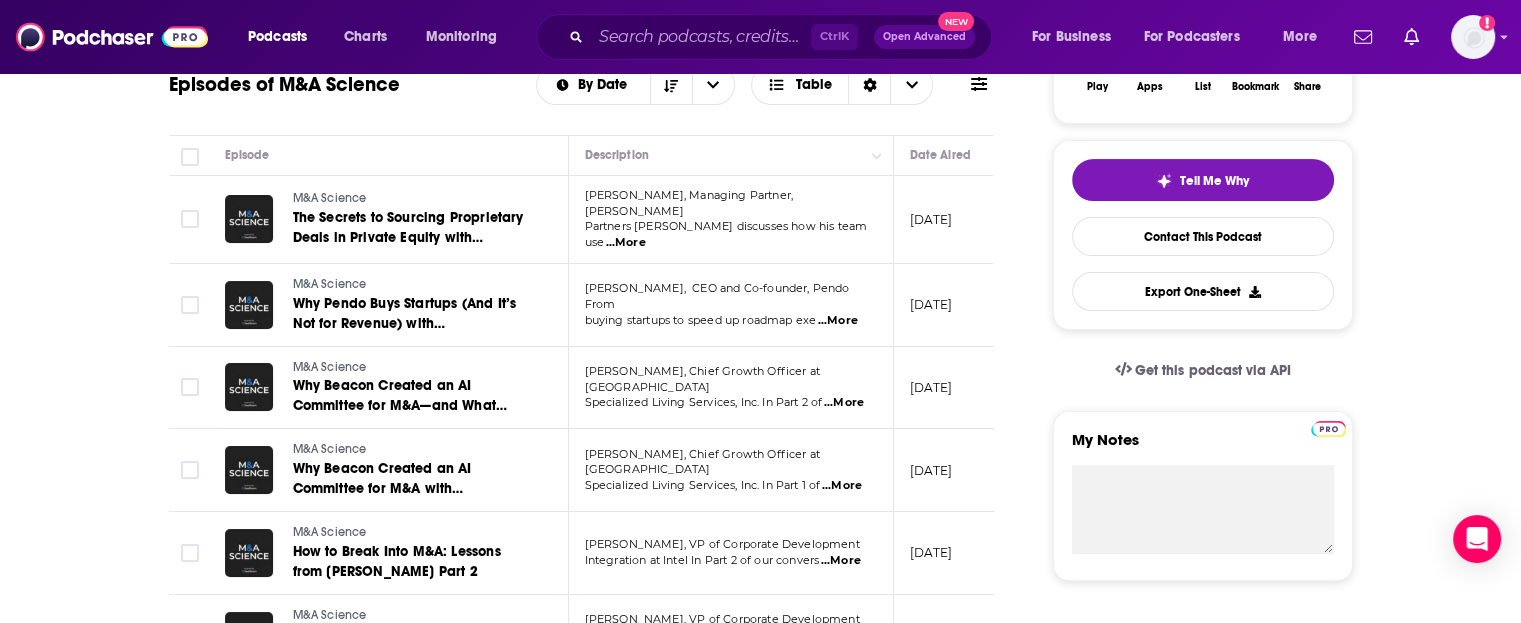 click on "...More" at bounding box center (838, 321) 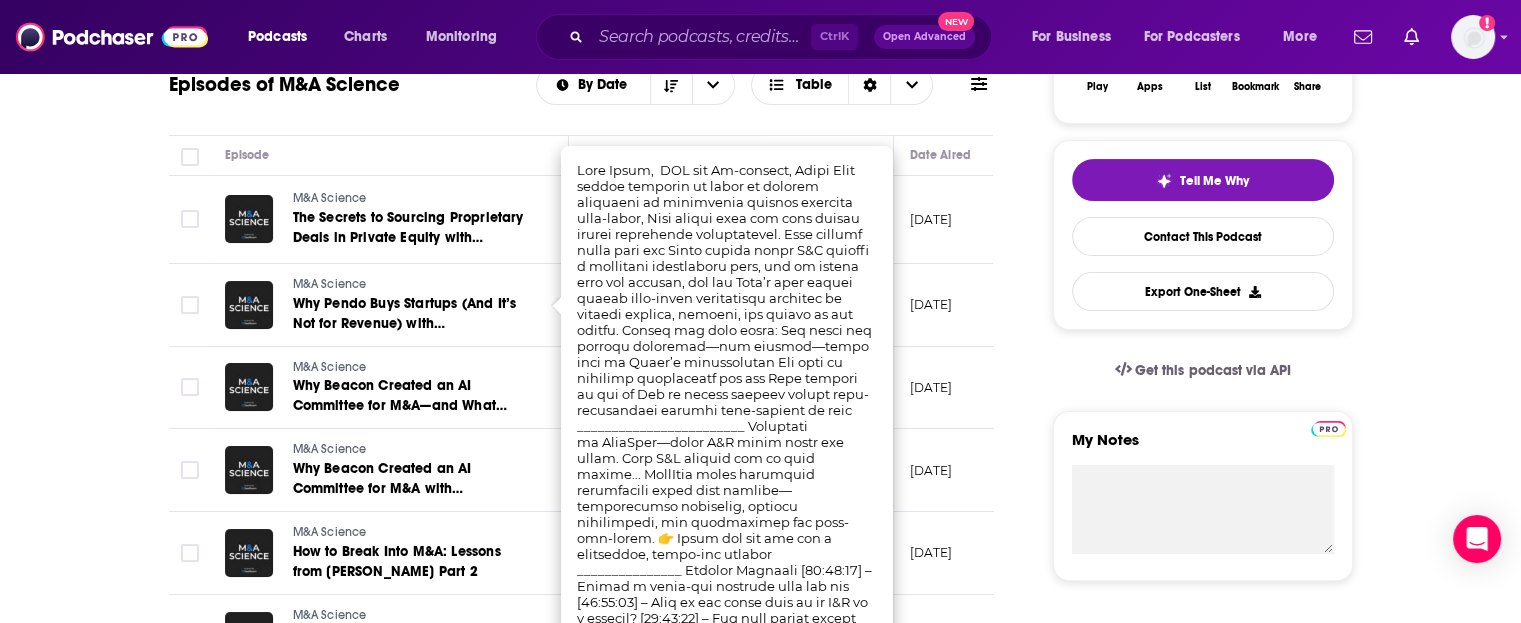 click on "[DATE]" at bounding box center (959, 305) 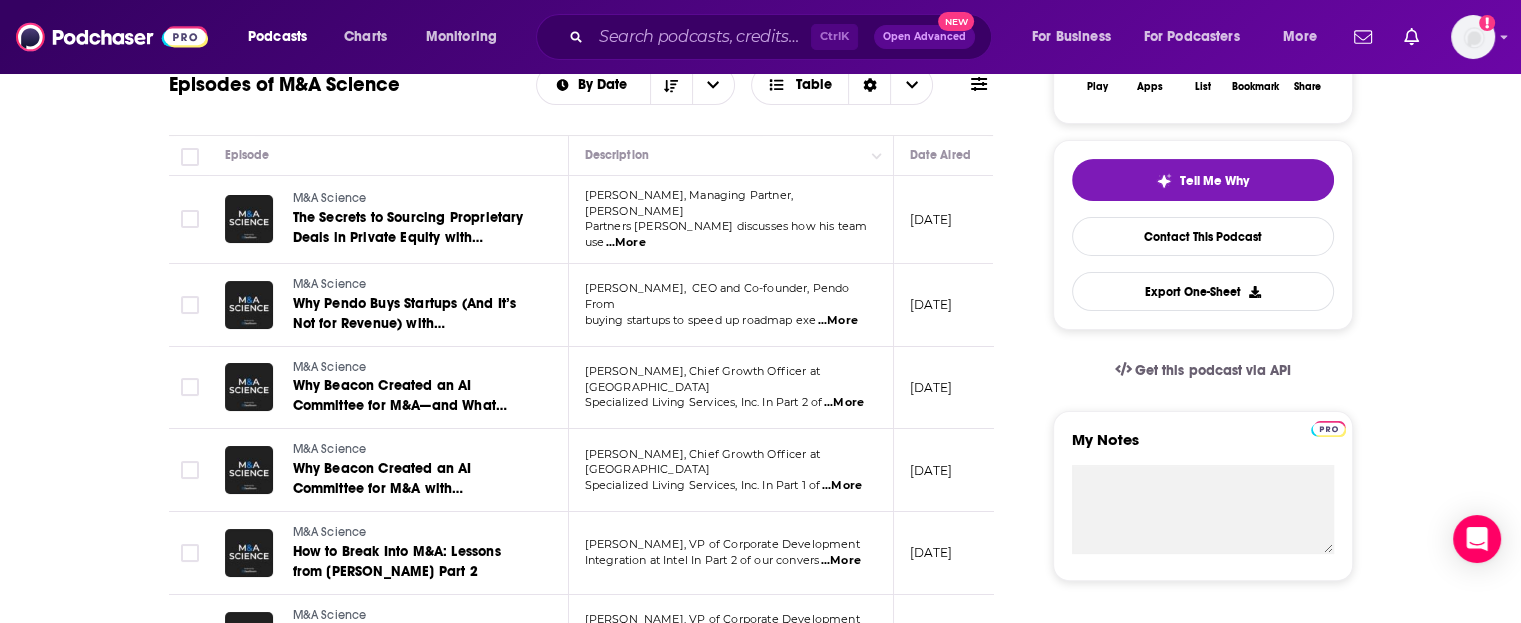 click on "...More" at bounding box center [844, 403] 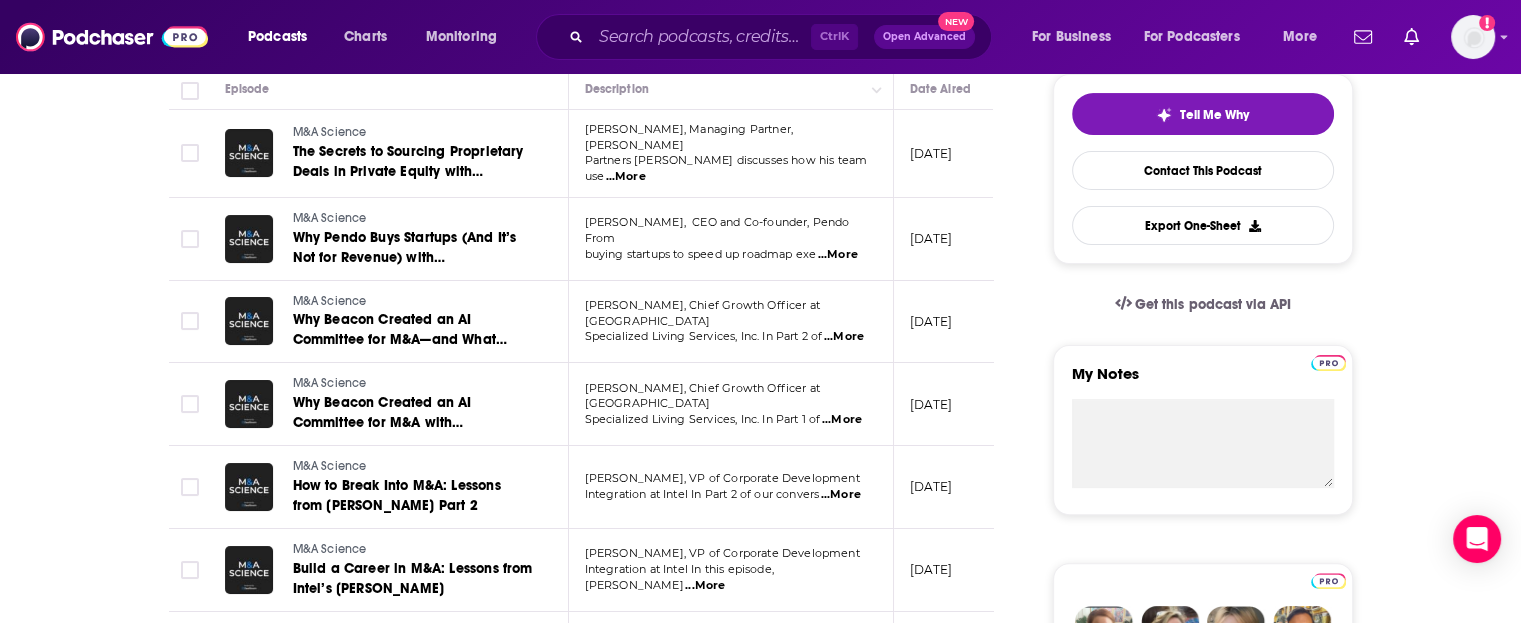 scroll, scrollTop: 500, scrollLeft: 0, axis: vertical 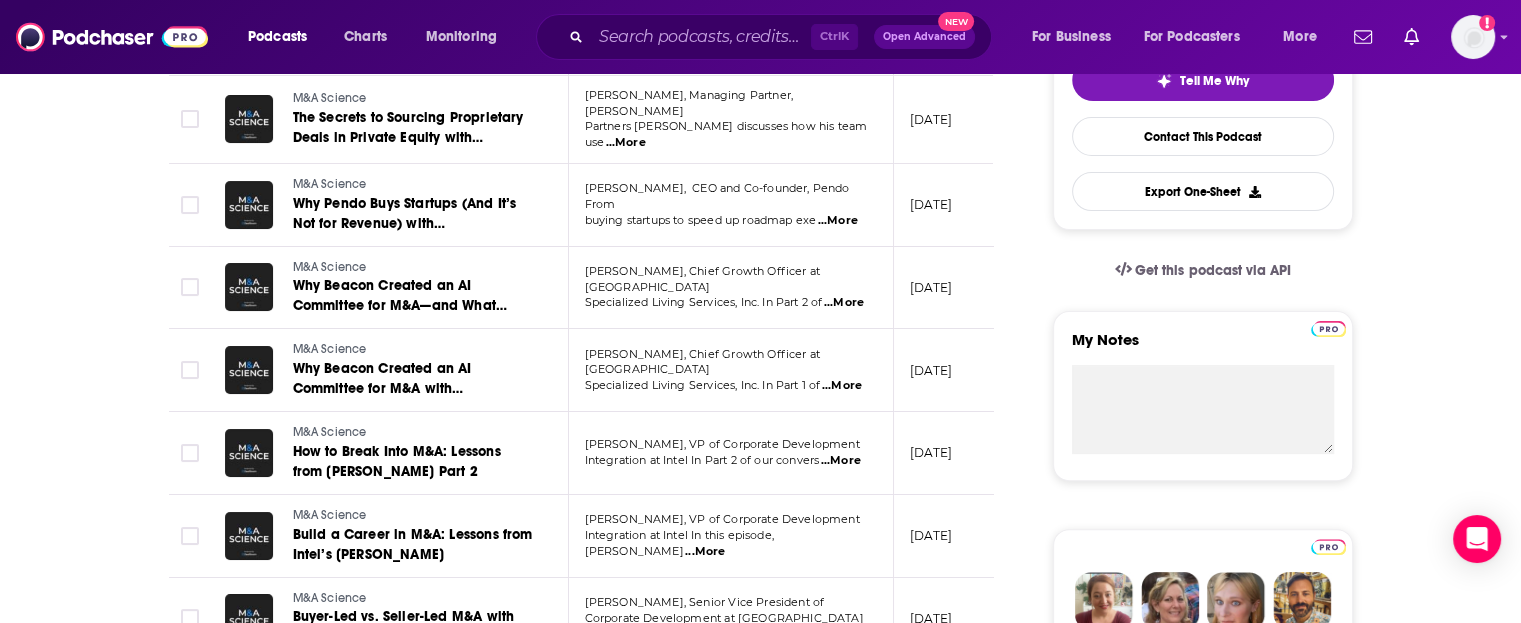 click on "...More" at bounding box center [842, 386] 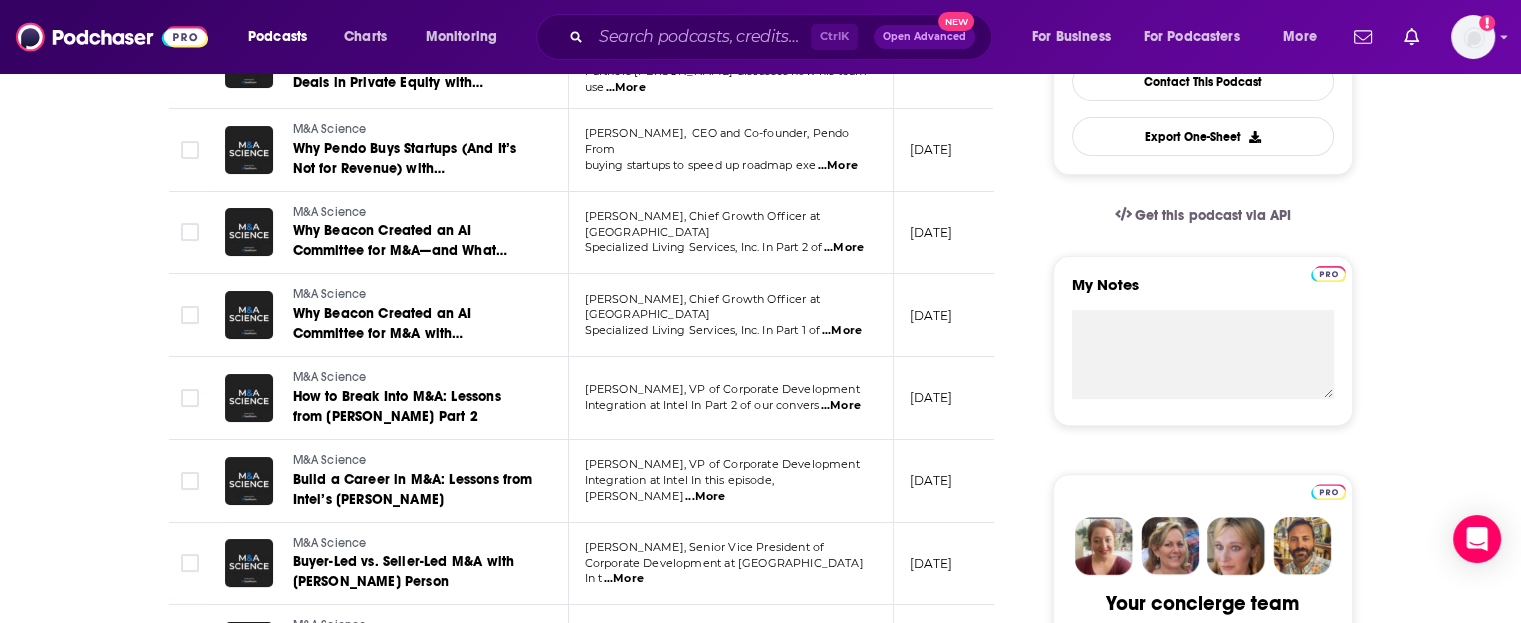 scroll, scrollTop: 600, scrollLeft: 0, axis: vertical 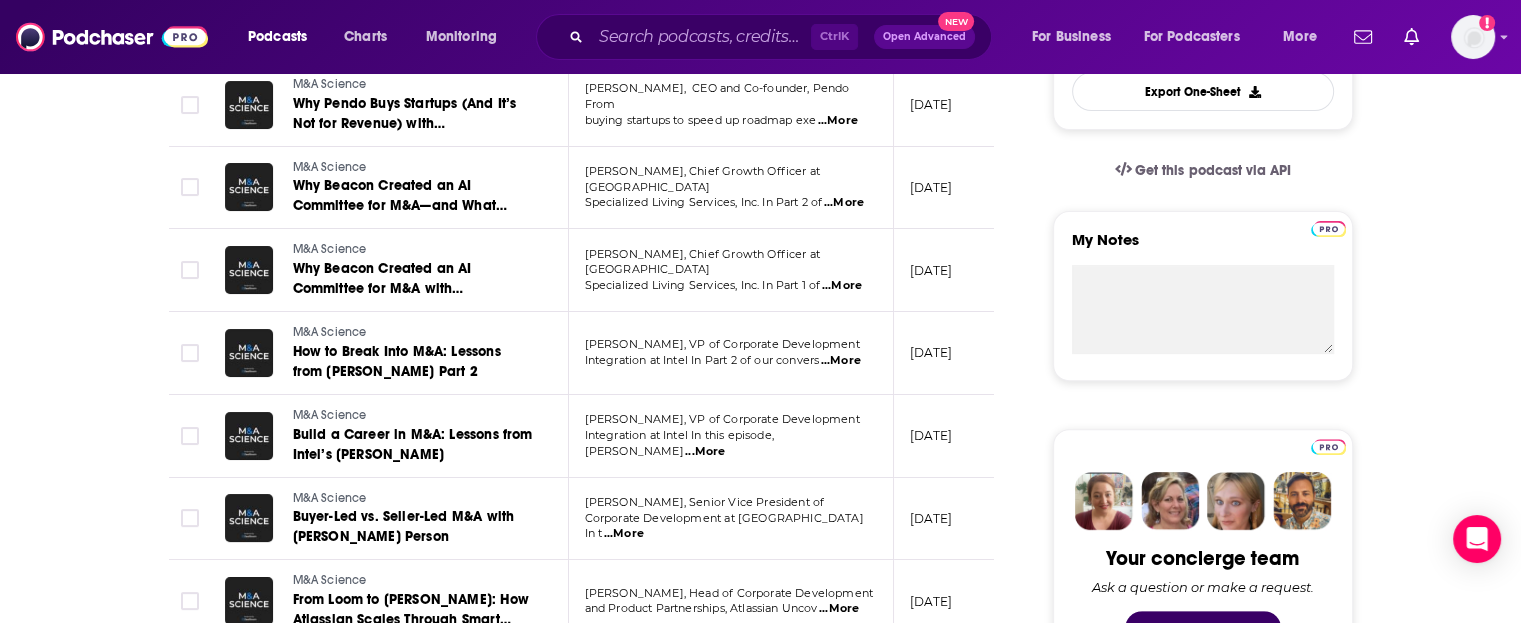 click on "Todd Manley, VP of Corporate Development Integration at Intel In Part 2 of our convers  ...More" at bounding box center (731, 353) 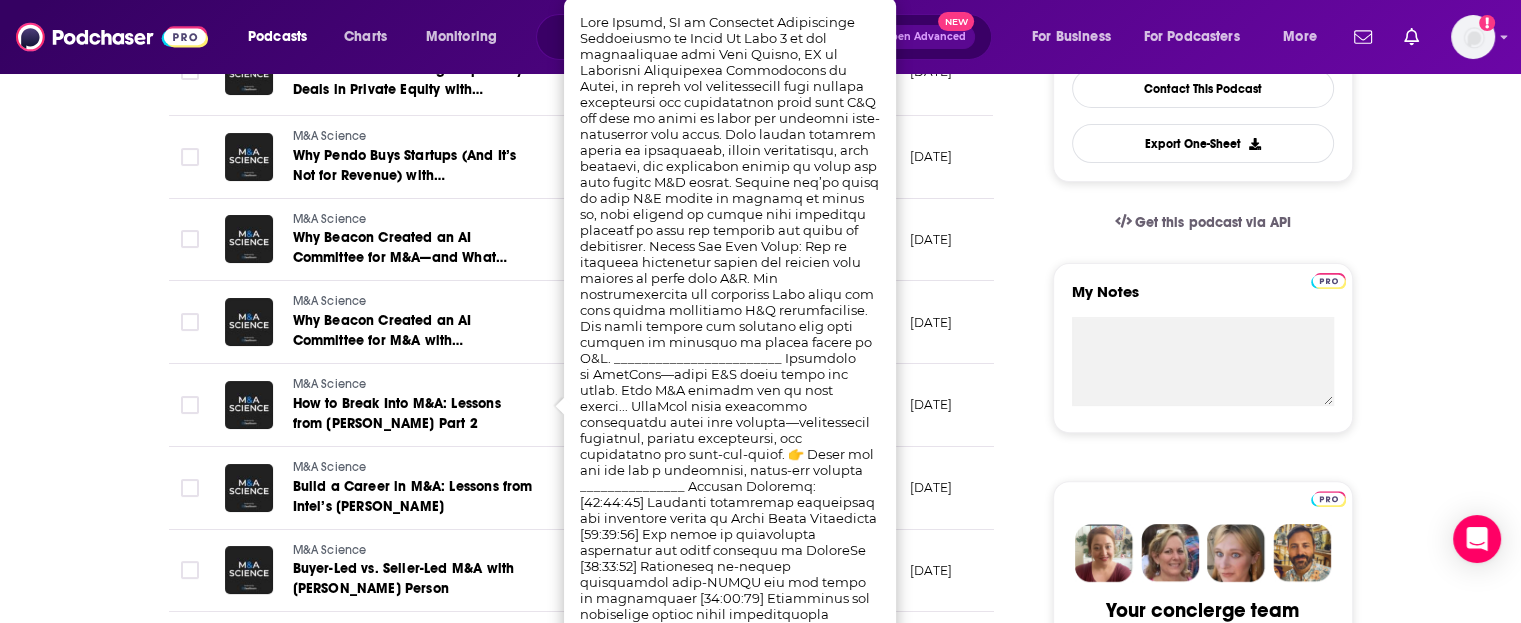 scroll, scrollTop: 500, scrollLeft: 0, axis: vertical 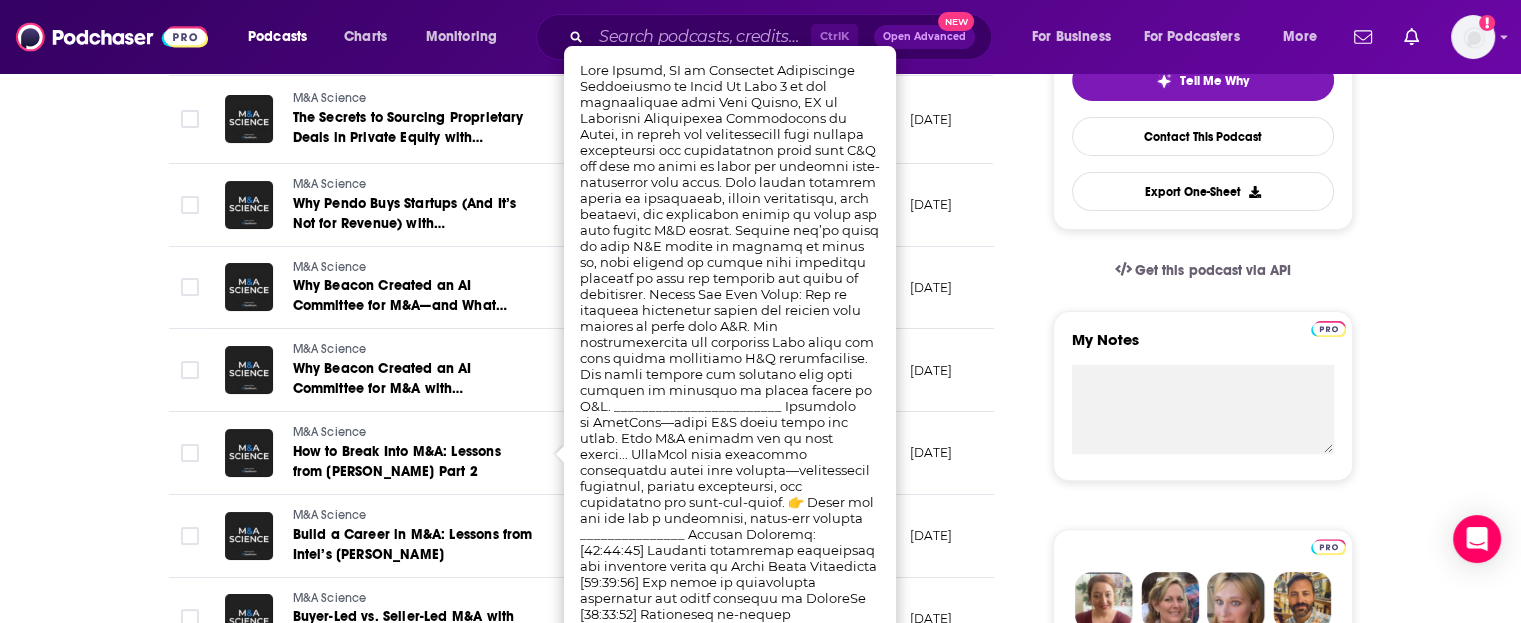 click on "About Insights Episodes 386 Reviews Credits Lists 2 Similar Episodes of M&A Science By Date Table Episode Description Date Aired Reach Episode Guests Length M&A Science The Secrets to Sourcing Proprietary Deals in Private Equity with Ryan Gable Ryan Gable, Managing Partner, BW Forsyth Partners Ryan discusses how his team use  ...More July 17, 2025 Under 2.1k -- 1:02:28 s M&A Science Why Pendo Buys Startups (And It’s Not for Revenue) with Todd Olson Todd Olson,  CEO and Co-founder, Pendo From buying startups to speed up roadmap exe  ...More July 14, 2025 Under 2.5k -- 1:02:31 s M&A Science Why Beacon Created an AI Committee for M&A—and What They’re Testing Next (Part 2) with Harrison Thomas Harrison Thomas, Chief Growth Officer at  Beacon Specialized Living Services, Inc. In Part 2 of  ...More July 10, 2025 Under 2.3k -- 43:41 s M&A Science Why Beacon Created an AI Committee for M&A with Harrison Thomas Harrison Thomas, Chief Growth Officer at  Beacon Specialized Living Services, Inc. In Part 1 of -- s" at bounding box center [595, 1190] 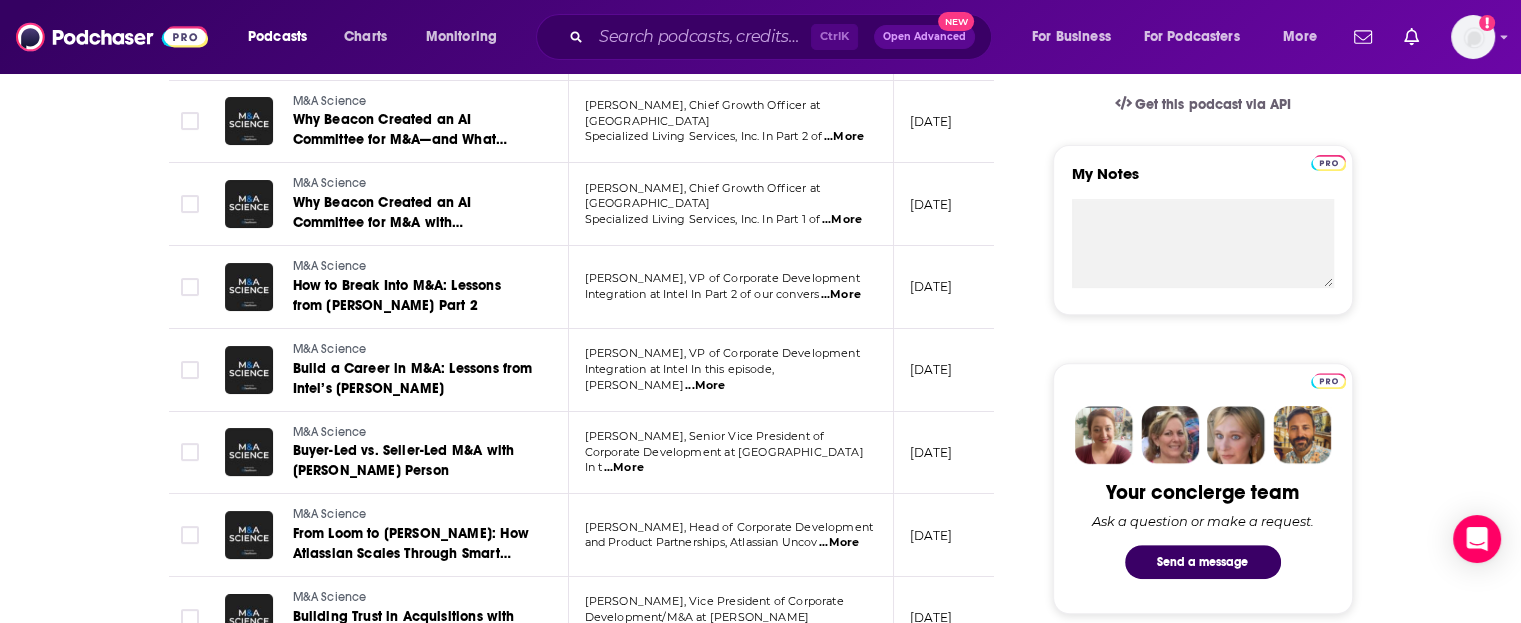 scroll, scrollTop: 700, scrollLeft: 0, axis: vertical 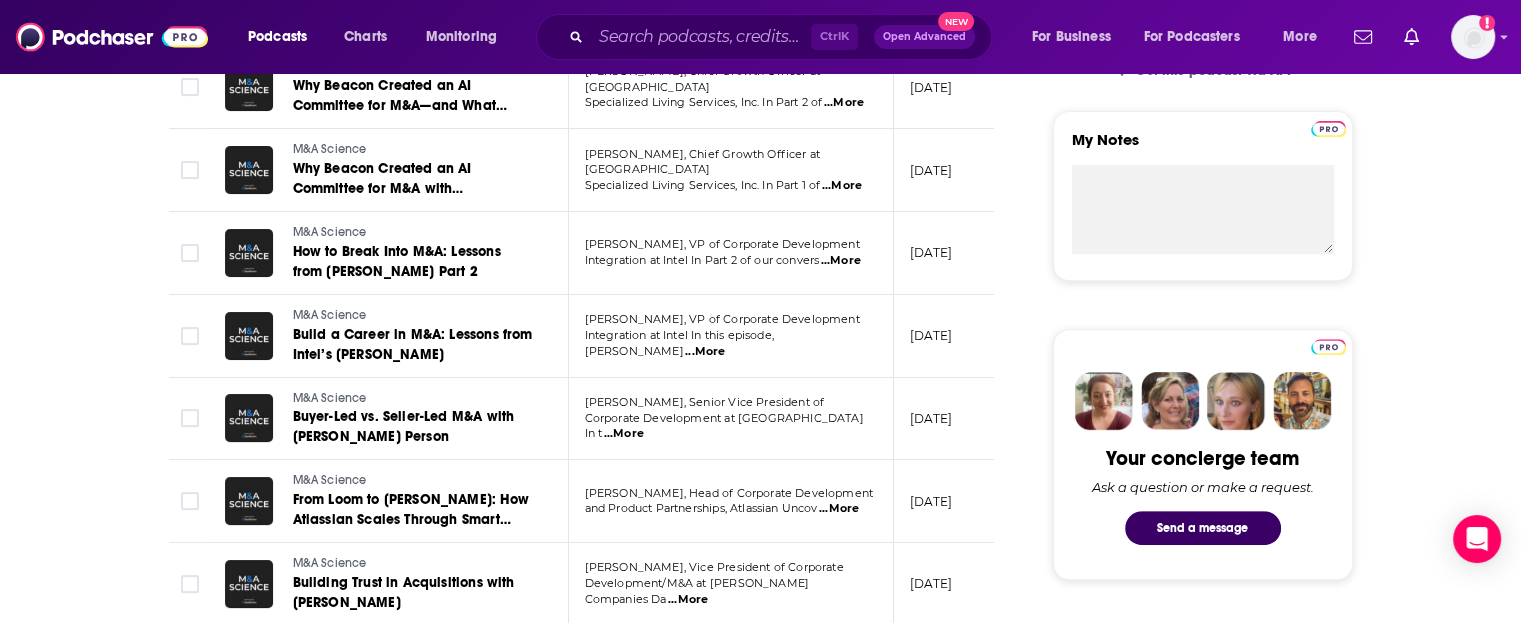 click on "Corporate Development at Quikbase   In t  ...More" at bounding box center (730, 427) 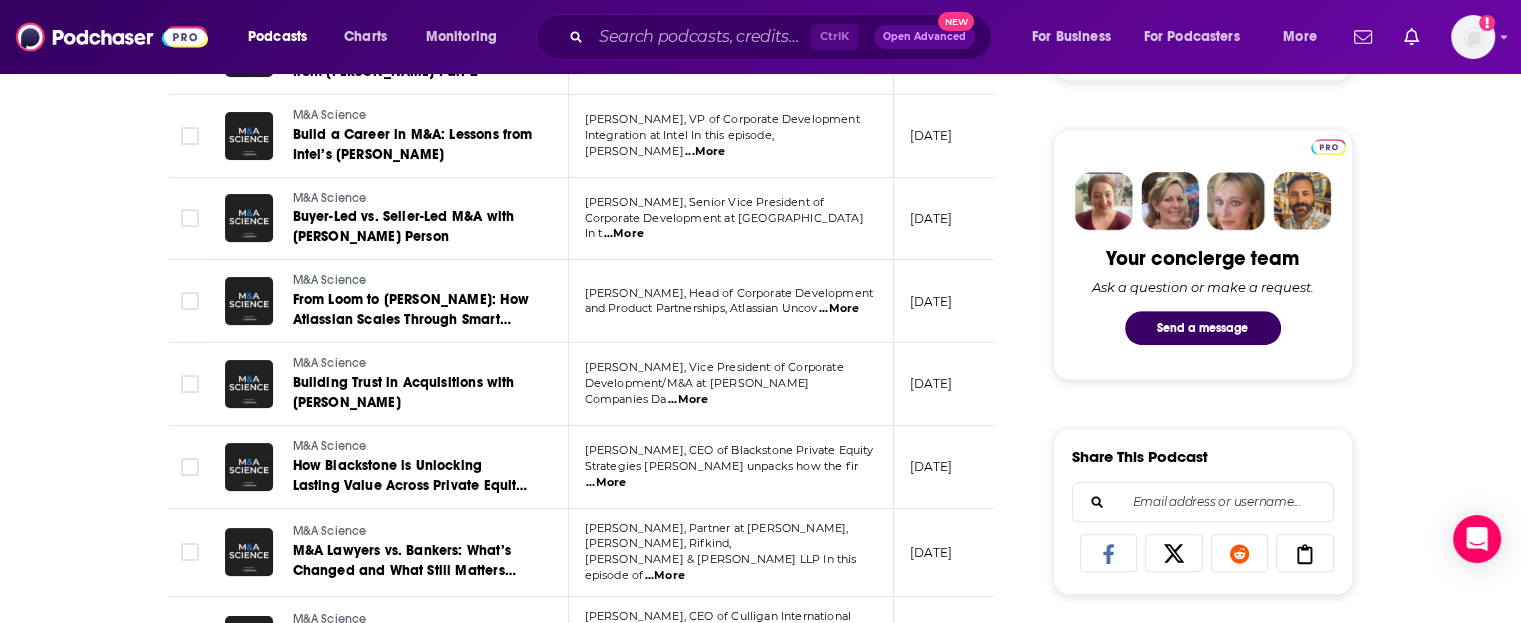 scroll, scrollTop: 1000, scrollLeft: 0, axis: vertical 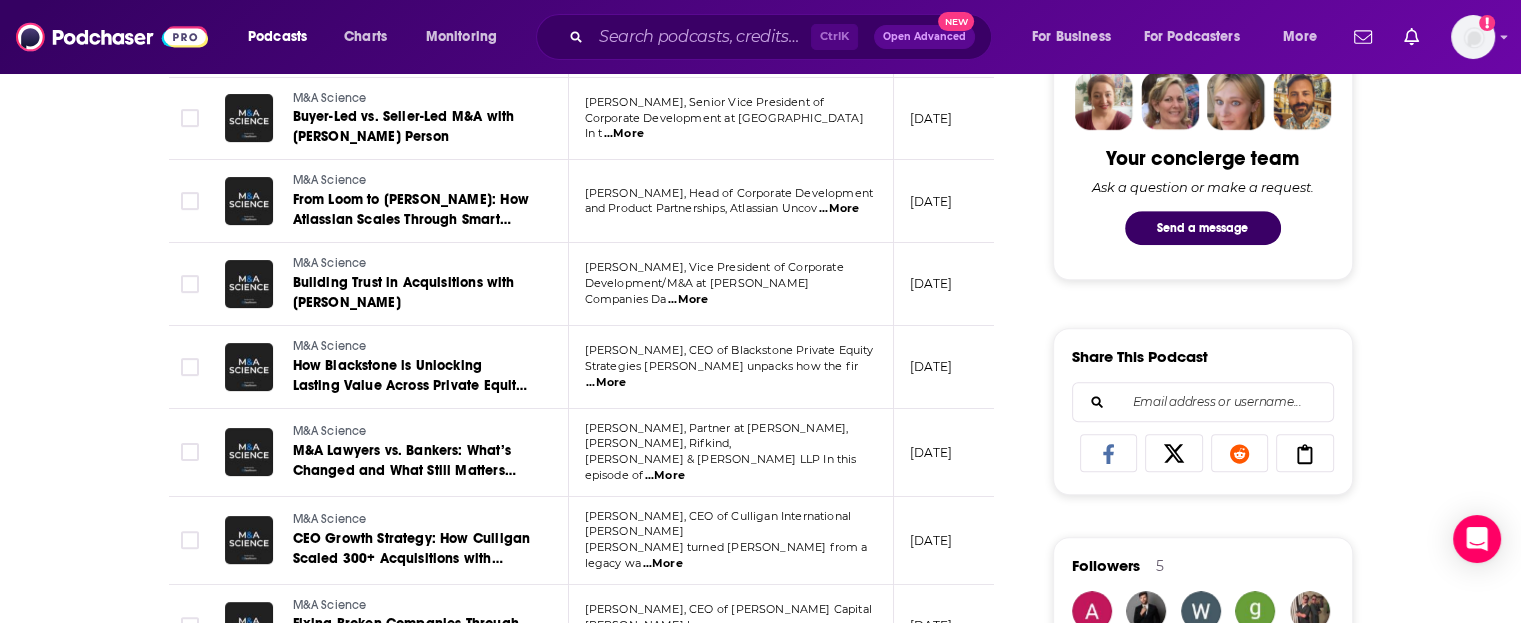 click on "...More" at bounding box center [606, 383] 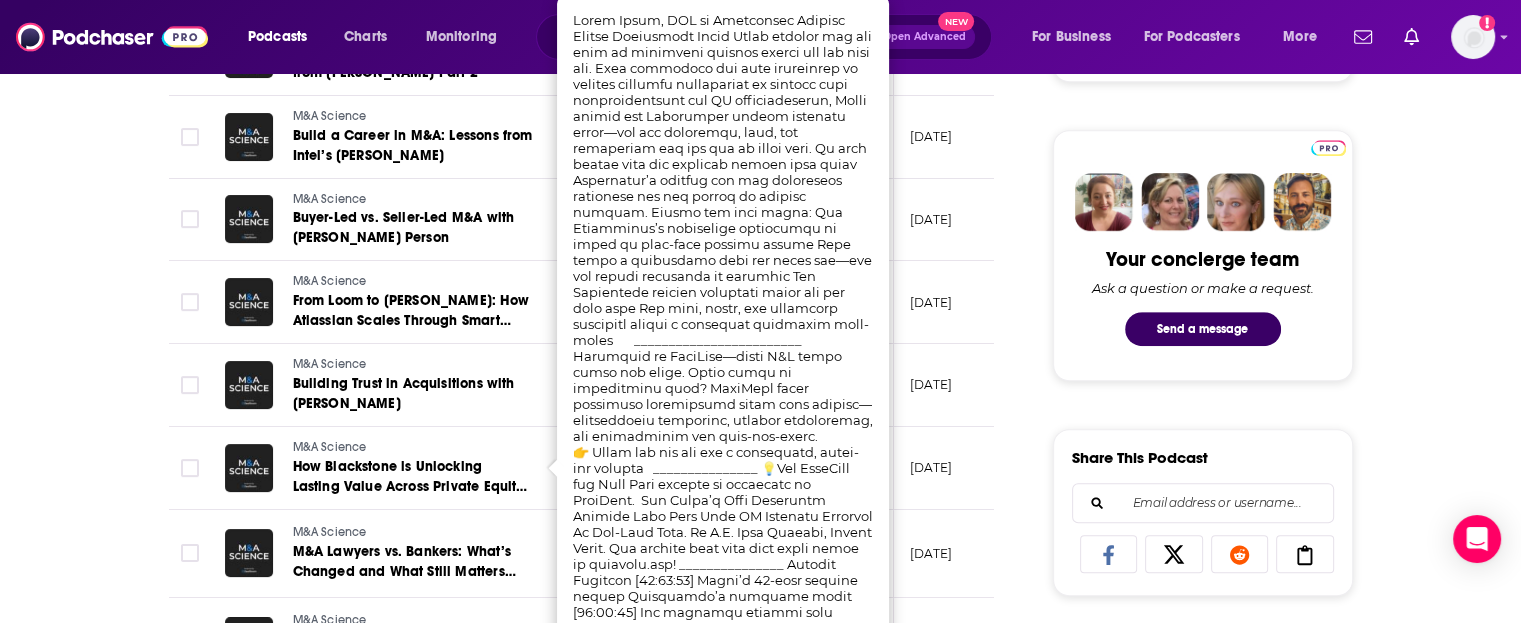 scroll, scrollTop: 900, scrollLeft: 0, axis: vertical 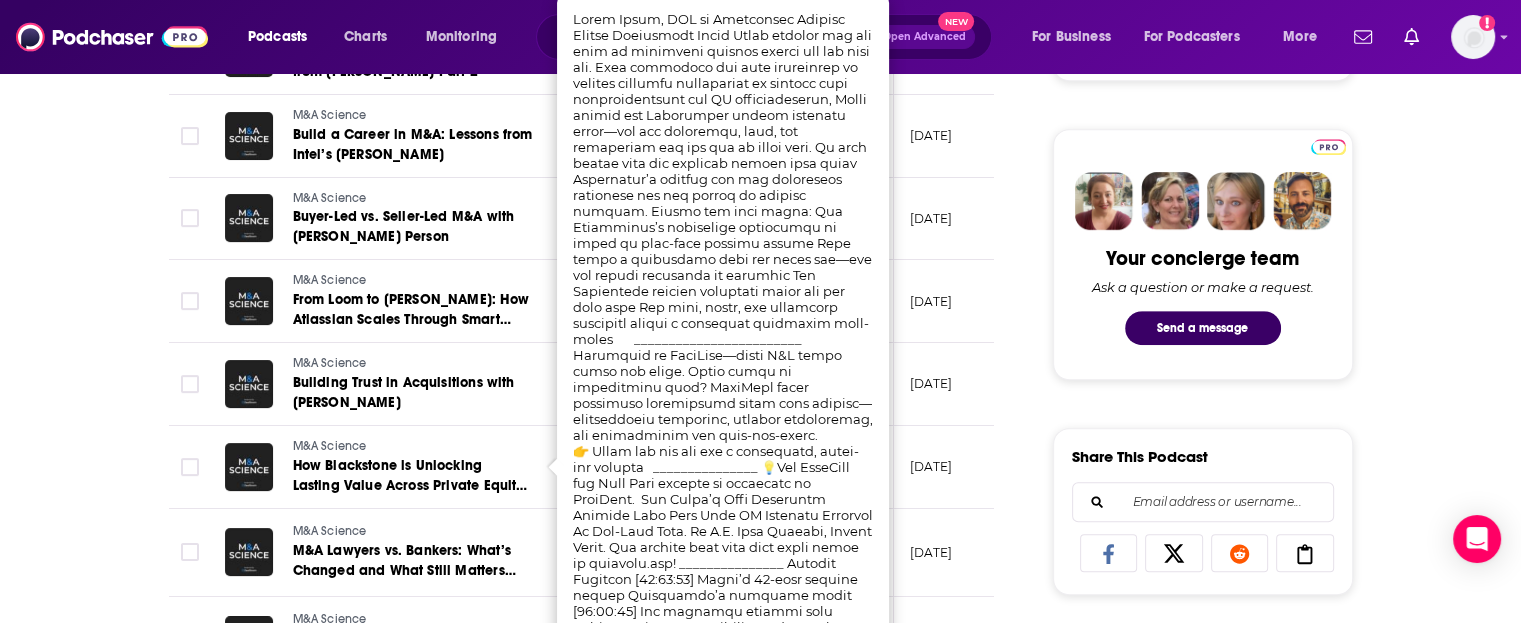 click on "About Insights Episodes 386 Reviews Credits Lists 2 Similar Episodes of M&A Science By Date Table Episode Description Date Aired Reach Episode Guests Length M&A Science The Secrets to Sourcing Proprietary Deals in Private Equity with Ryan Gable Ryan Gable, Managing Partner, BW Forsyth Partners Ryan discusses how his team use  ...More July 17, 2025 Under 2.1k -- 1:02:28 s M&A Science Why Pendo Buys Startups (And It’s Not for Revenue) with Todd Olson Todd Olson,  CEO and Co-founder, Pendo From buying startups to speed up roadmap exe  ...More July 14, 2025 Under 2.5k -- 1:02:31 s M&A Science Why Beacon Created an AI Committee for M&A—and What They’re Testing Next (Part 2) with Harrison Thomas Harrison Thomas, Chief Growth Officer at  Beacon Specialized Living Services, Inc. In Part 2 of  ...More July 10, 2025 Under 2.3k -- 43:41 s M&A Science Why Beacon Created an AI Committee for M&A with Harrison Thomas Harrison Thomas, Chief Growth Officer at  Beacon Specialized Living Services, Inc. In Part 1 of -- s" at bounding box center [595, 790] 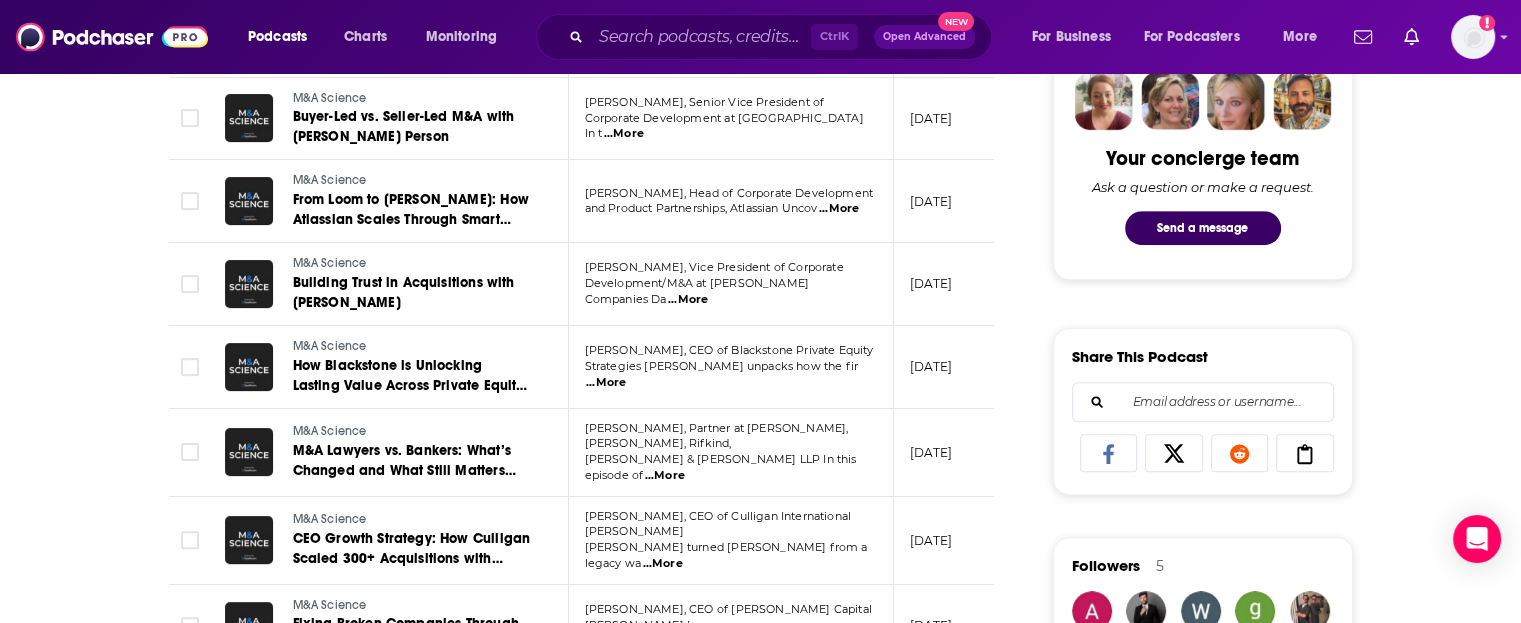scroll, scrollTop: 1100, scrollLeft: 0, axis: vertical 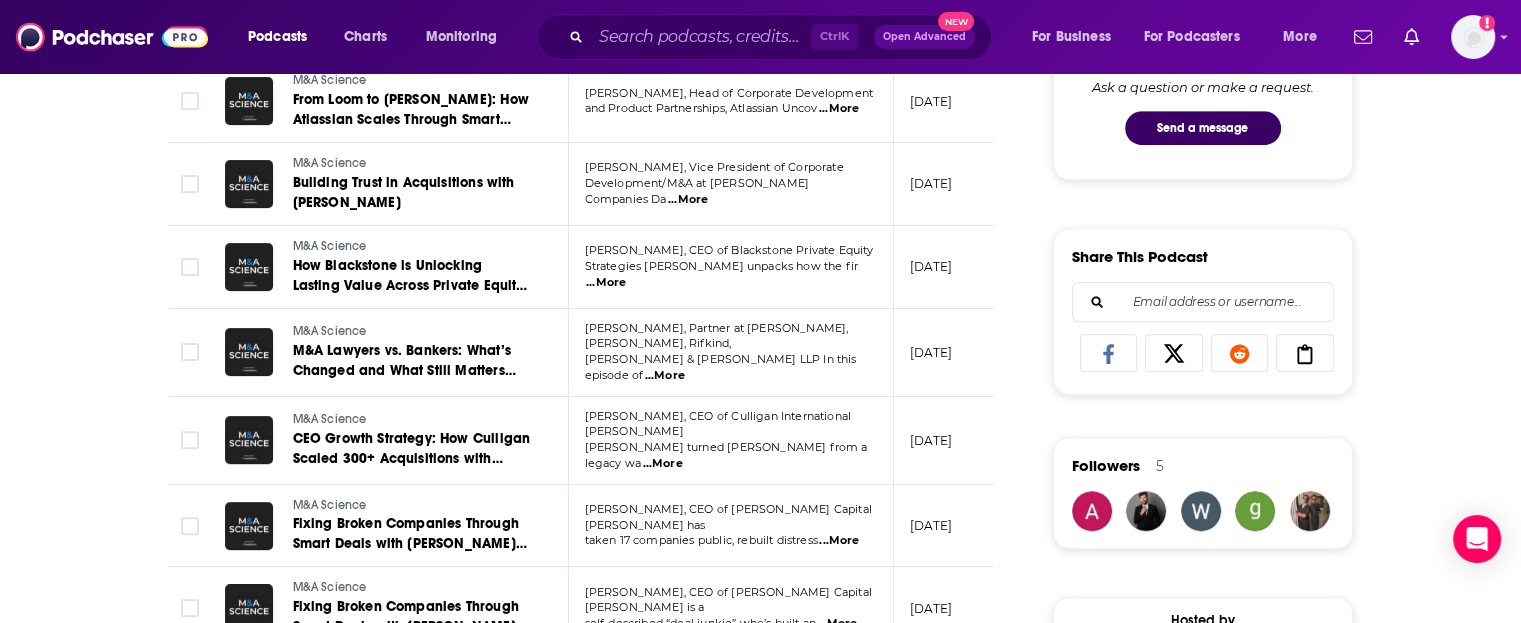click on "...More" at bounding box center (665, 376) 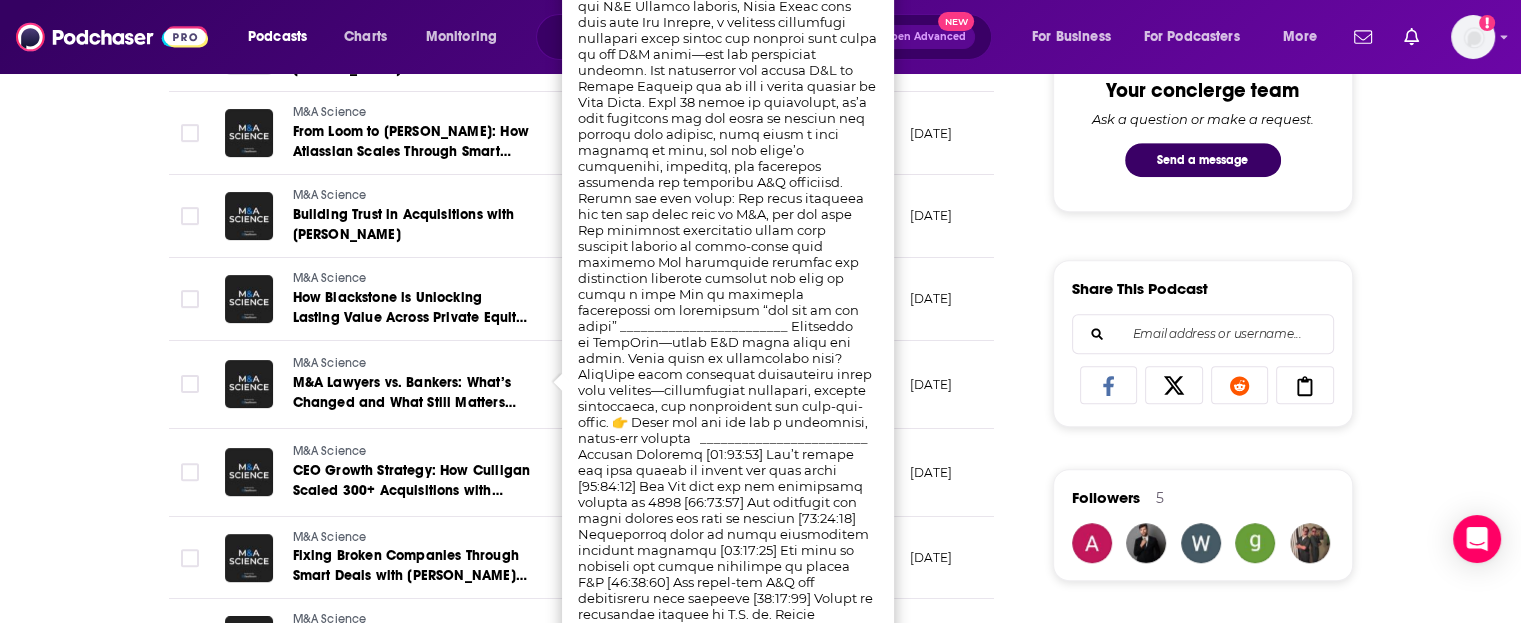 scroll, scrollTop: 1000, scrollLeft: 0, axis: vertical 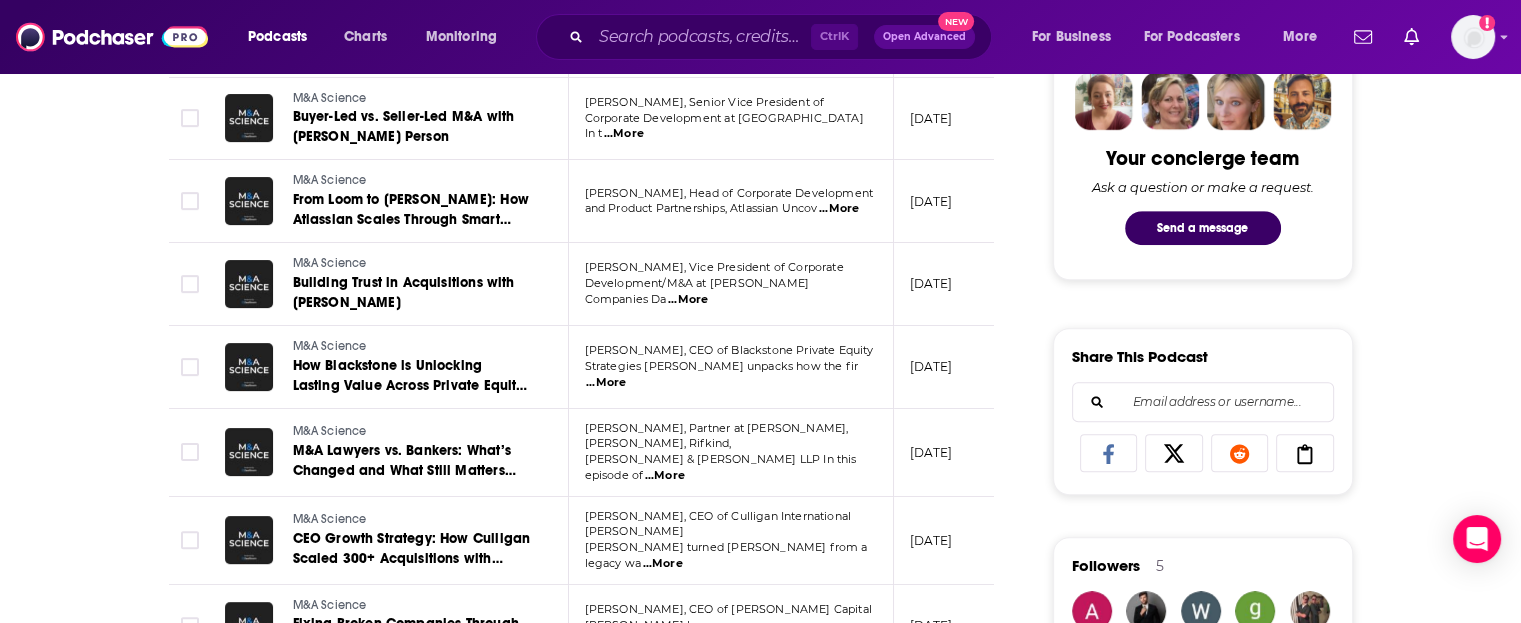 drag, startPoint x: 90, startPoint y: 144, endPoint x: 386, endPoint y: 22, distance: 320.15622 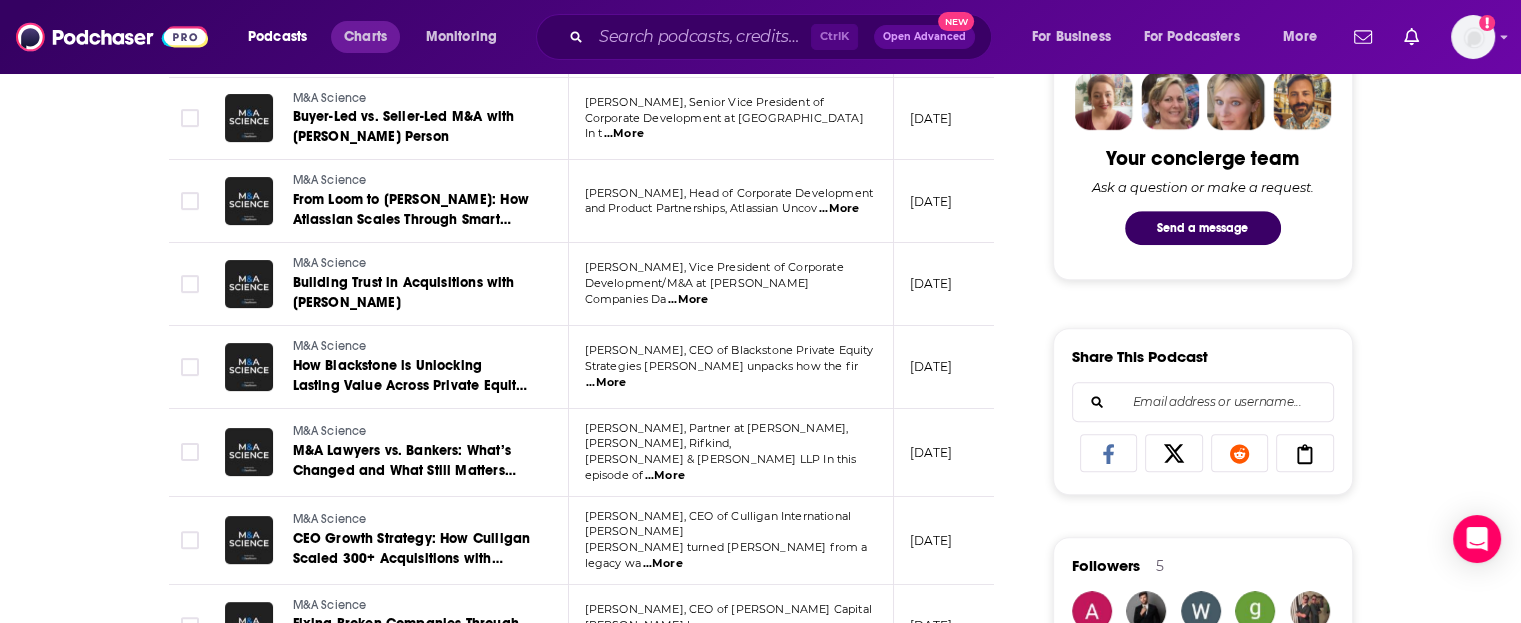 click on "About Insights Episodes 386 Reviews Credits Lists 2 Similar Episodes of M&A Science By Date Table Episode Description Date Aired Reach Episode Guests Length M&A Science The Secrets to Sourcing Proprietary Deals in Private Equity with Ryan Gable Ryan Gable, Managing Partner, BW Forsyth Partners Ryan discusses how his team use  ...More July 17, 2025 Under 2.1k -- 1:02:28 s M&A Science Why Pendo Buys Startups (And It’s Not for Revenue) with Todd Olson Todd Olson,  CEO and Co-founder, Pendo From buying startups to speed up roadmap exe  ...More July 14, 2025 Under 2.5k -- 1:02:31 s M&A Science Why Beacon Created an AI Committee for M&A—and What They’re Testing Next (Part 2) with Harrison Thomas Harrison Thomas, Chief Growth Officer at  Beacon Specialized Living Services, Inc. In Part 2 of  ...More July 10, 2025 Under 2.3k -- 43:41 s M&A Science Why Beacon Created an AI Committee for M&A with Harrison Thomas Harrison Thomas, Chief Growth Officer at  Beacon Specialized Living Services, Inc. In Part 1 of -- s" at bounding box center [760, 664] 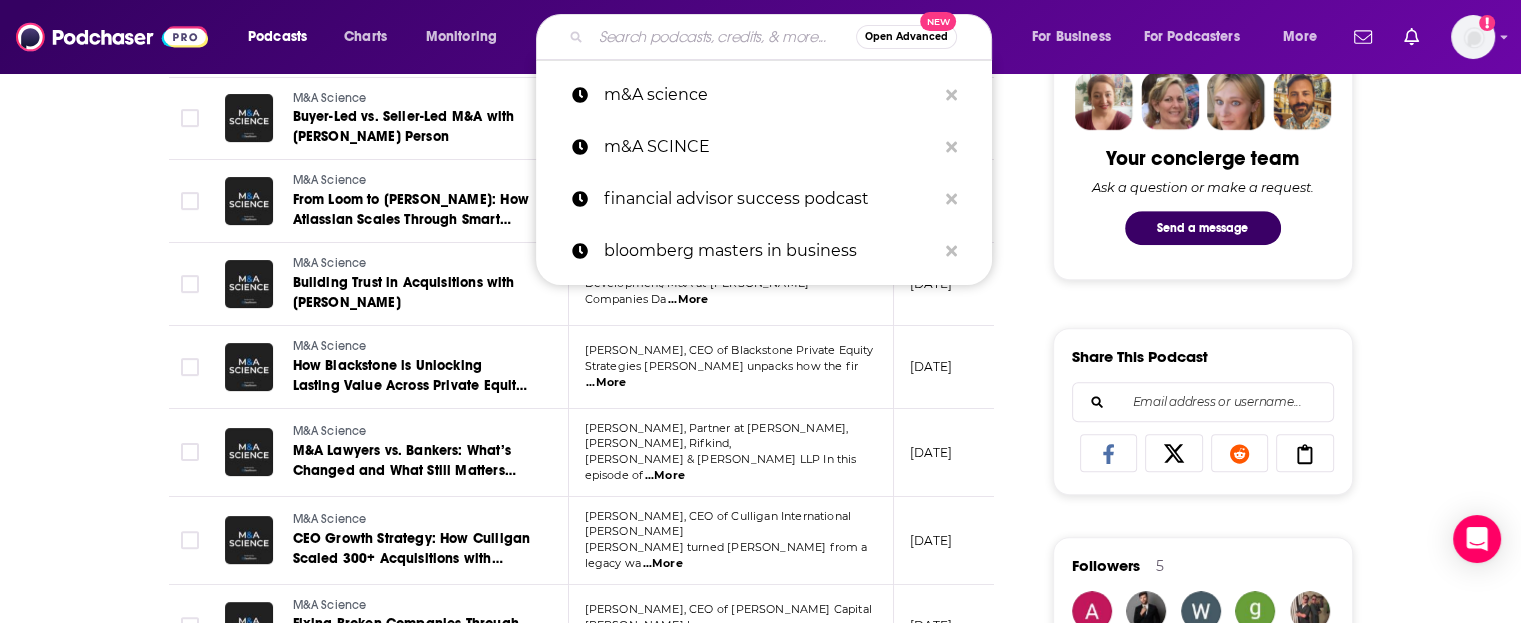 click at bounding box center (723, 37) 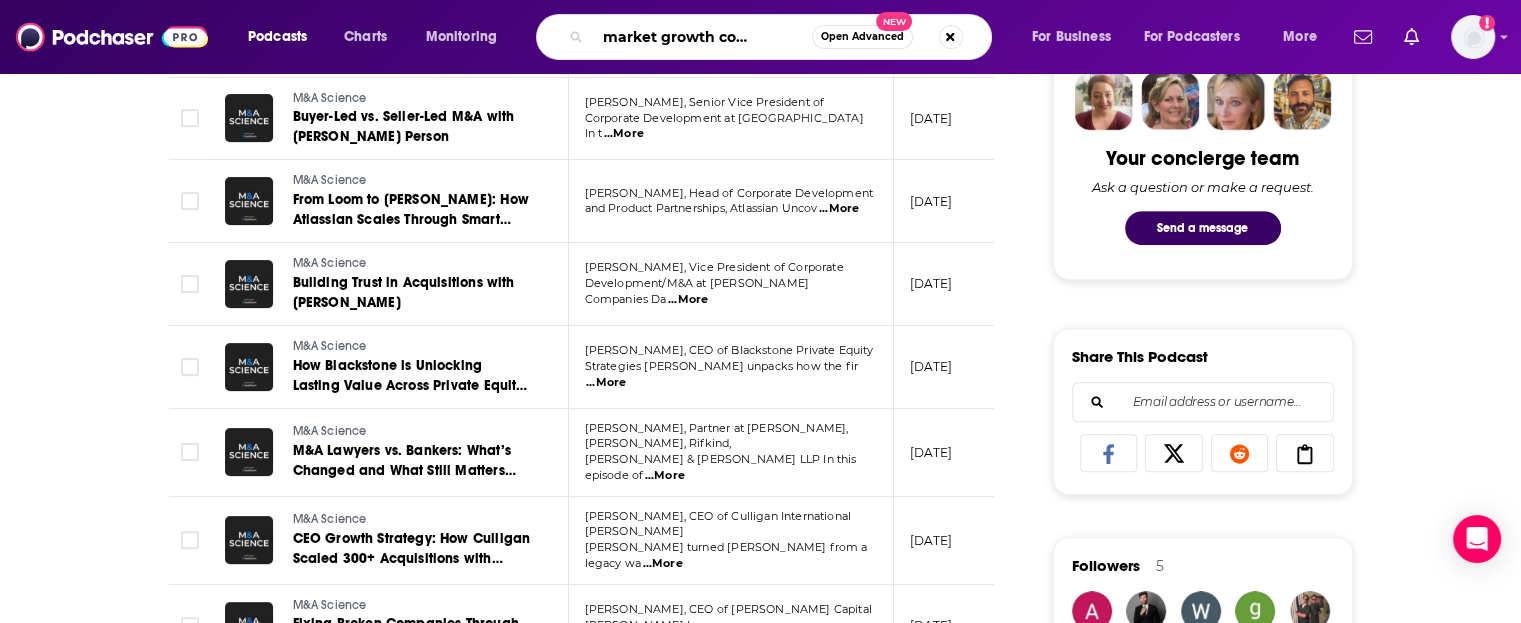 type on "middle market growth conversations" 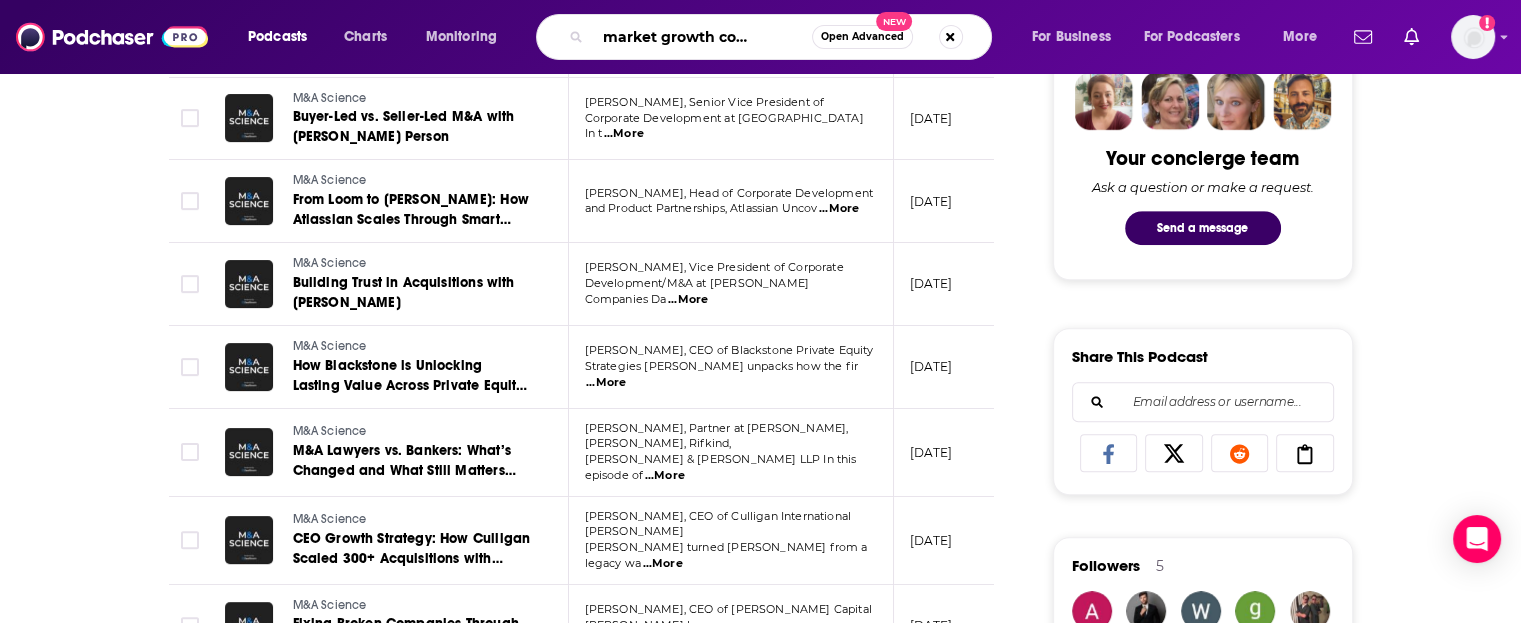 scroll, scrollTop: 0, scrollLeft: 69, axis: horizontal 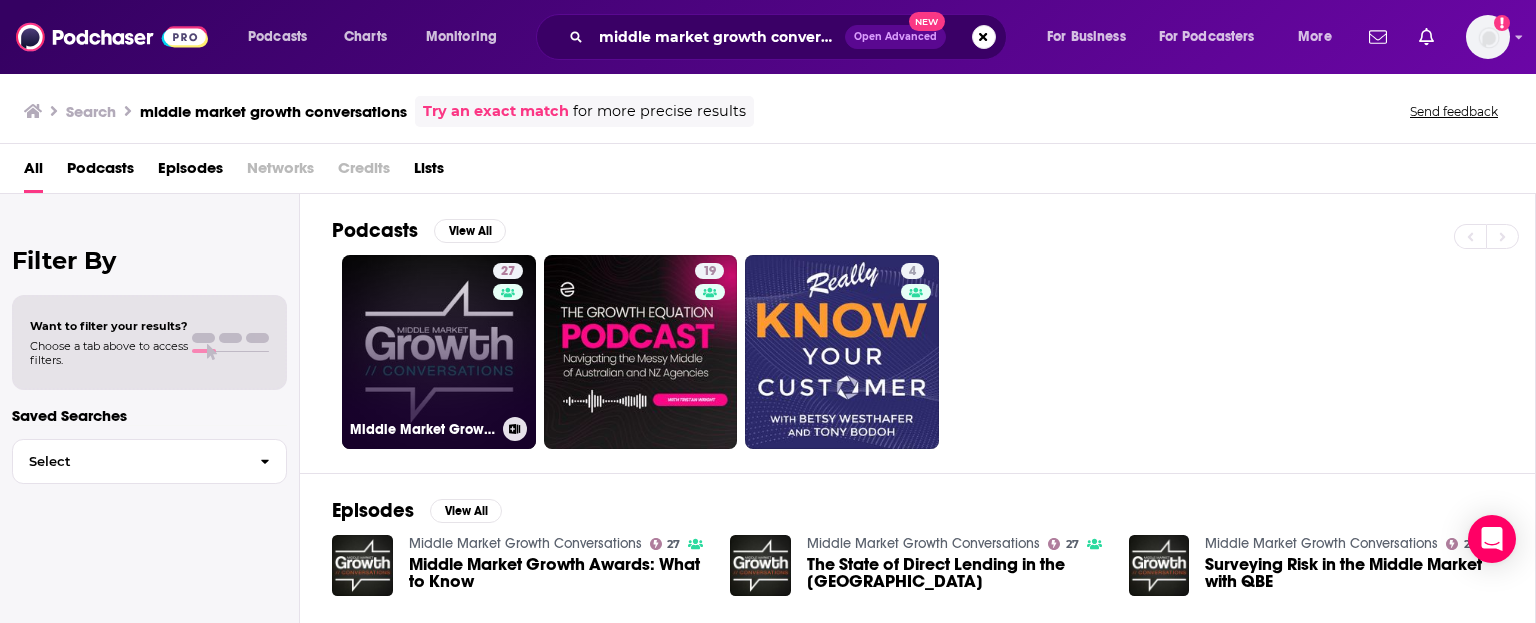 click on "27 Middle Market Growth Conversations" at bounding box center [439, 352] 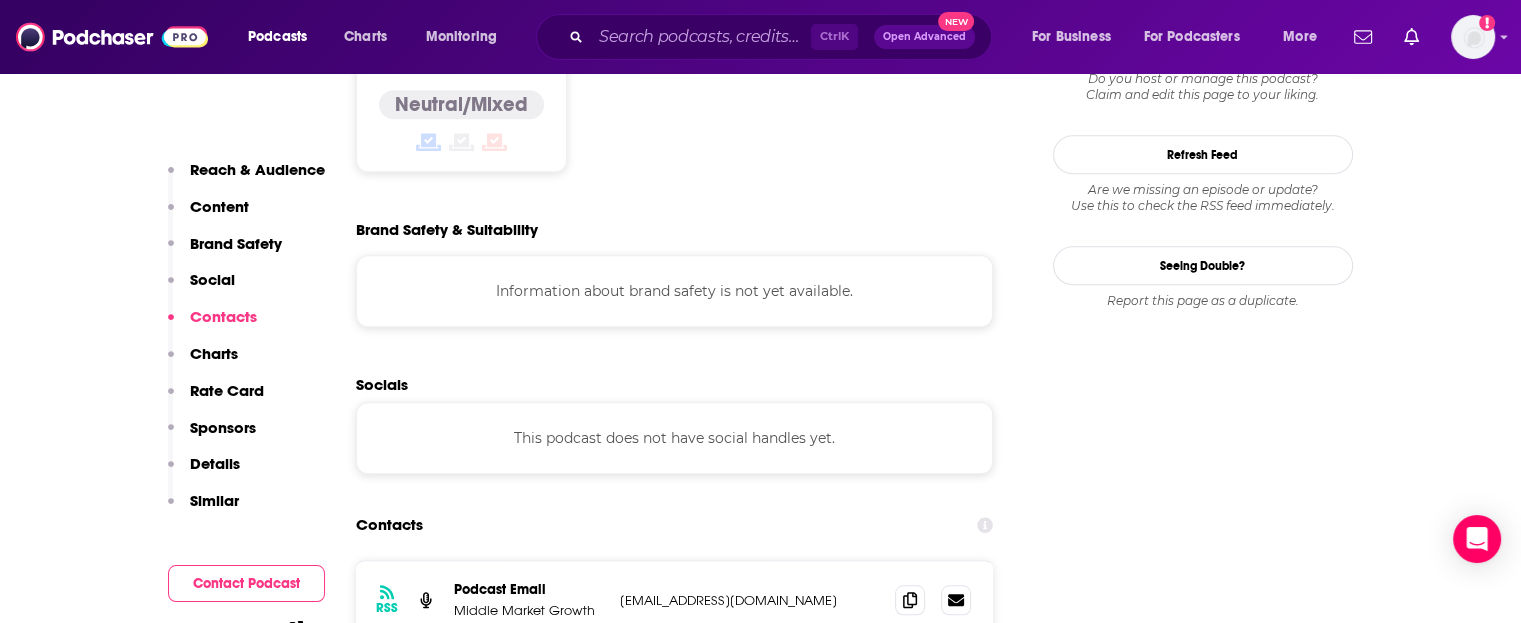 scroll, scrollTop: 1900, scrollLeft: 0, axis: vertical 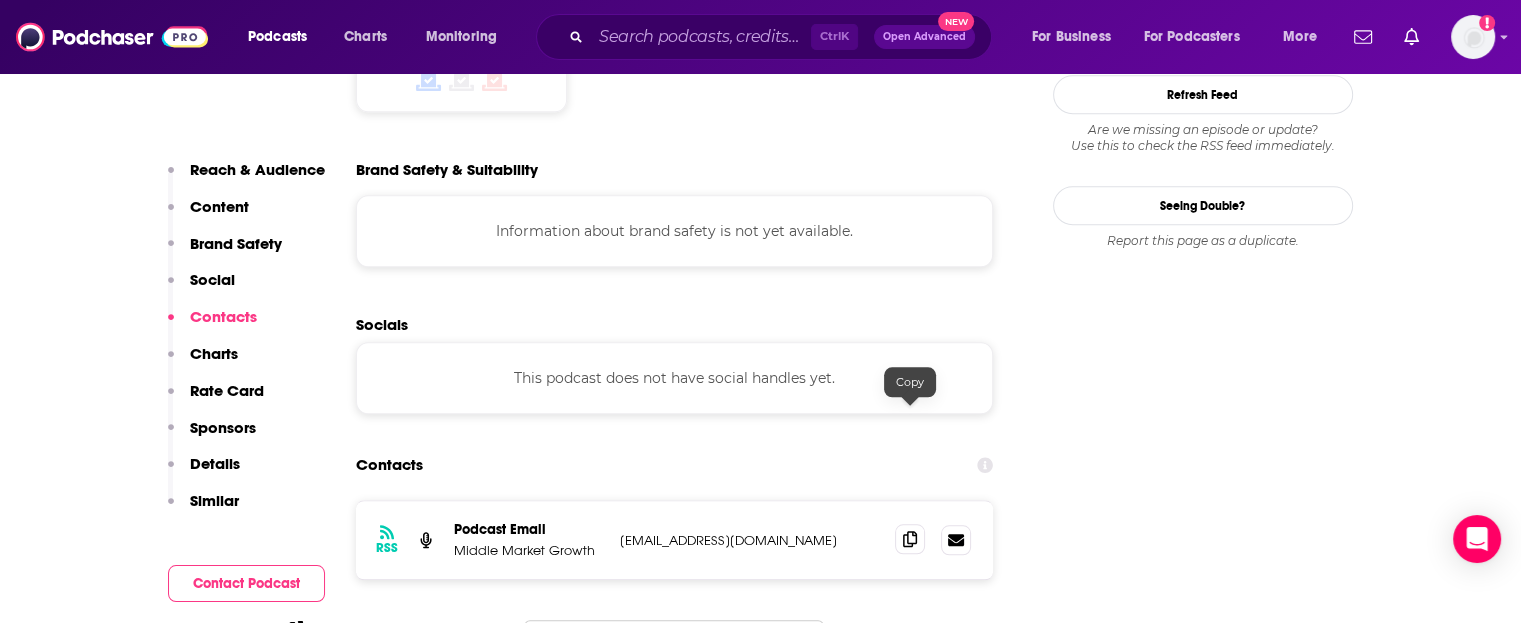 click 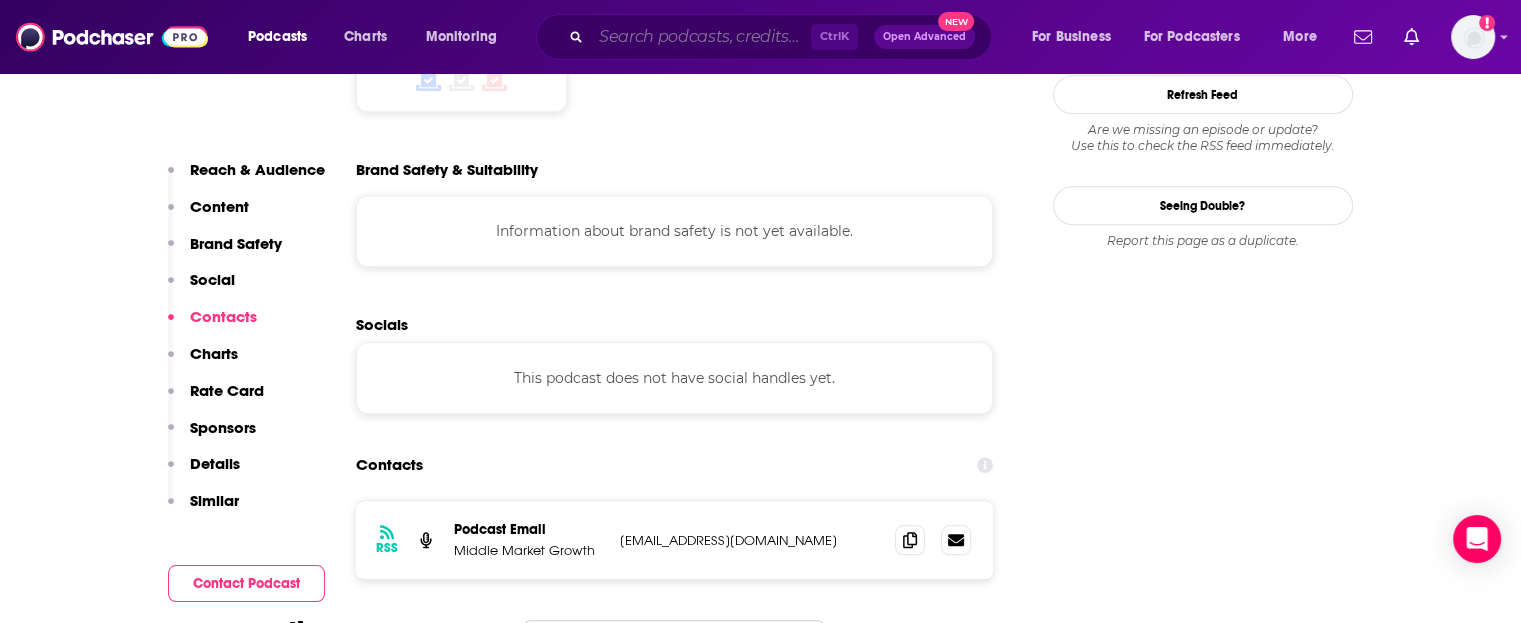 click at bounding box center (701, 37) 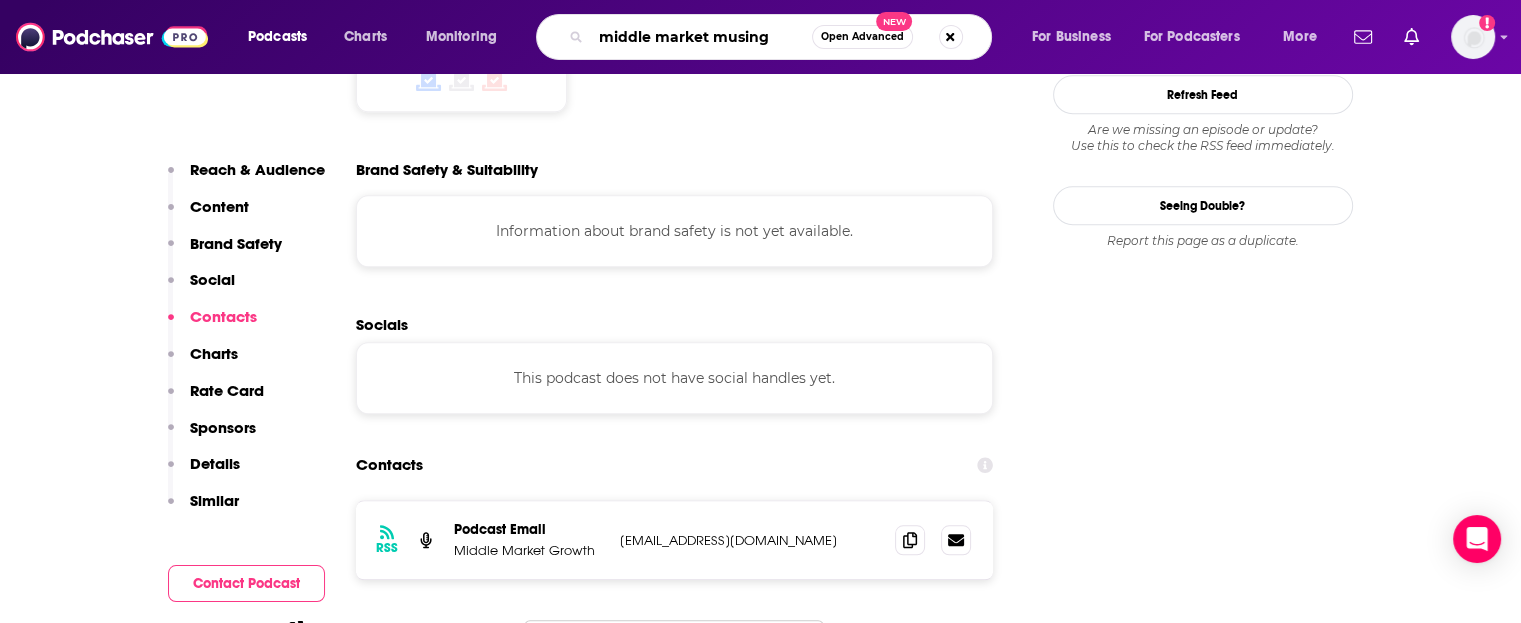 type on "middle market musings" 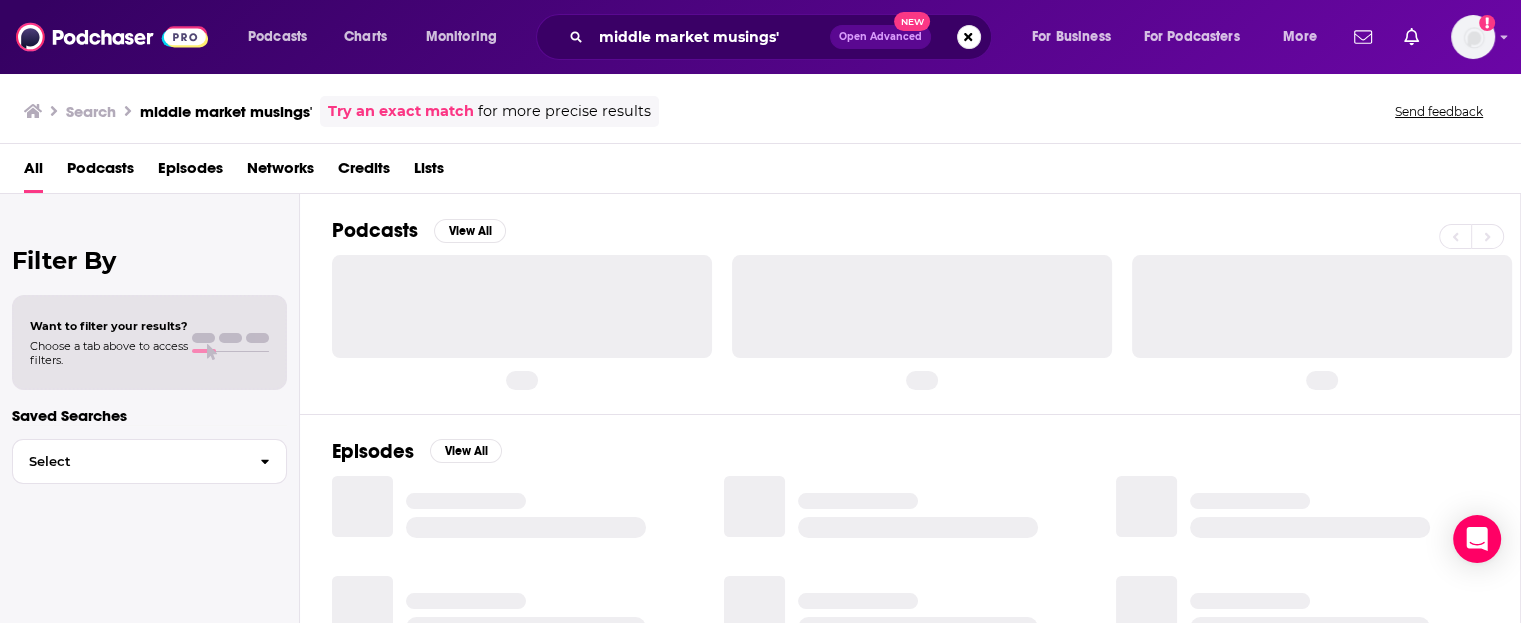 scroll, scrollTop: 0, scrollLeft: 0, axis: both 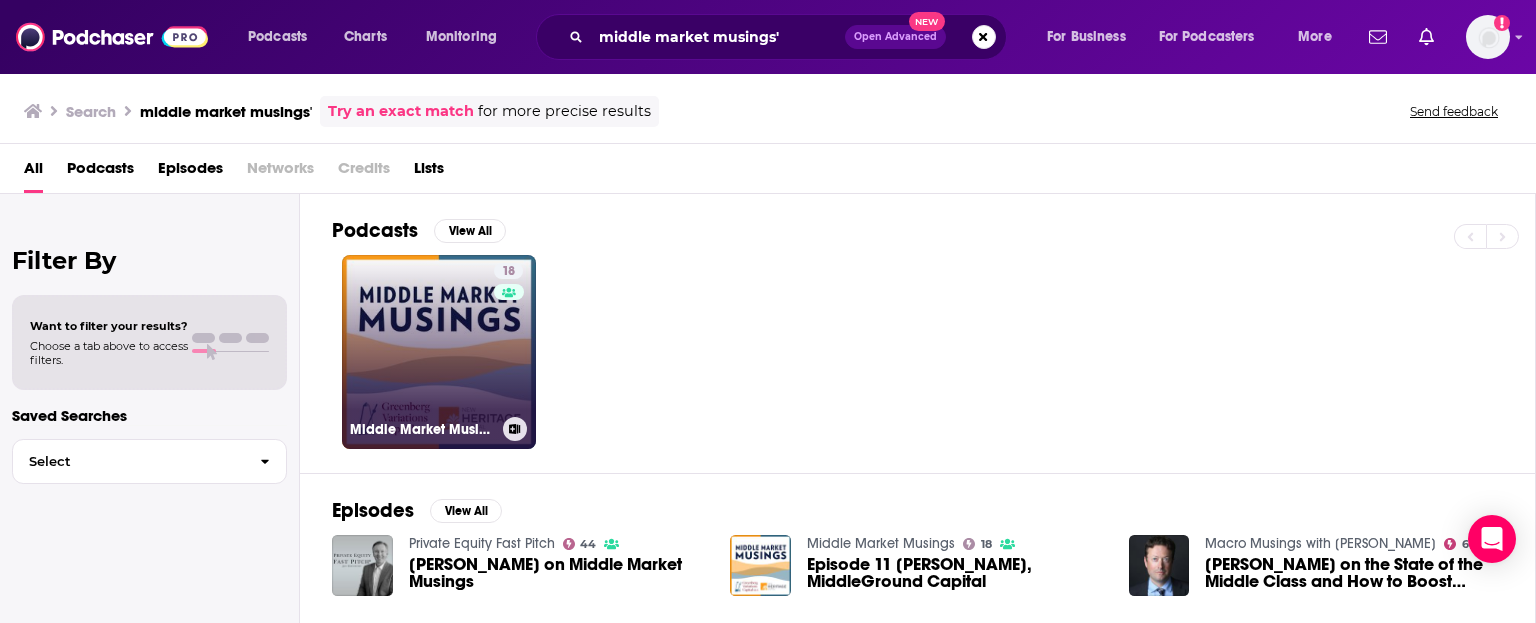 click on "18 Middle Market Musings" at bounding box center (439, 352) 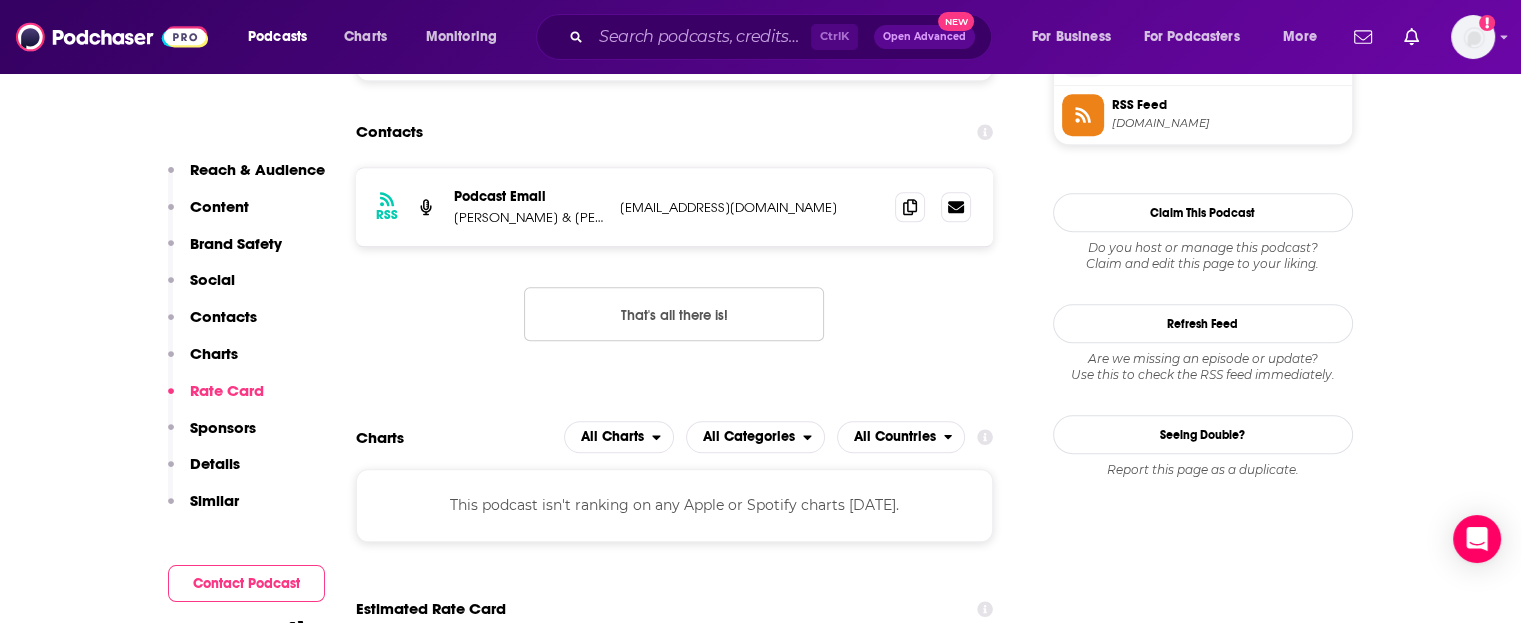 scroll, scrollTop: 1600, scrollLeft: 0, axis: vertical 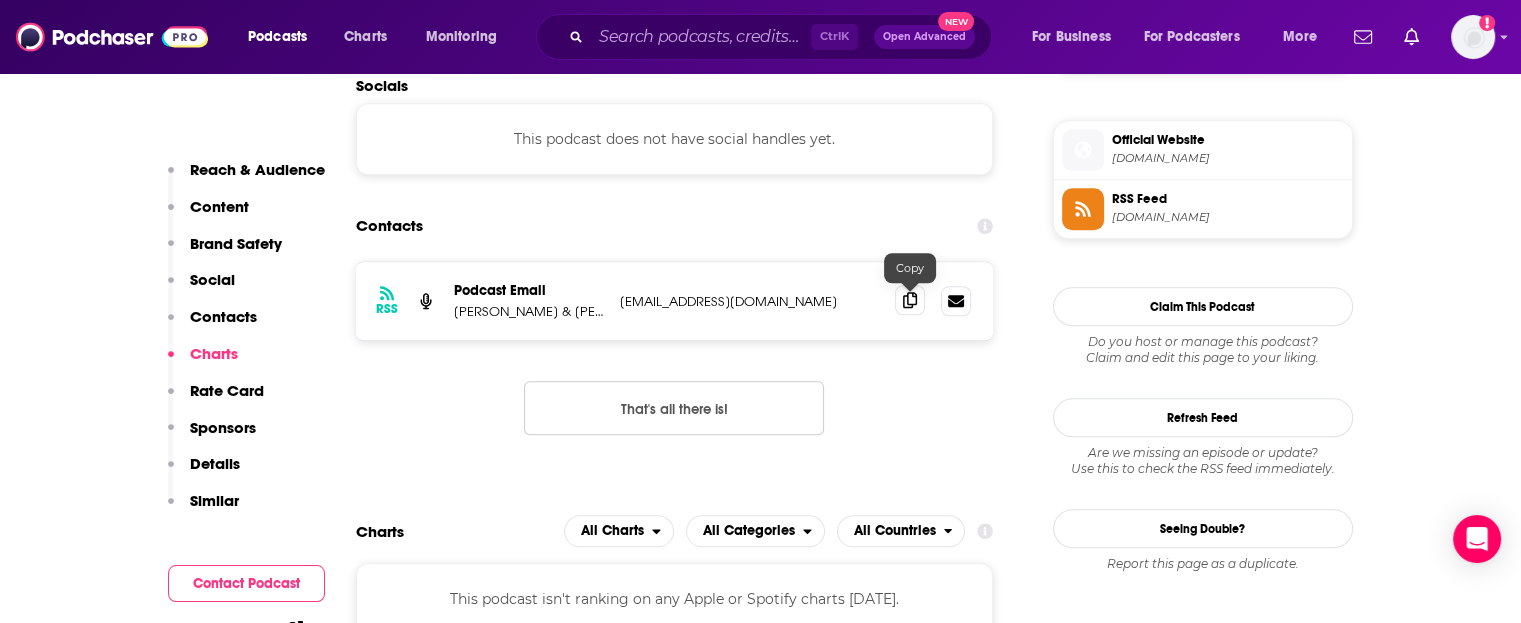 click 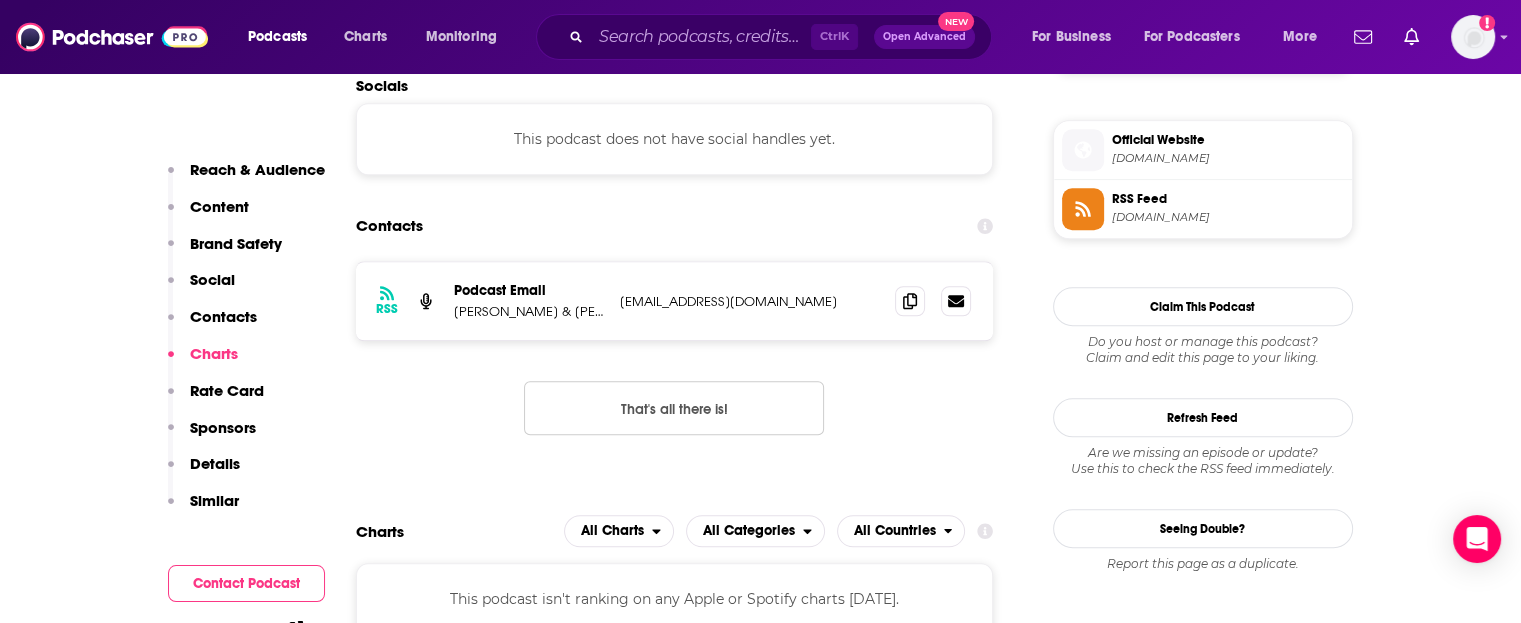 click on "Andy Greenberg & Charlie Gifford" at bounding box center (529, 311) 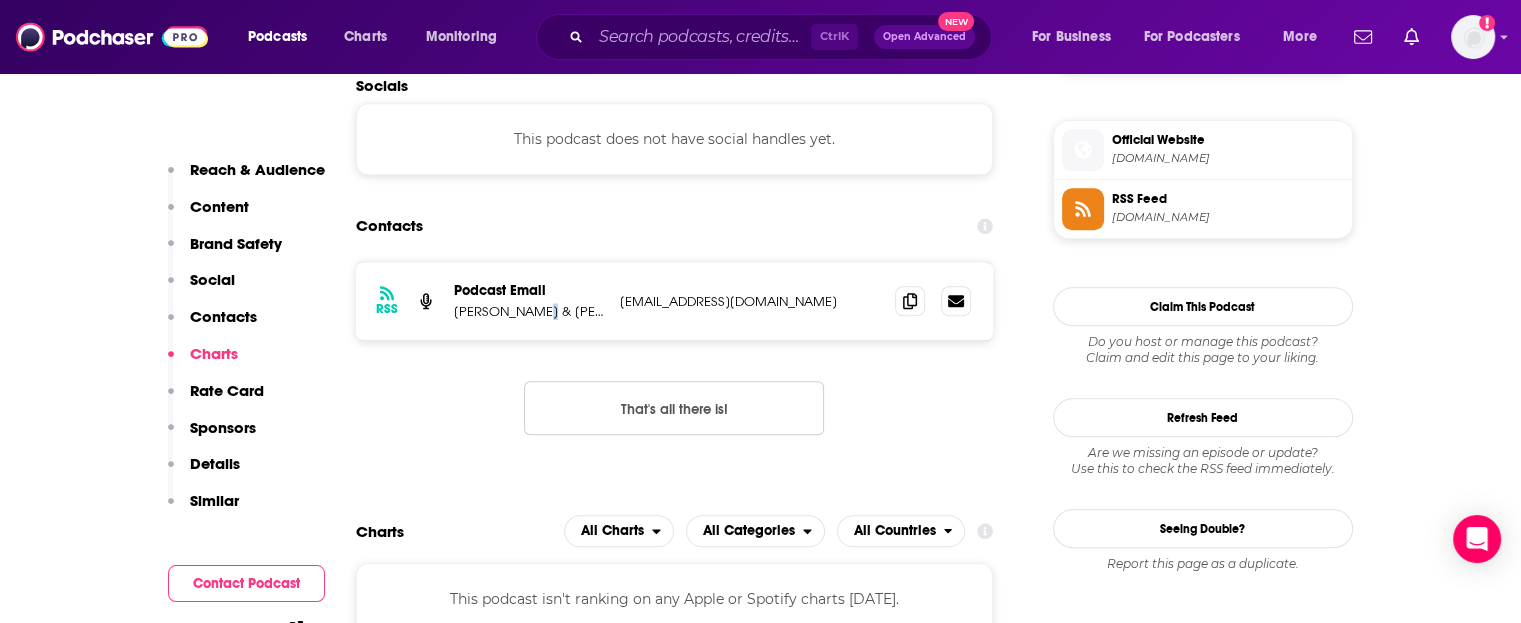 click on "Andy Greenberg & Charlie Gifford" at bounding box center [529, 311] 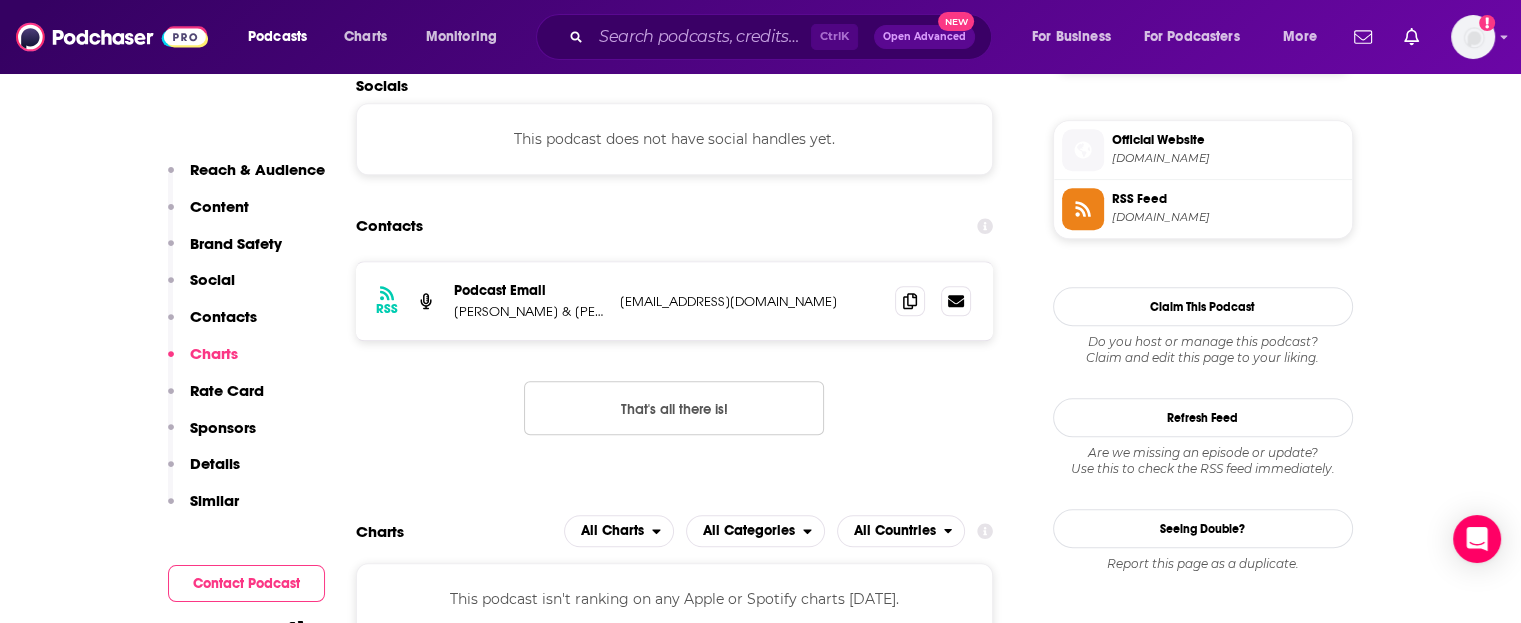 click on "Andy Greenberg & Charlie Gifford" at bounding box center [529, 311] 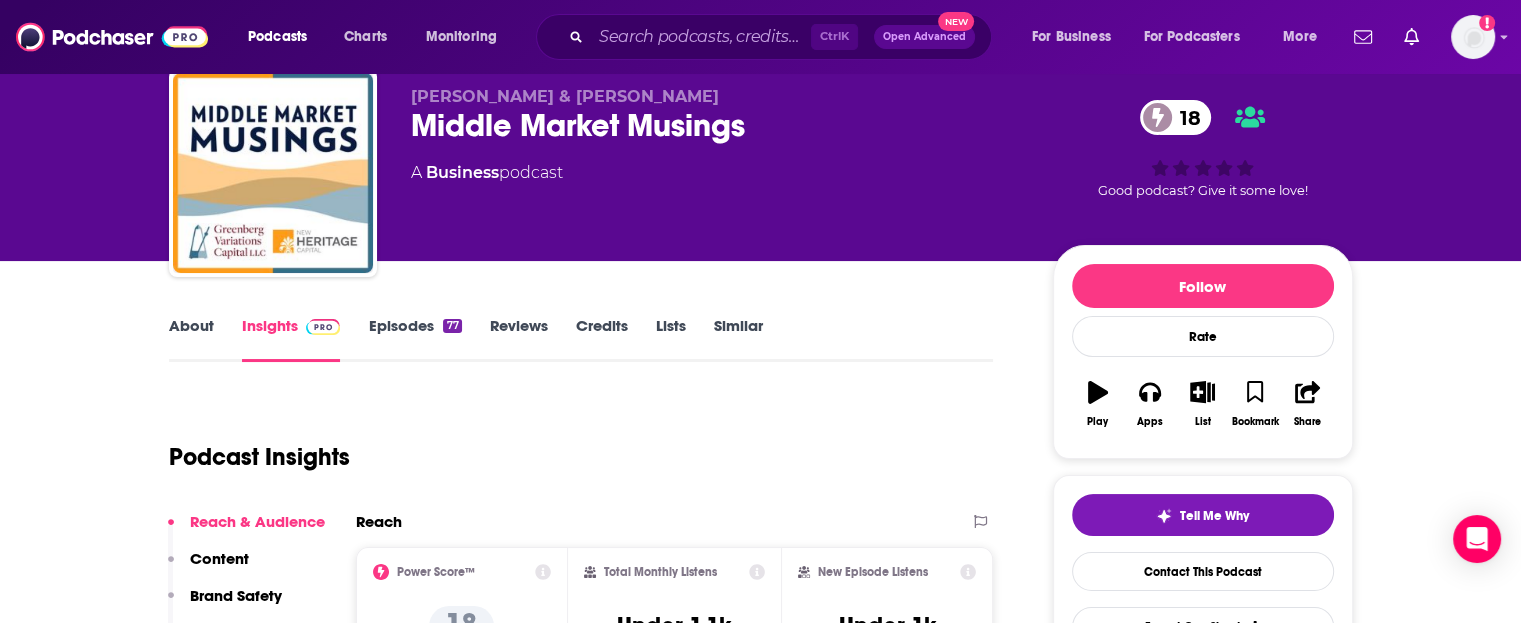 scroll, scrollTop: 100, scrollLeft: 0, axis: vertical 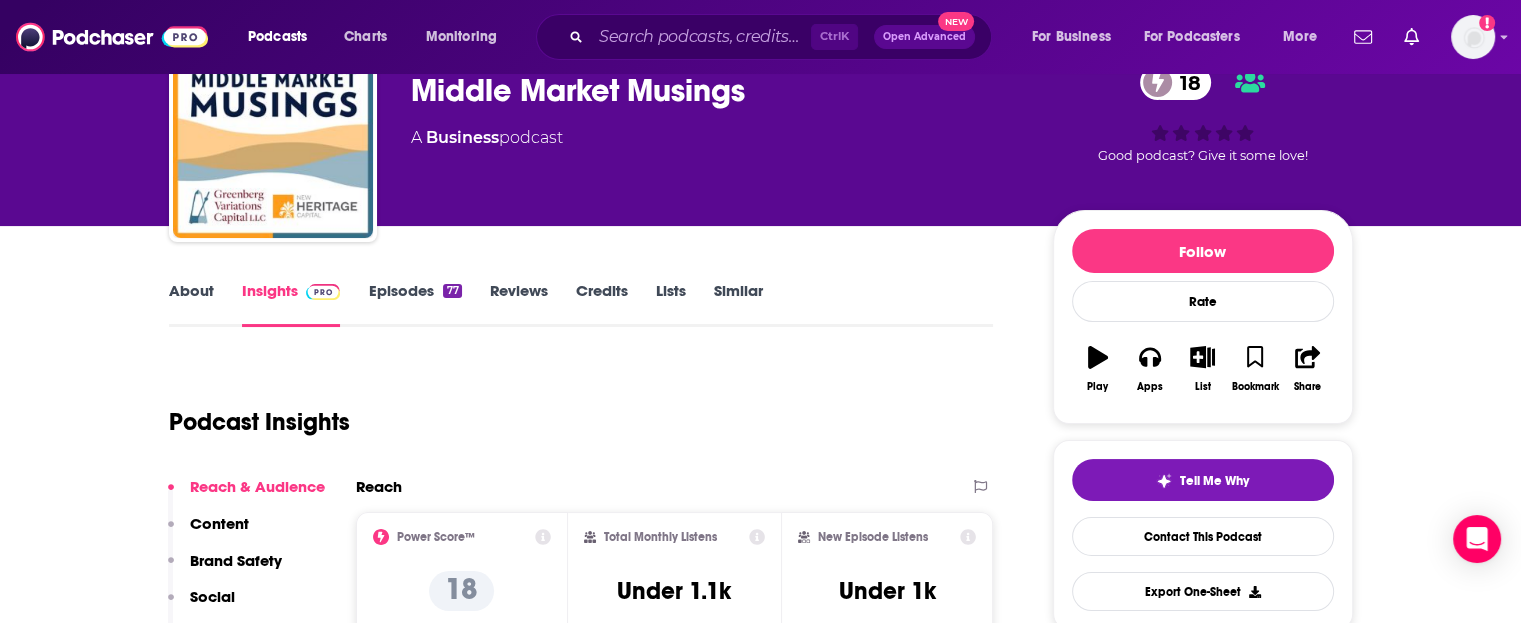 click on "About Insights Episodes 77 Reviews Credits Lists Similar Podcast Insights Reach & Audience Content Brand Safety Social Contacts Charts Rate Card Sponsors Details Similar Contact Podcast Open Website  Reach Power Score™ 18 Total Monthly Listens Under 1.1k New Episode Listens Under 1k Export One-Sheet Audience Demographics Gender Male Age 30 yo Parental Status Not Parents Countries 1 United States 2 United Kingdom 3 Canada 4 Australia Education Level Mostly  Higher Education Content Political Skew Neutral/Mixed Brand Safety & Suitability Information about brand safety is not yet available. Socials This podcast does not have social handles yet. Contacts   RSS   Podcast Email Andy Greenberg & Charlie Gifford middlemarketmusings@gmail.com middlemarketmusings@gmail.com That's all there is! Charts All Charts All Categories All Countries This podcast isn't ranking on any Apple or Spotify charts today. Estimated Rate Card Placement Cost Pre -roll Ads played  before an episode . $ 1  -  $ 100 Mid -roll Ads played  ." at bounding box center (761, 4328) 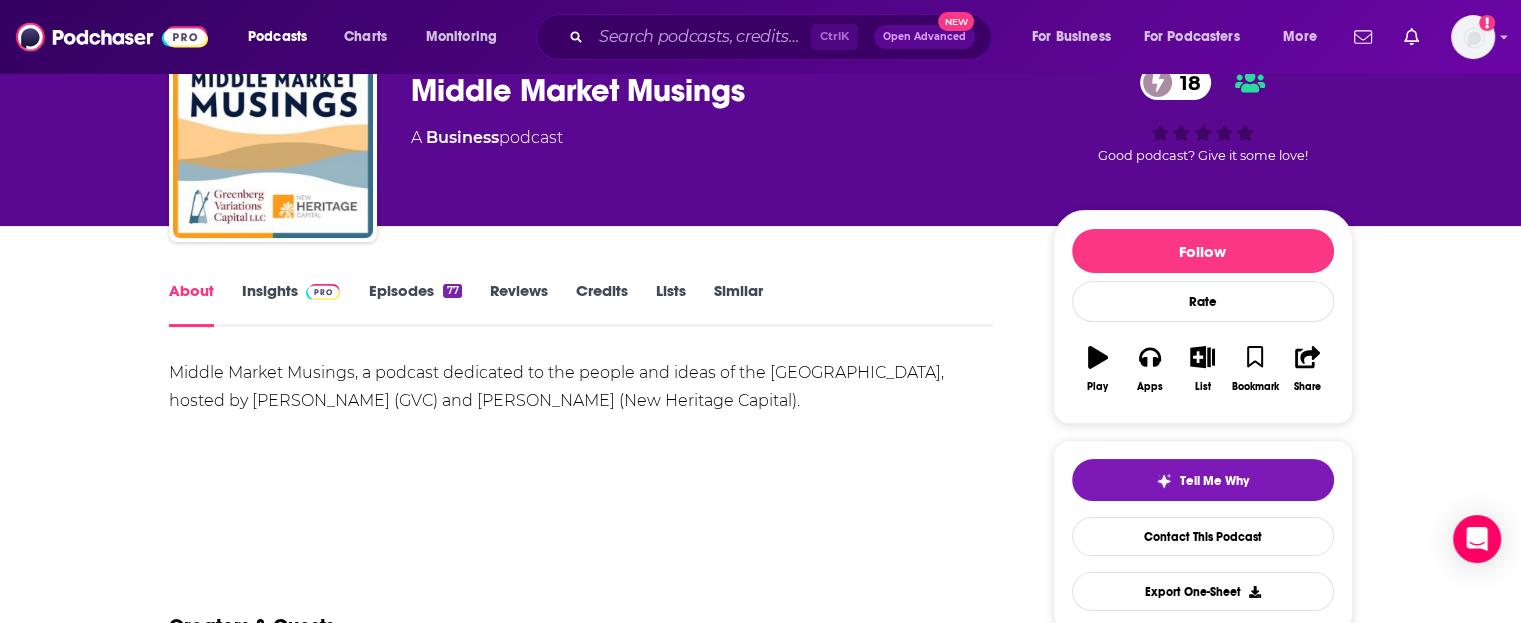scroll, scrollTop: 0, scrollLeft: 0, axis: both 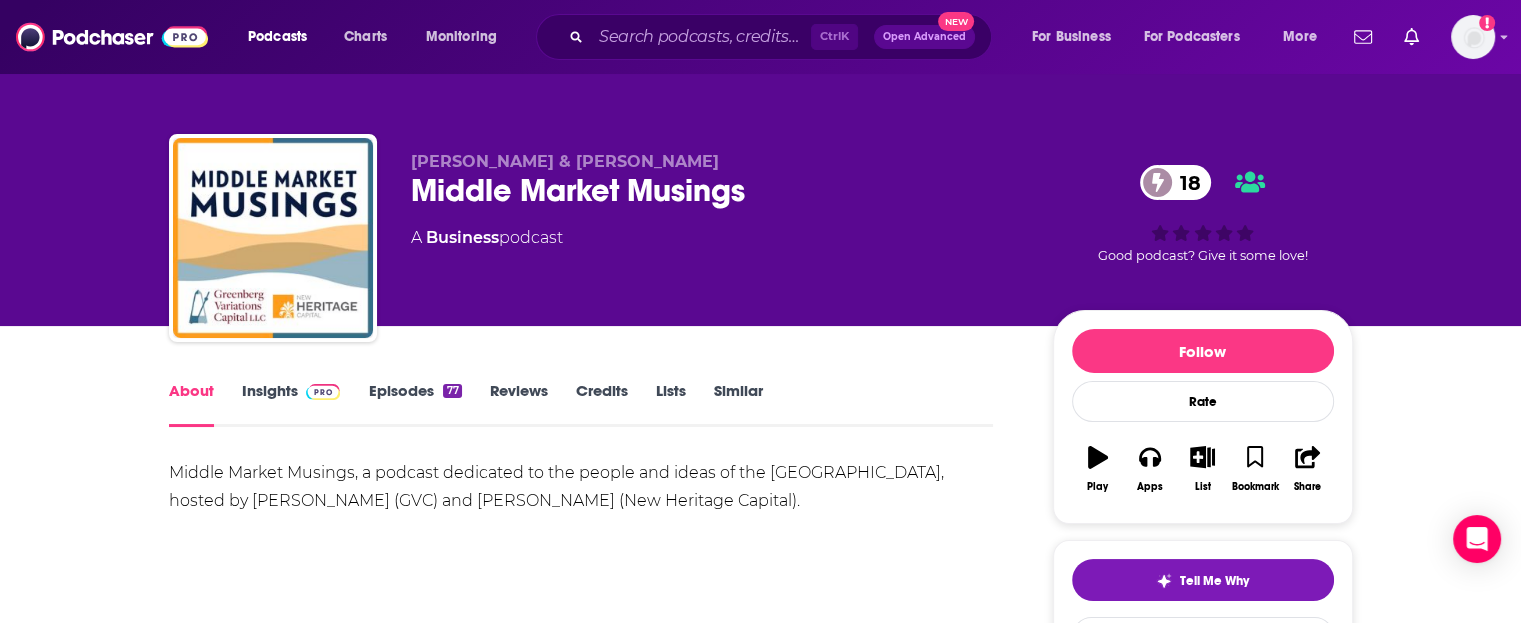 click on "Episodes 77" at bounding box center [414, 404] 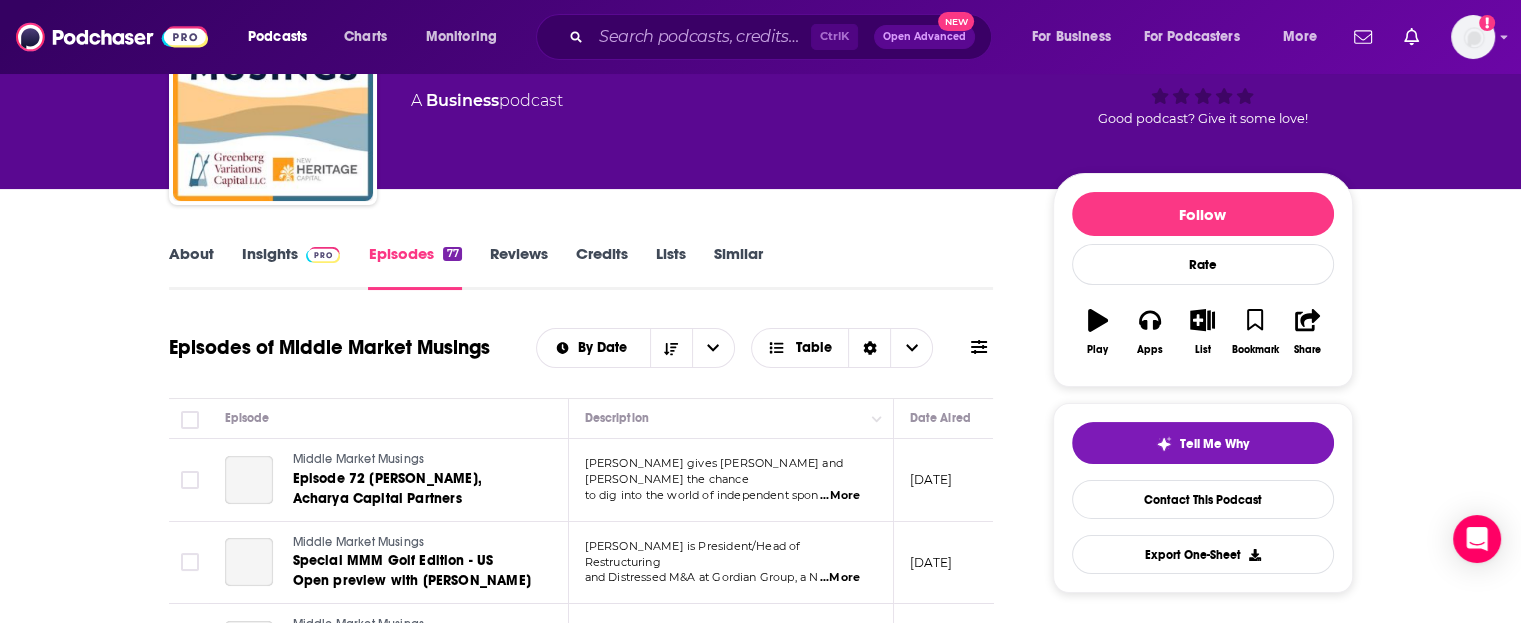 scroll, scrollTop: 300, scrollLeft: 0, axis: vertical 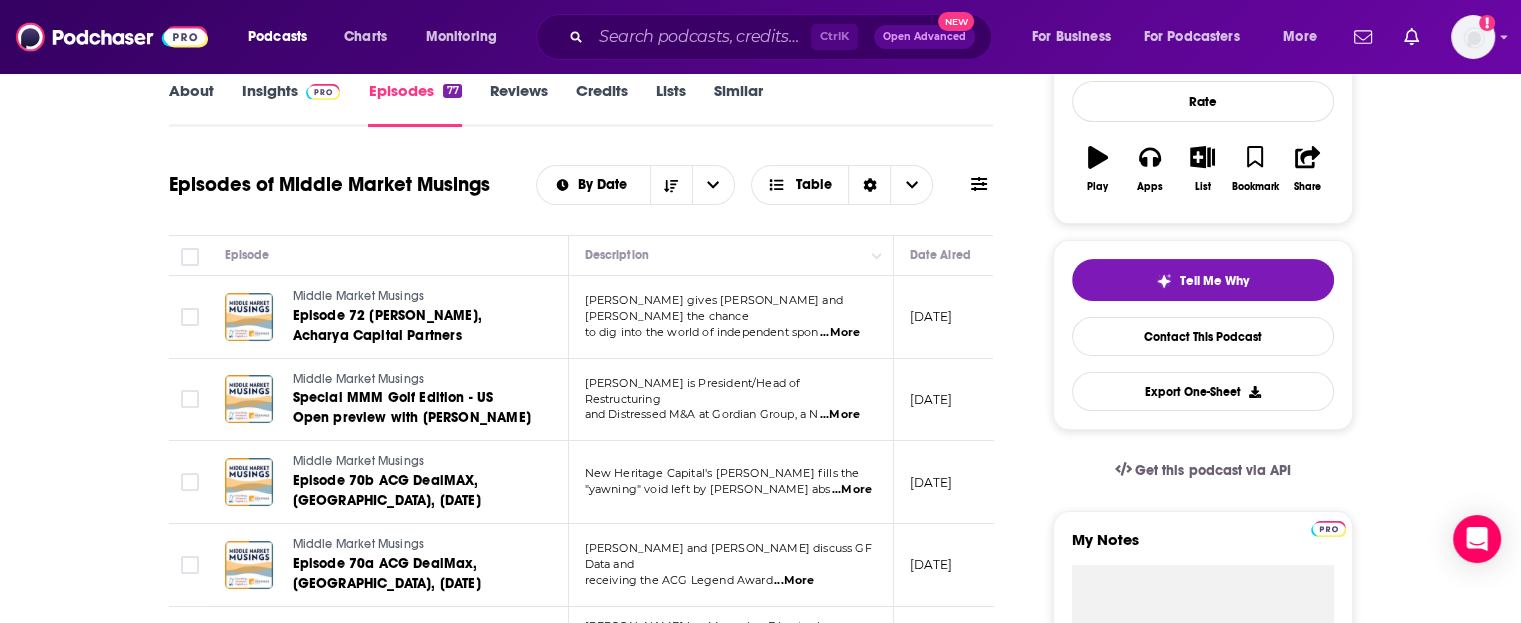 click on "...More" at bounding box center (840, 333) 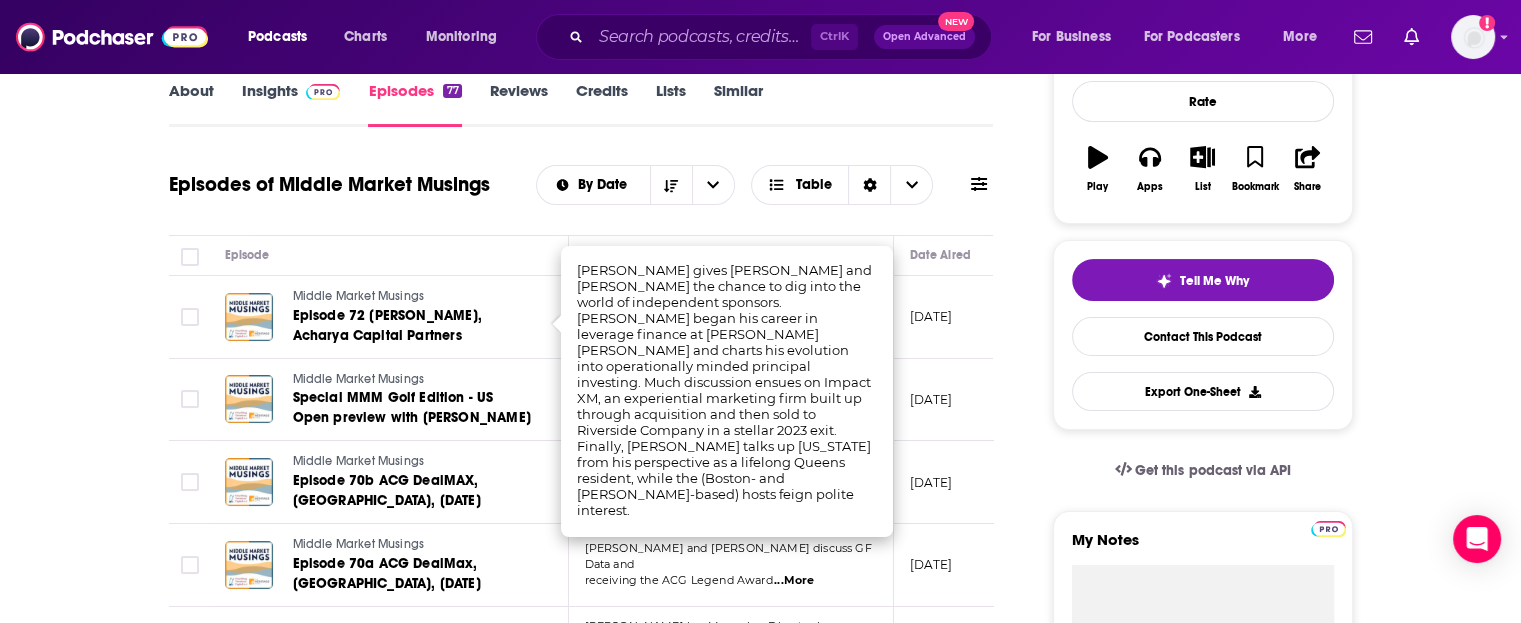 click on "About Insights Episodes 77 Reviews Credits Lists Similar Episodes of Middle Market Musings By Date Table Episode Description Date Aired Reach Episode Guests Length Middle Market Musings Episode 72 David Acharya, Acharya Capital Partners David Acharya gives Andy and Charlie the chance to dig into the world of independent spon  ...More July 9, 2025 Under 1k -- 45:35 s Middle Market Musings Special MMM Golf Edition - US Open preview with Peter Kaufman Peter Kaufman is President/Head of Restructuring and Distressed M&A at Gordian Group, a N  ...More June 10, 2025 Under 1k -- 59:15 s Middle Market Musings Episode 70b ACG DealMAX, Las Vegas, April 7,2025 New Heritage Capital's Greg Katz fills the "yawning" void left by Charlie Gifford's abs  ...More June 5, 2025 Under 1k -- 20:30 s Middle Market Musings Episode 70a ACG DealMax, Las Vegas, April 7,2025 Graeme Frazier and Andy discuss GF Data and receiving the ACG Legend Award  ...More June 3, 2025 Under 1k -- 34:15 s Middle Market Musings  ...More May 21, 2025 -- s" at bounding box center [595, 1390] 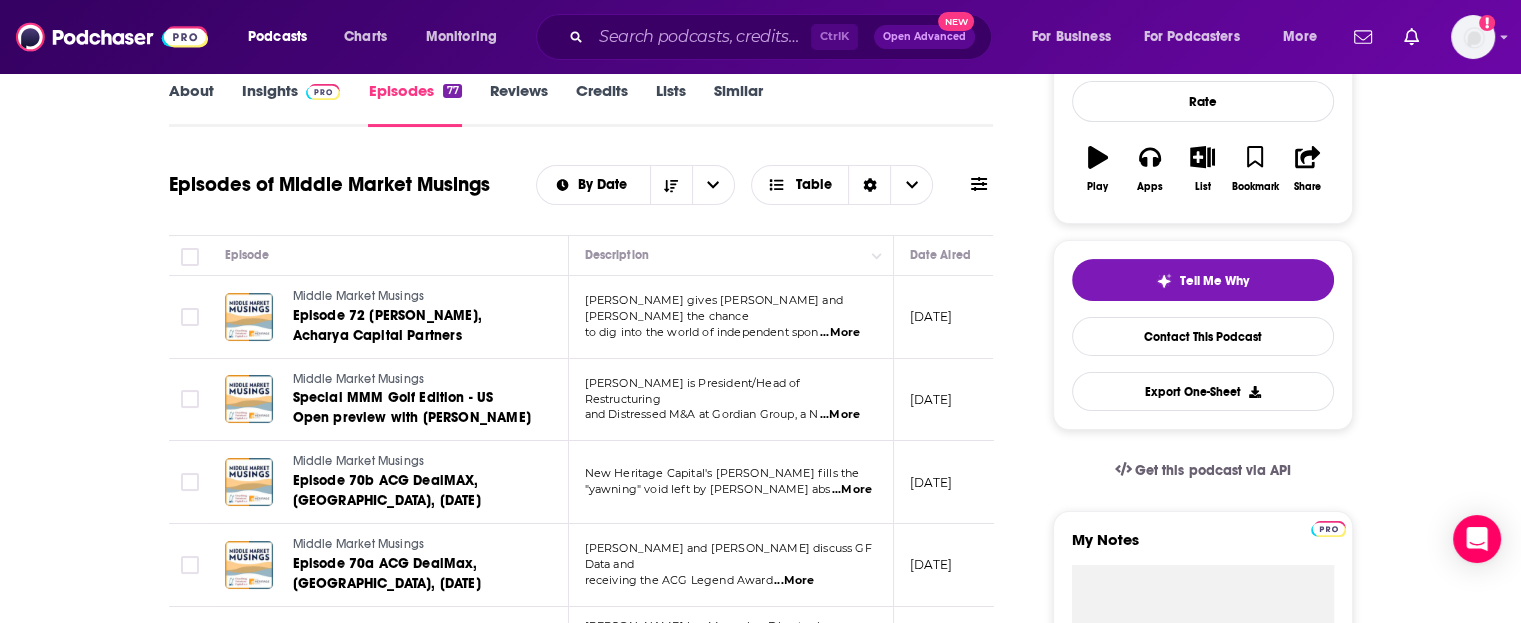 click on "...More" at bounding box center (840, 415) 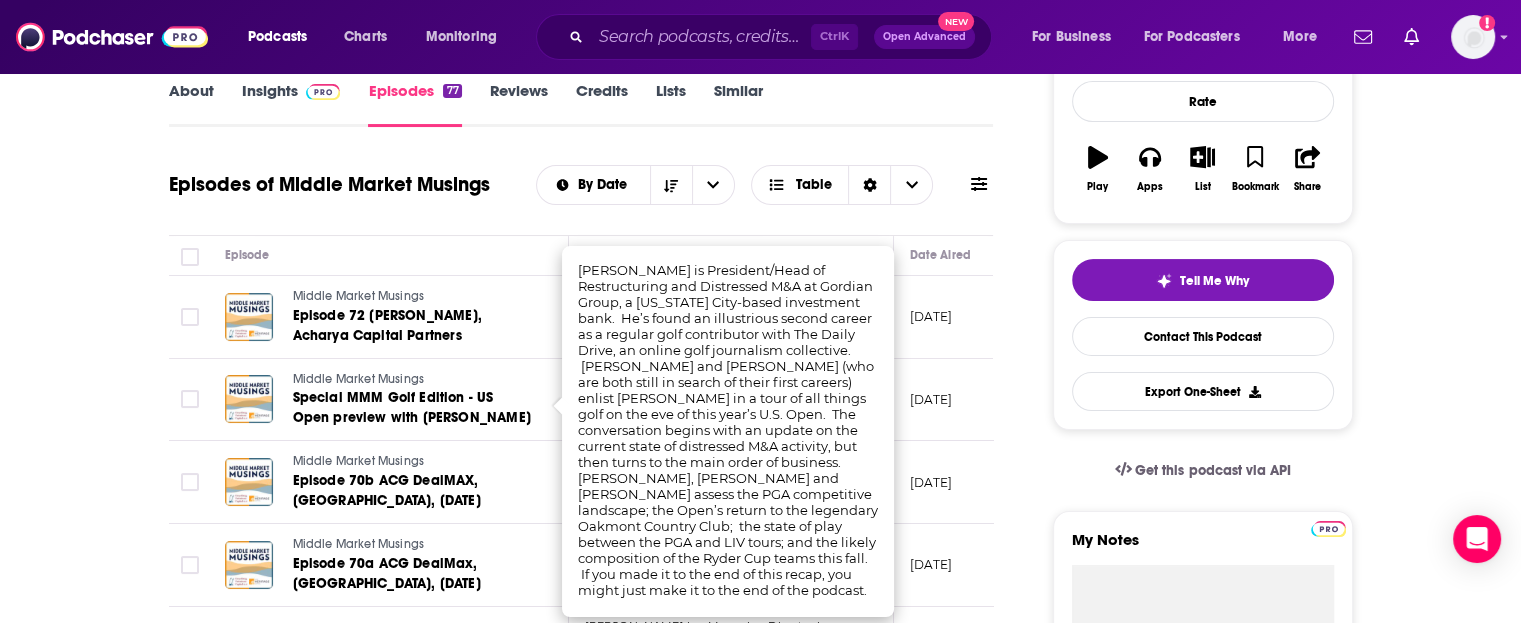 click on "About Insights Episodes 77 Reviews Credits Lists Similar Episodes of Middle Market Musings By Date Table Episode Description Date Aired Reach Episode Guests Length Middle Market Musings Episode 72 David Acharya, Acharya Capital Partners David Acharya gives Andy and Charlie the chance to dig into the world of independent spon  ...More July 9, 2025 Under 1k -- 45:35 s Middle Market Musings Special MMM Golf Edition - US Open preview with Peter Kaufman Peter Kaufman is President/Head of Restructuring and Distressed M&A at Gordian Group, a N  ...More June 10, 2025 Under 1k -- 59:15 s Middle Market Musings Episode 70b ACG DealMAX, Las Vegas, April 7,2025 New Heritage Capital's Greg Katz fills the "yawning" void left by Charlie Gifford's abs  ...More June 5, 2025 Under 1k -- 20:30 s Middle Market Musings Episode 70a ACG DealMax, Las Vegas, April 7,2025 Graeme Frazier and Andy discuss GF Data and receiving the ACG Legend Award  ...More June 3, 2025 Under 1k -- 34:15 s Middle Market Musings  ...More May 21, 2025 -- s" at bounding box center (595, 1390) 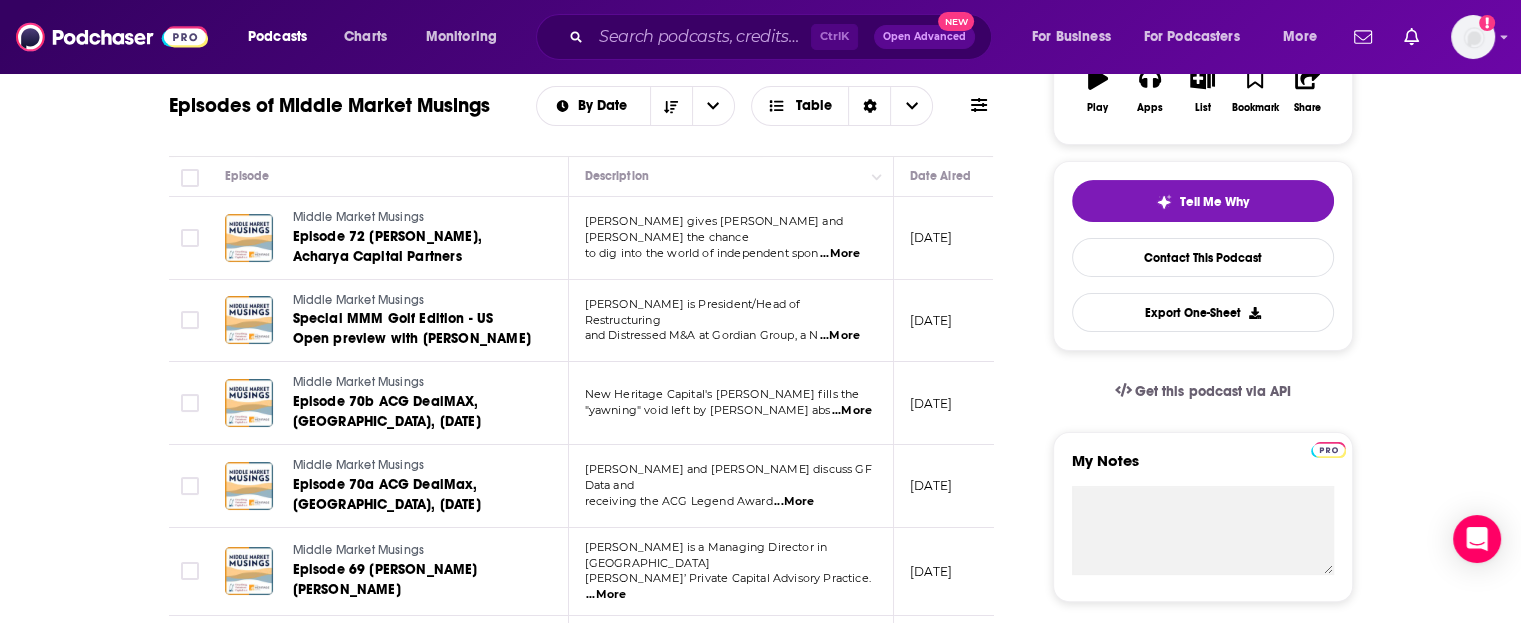 scroll, scrollTop: 400, scrollLeft: 0, axis: vertical 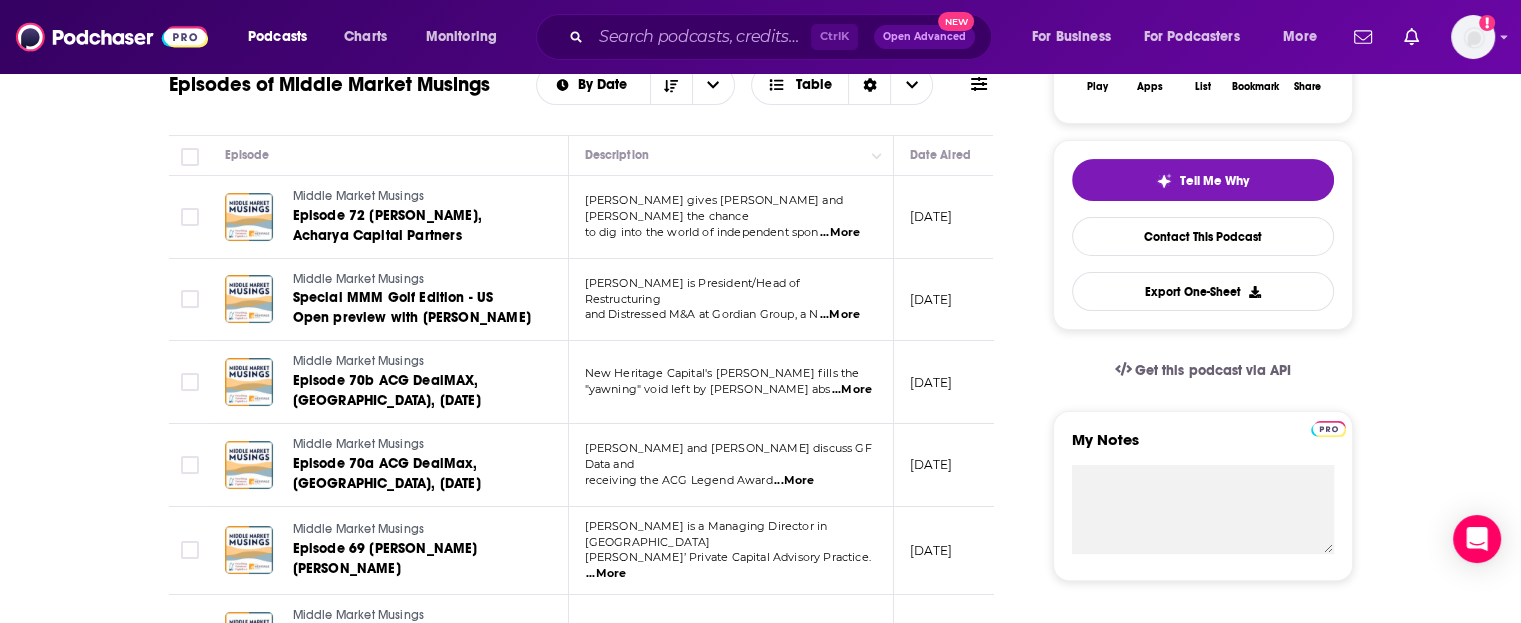 click on "...More" at bounding box center [852, 390] 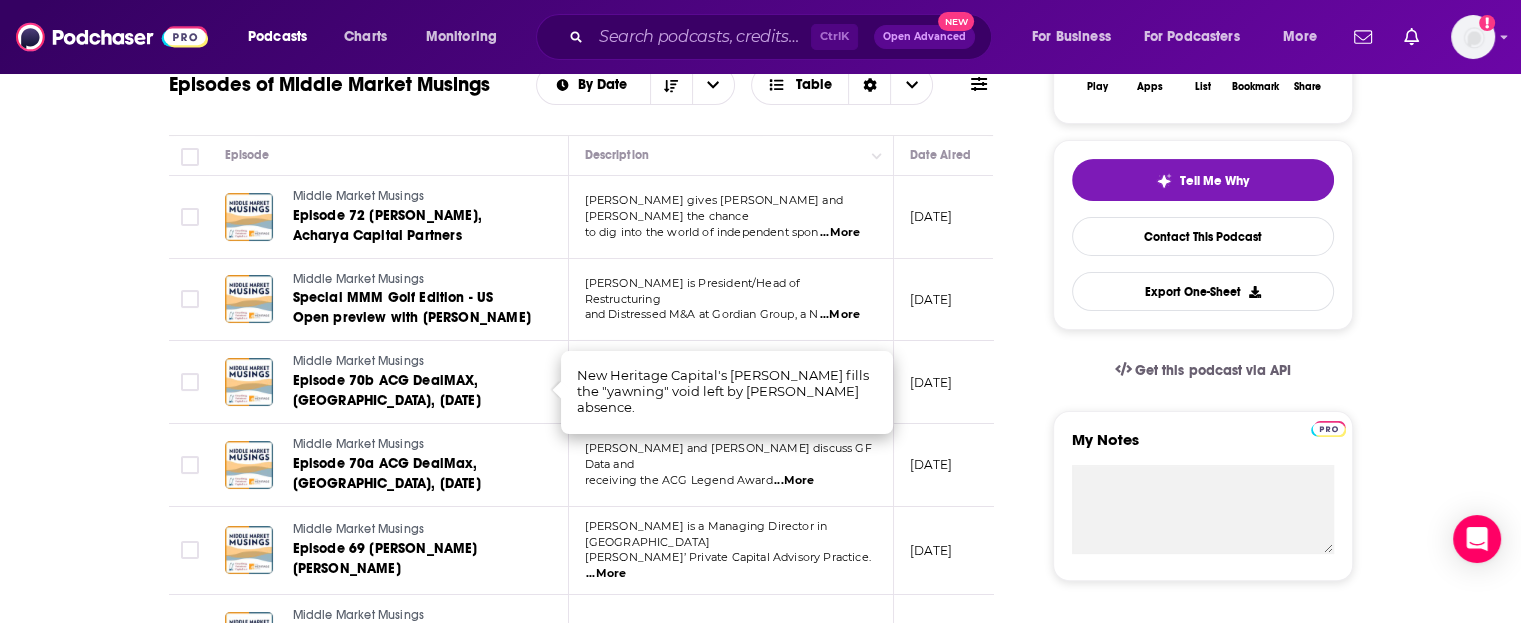 click on "June 5, 2025" at bounding box center (959, 382) 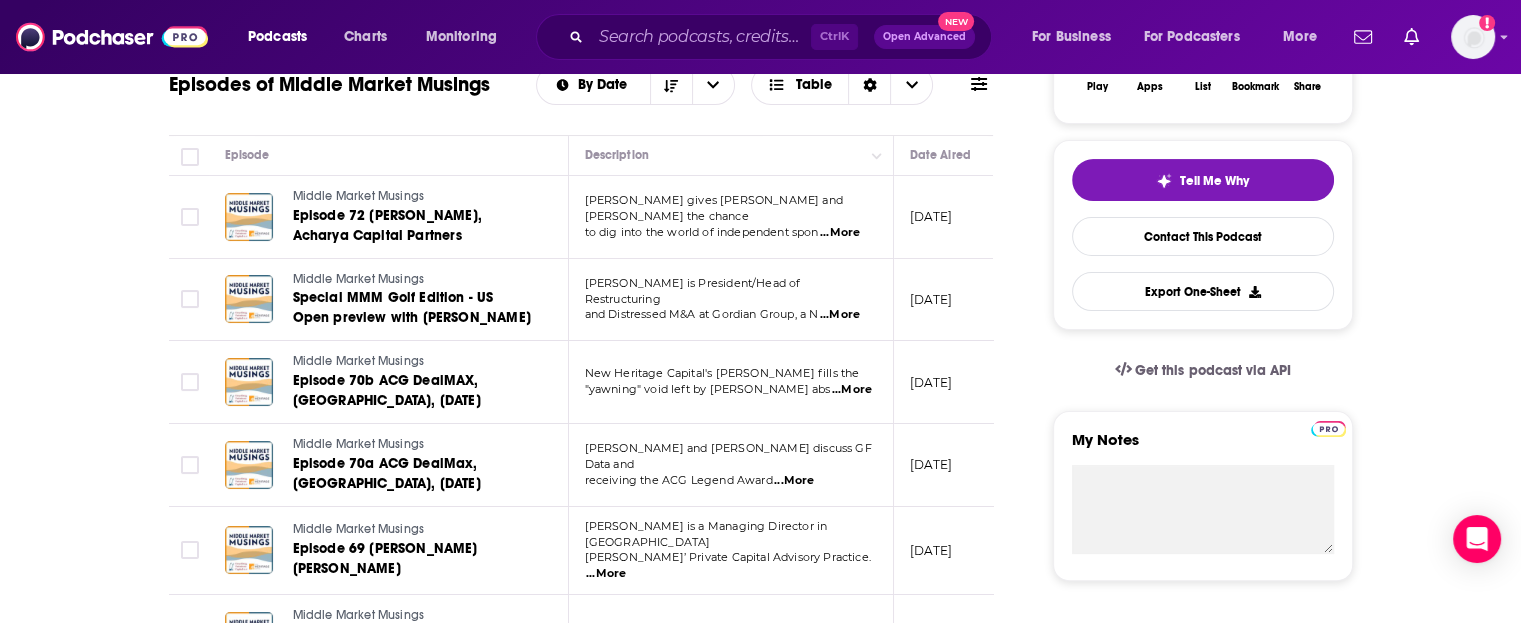 click on "...More" at bounding box center [794, 481] 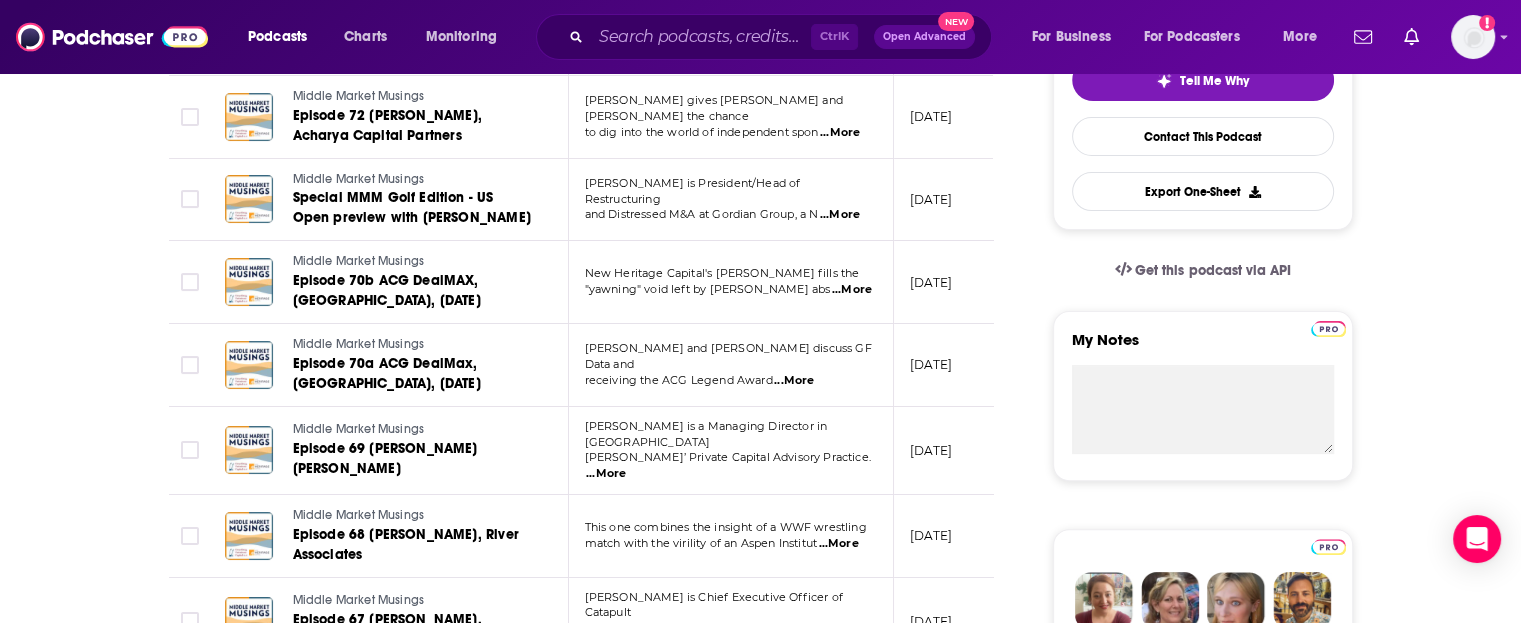 click on "Christian is a Managing Director in Raymond James’ Private Capital Advisory Practice.    ...More" at bounding box center [731, 451] 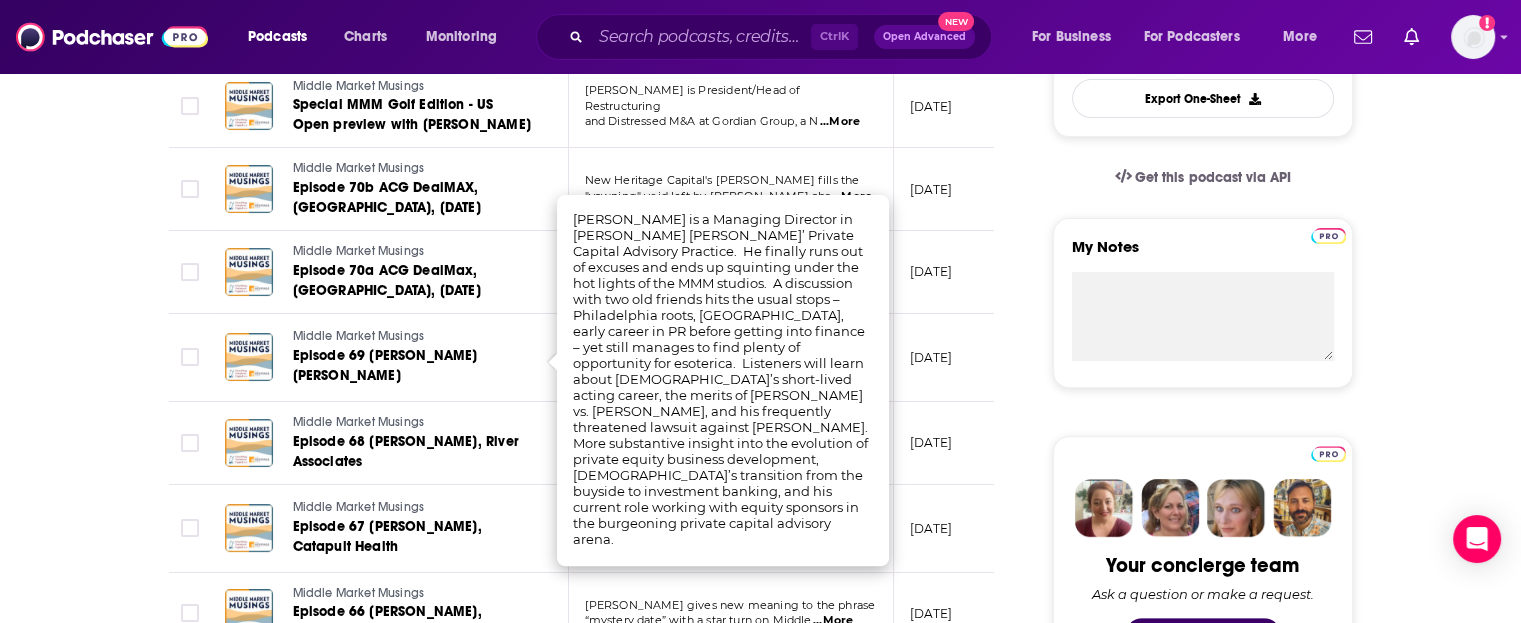 scroll, scrollTop: 600, scrollLeft: 0, axis: vertical 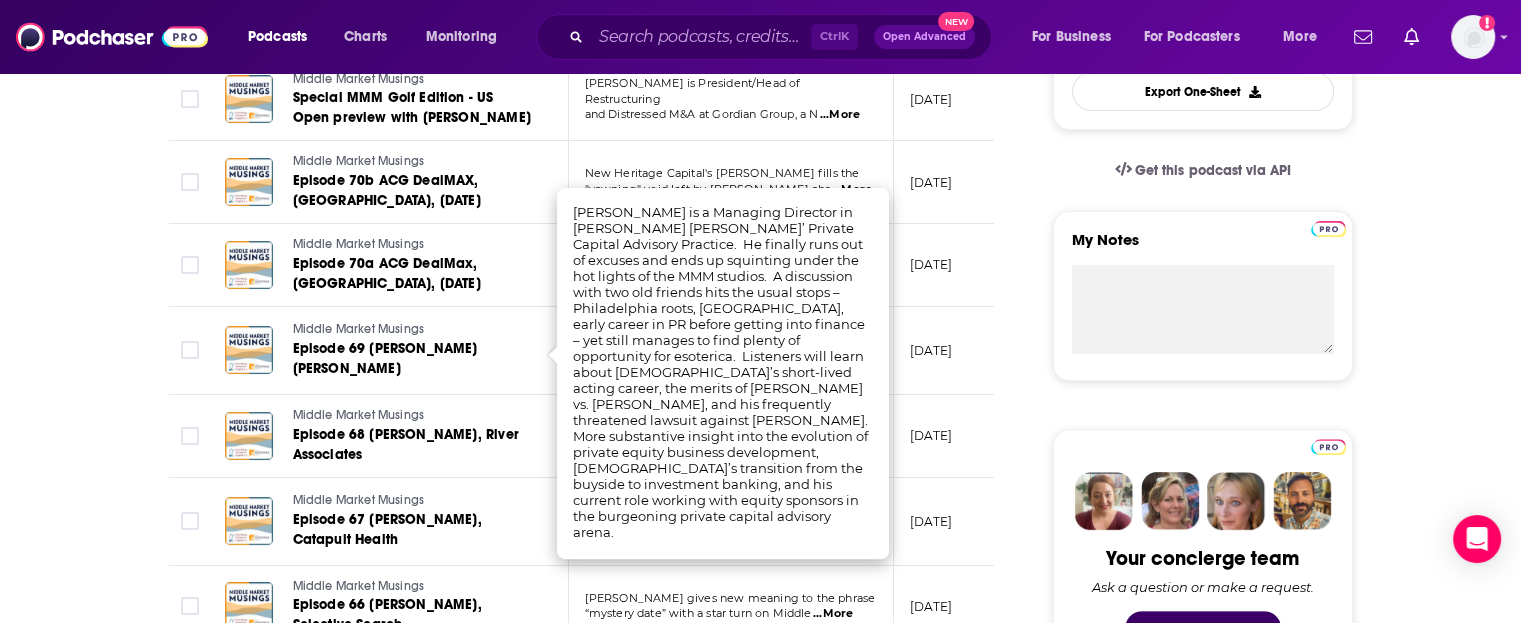 click on "About Insights Episodes 77 Reviews Credits Lists Similar Episodes of Middle Market Musings By Date Table Episode Description Date Aired Reach Episode Guests Length Middle Market Musings Episode 72 David Acharya, Acharya Capital Partners David Acharya gives Andy and Charlie the chance to dig into the world of independent spon  ...More July 9, 2025 Under 1k -- 45:35 s Middle Market Musings Special MMM Golf Edition - US Open preview with Peter Kaufman Peter Kaufman is President/Head of Restructuring and Distressed M&A at Gordian Group, a N  ...More June 10, 2025 Under 1k -- 59:15 s Middle Market Musings Episode 70b ACG DealMAX, Las Vegas, April 7,2025 New Heritage Capital's Greg Katz fills the "yawning" void left by Charlie Gifford's abs  ...More June 5, 2025 Under 1k -- 20:30 s Middle Market Musings Episode 70a ACG DealMax, Las Vegas, April 7,2025 Graeme Frazier and Andy discuss GF Data and receiving the ACG Legend Award  ...More June 3, 2025 Under 1k -- 34:15 s Middle Market Musings  ...More May 21, 2025 -- s" at bounding box center [595, 1090] 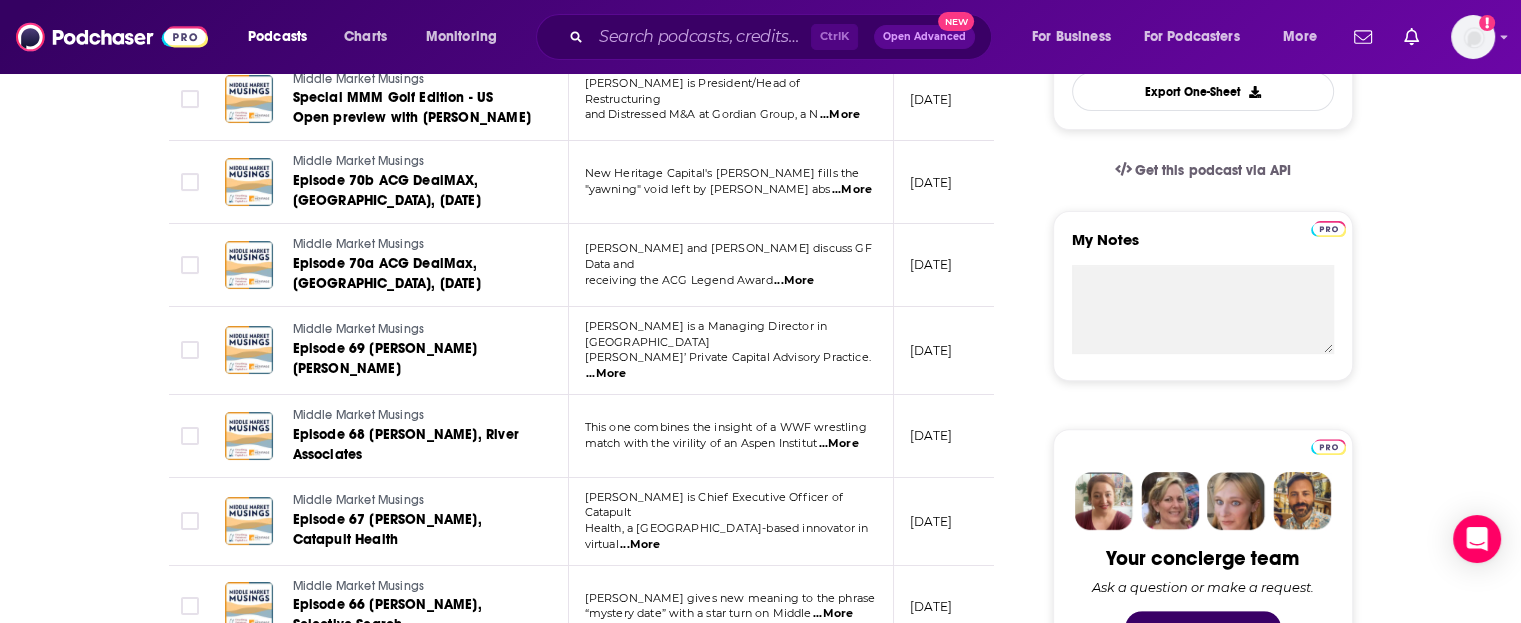 click on "...More" at bounding box center (839, 444) 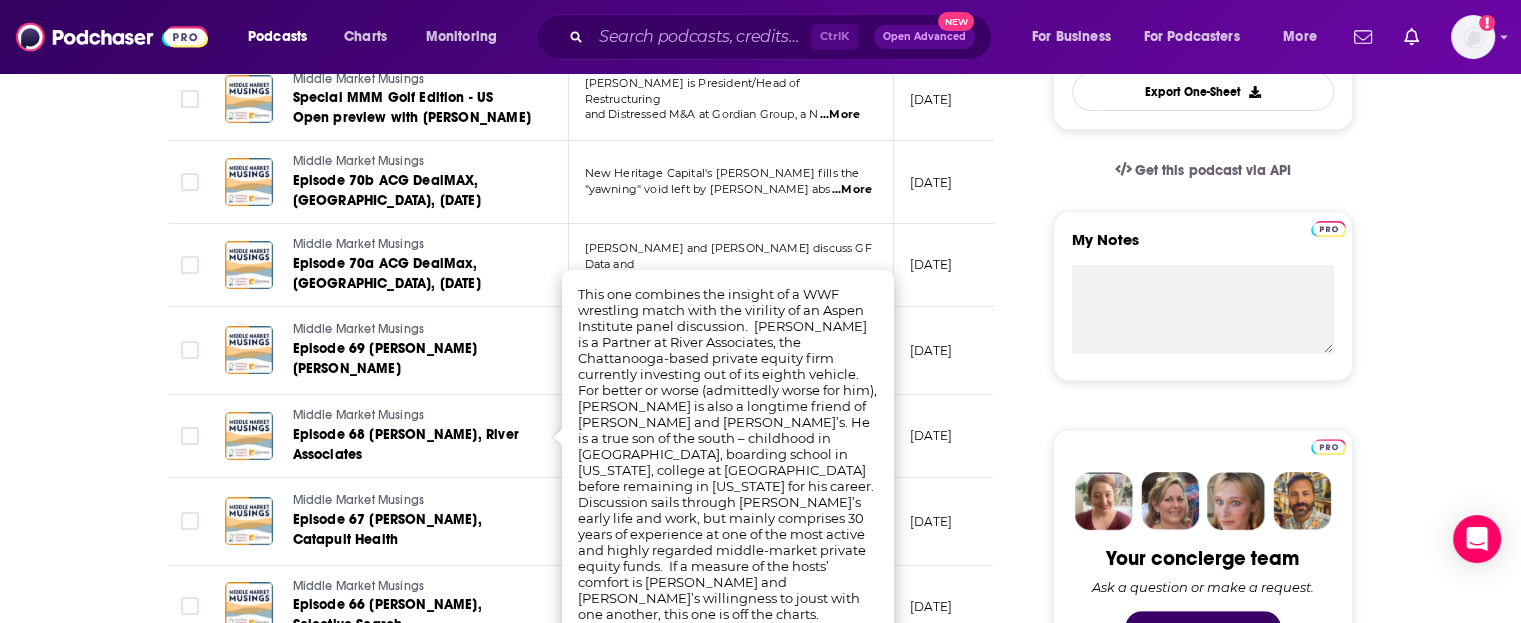 click on "About Insights Episodes 77 Reviews Credits Lists Similar Episodes of Middle Market Musings By Date Table Episode Description Date Aired Reach Episode Guests Length Middle Market Musings Episode 72 David Acharya, Acharya Capital Partners David Acharya gives Andy and Charlie the chance to dig into the world of independent spon  ...More July 9, 2025 Under 1k -- 45:35 s Middle Market Musings Special MMM Golf Edition - US Open preview with Peter Kaufman Peter Kaufman is President/Head of Restructuring and Distressed M&A at Gordian Group, a N  ...More June 10, 2025 Under 1k -- 59:15 s Middle Market Musings Episode 70b ACG DealMAX, Las Vegas, April 7,2025 New Heritage Capital's Greg Katz fills the "yawning" void left by Charlie Gifford's abs  ...More June 5, 2025 Under 1k -- 20:30 s Middle Market Musings Episode 70a ACG DealMax, Las Vegas, April 7,2025 Graeme Frazier and Andy discuss GF Data and receiving the ACG Legend Award  ...More June 3, 2025 Under 1k -- 34:15 s Middle Market Musings  ...More May 21, 2025 -- s" at bounding box center (595, 1090) 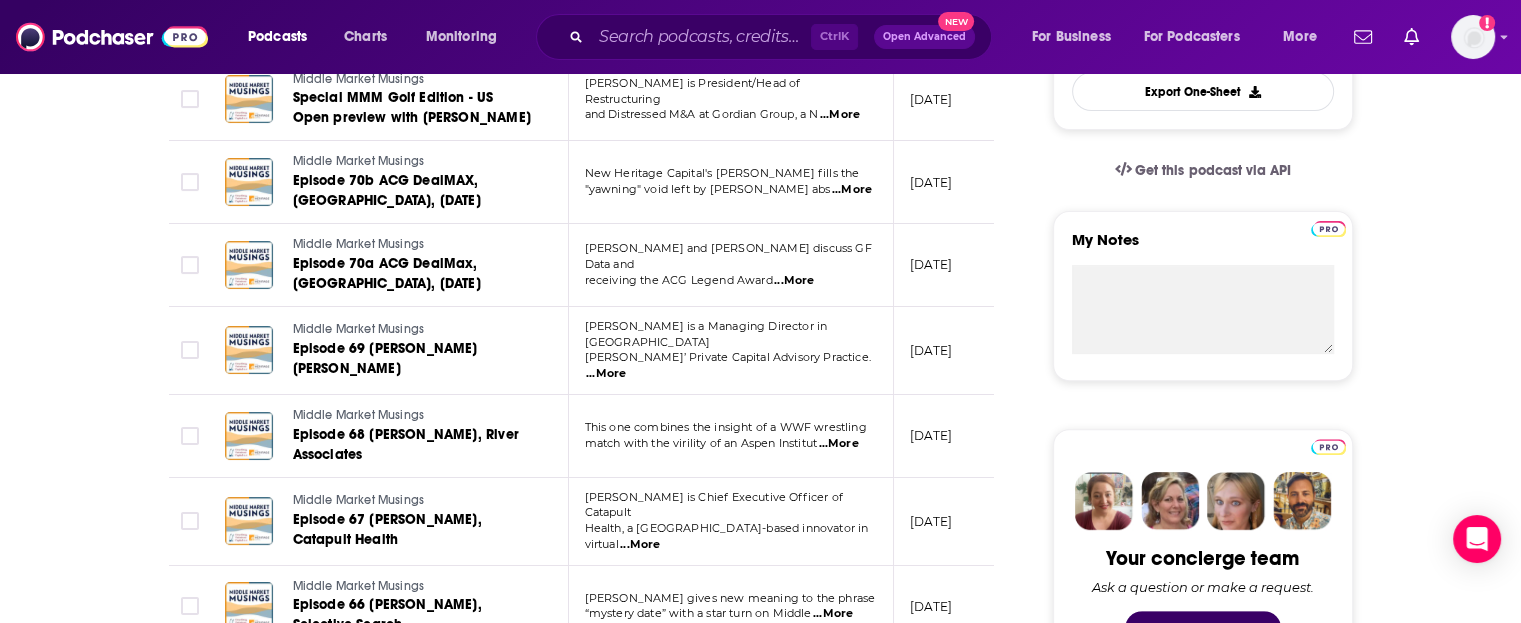 click on "David Michel is Chief Executive Officer of Catapult" at bounding box center [714, 505] 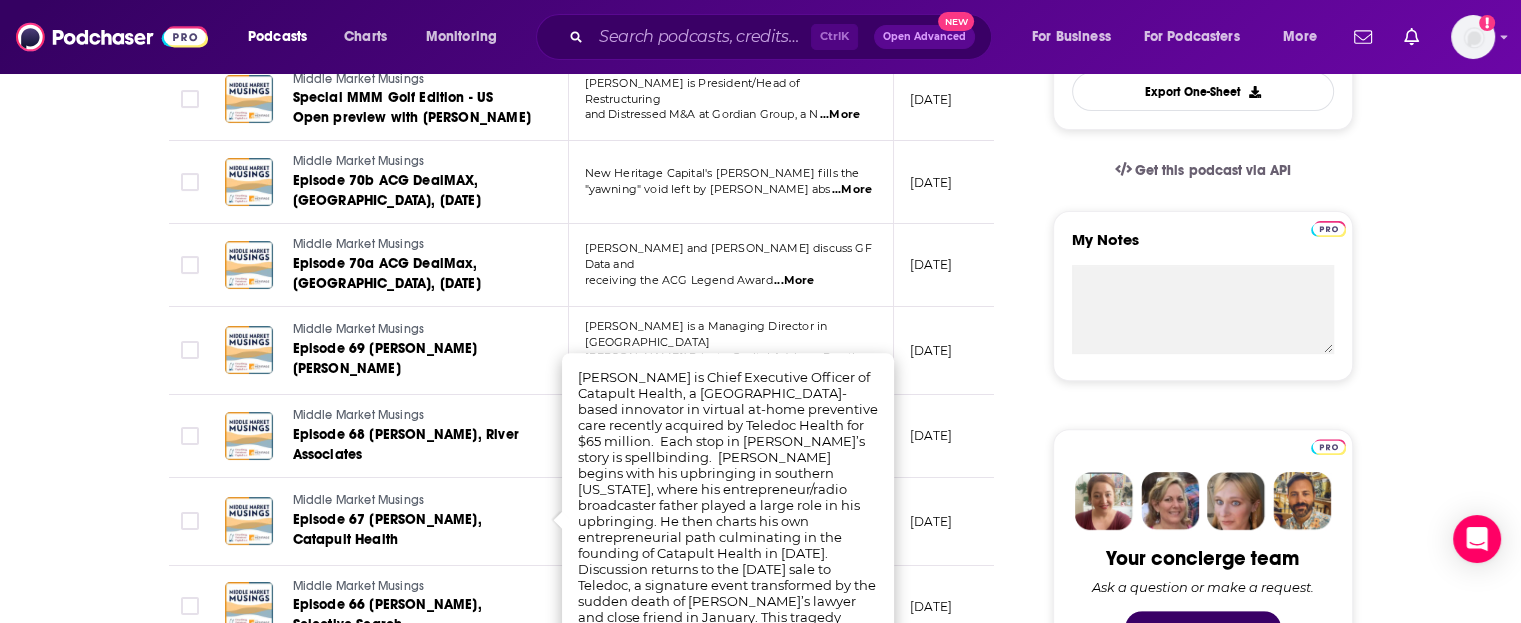 click on "[DATE]" at bounding box center (959, 436) 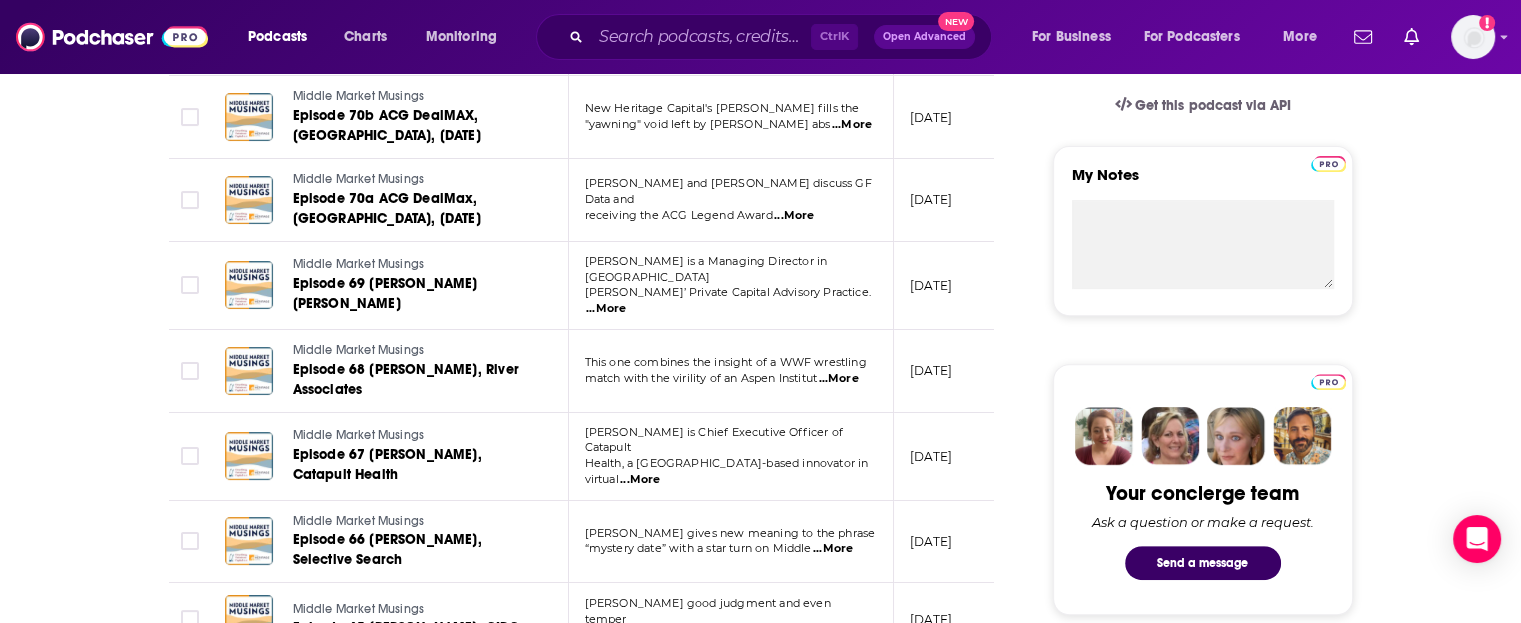 scroll, scrollTop: 700, scrollLeft: 0, axis: vertical 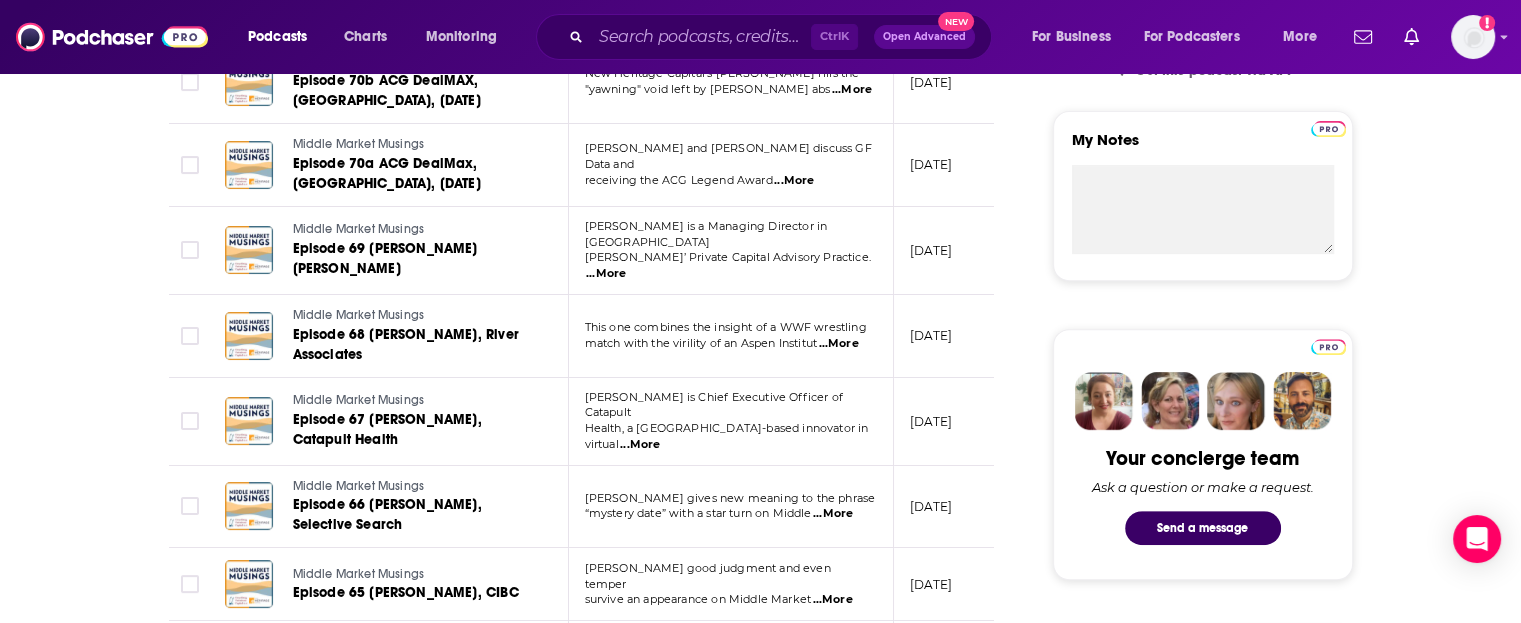 click on "...More" at bounding box center (833, 514) 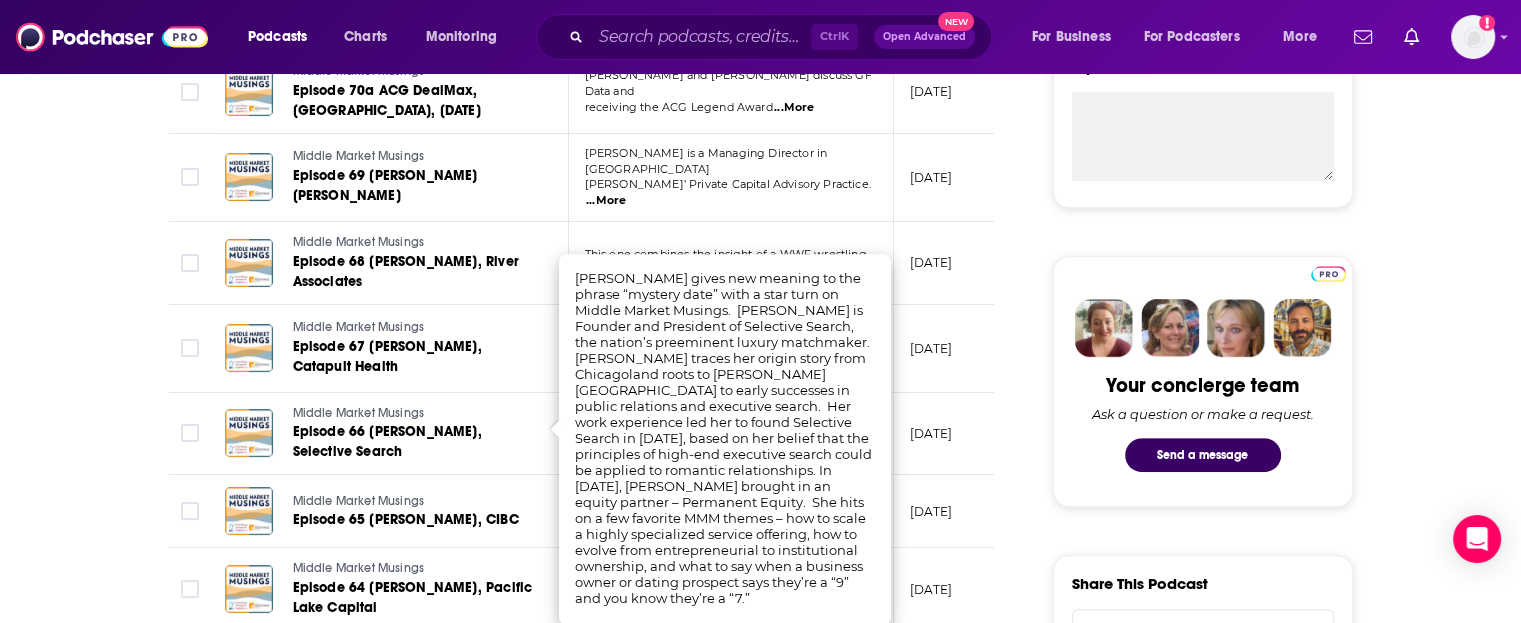 scroll, scrollTop: 800, scrollLeft: 0, axis: vertical 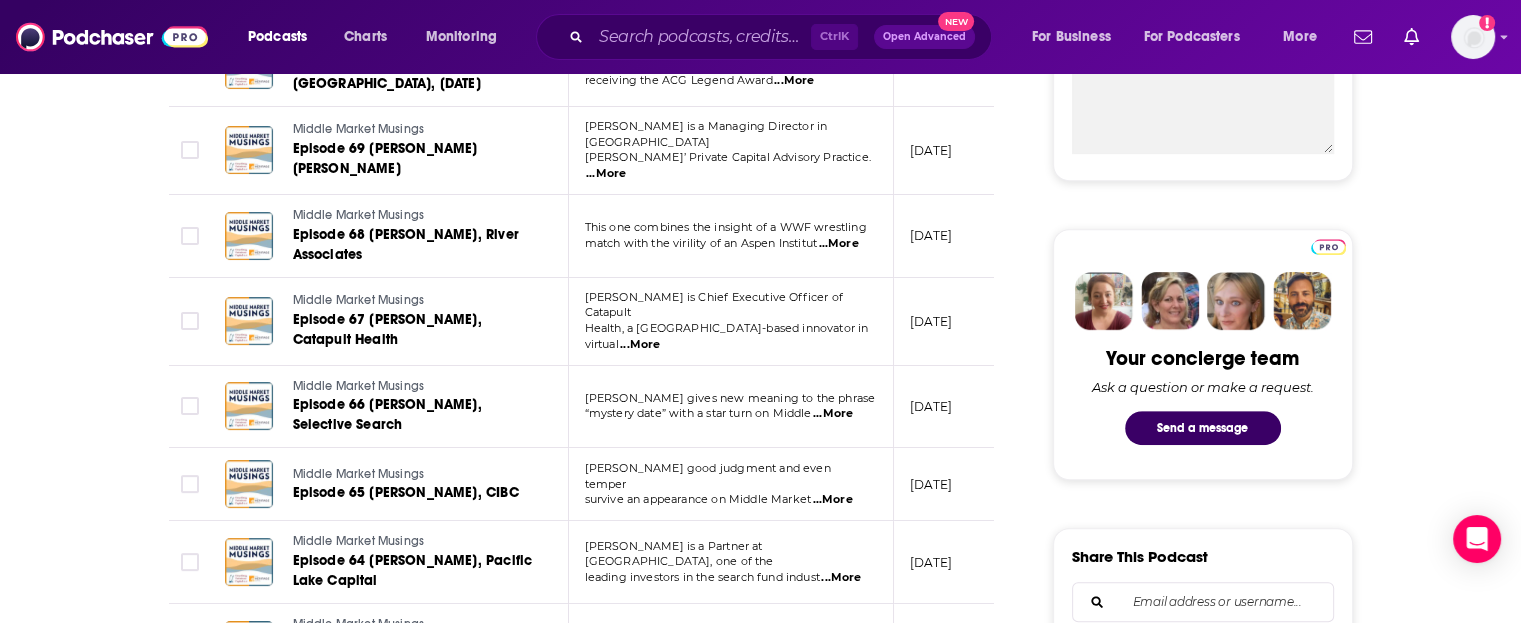 click on "About Insights Episodes 77 Reviews Credits Lists Similar Episodes of Middle Market Musings By Date Table Episode Description Date Aired Reach Episode Guests Length Middle Market Musings Episode 72 David Acharya, Acharya Capital Partners David Acharya gives Andy and Charlie the chance to dig into the world of independent spon  ...More July 9, 2025 Under 1k -- 45:35 s Middle Market Musings Special MMM Golf Edition - US Open preview with Peter Kaufman Peter Kaufman is President/Head of Restructuring and Distressed M&A at Gordian Group, a N  ...More June 10, 2025 Under 1k -- 59:15 s Middle Market Musings Episode 70b ACG DealMAX, Las Vegas, April 7,2025 New Heritage Capital's Greg Katz fills the "yawning" void left by Charlie Gifford's abs  ...More June 5, 2025 Under 1k -- 20:30 s Middle Market Musings Episode 70a ACG DealMax, Las Vegas, April 7,2025 Graeme Frazier and Andy discuss GF Data and receiving the ACG Legend Award  ...More June 3, 2025 Under 1k -- 34:15 s Middle Market Musings  ...More May 21, 2025 -- s" at bounding box center (595, 890) 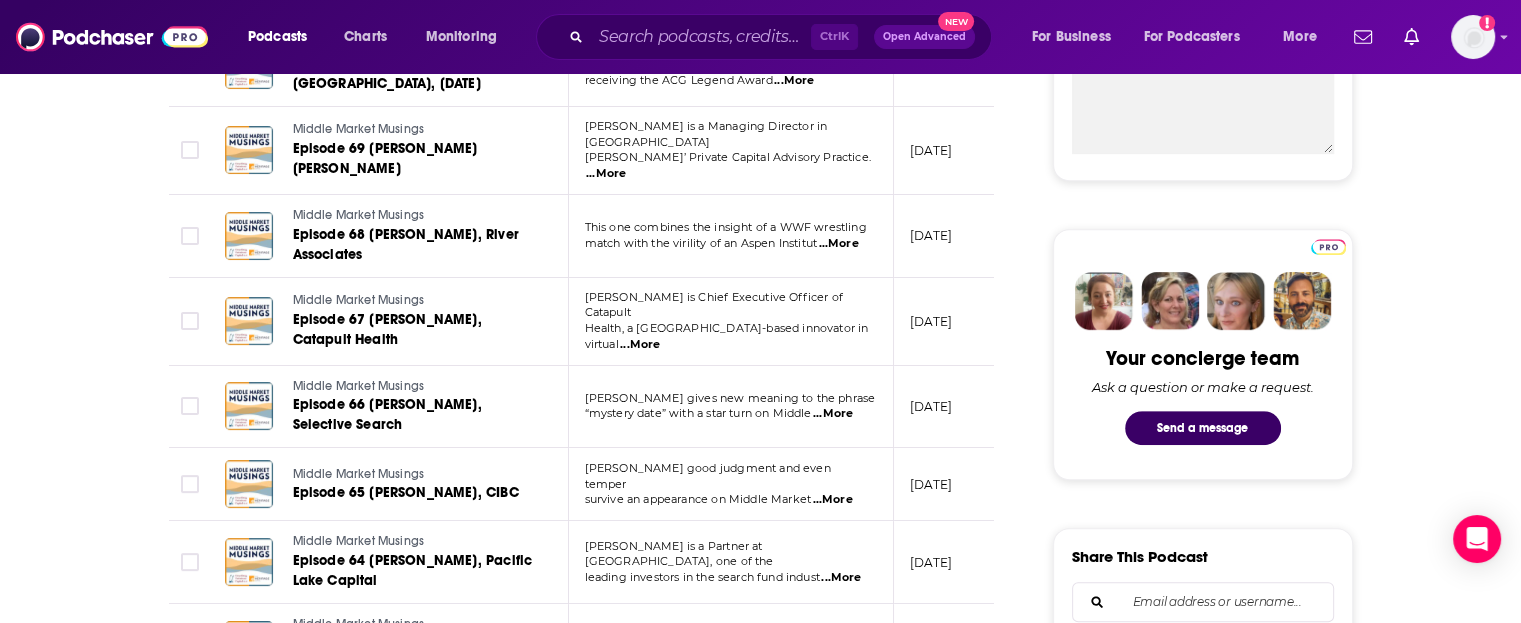 click on "...More" at bounding box center (833, 500) 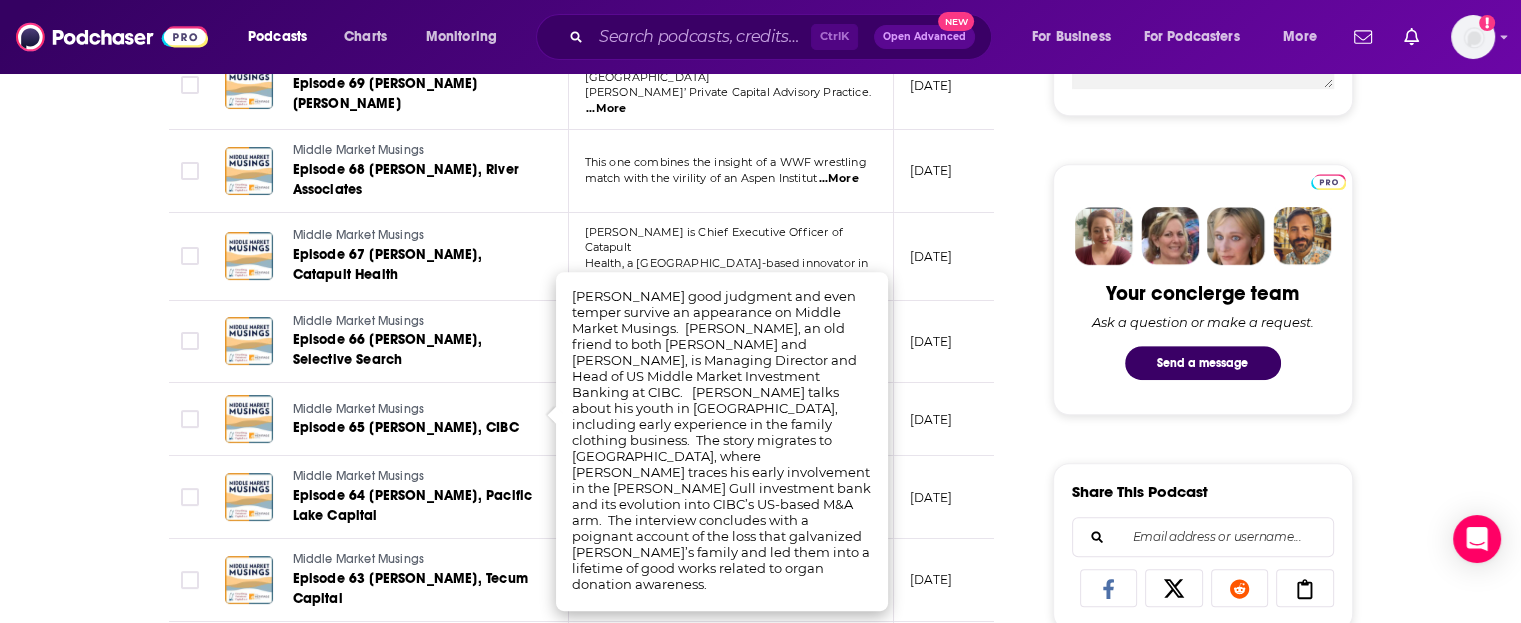 scroll, scrollTop: 900, scrollLeft: 0, axis: vertical 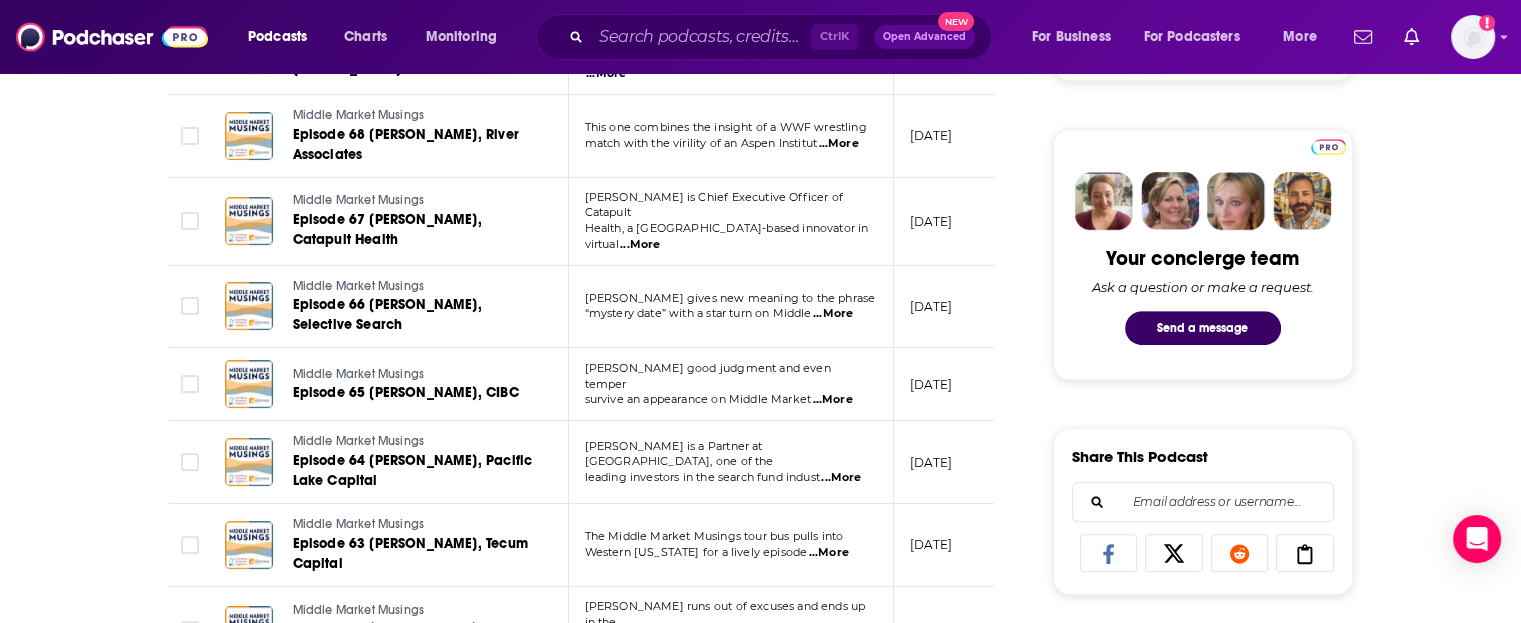 click on "March 4, 2025" at bounding box center (931, 462) 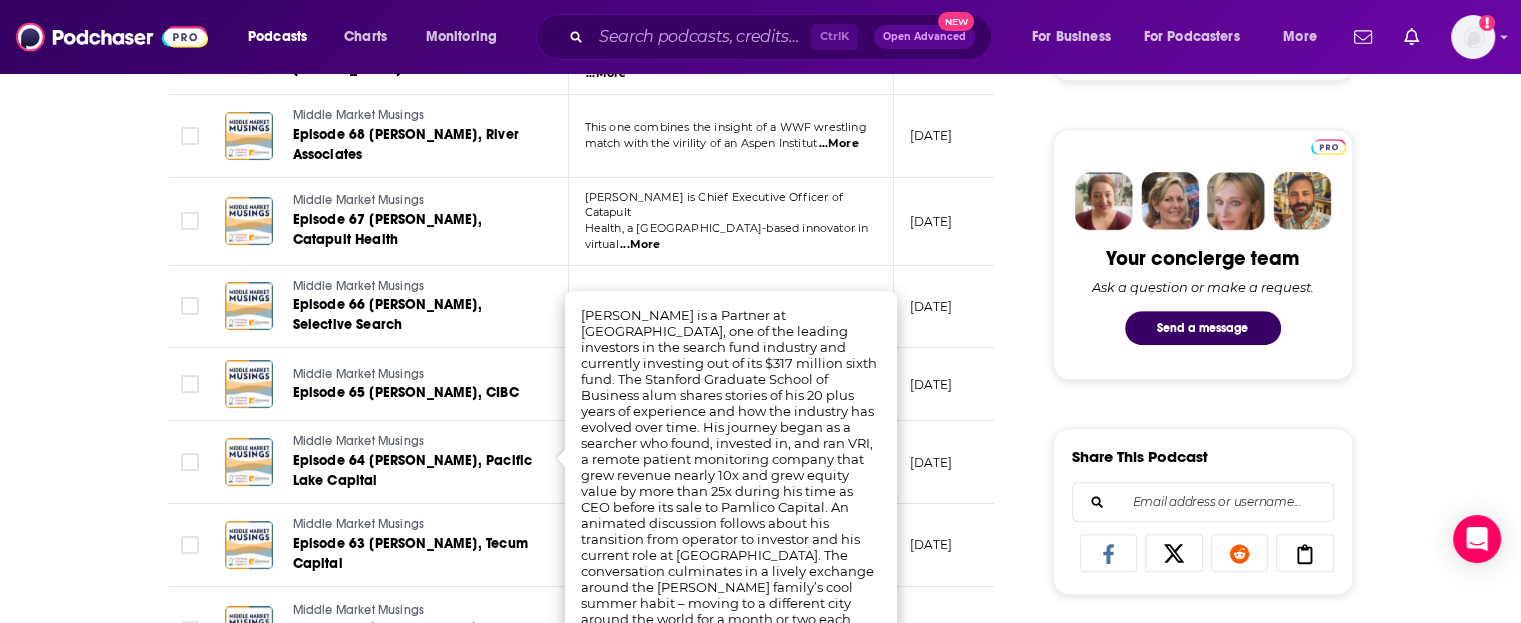 scroll, scrollTop: 1000, scrollLeft: 0, axis: vertical 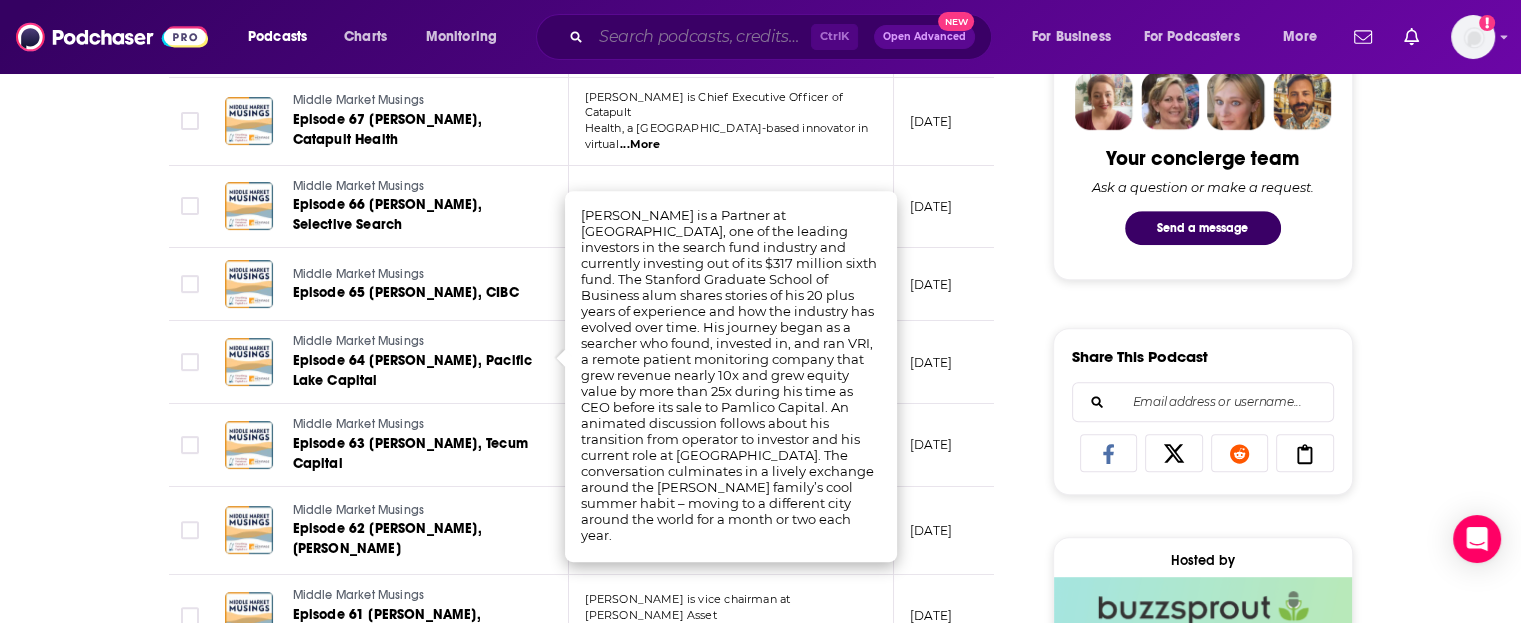 click at bounding box center [701, 37] 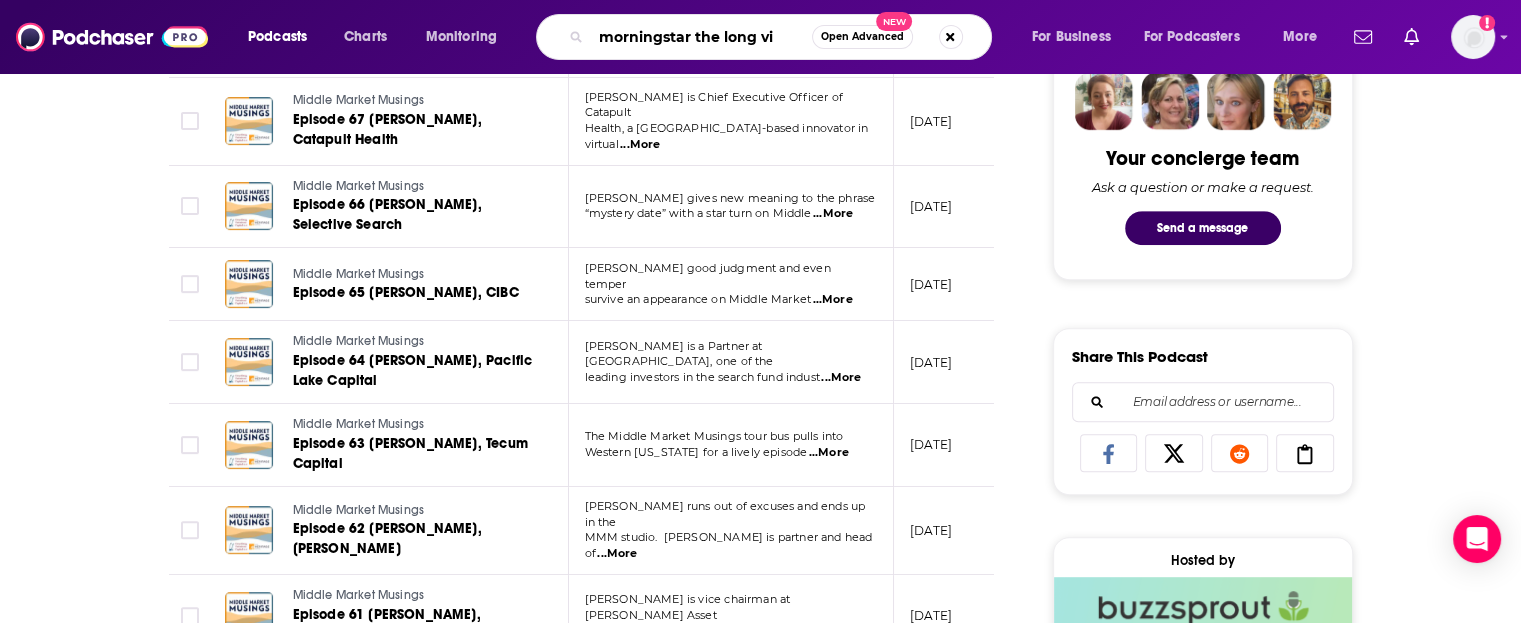 type on "morningstar the long vie" 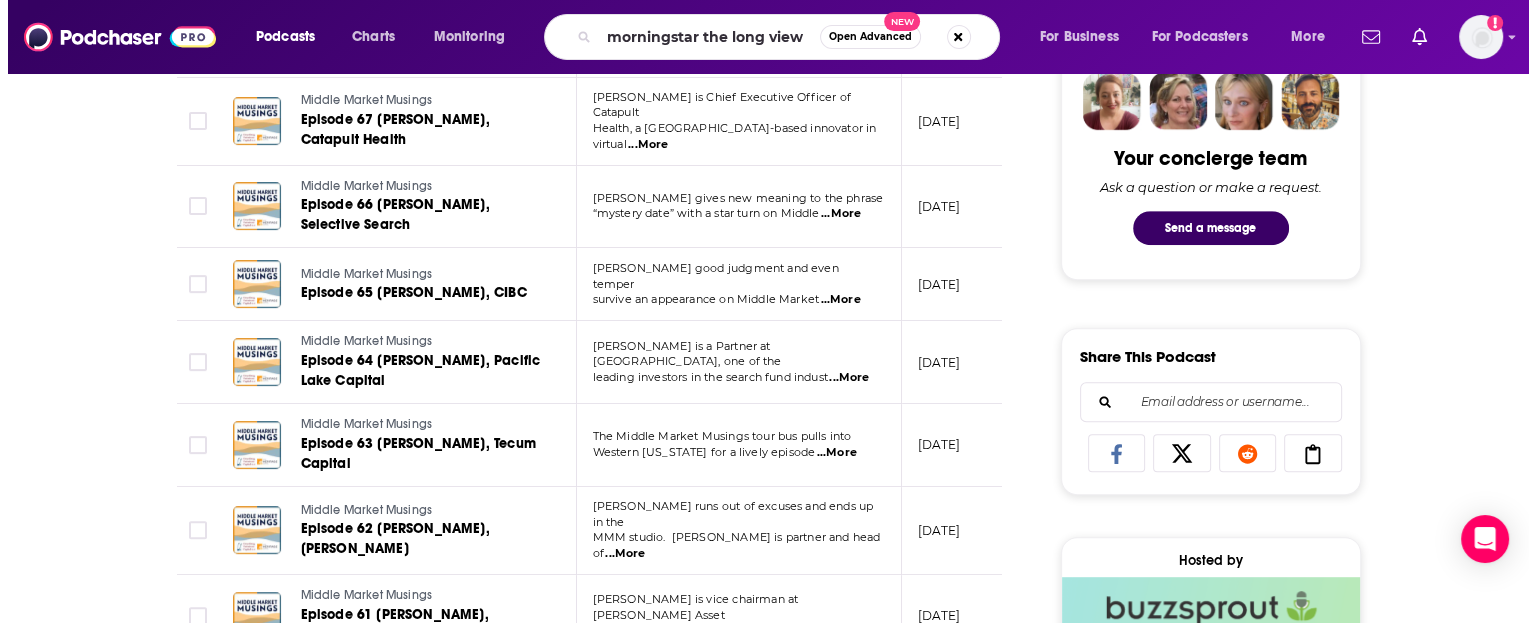 scroll, scrollTop: 0, scrollLeft: 0, axis: both 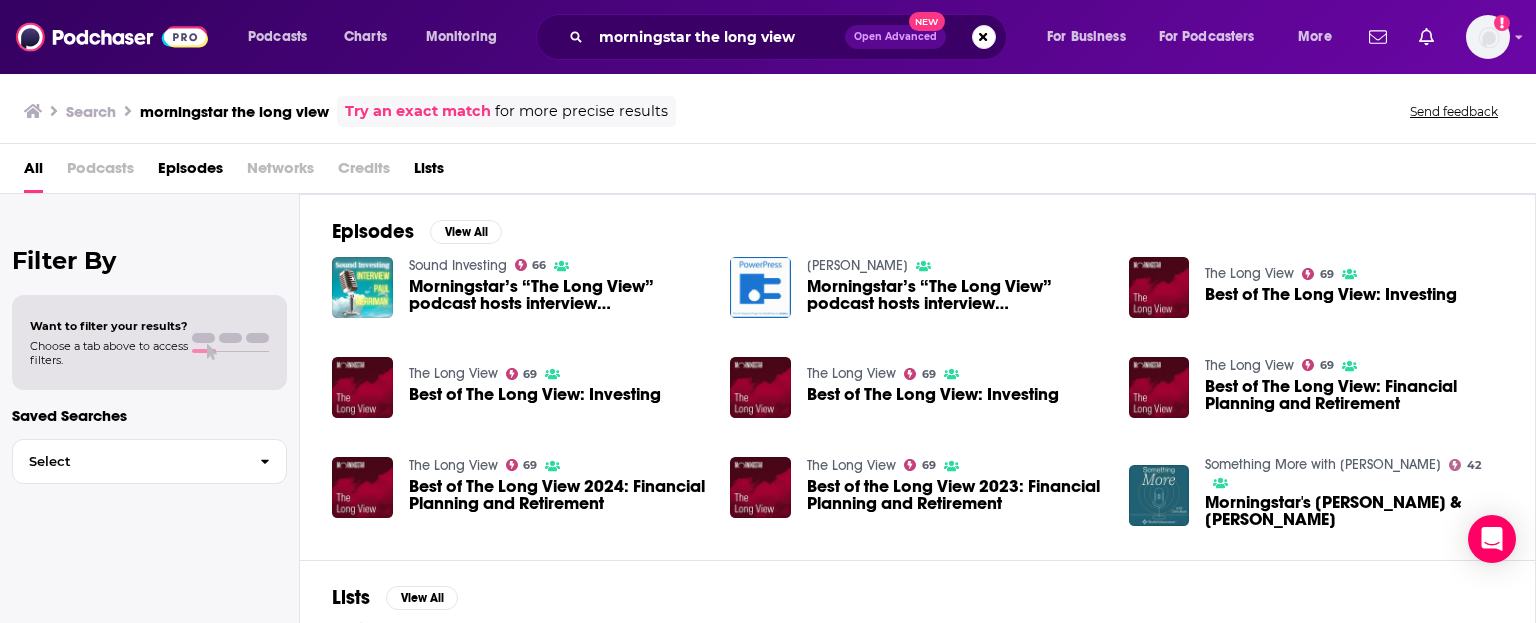click on "Podcasts" at bounding box center (100, 172) 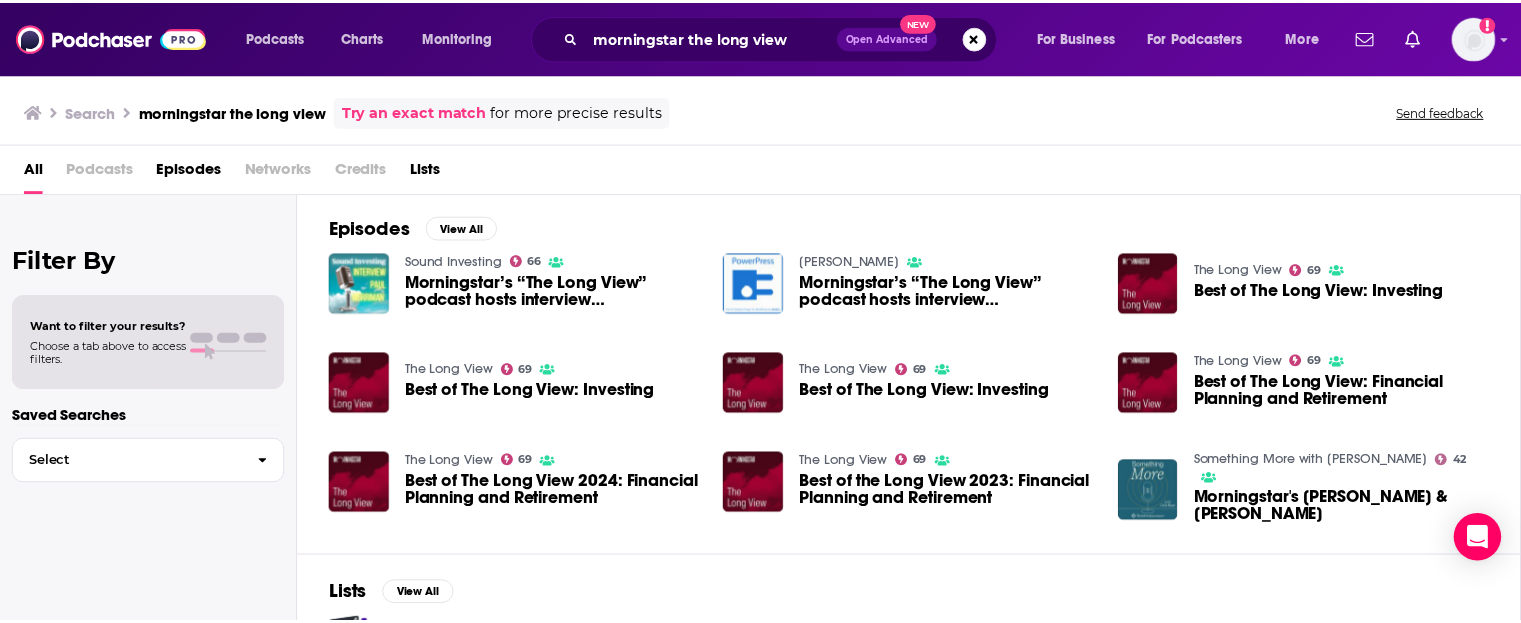 scroll, scrollTop: 0, scrollLeft: 0, axis: both 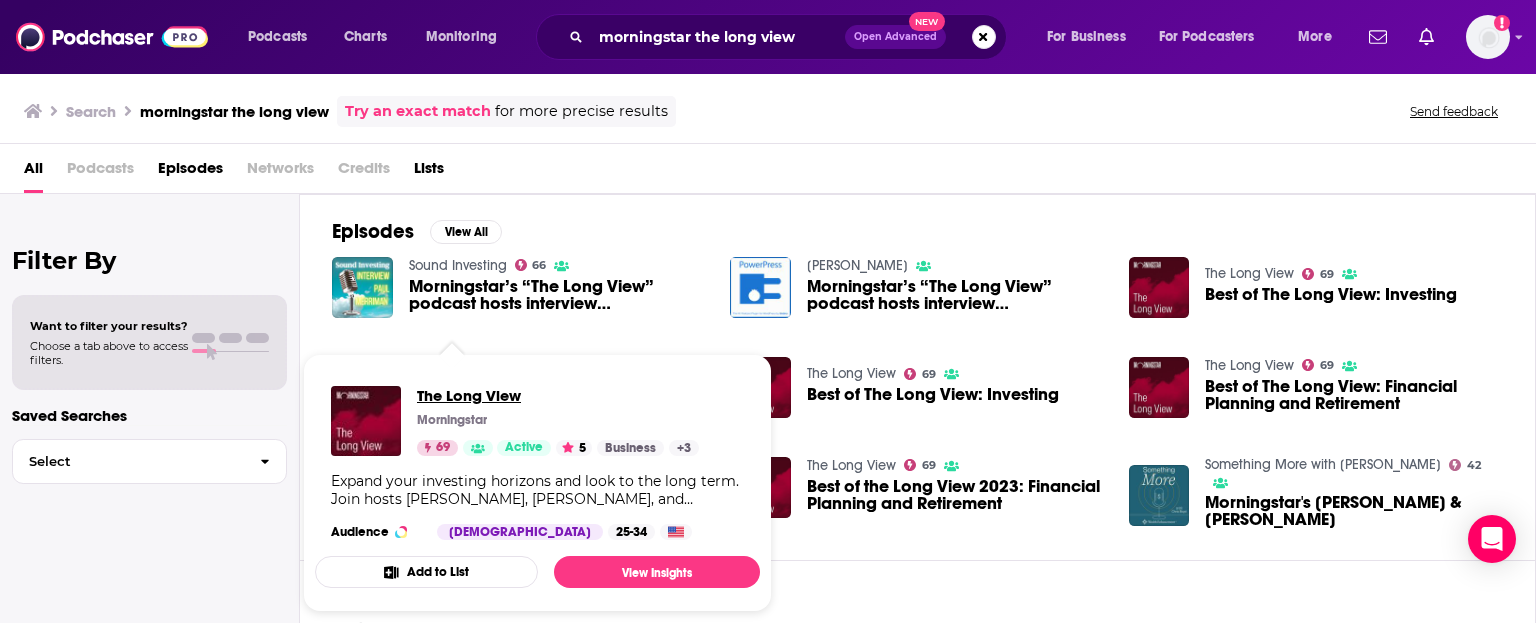 click on "The Long View" at bounding box center (558, 395) 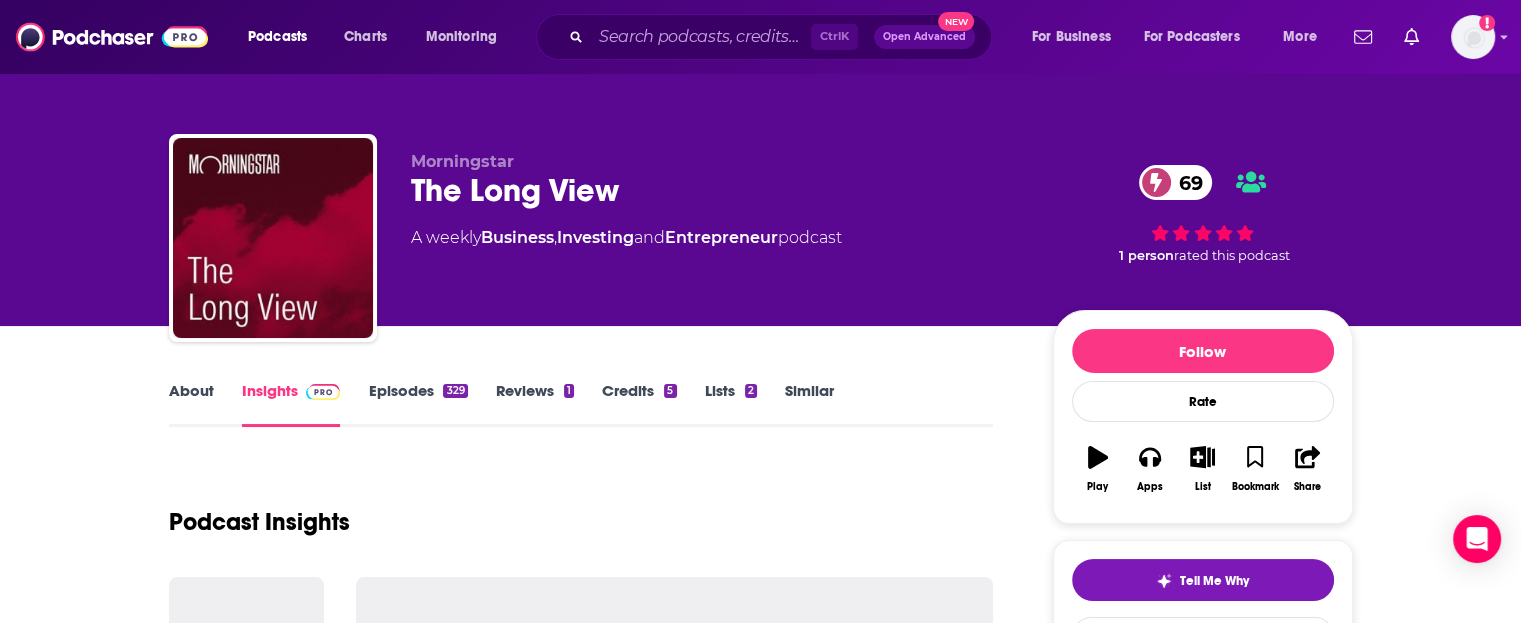 click on "Episodes 329" at bounding box center [417, 404] 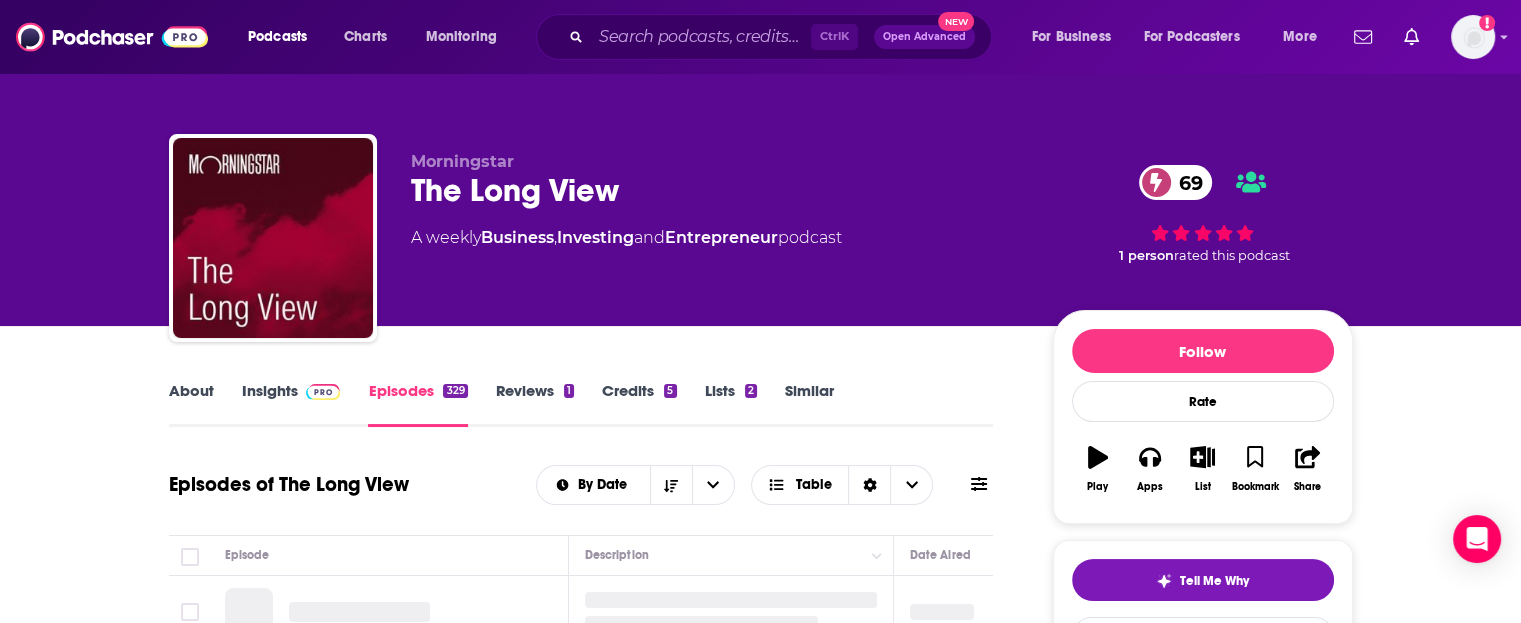 click at bounding box center [323, 392] 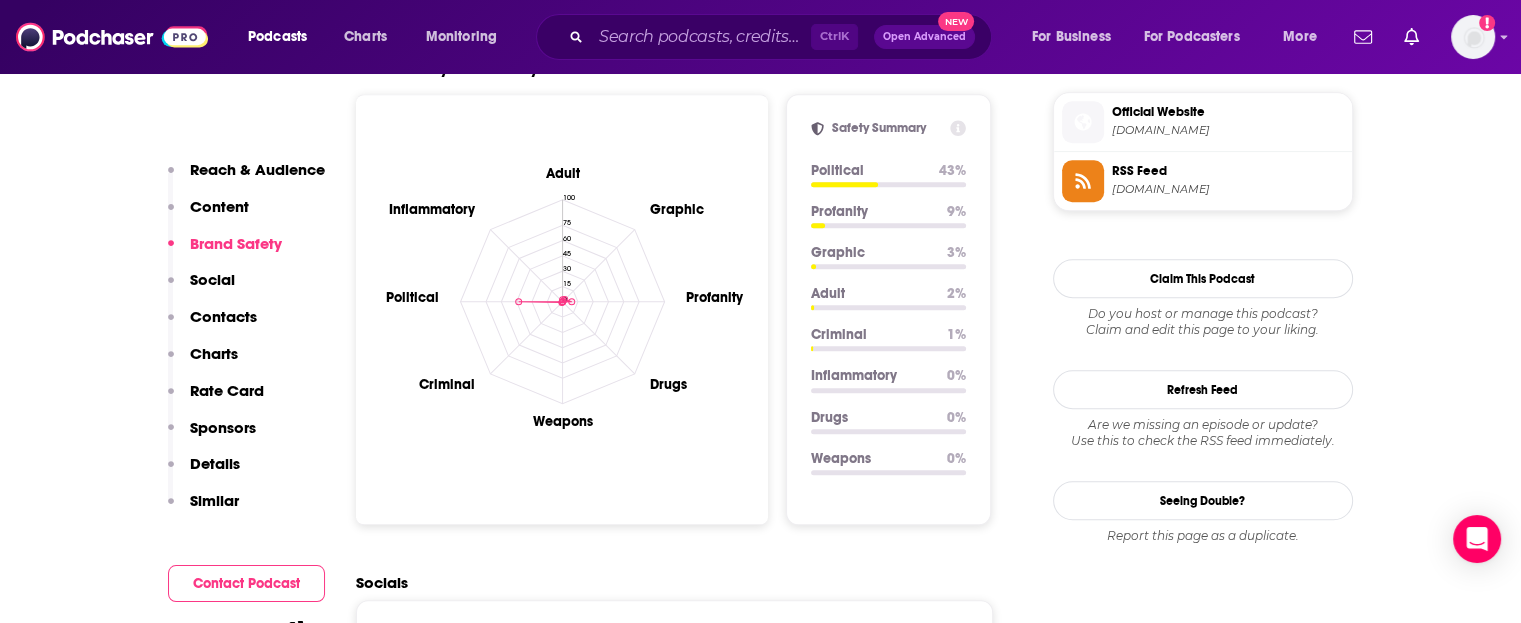 scroll, scrollTop: 2100, scrollLeft: 0, axis: vertical 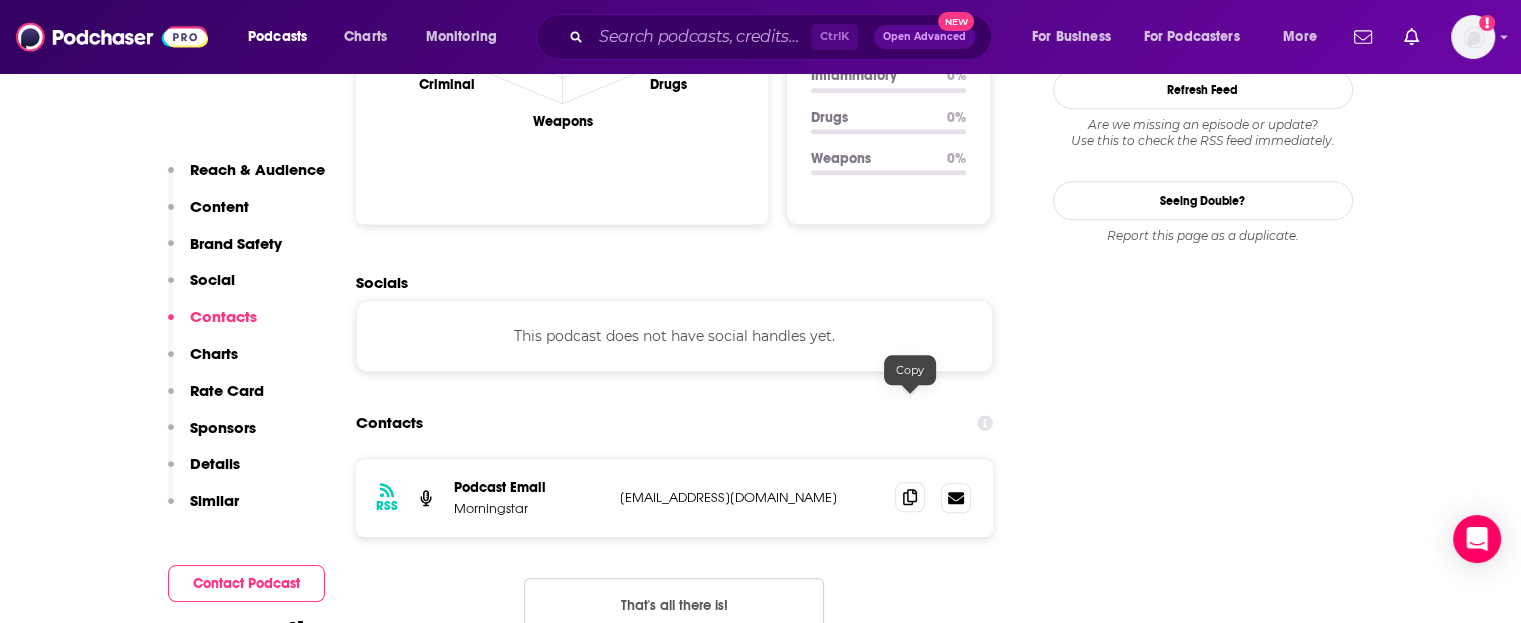 click at bounding box center [910, 497] 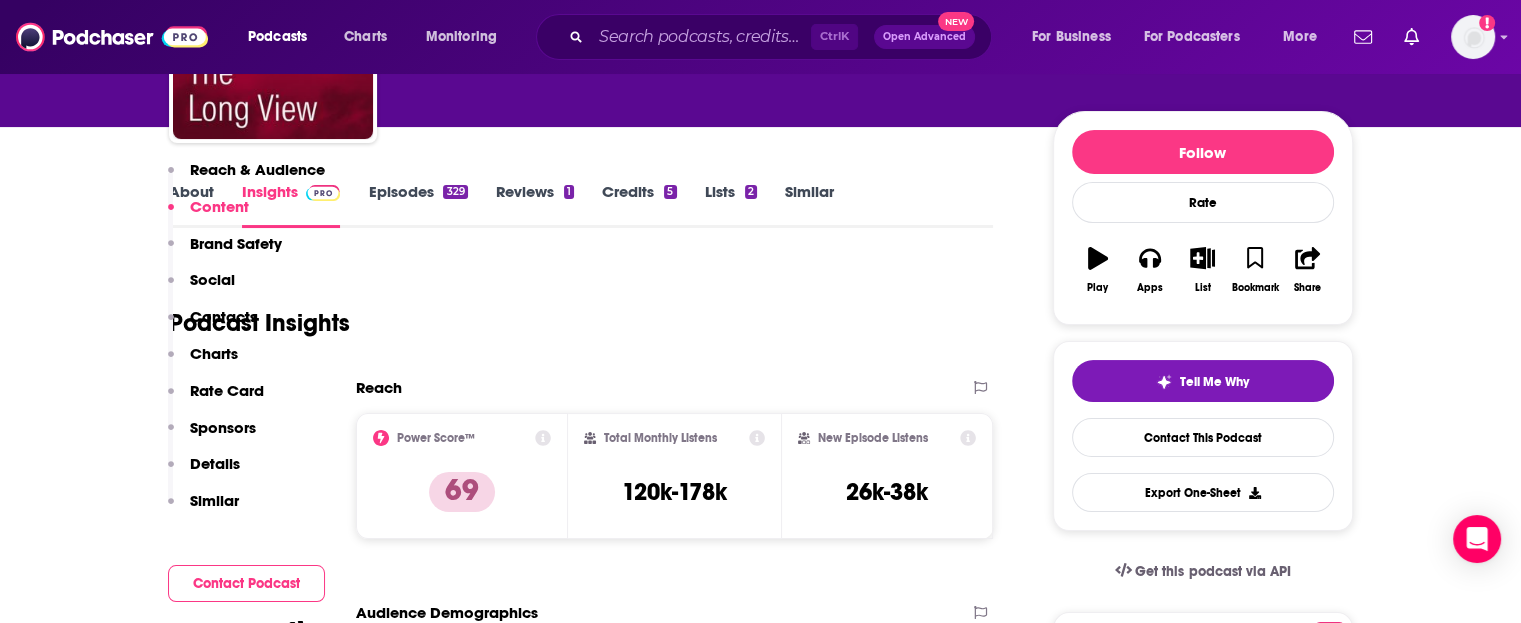 scroll, scrollTop: 0, scrollLeft: 0, axis: both 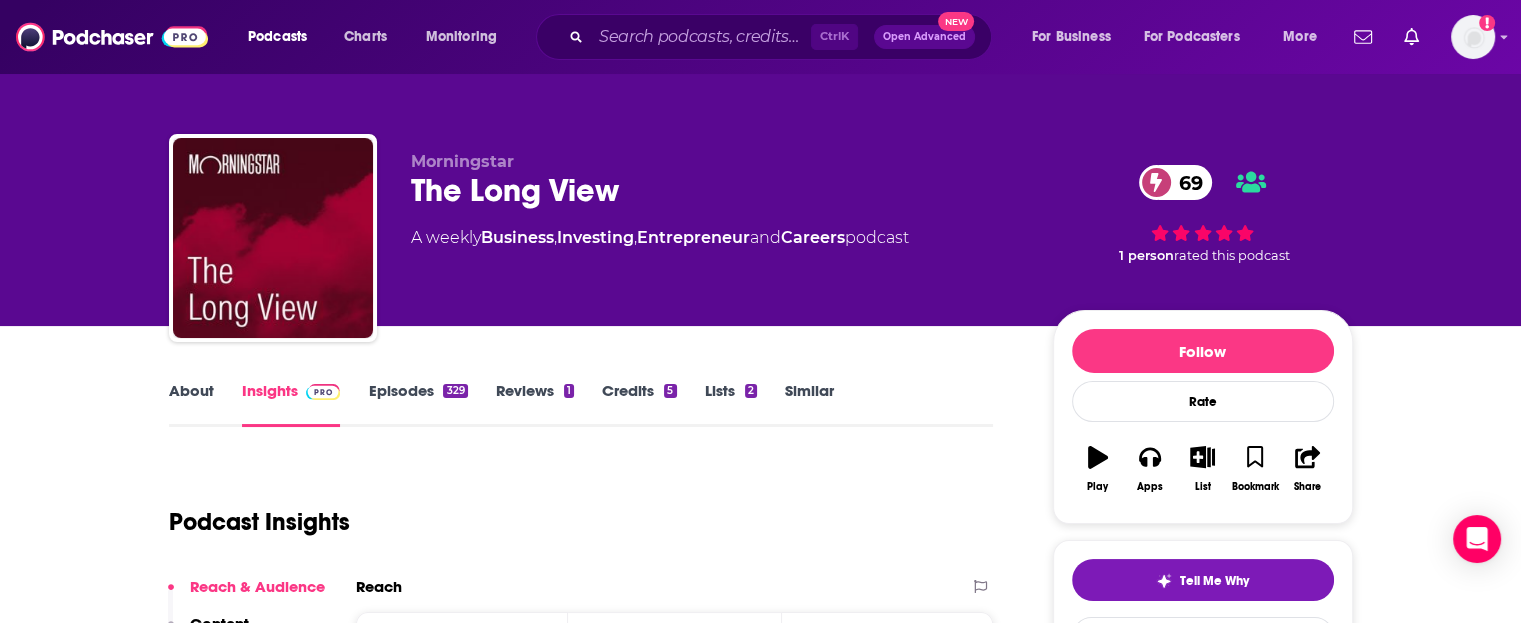 click on "Episodes 329" at bounding box center (417, 404) 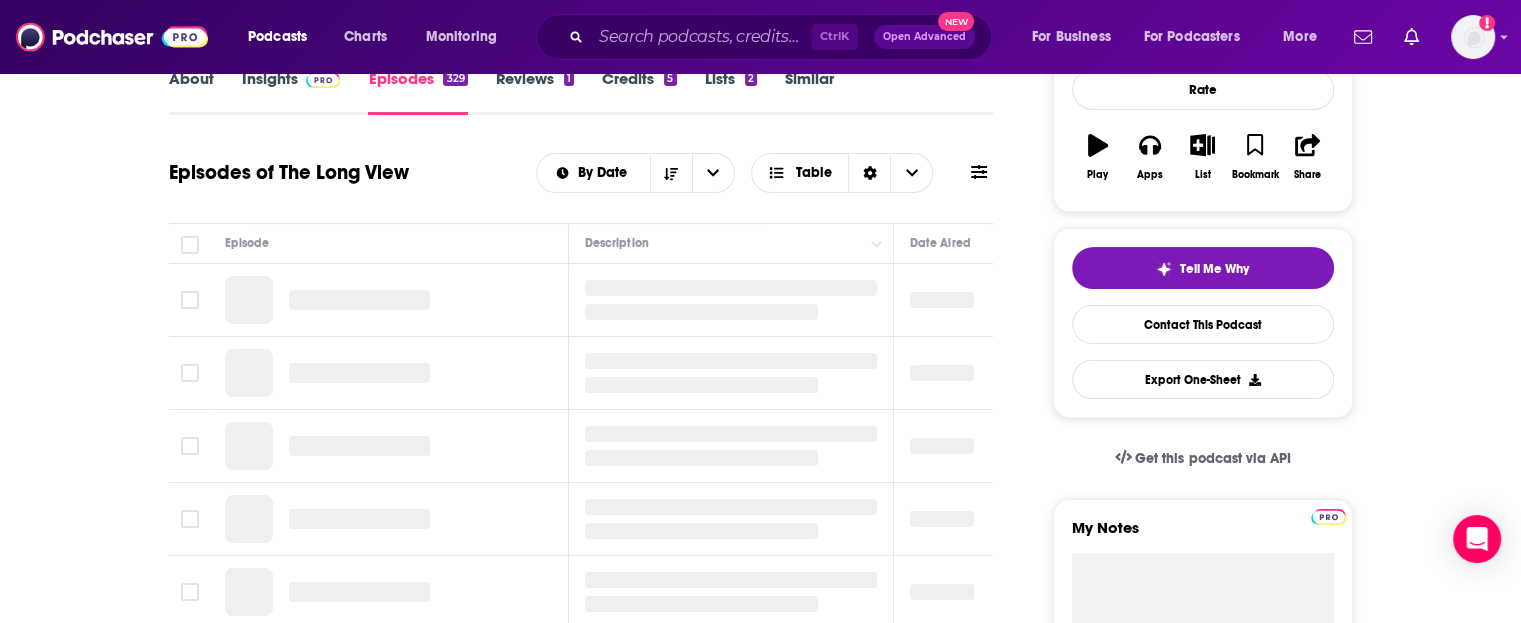 scroll, scrollTop: 300, scrollLeft: 0, axis: vertical 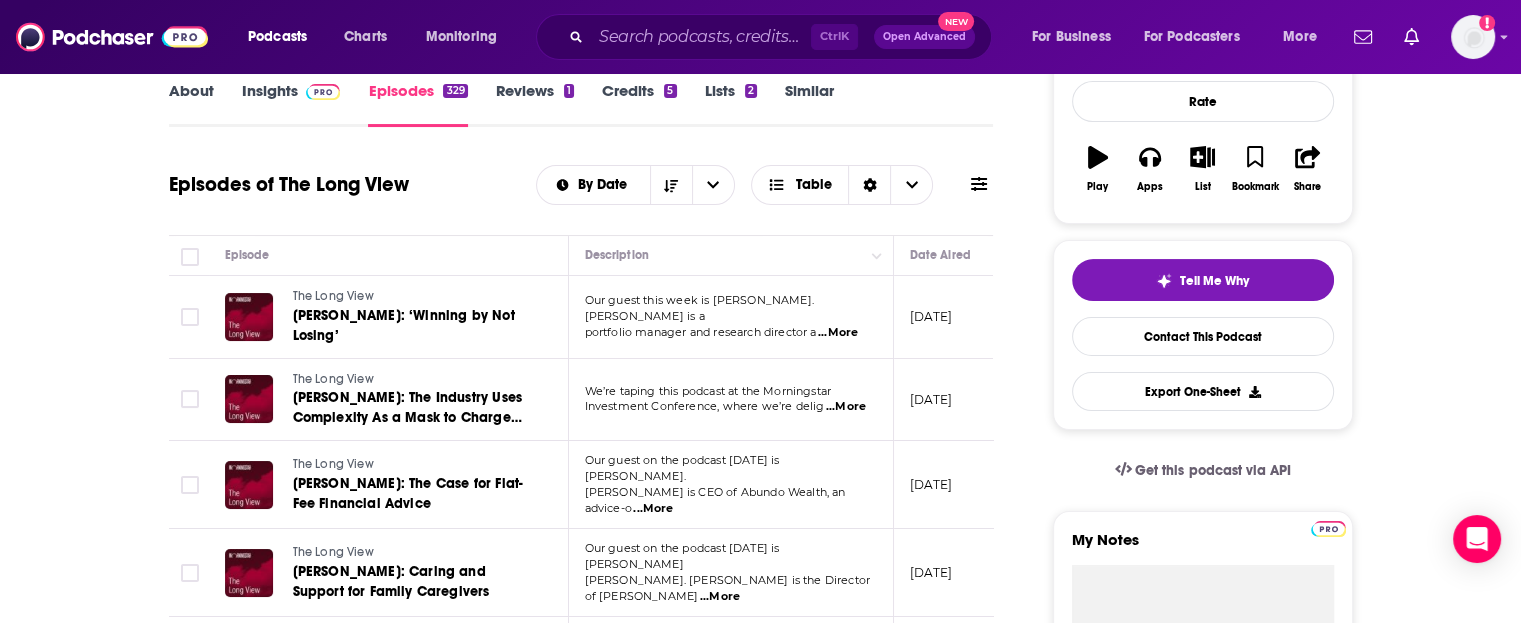 click on "...More" at bounding box center [838, 333] 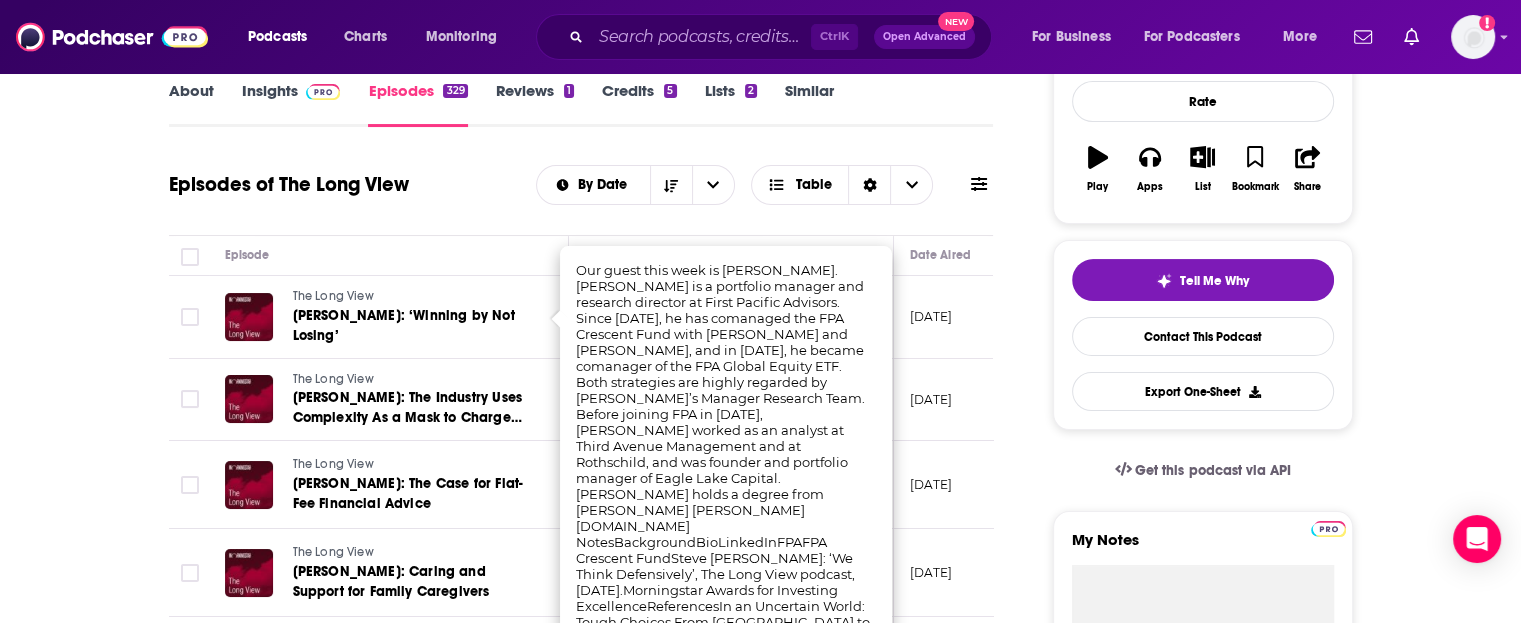 click on "About Insights Episodes 329 Reviews 1 Credits 5 Lists 2 Similar Episodes of The Long View By Date Table Episode Description Date Aired Reach Episode Guests Length The Long View Brian Selmo: ‘Winning by Not Losing’ Our guest this week is Brian Selmo. Brian is a portfolio manager and research director a  ...More July 15, 2025 44k-66k -- 53:55 s The Long View Salim Ramji: The Industry Uses Complexity As a Mask to Charge More We’re taping this podcast at the Morningstar Investment Conference, where we’re delig  ...More July 8, 2025 31k-46k -- 31:02 s The Long View Eric Simonson: The Case for Flat-Fee Financial Advice Our guest on the podcast today is Eric Simonson. Eric is CEO of Abundo Wealth, an advice-o  ...More June 24, 2025 18k-27k -- 59:25 s The Long View Rosanne Corcoran: Caring and Support for Family Caregivers Our guest on the podcast today is Rosanne Corcoran. Rosanne is the Director of Conte  ...More June 17, 2025 19k-28k -- 54:18 s The Long View Today on The Long View, we’re featuring an --" at bounding box center (595, 1390) 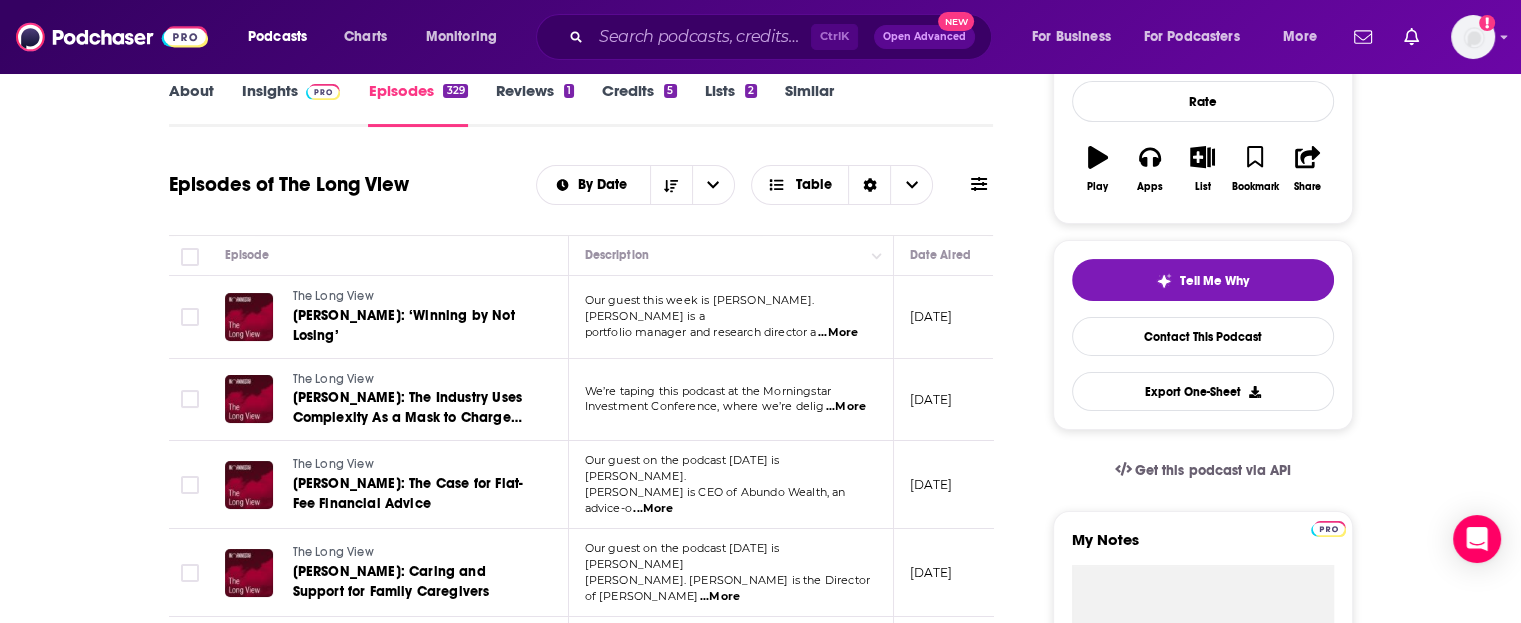 click on "...More" at bounding box center [846, 407] 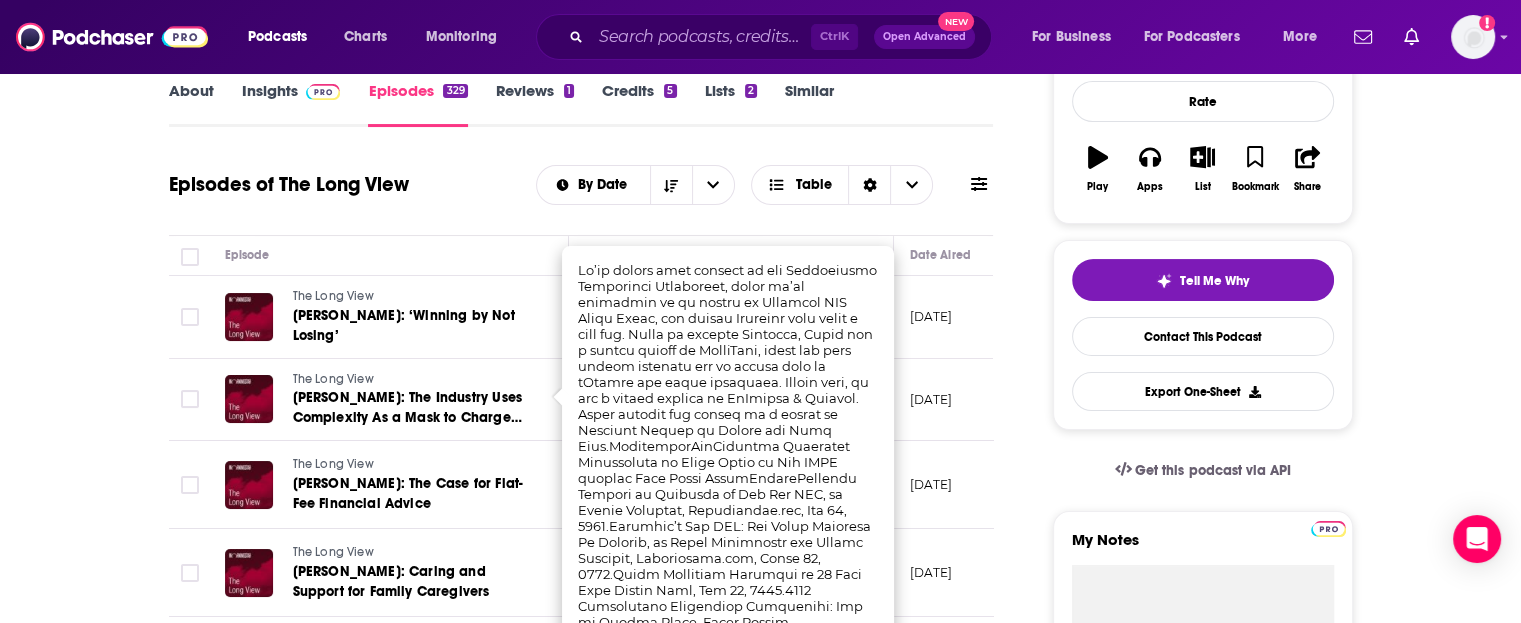 click on "About Insights Episodes 329 Reviews 1 Credits 5 Lists 2 Similar Episodes of The Long View By Date Table Episode Description Date Aired Reach Episode Guests Length The Long View Brian Selmo: ‘Winning by Not Losing’ Our guest this week is Brian Selmo. Brian is a portfolio manager and research director a  ...More July 15, 2025 44k-66k -- 53:55 s The Long View Salim Ramji: The Industry Uses Complexity As a Mask to Charge More We’re taping this podcast at the Morningstar Investment Conference, where we’re delig  ...More July 8, 2025 31k-46k -- 31:02 s The Long View Eric Simonson: The Case for Flat-Fee Financial Advice Our guest on the podcast today is Eric Simonson. Eric is CEO of Abundo Wealth, an advice-o  ...More June 24, 2025 18k-27k -- 59:25 s The Long View Rosanne Corcoran: Caring and Support for Family Caregivers Our guest on the podcast today is Rosanne Corcoran. Rosanne is the Director of Conte  ...More June 17, 2025 19k-28k -- 54:18 s The Long View Today on The Long View, we’re featuring an --" at bounding box center (595, 1390) 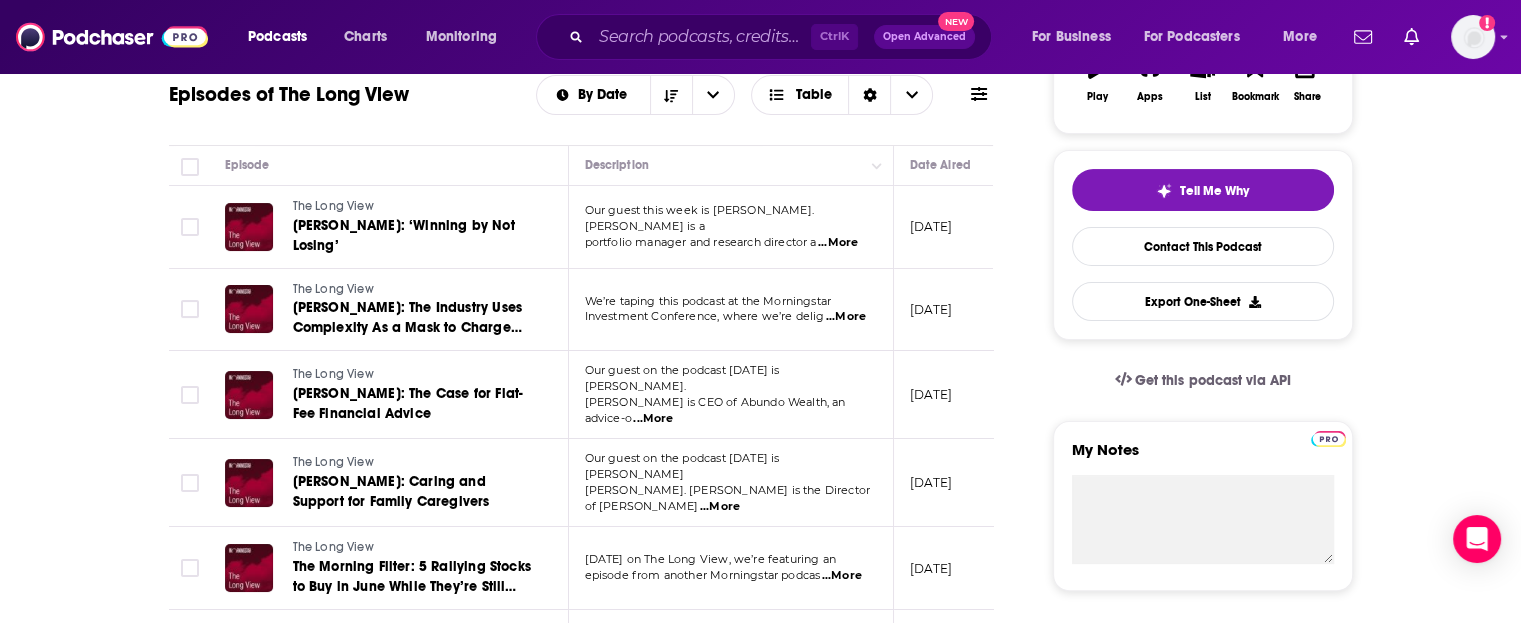 scroll, scrollTop: 400, scrollLeft: 0, axis: vertical 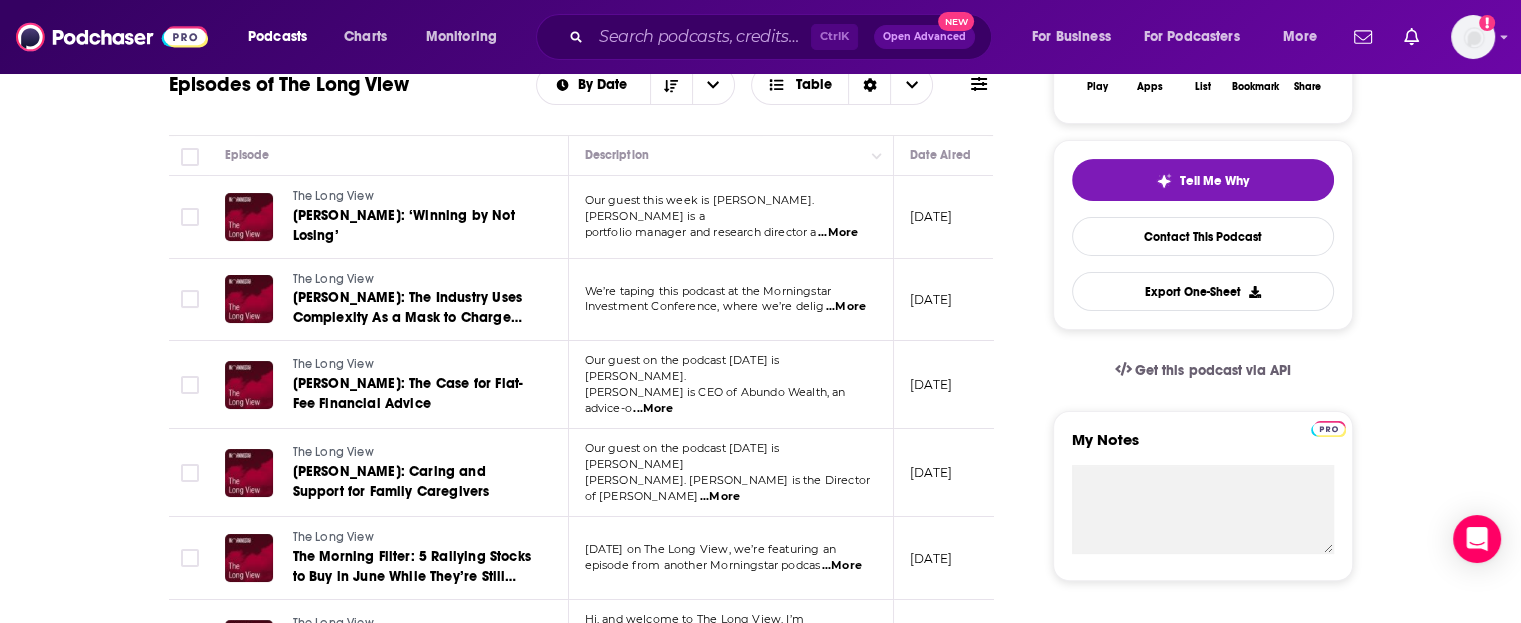 click on "...More" at bounding box center (720, 497) 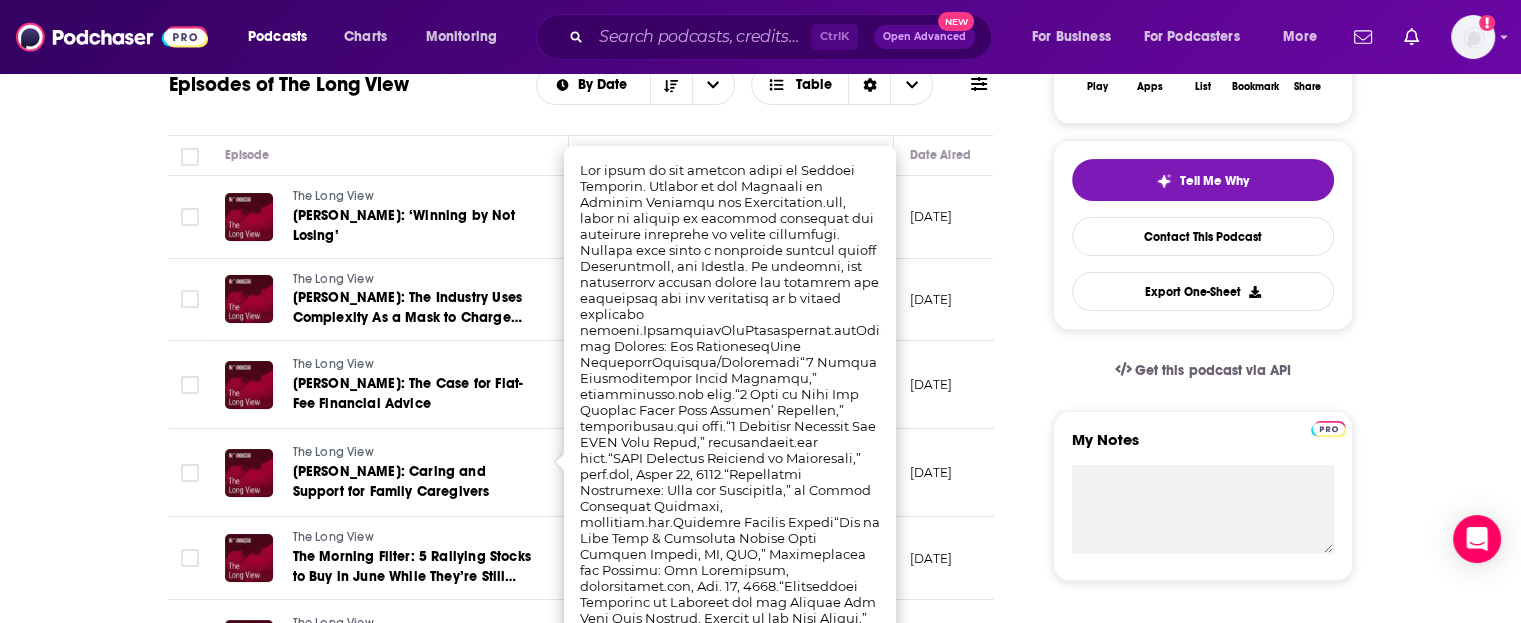 click on "About Insights Episodes 329 Reviews 1 Credits 5 Lists 2 Similar Episodes of The Long View By Date Table Episode Description Date Aired Reach Episode Guests Length The Long View Brian Selmo: ‘Winning by Not Losing’ Our guest this week is Brian Selmo. Brian is a portfolio manager and research director a  ...More July 15, 2025 44k-66k -- 53:55 s The Long View Salim Ramji: The Industry Uses Complexity As a Mask to Charge More We’re taping this podcast at the Morningstar Investment Conference, where we’re delig  ...More July 8, 2025 31k-46k -- 31:02 s The Long View Eric Simonson: The Case for Flat-Fee Financial Advice Our guest on the podcast today is Eric Simonson. Eric is CEO of Abundo Wealth, an advice-o  ...More June 24, 2025 18k-27k -- 59:25 s The Long View Rosanne Corcoran: Caring and Support for Family Caregivers Our guest on the podcast today is Rosanne Corcoran. Rosanne is the Director of Conte  ...More June 17, 2025 19k-28k -- 54:18 s The Long View Today on The Long View, we’re featuring an --" at bounding box center [595, 1290] 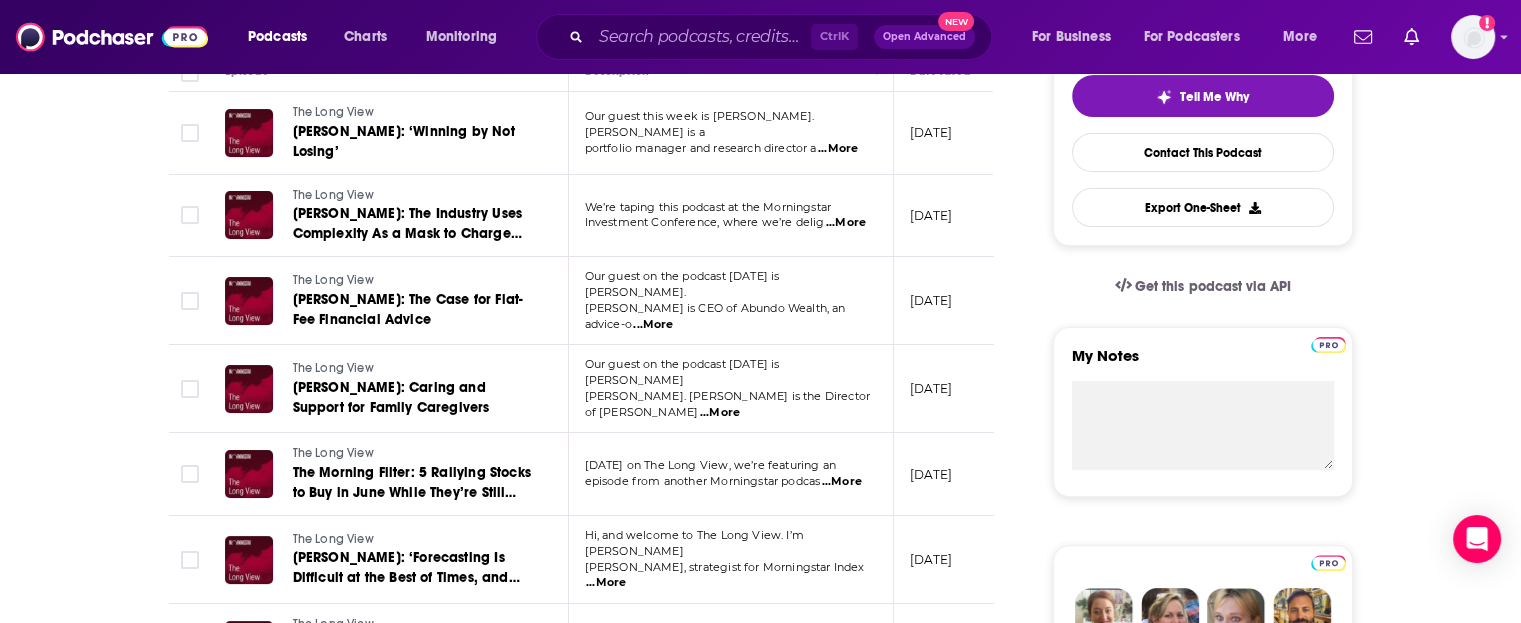 scroll, scrollTop: 500, scrollLeft: 0, axis: vertical 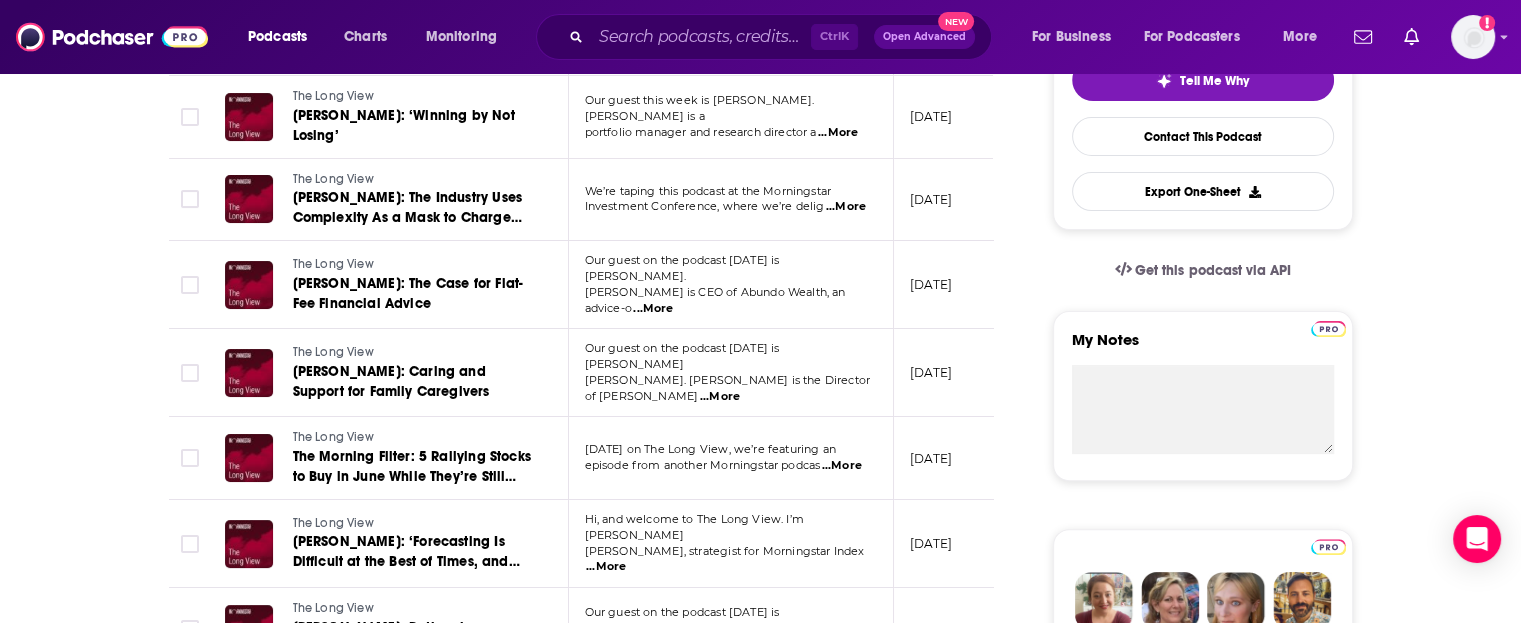 click on "...More" at bounding box center [842, 466] 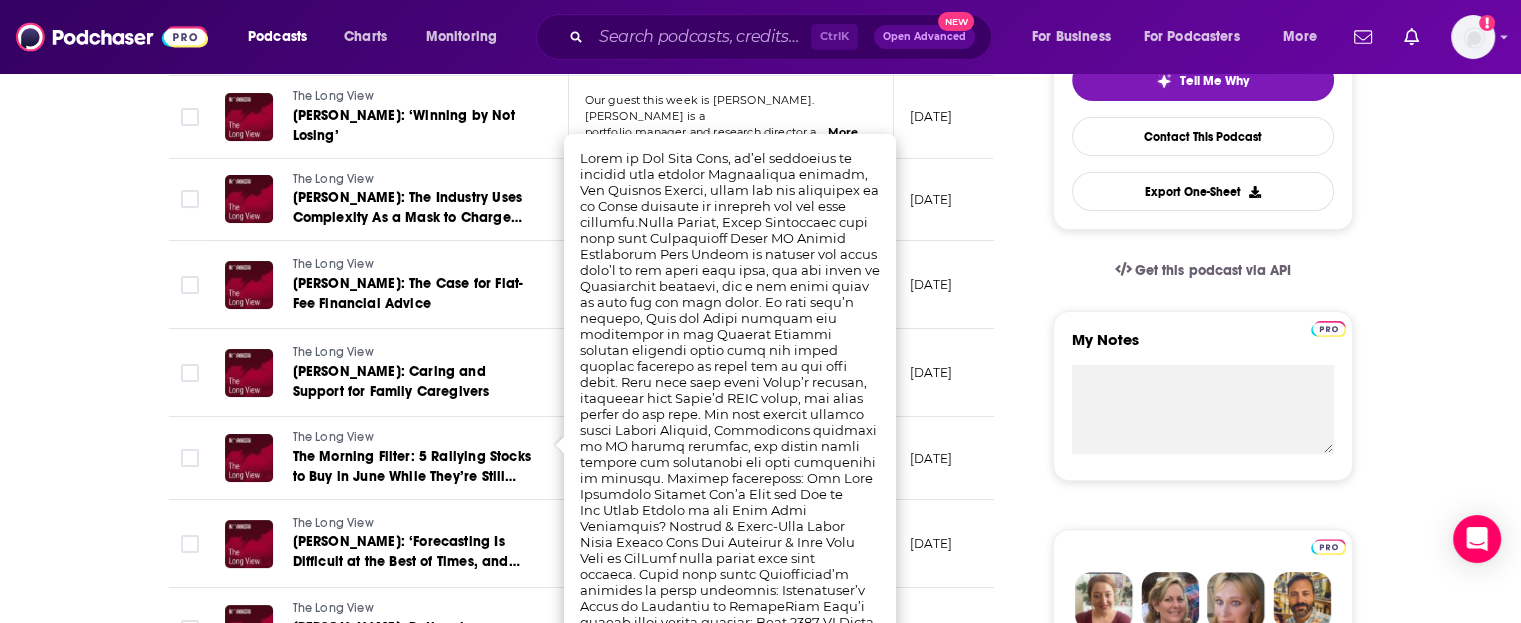 click on "About Insights Episodes 329 Reviews 1 Credits 5 Lists 2 Similar Episodes of The Long View By Date Table Episode Description Date Aired Reach Episode Guests Length The Long View Brian Selmo: ‘Winning by Not Losing’ Our guest this week is Brian Selmo. Brian is a portfolio manager and research director a  ...More July 15, 2025 44k-66k -- 53:55 s The Long View Salim Ramji: The Industry Uses Complexity As a Mask to Charge More We’re taping this podcast at the Morningstar Investment Conference, where we’re delig  ...More July 8, 2025 31k-46k -- 31:02 s The Long View Eric Simonson: The Case for Flat-Fee Financial Advice Our guest on the podcast today is Eric Simonson. Eric is CEO of Abundo Wealth, an advice-o  ...More June 24, 2025 18k-27k -- 59:25 s The Long View Rosanne Corcoran: Caring and Support for Family Caregivers Our guest on the podcast today is Rosanne Corcoran. Rosanne is the Director of Conte  ...More June 17, 2025 19k-28k -- 54:18 s The Long View Today on The Long View, we’re featuring an --" at bounding box center [595, 1190] 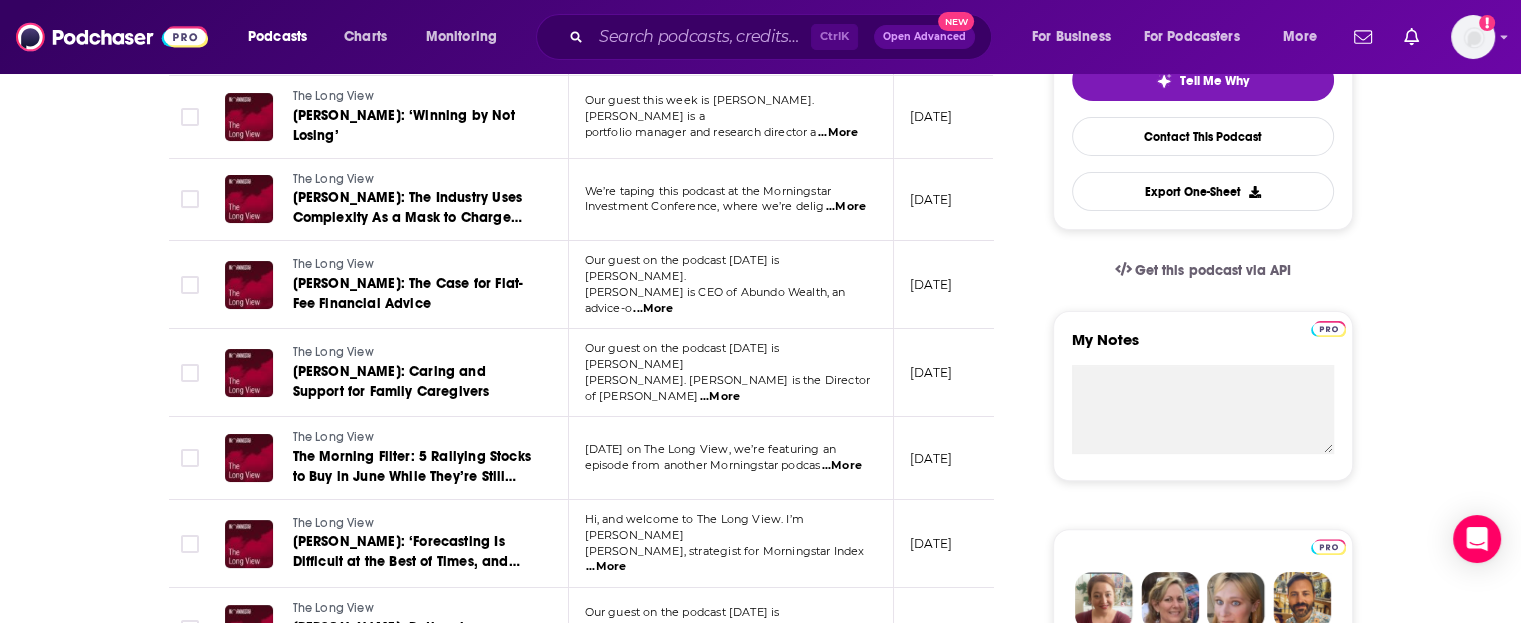 scroll, scrollTop: 600, scrollLeft: 0, axis: vertical 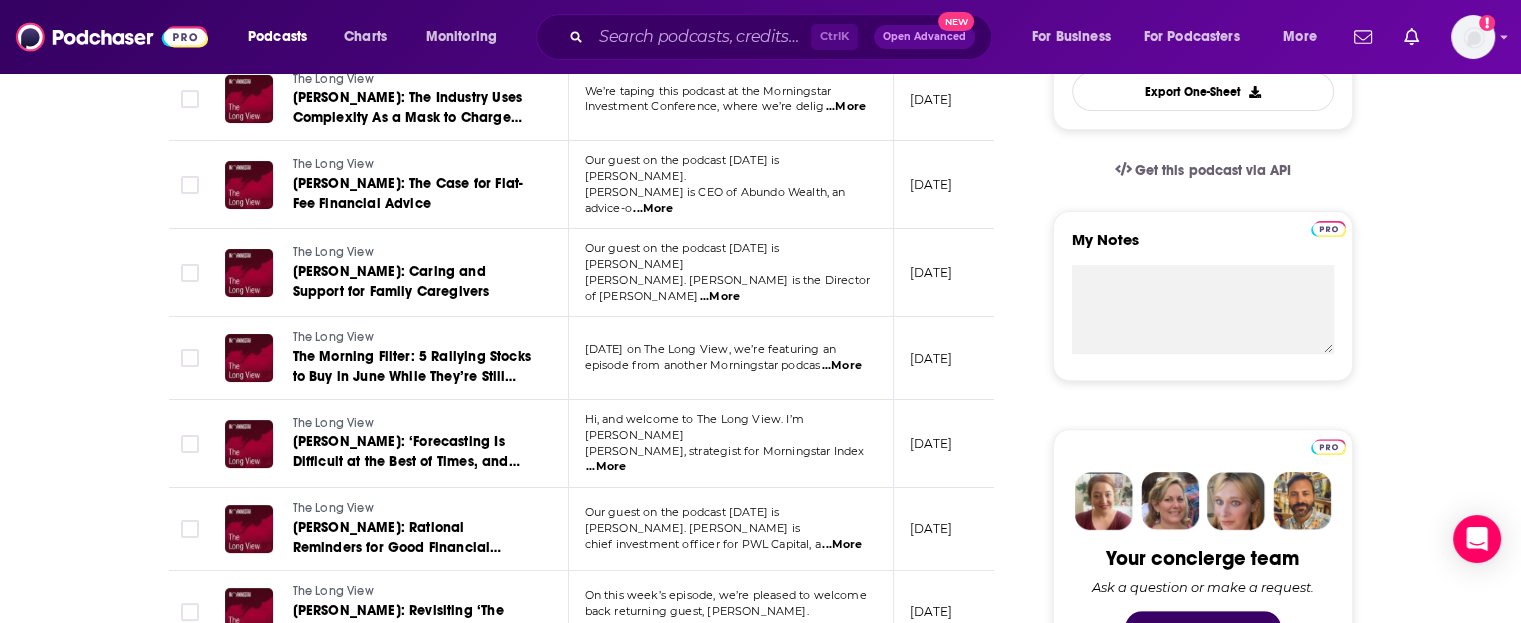 click on "...More" at bounding box center (606, 467) 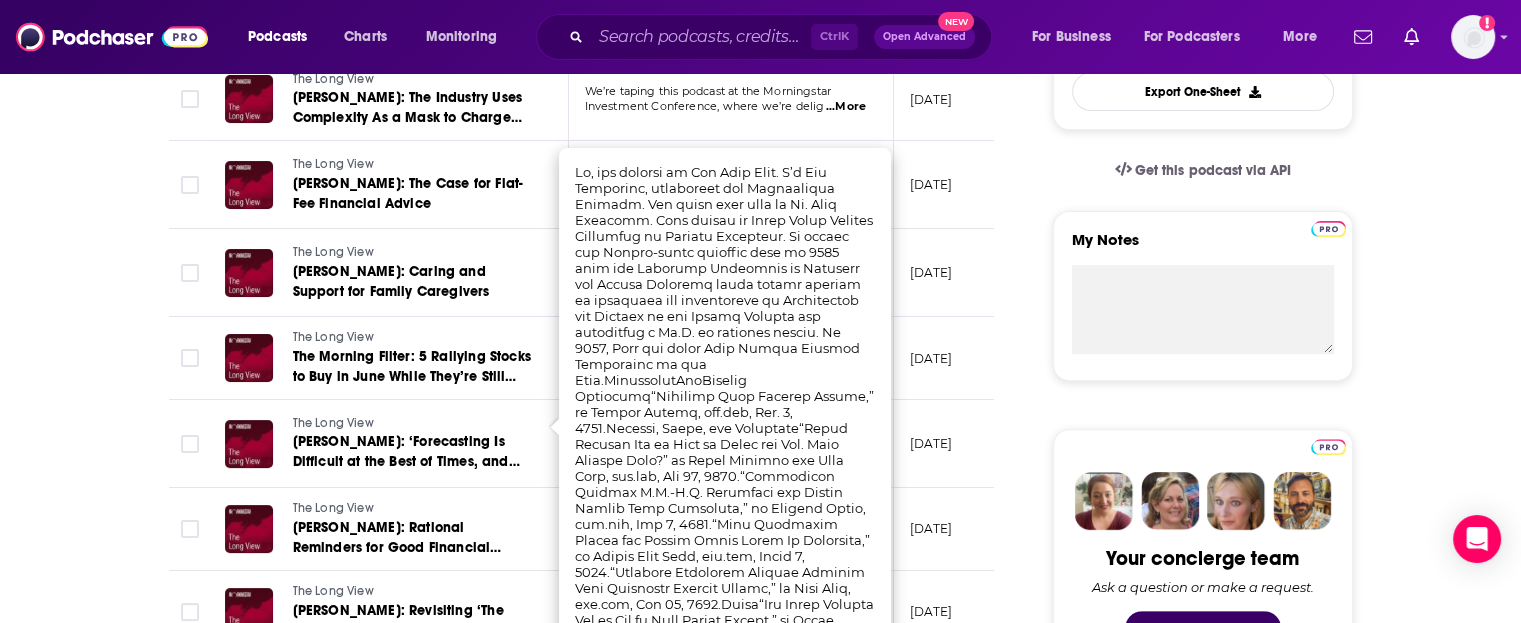 click on "About Insights Episodes 329 Reviews 1 Credits 5 Lists 2 Similar Episodes of The Long View By Date Table Episode Description Date Aired Reach Episode Guests Length The Long View Brian Selmo: ‘Winning by Not Losing’ Our guest this week is Brian Selmo. Brian is a portfolio manager and research director a  ...More July 15, 2025 44k-66k -- 53:55 s The Long View Salim Ramji: The Industry Uses Complexity As a Mask to Charge More We’re taping this podcast at the Morningstar Investment Conference, where we’re delig  ...More July 8, 2025 31k-46k -- 31:02 s The Long View Eric Simonson: The Case for Flat-Fee Financial Advice Our guest on the podcast today is Eric Simonson. Eric is CEO of Abundo Wealth, an advice-o  ...More June 24, 2025 18k-27k -- 59:25 s The Long View Rosanne Corcoran: Caring and Support for Family Caregivers Our guest on the podcast today is Rosanne Corcoran. Rosanne is the Director of Conte  ...More June 17, 2025 19k-28k -- 54:18 s The Long View Today on The Long View, we’re featuring an --" at bounding box center [760, 1064] 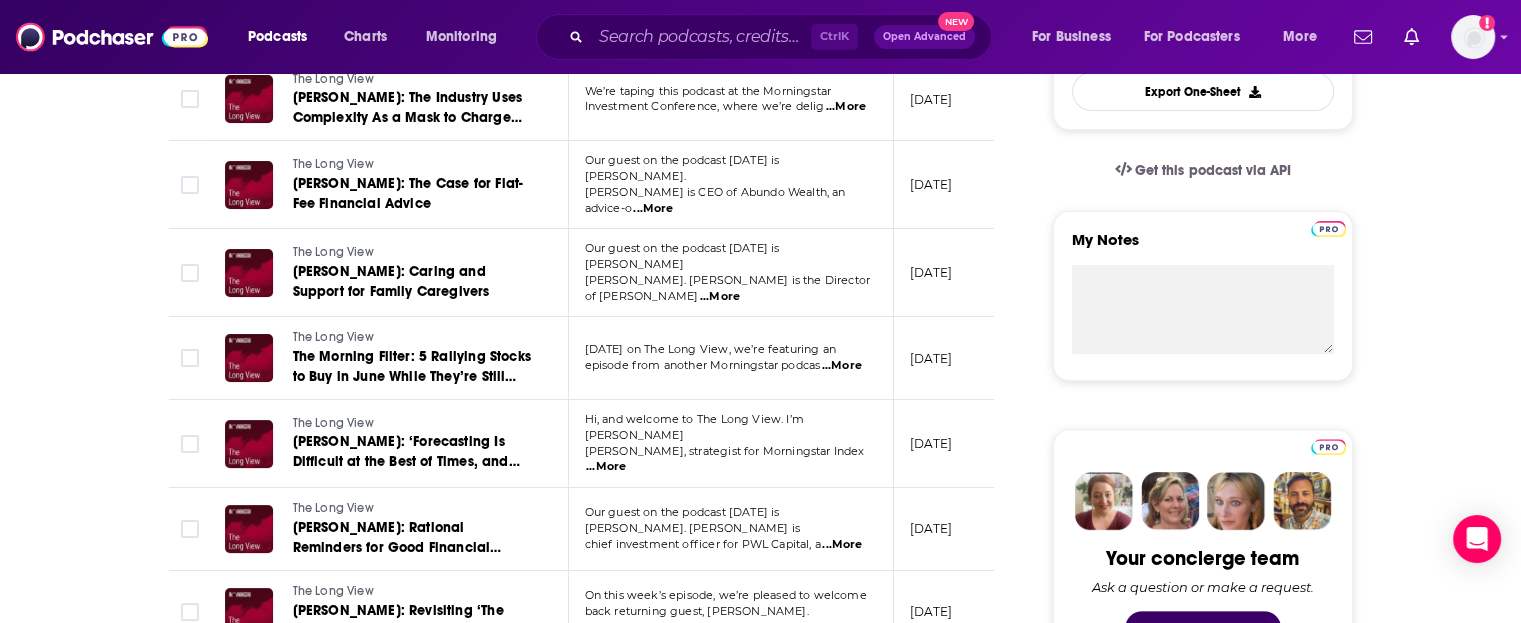 scroll, scrollTop: 0, scrollLeft: 0, axis: both 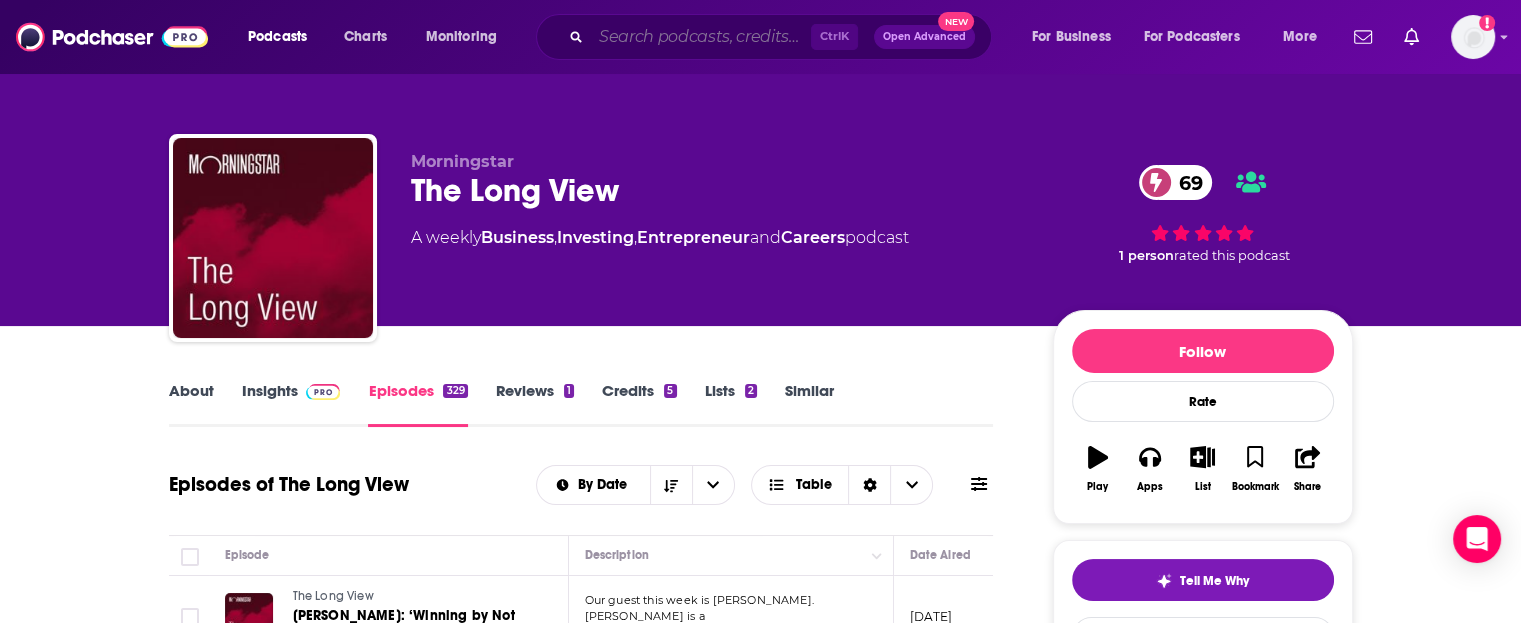 click at bounding box center [701, 37] 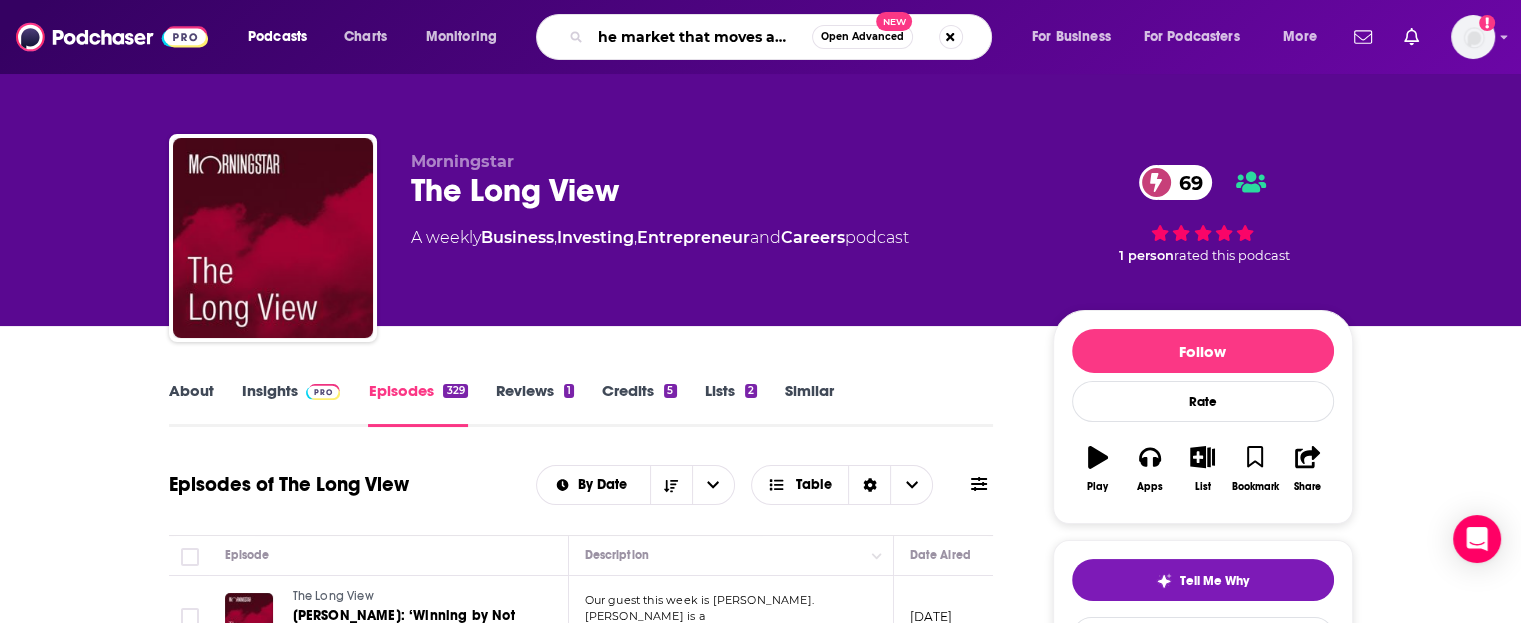 scroll, scrollTop: 0, scrollLeft: 28, axis: horizontal 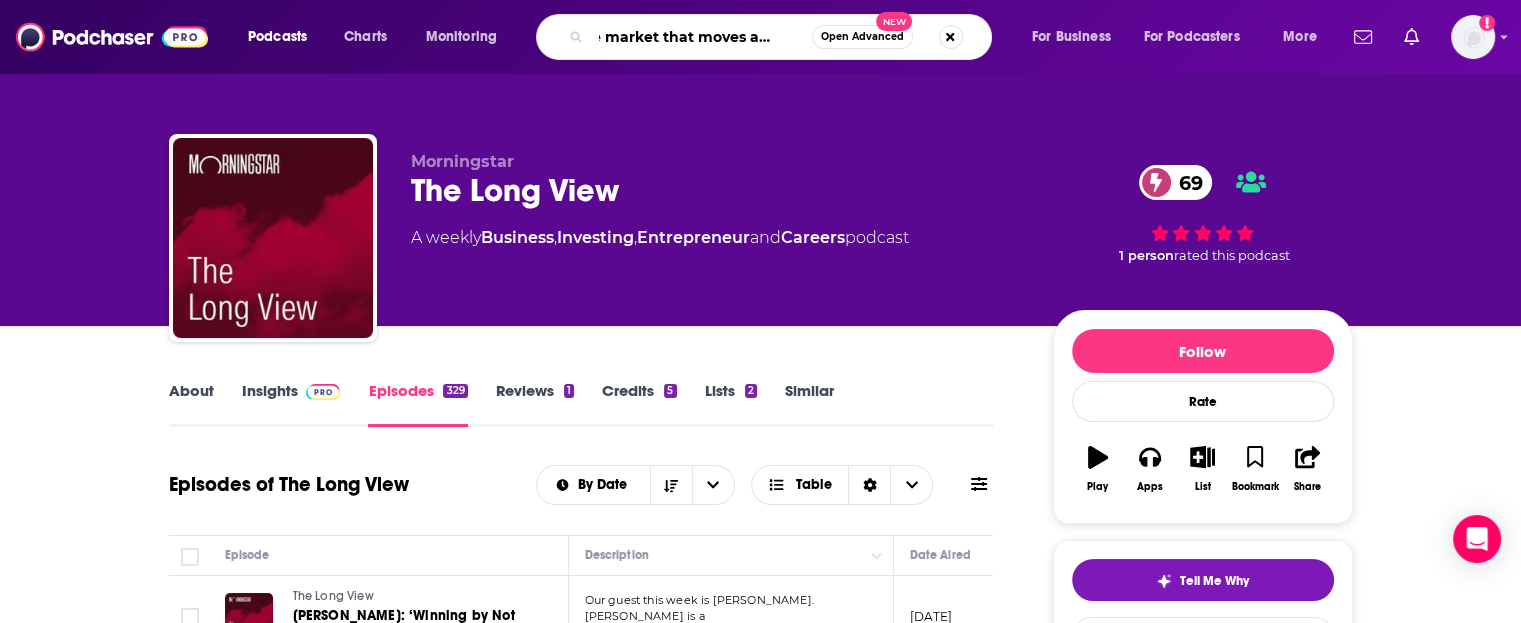 type on "the market that moves america" 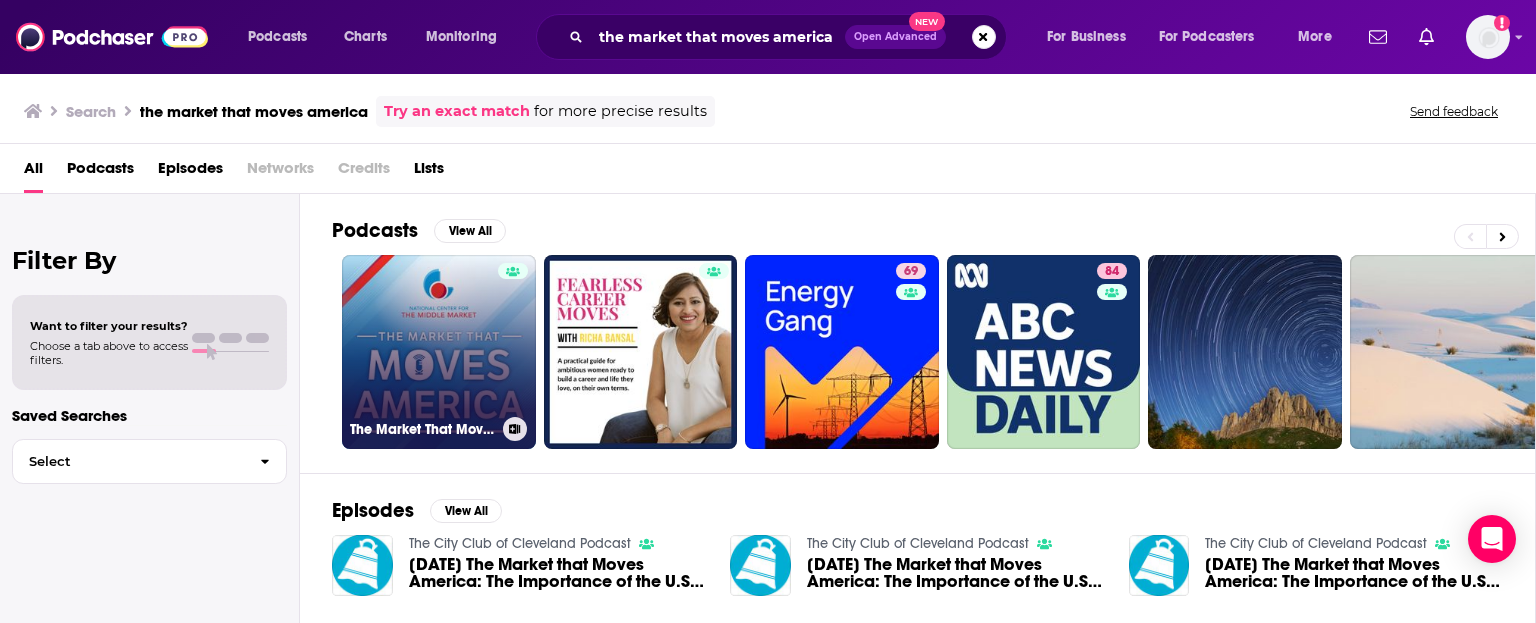 click on "The Market That Moves America" at bounding box center (439, 352) 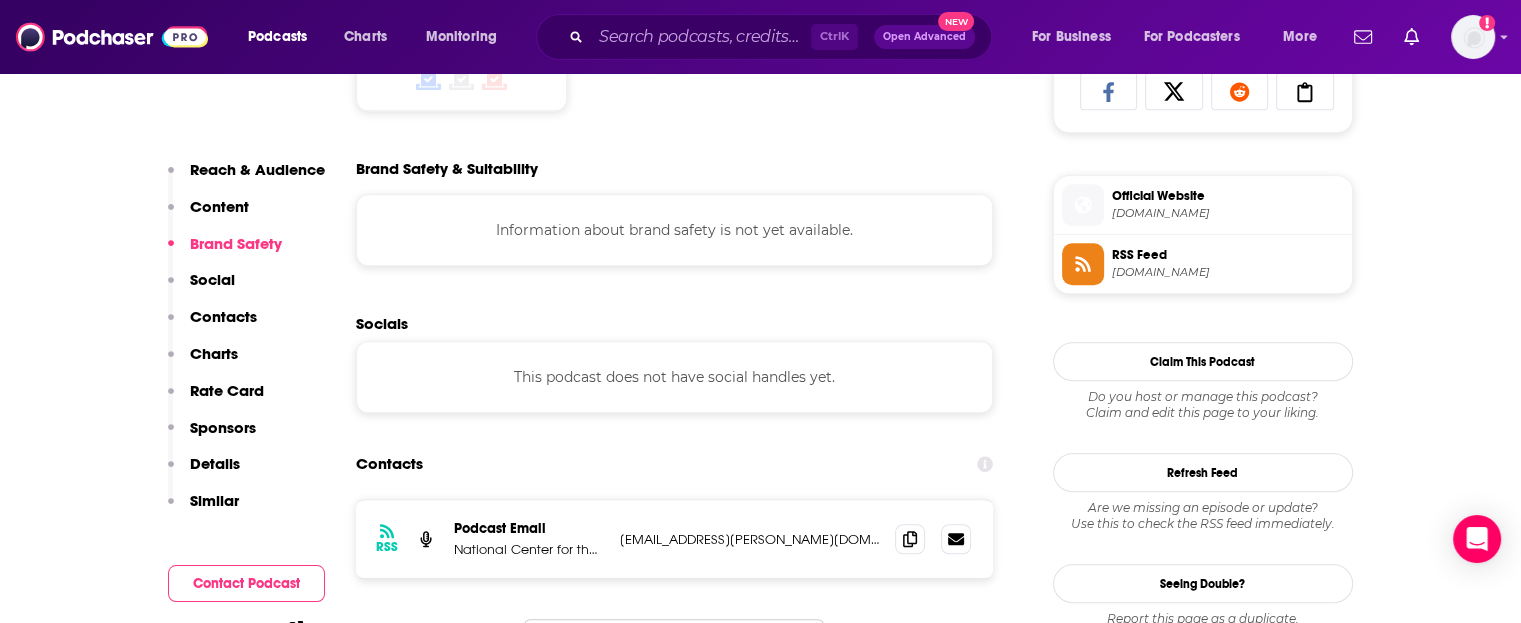 scroll, scrollTop: 1500, scrollLeft: 0, axis: vertical 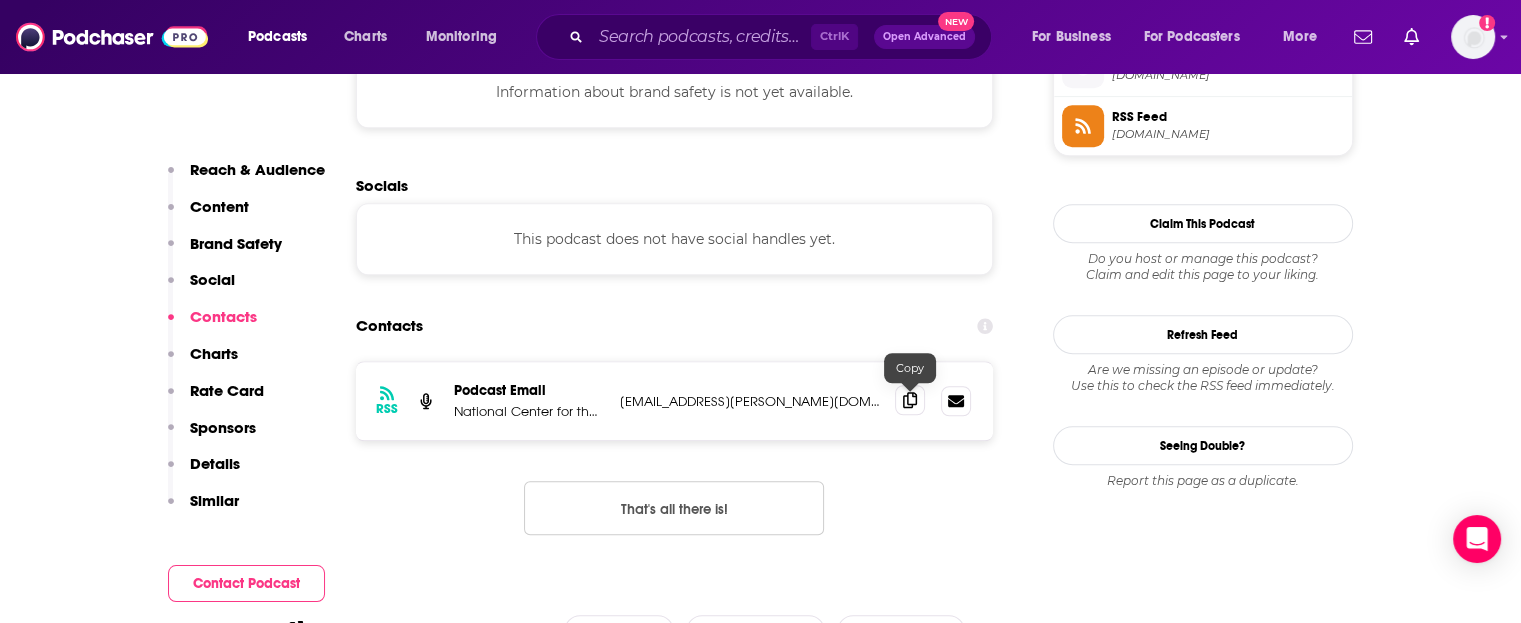 click at bounding box center [910, 400] 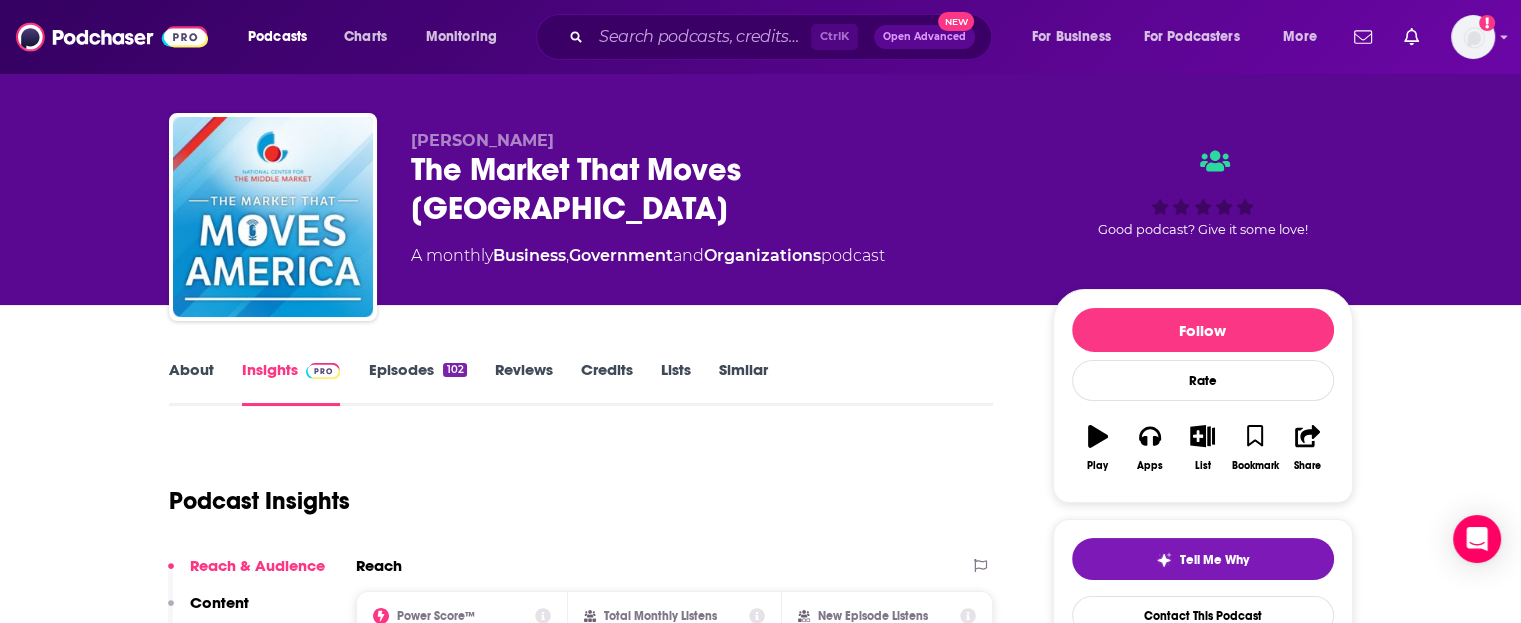 scroll, scrollTop: 0, scrollLeft: 0, axis: both 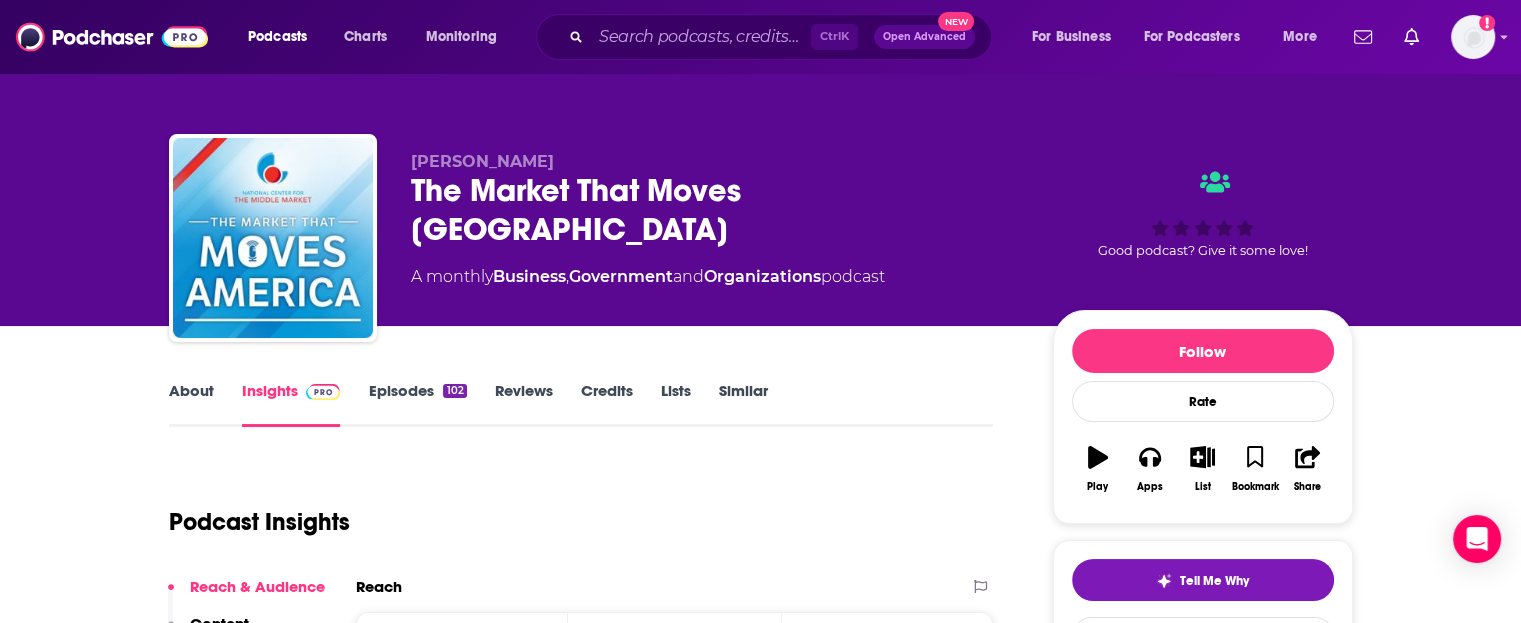 click on "Episodes 102" at bounding box center [417, 404] 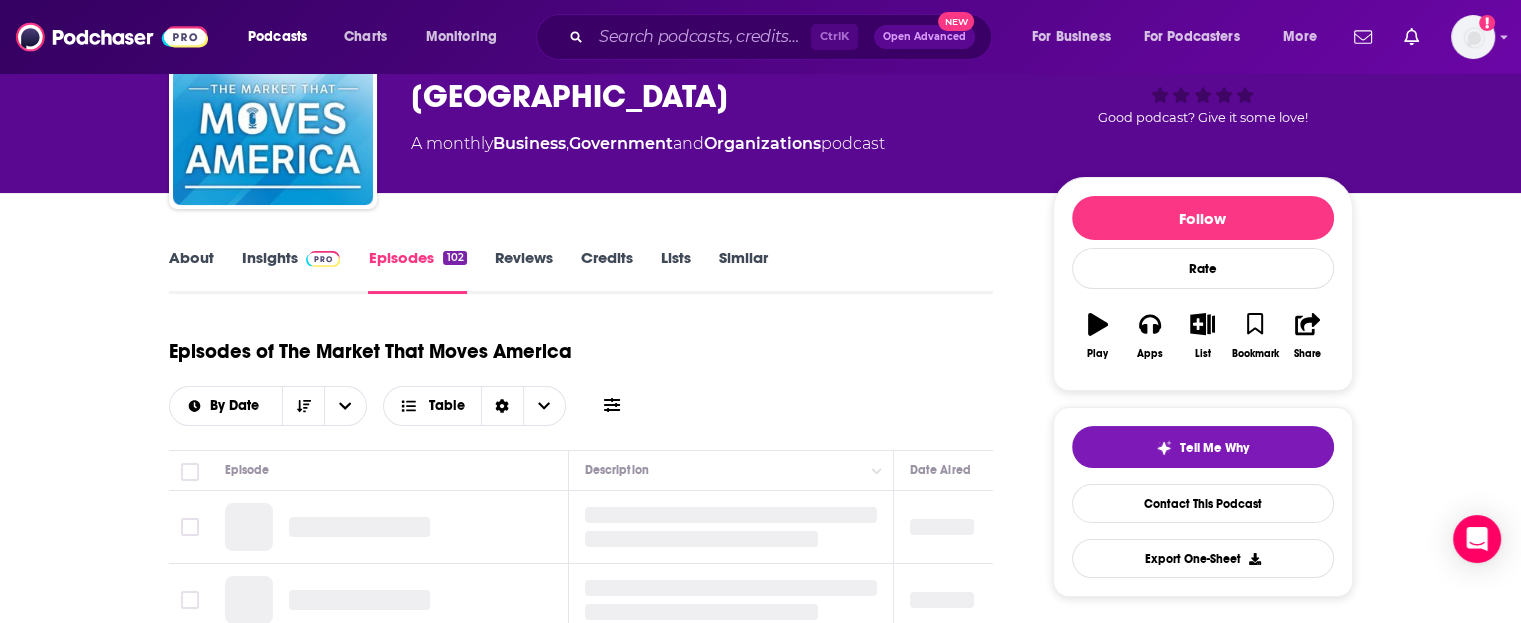 scroll, scrollTop: 400, scrollLeft: 0, axis: vertical 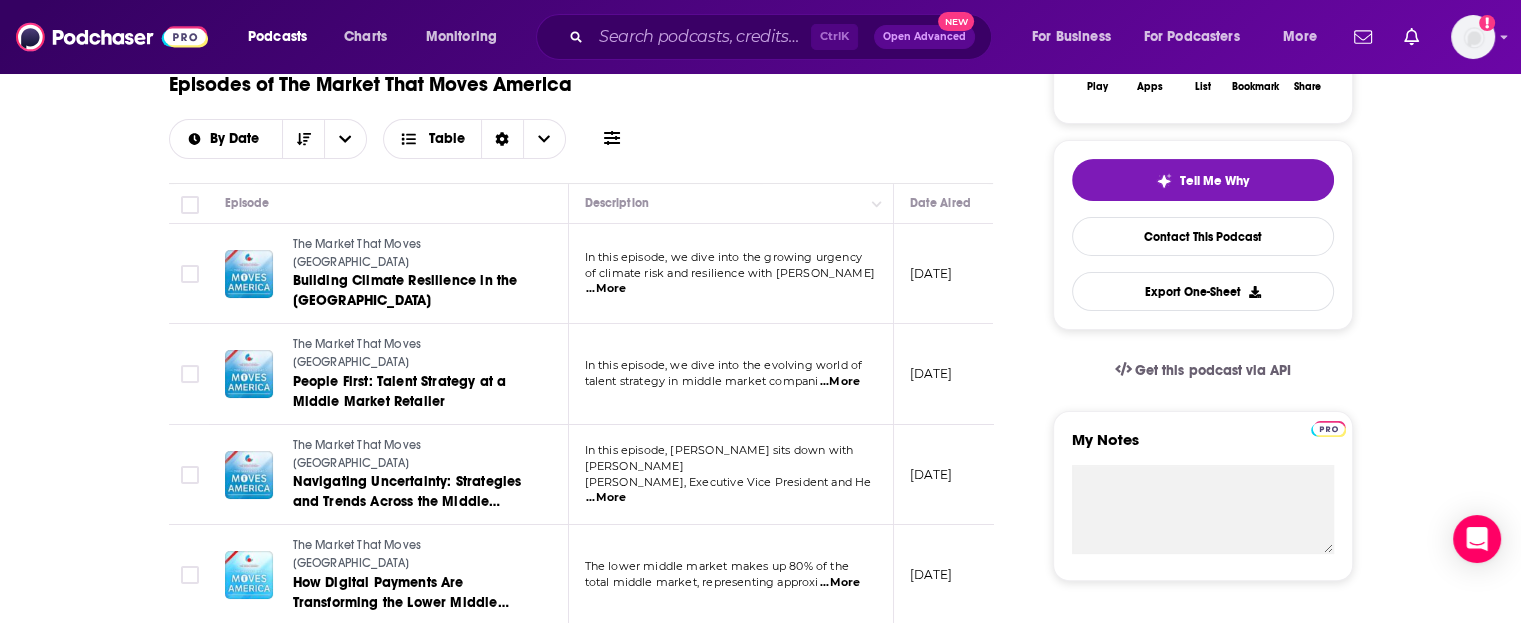 click on "...More" at bounding box center [606, 289] 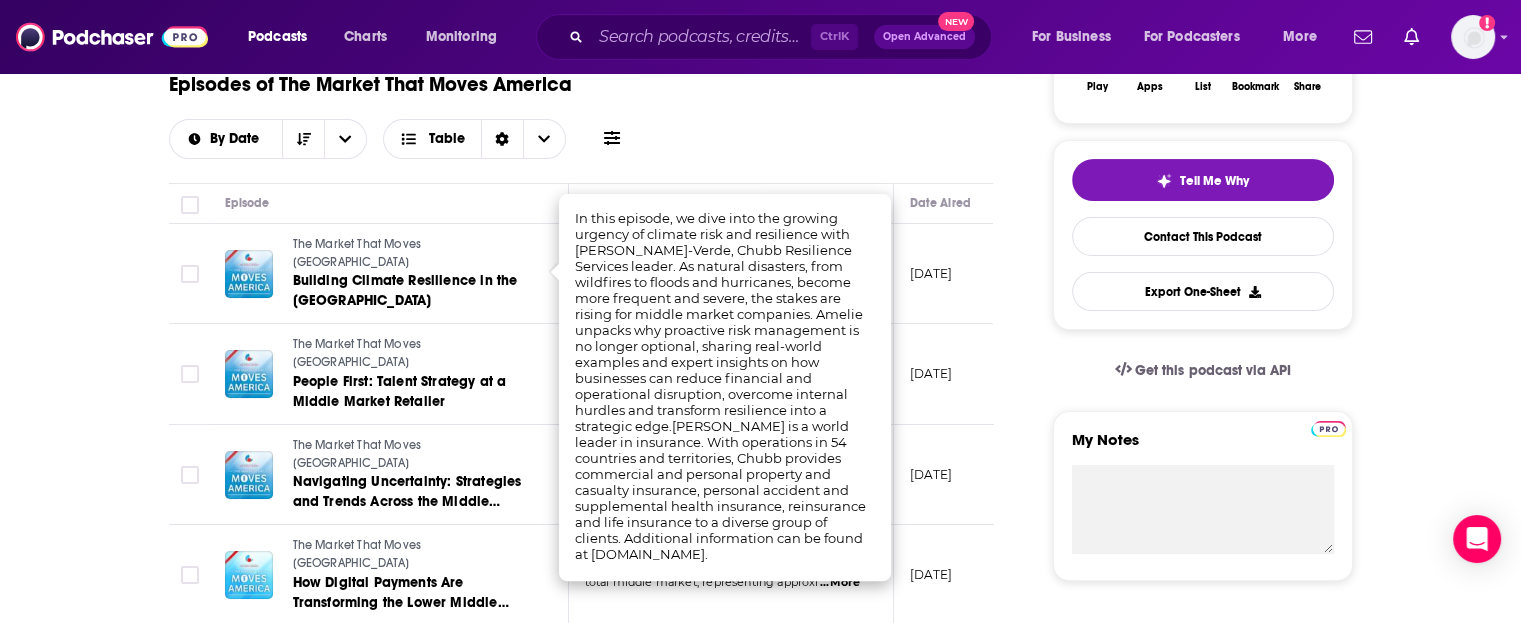 click on "About Insights Episodes 102 Reviews Credits Lists Similar Episodes of The Market That Moves America By Date Table Episode Description Date Aired Reach Episode Guests Length The Market That Moves America Building Climate Resilience in the Middle Market In this episode, we dive into the growing urgency of climate risk and resilience with Amelie   ...More June 16, 2025 Under 1k -- 28:38 s The Market That Moves America People First: Talent Strategy at a Middle Market Retailer In this episode, we dive into the evolving world of talent strategy in middle market compani  ...More May 19, 2025 Under 1k -- 20:39 s The Market That Moves America Navigating Uncertainty: Strategies and Trends Across the Middle Market In this episode, Doug Farren sits down with John Manning, Executive Vice President and He  ...More April 21, 2025 Under 1k -- 27:36 s The Market That Moves America How Digital Payments Are Transforming the Lower Middle Market The lower middle market makes up 80% of the total middle market, representing approxi" at bounding box center [595, 1397] 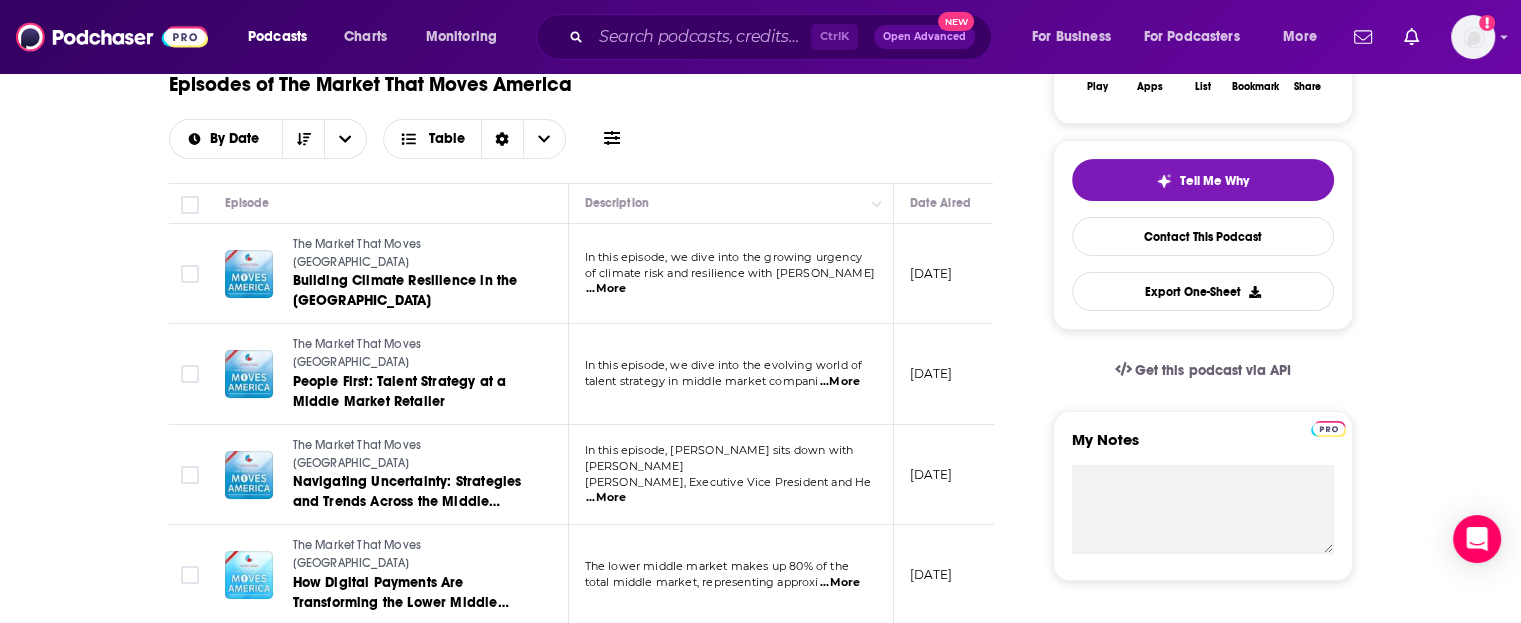 click on "talent strategy in middle market compani  ...More" at bounding box center [730, 382] 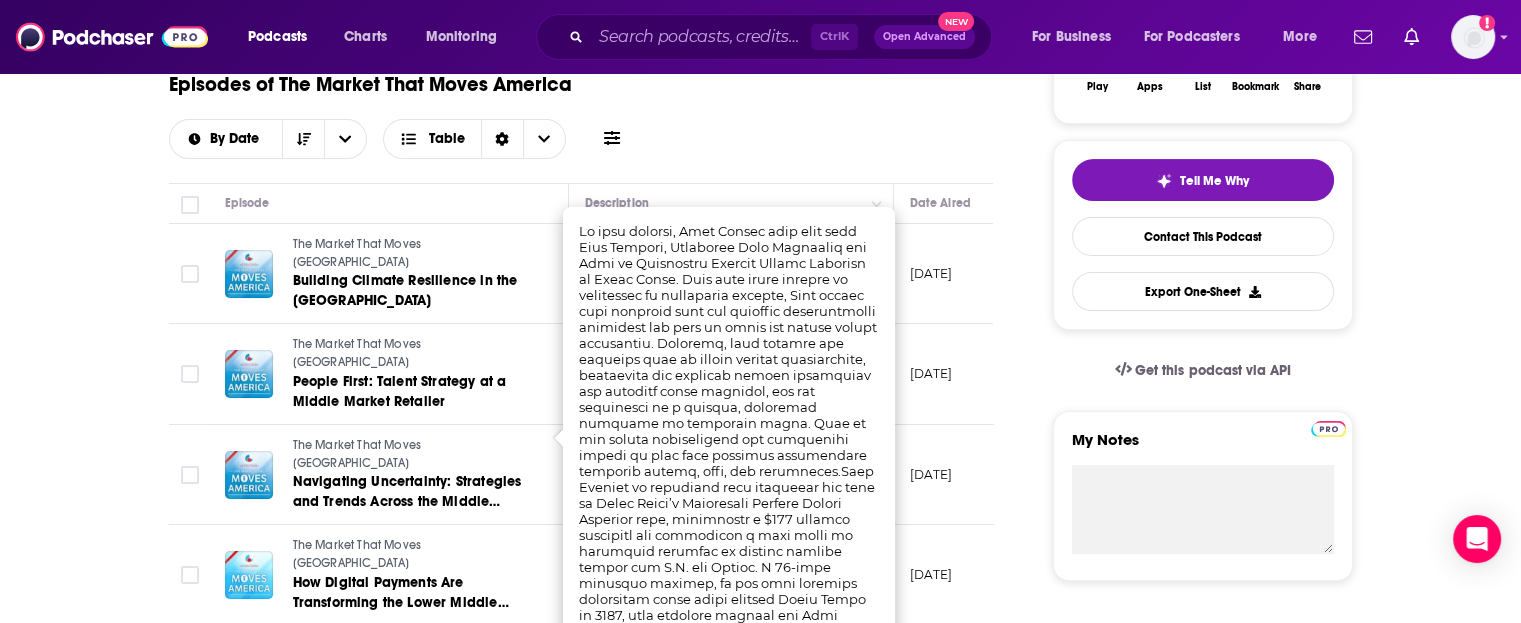 click on "About Insights Episodes 102 Reviews Credits Lists Similar Episodes of The Market That Moves America By Date Table Episode Description Date Aired Reach Episode Guests Length The Market That Moves America Building Climate Resilience in the Middle Market In this episode, we dive into the growing urgency of climate risk and resilience with Amelie   ...More June 16, 2025 Under 1k -- 28:38 s The Market That Moves America People First: Talent Strategy at a Middle Market Retailer In this episode, we dive into the evolving world of talent strategy in middle market compani  ...More May 19, 2025 Under 1k -- 20:39 s The Market That Moves America Navigating Uncertainty: Strategies and Trends Across the Middle Market In this episode, Doug Farren sits down with John Manning, Executive Vice President and He  ...More April 21, 2025 Under 1k -- 27:36 s The Market That Moves America How Digital Payments Are Transforming the Lower Middle Market The lower middle market makes up 80% of the total middle market, representing approxi" at bounding box center (595, 1397) 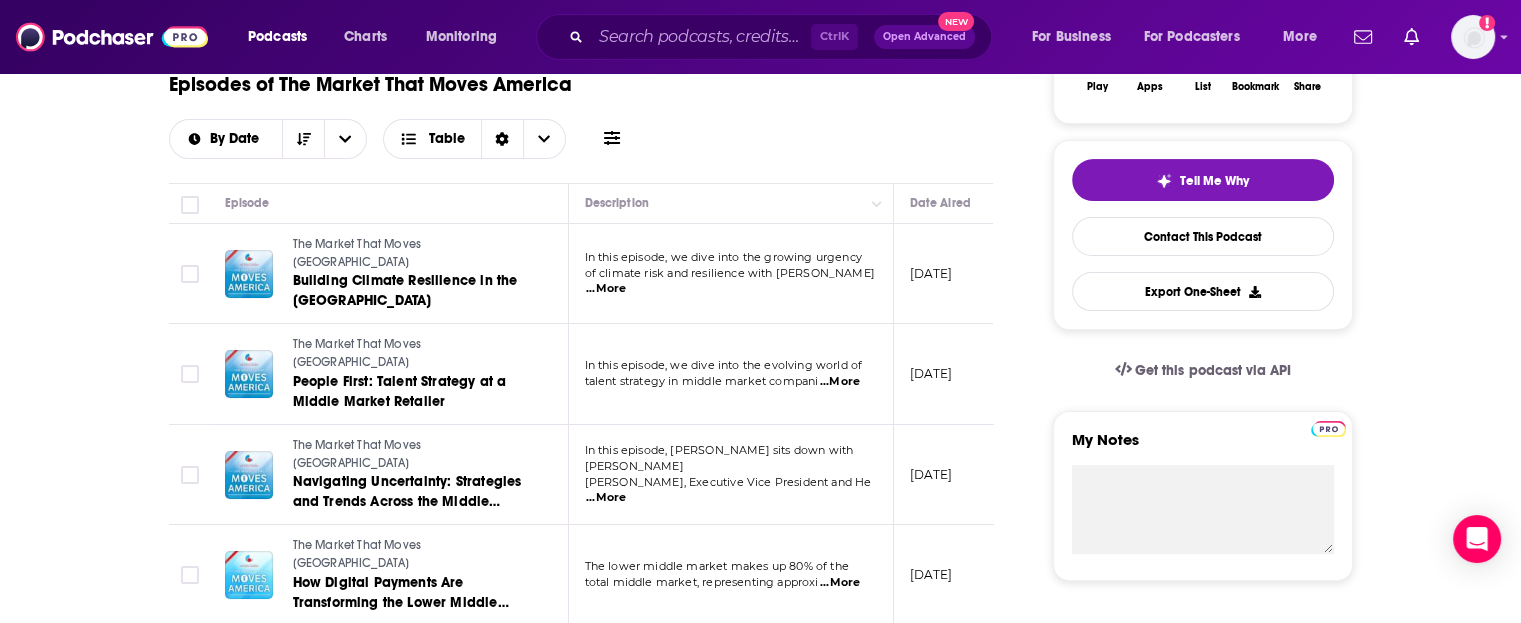 scroll, scrollTop: 500, scrollLeft: 0, axis: vertical 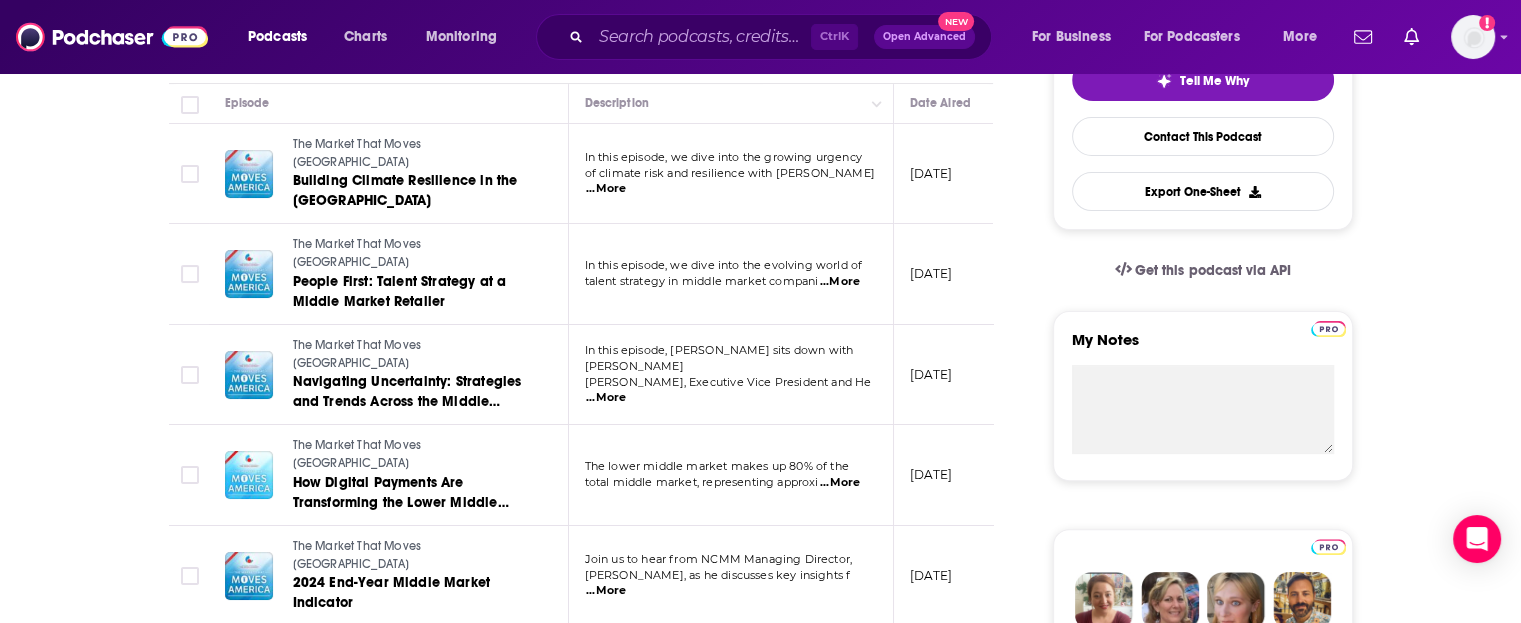 click on "...More" at bounding box center (606, 398) 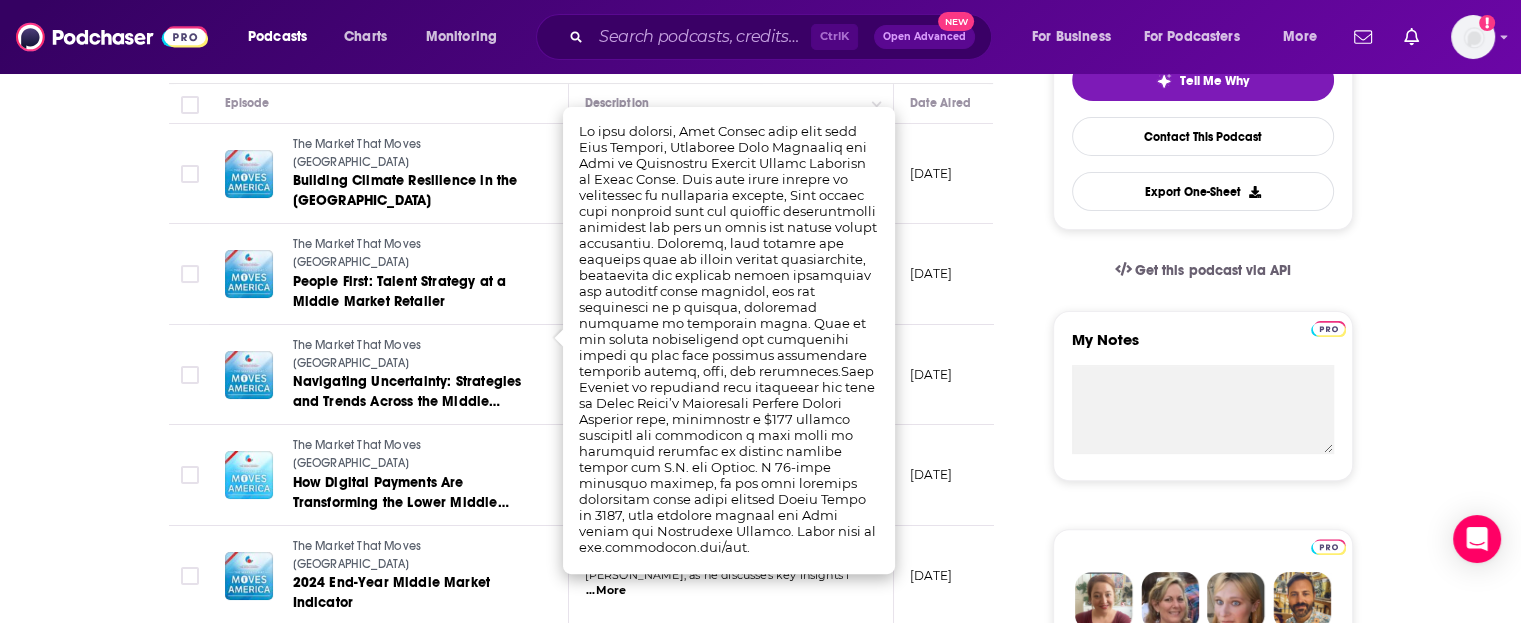 click on "April 21, 2025" at bounding box center (959, 375) 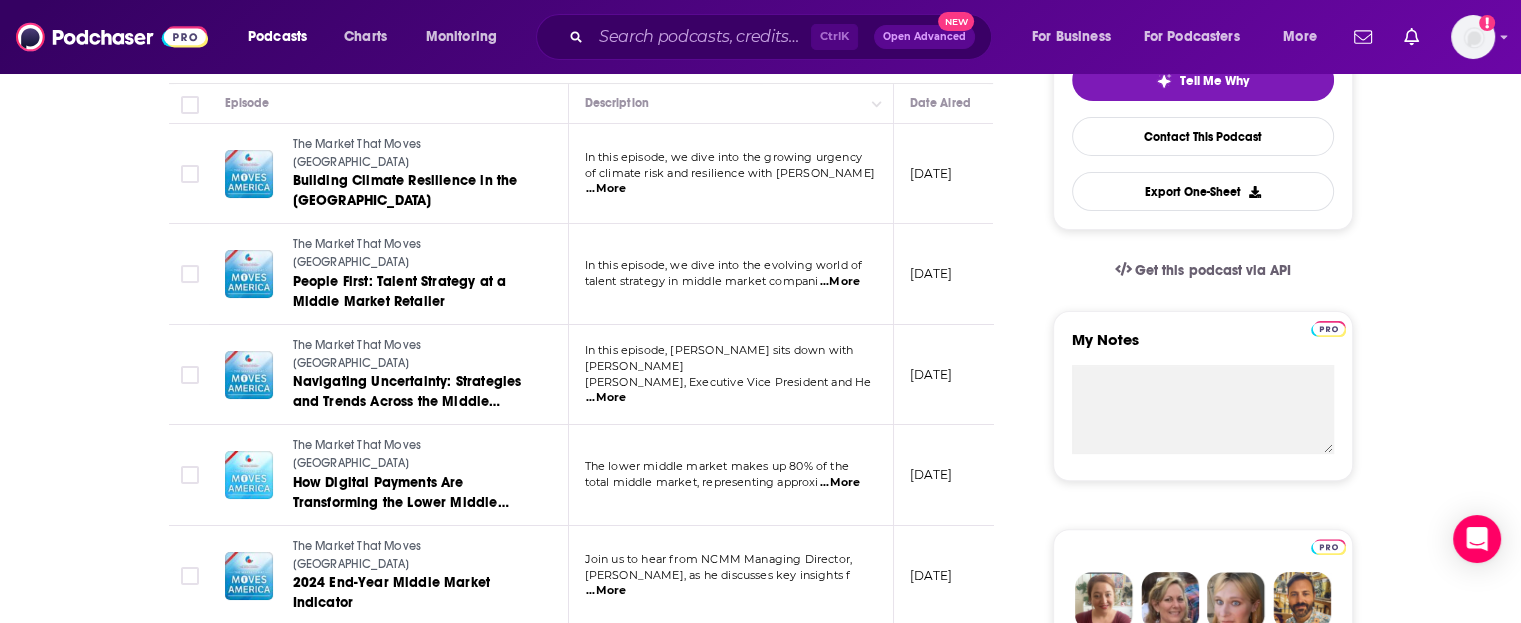 click on "...More" at bounding box center [840, 483] 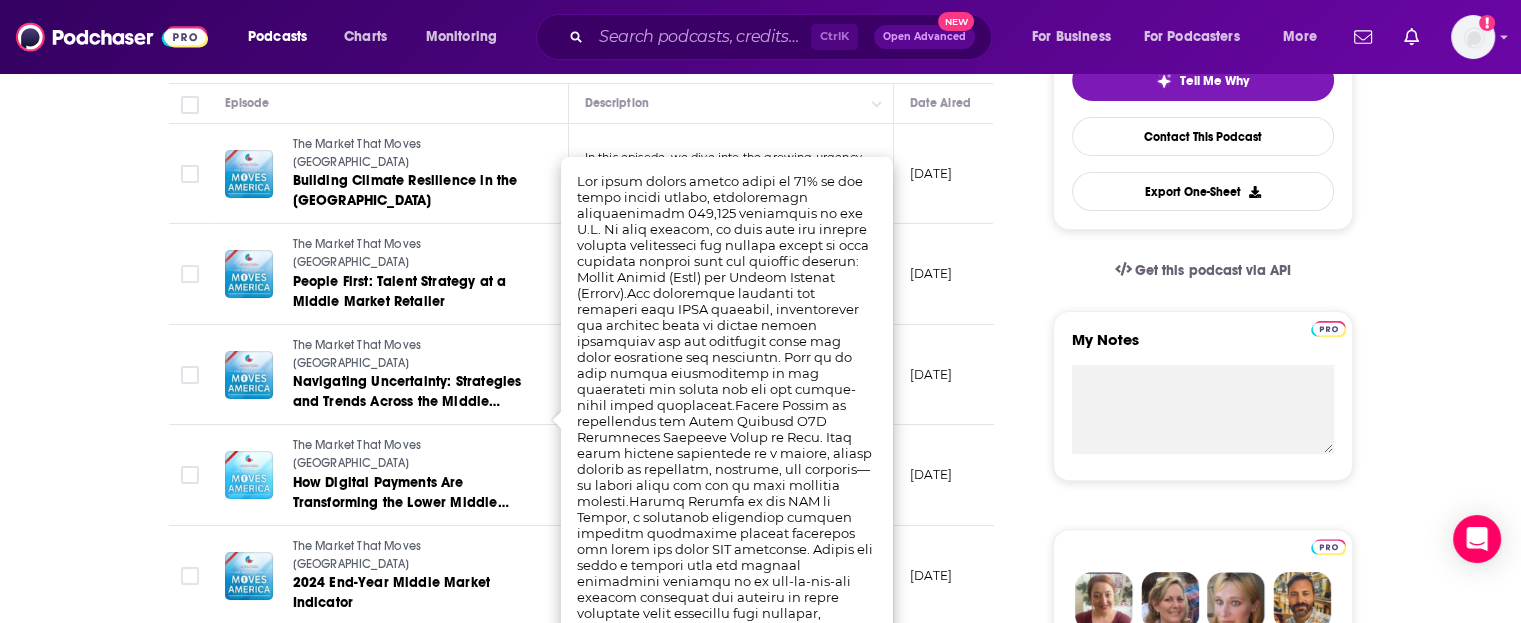 click on "March 24, 2025" at bounding box center (959, 475) 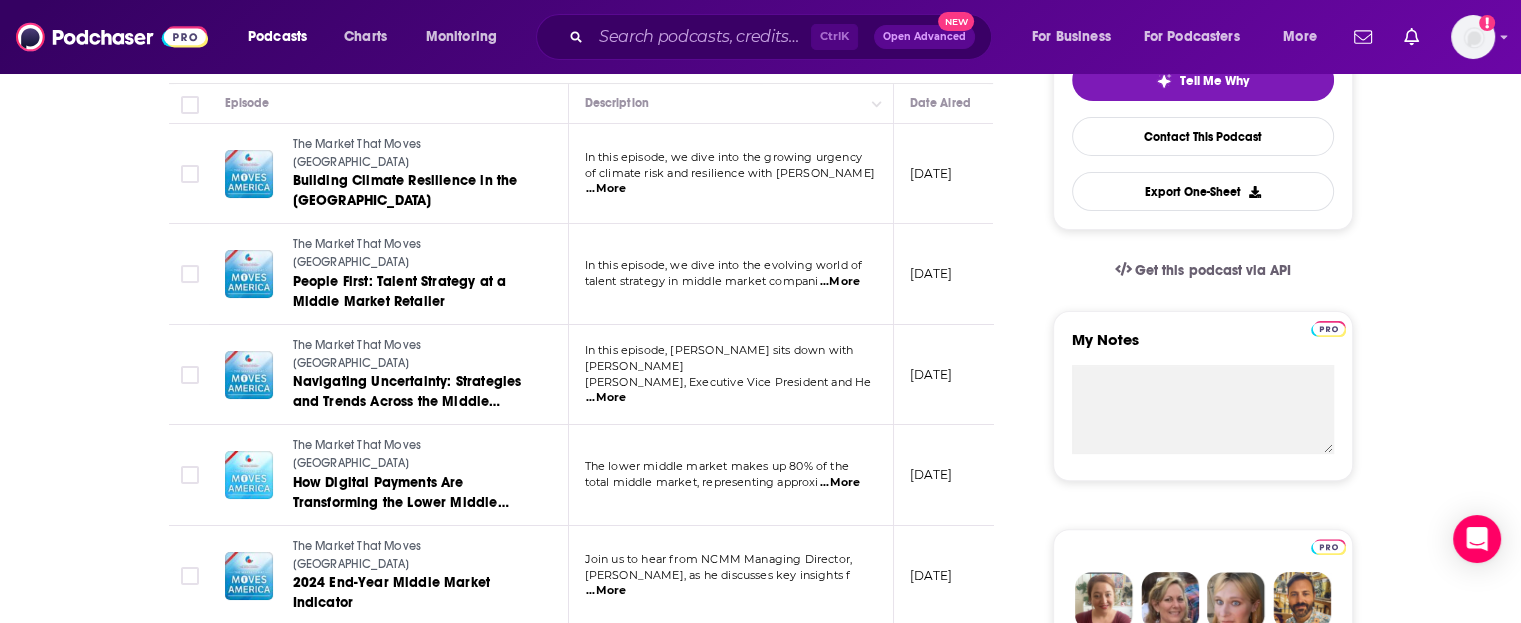 click on "...More" at bounding box center [606, 591] 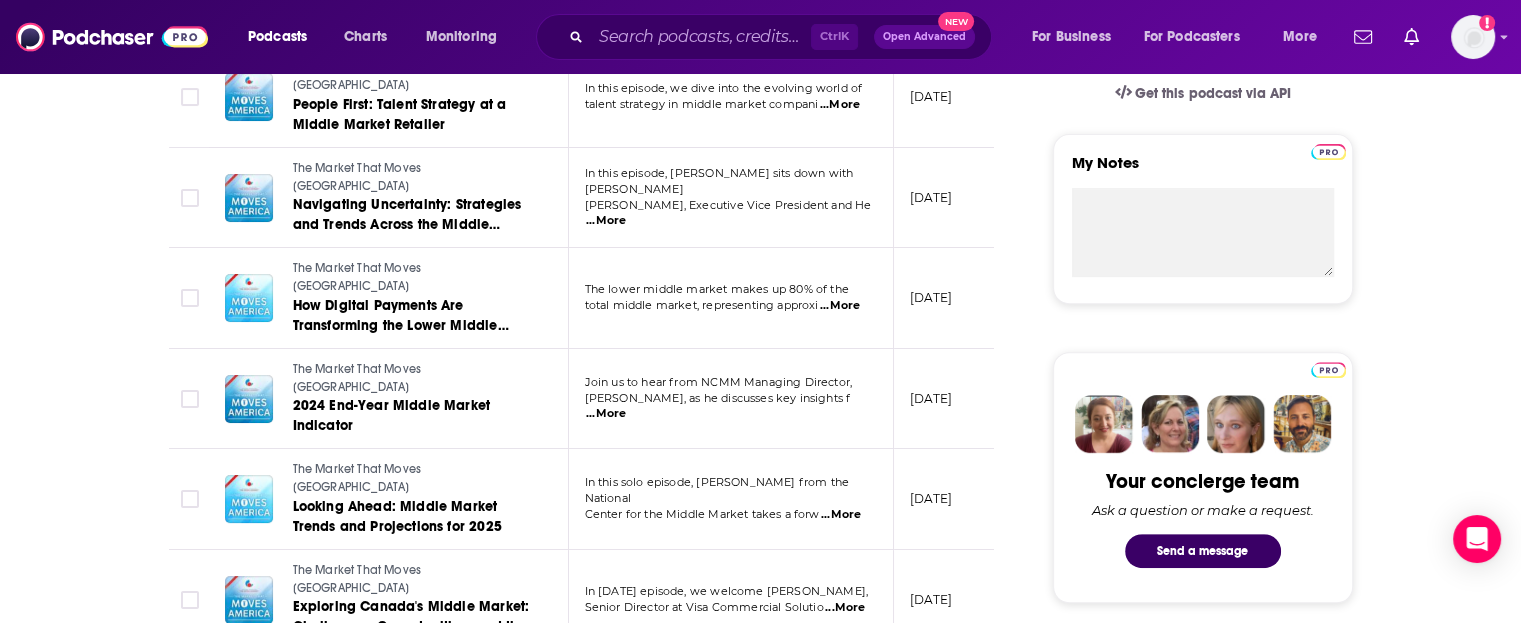 scroll, scrollTop: 700, scrollLeft: 0, axis: vertical 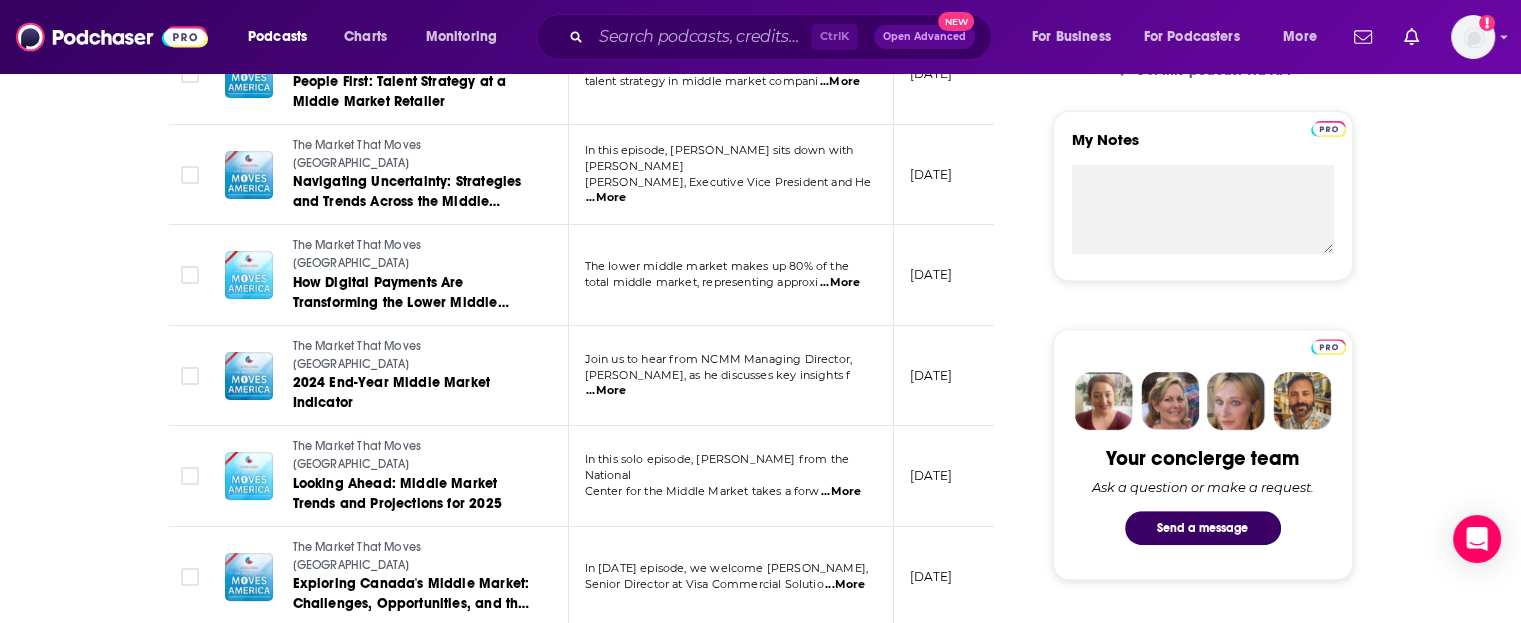 click on "...More" at bounding box center (845, 585) 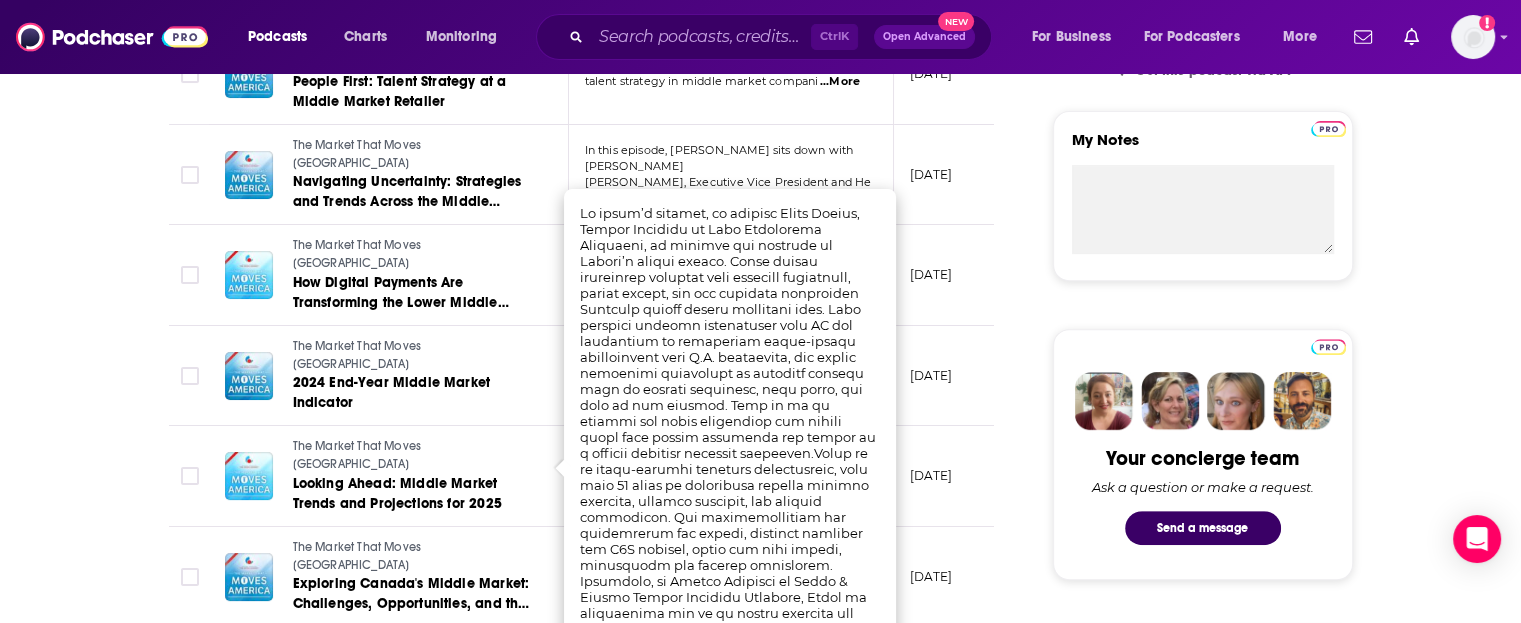 click on "December 16, 2024" at bounding box center (959, 577) 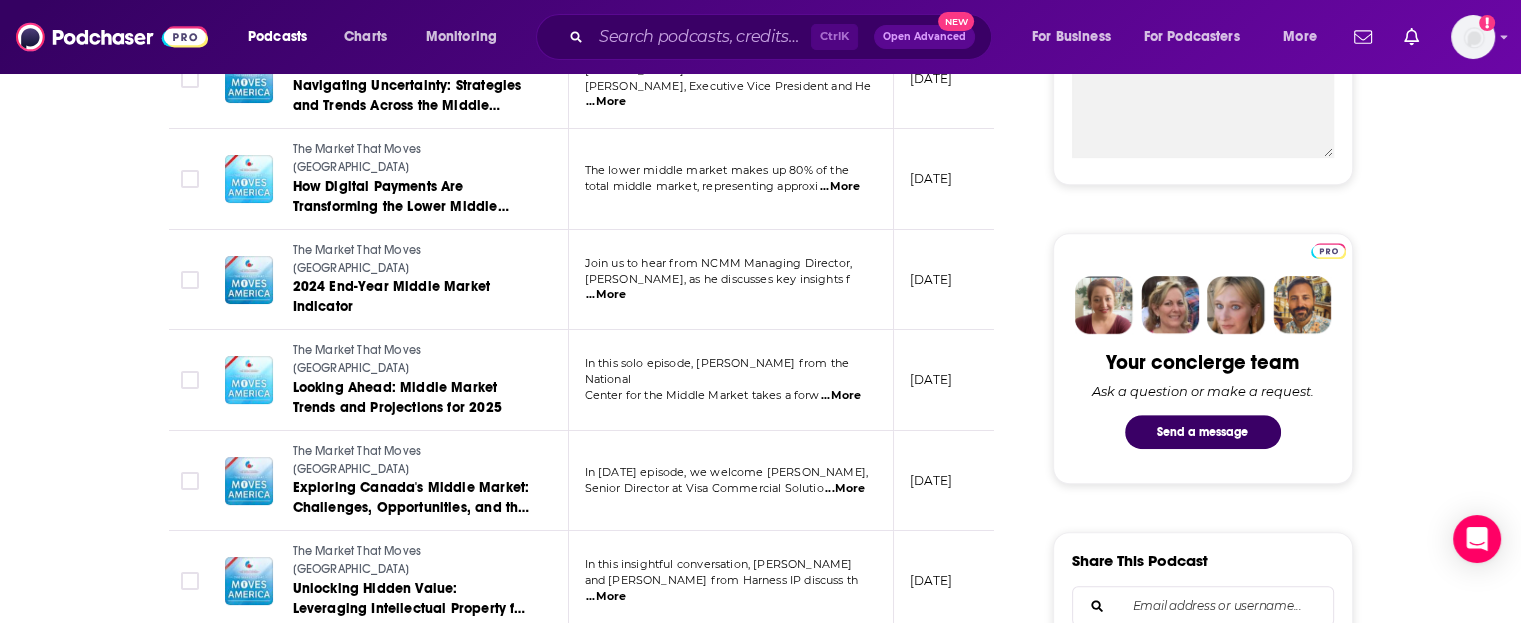 scroll, scrollTop: 800, scrollLeft: 0, axis: vertical 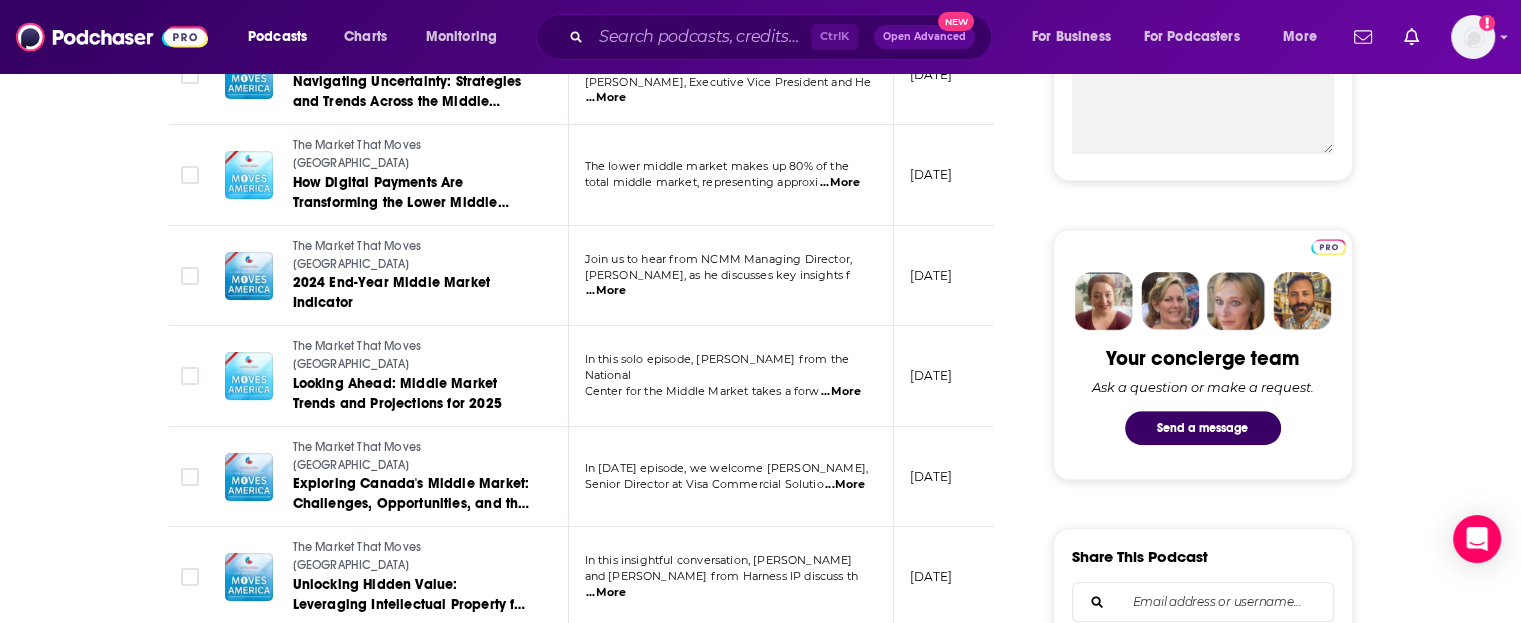 click on "...More" at bounding box center (606, 593) 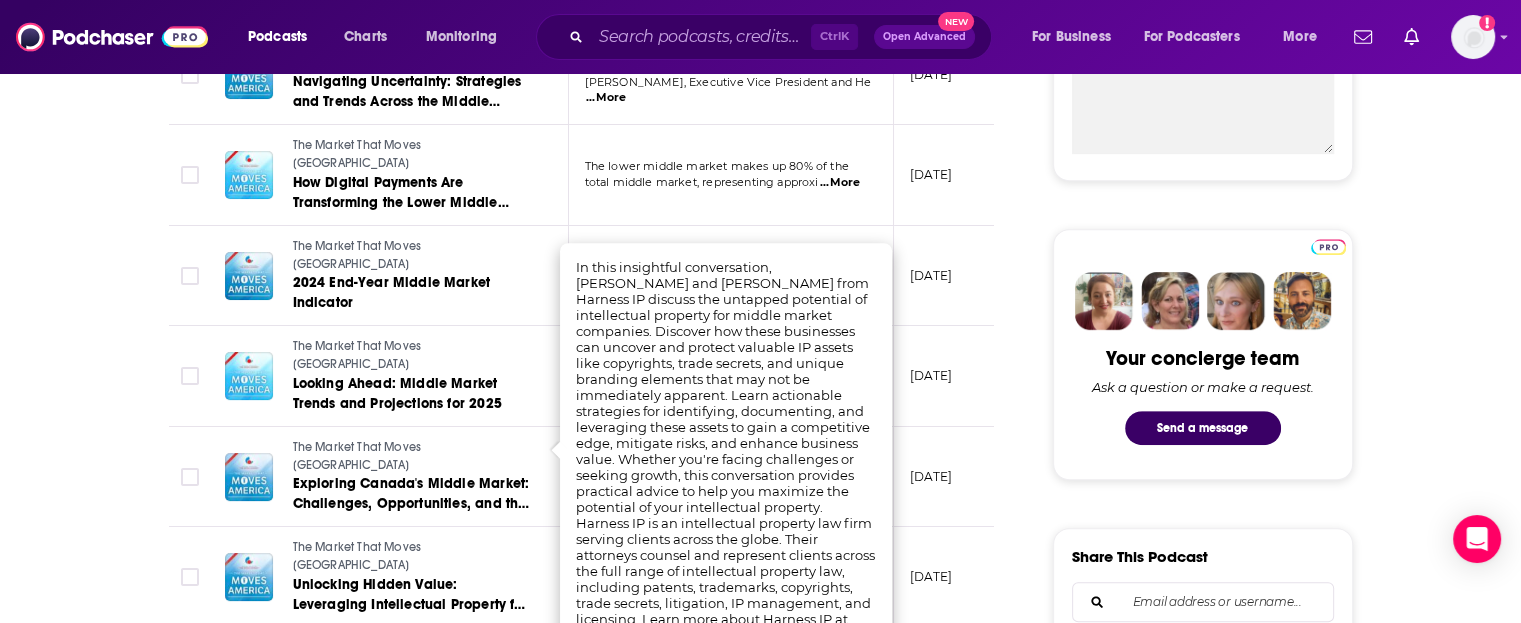 click on "About Insights Episodes 102 Reviews Credits Lists Similar Episodes of The Market That Moves America By Date Table Episode Description Date Aired Reach Episode Guests Length The Market That Moves America Building Climate Resilience in the Middle Market In this episode, we dive into the growing urgency of climate risk and resilience with Amelie   ...More June 16, 2025 Under 1k -- 28:38 s The Market That Moves America People First: Talent Strategy at a Middle Market Retailer In this episode, we dive into the evolving world of talent strategy in middle market compani  ...More May 19, 2025 Under 1k -- 20:39 s The Market That Moves America Navigating Uncertainty: Strategies and Trends Across the Middle Market In this episode, Doug Farren sits down with John Manning, Executive Vice President and He  ...More April 21, 2025 Under 1k -- 27:36 s The Market That Moves America How Digital Payments Are Transforming the Lower Middle Market The lower middle market makes up 80% of the total middle market, representing approxi" at bounding box center [595, 997] 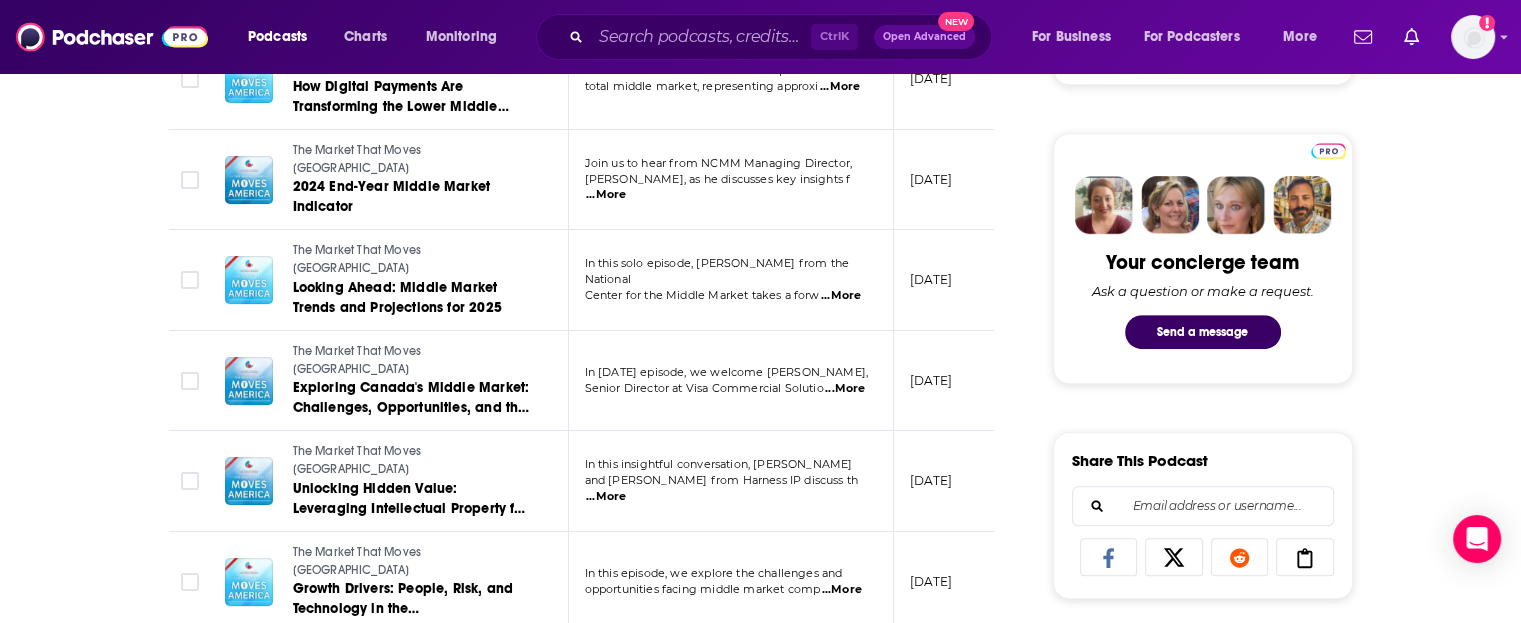 scroll, scrollTop: 900, scrollLeft: 0, axis: vertical 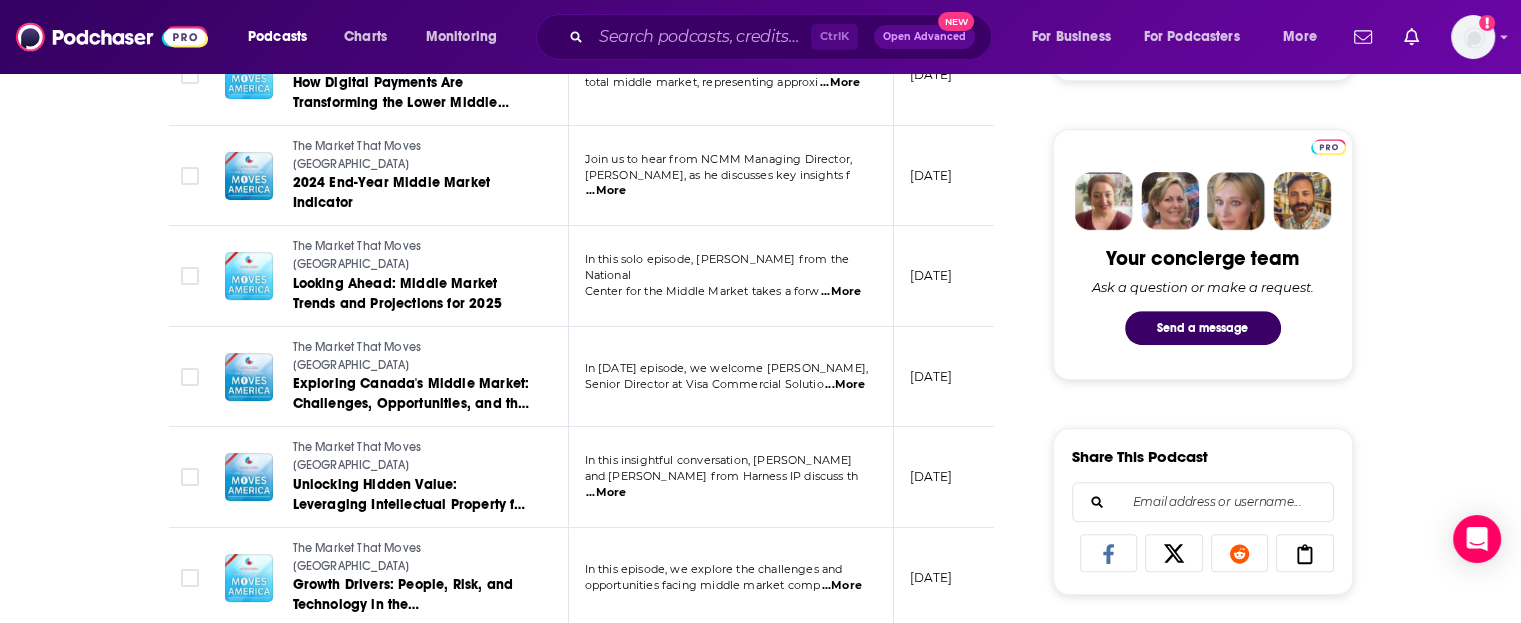 click on "...More" at bounding box center [842, 586] 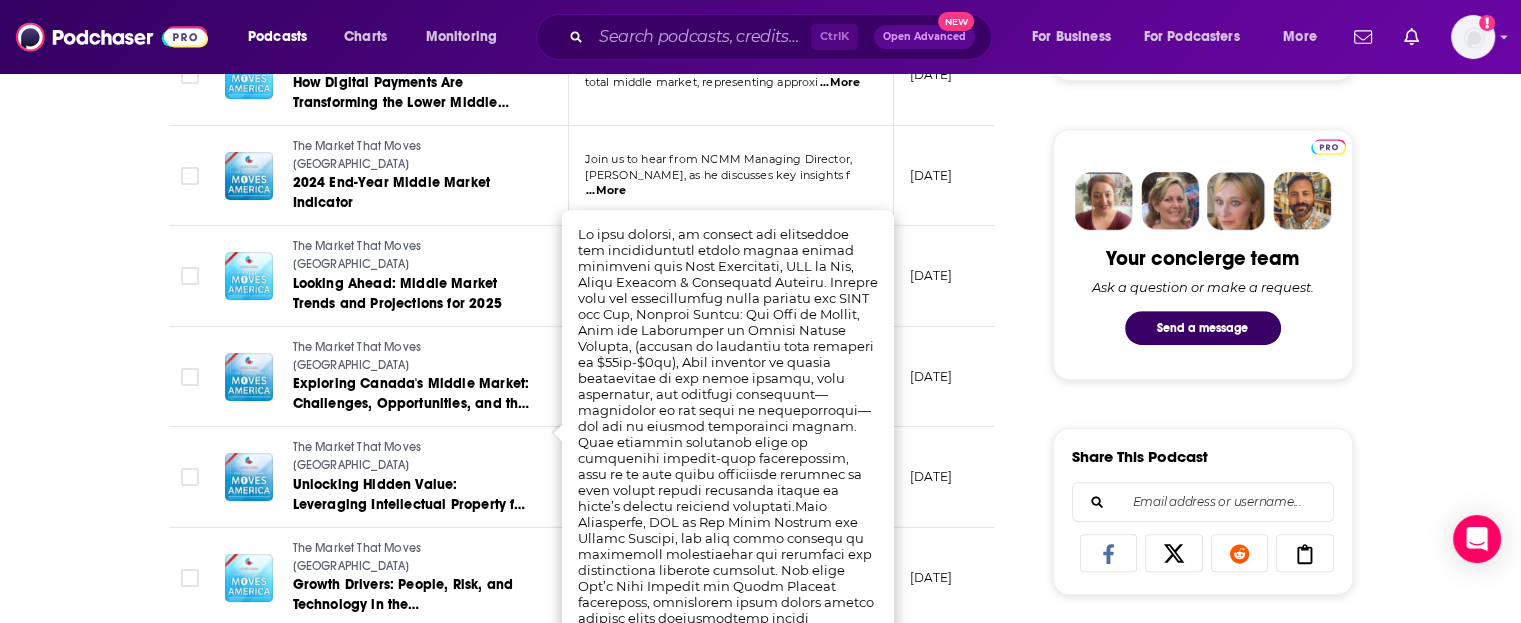click on "About Insights Episodes 102 Reviews Credits Lists Similar Episodes of The Market That Moves America By Date Table Episode Description Date Aired Reach Episode Guests Length The Market That Moves America Building Climate Resilience in the Middle Market In this episode, we dive into the growing urgency of climate risk and resilience with Amelie   ...More June 16, 2025 Under 1k -- 28:38 s The Market That Moves America People First: Talent Strategy at a Middle Market Retailer In this episode, we dive into the evolving world of talent strategy in middle market compani  ...More May 19, 2025 Under 1k -- 20:39 s The Market That Moves America Navigating Uncertainty: Strategies and Trends Across the Middle Market In this episode, Doug Farren sits down with John Manning, Executive Vice President and He  ...More April 21, 2025 Under 1k -- 27:36 s The Market That Moves America How Digital Payments Are Transforming the Lower Middle Market The lower middle market makes up 80% of the total middle market, representing approxi" at bounding box center [595, 897] 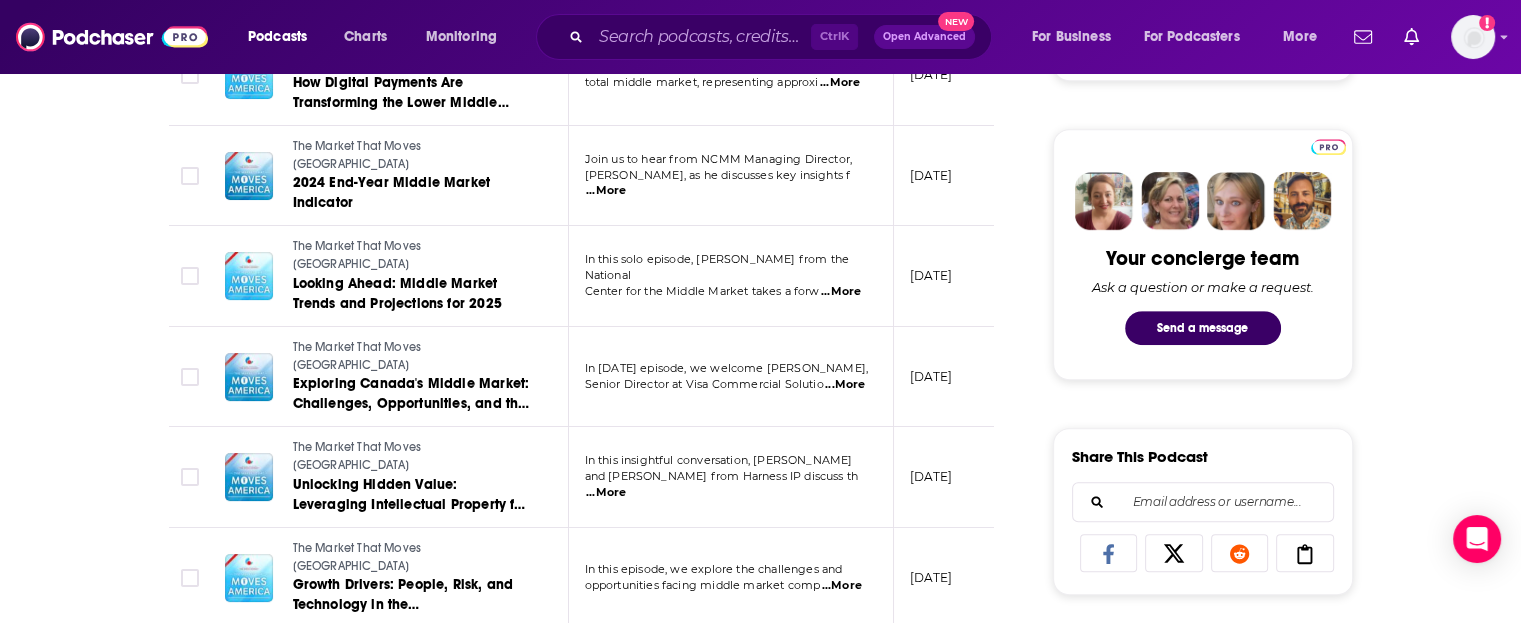 click on "...More" at bounding box center (732, 702) 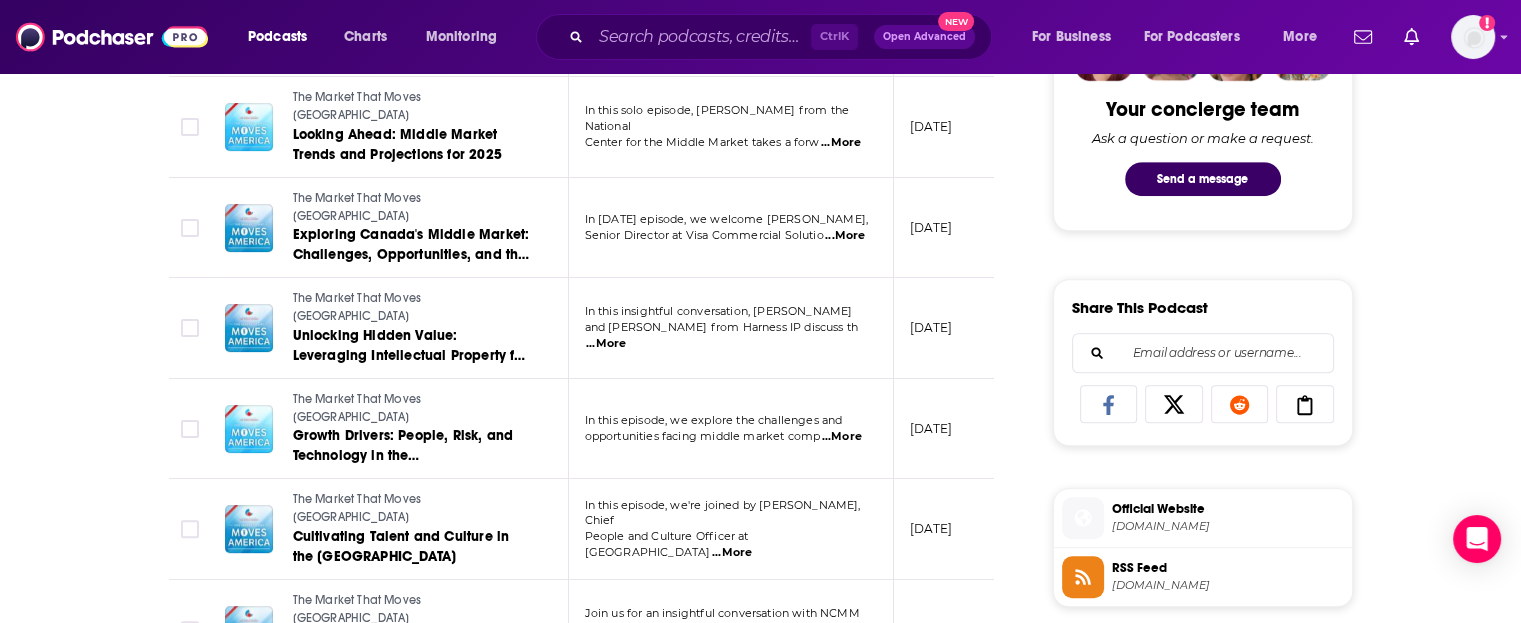 scroll, scrollTop: 1100, scrollLeft: 0, axis: vertical 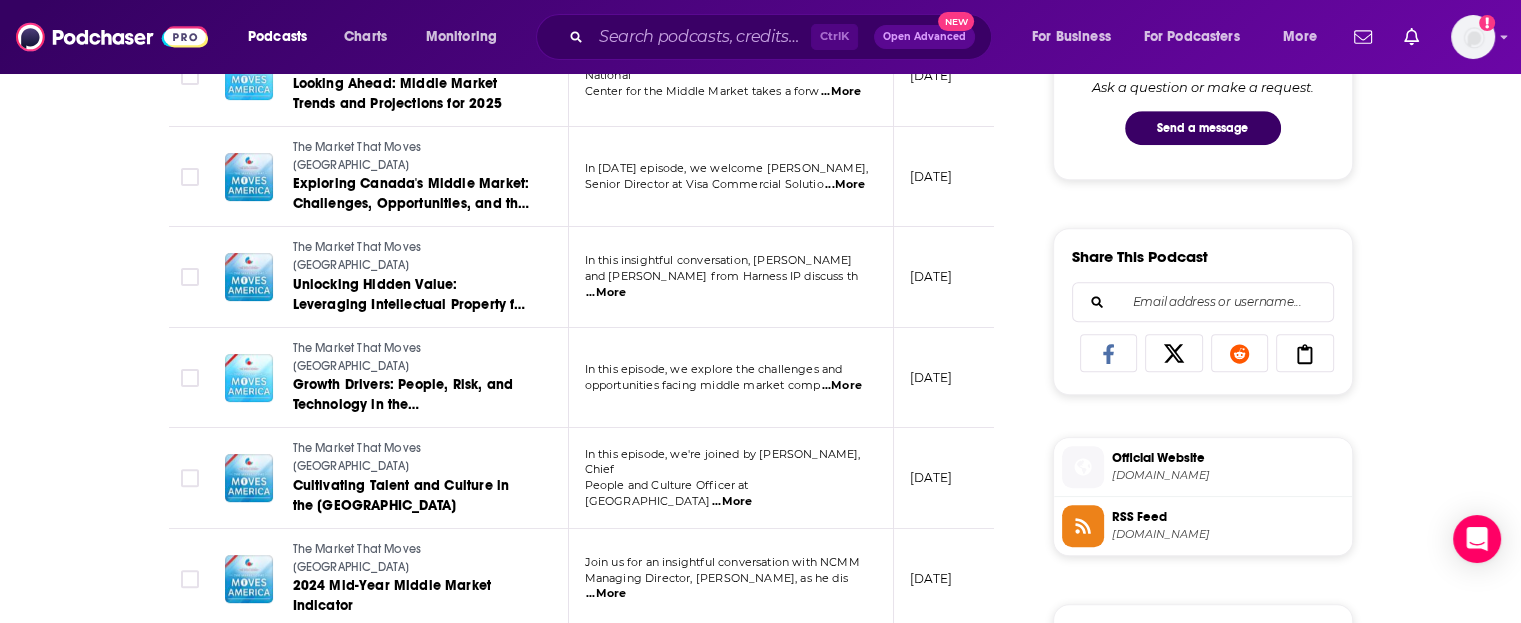 click on "...More" at bounding box center (606, 594) 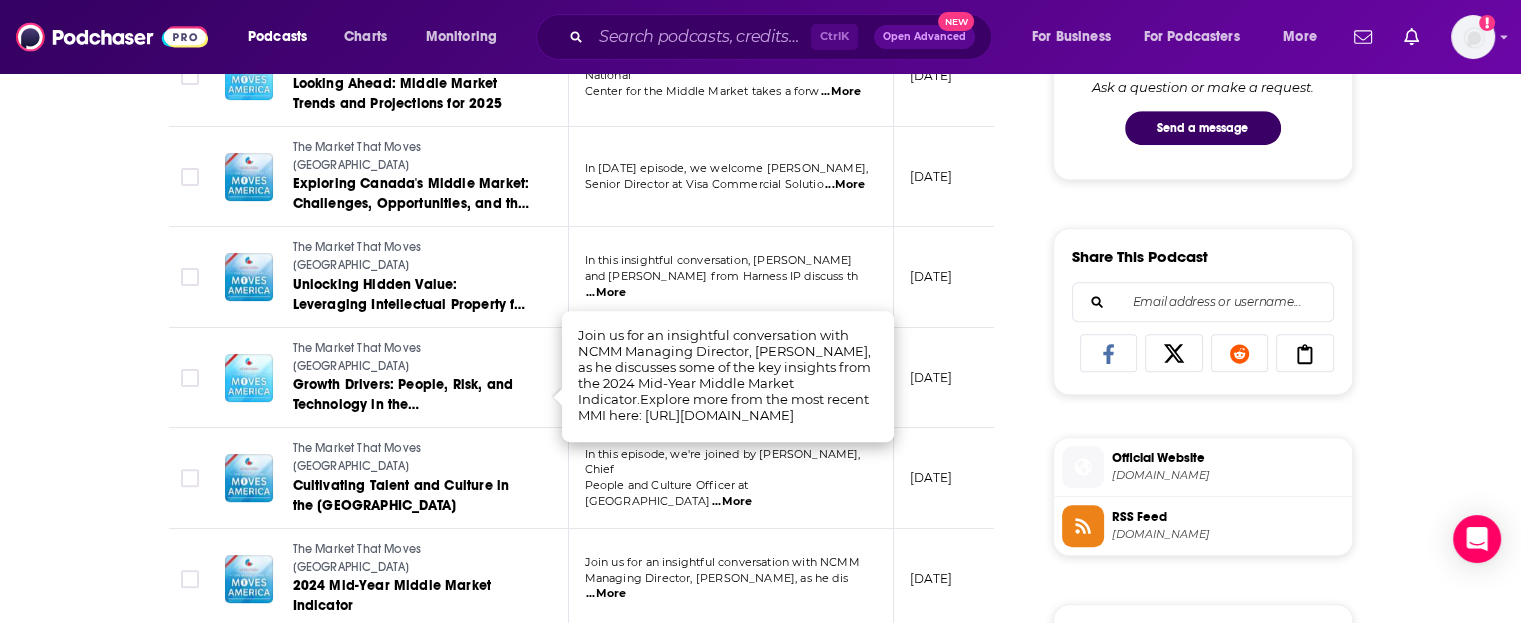 click on "August 26, 2024" at bounding box center (931, 578) 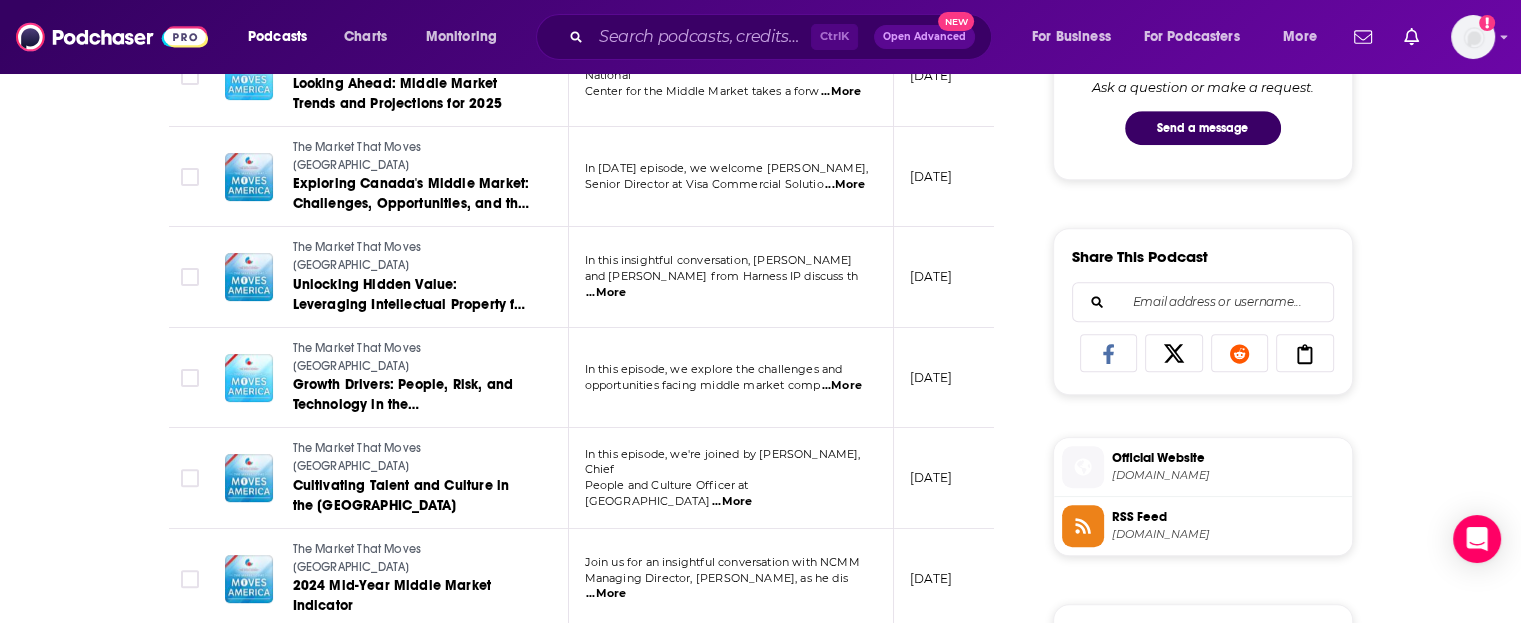 click on "...More" at bounding box center [637, 703] 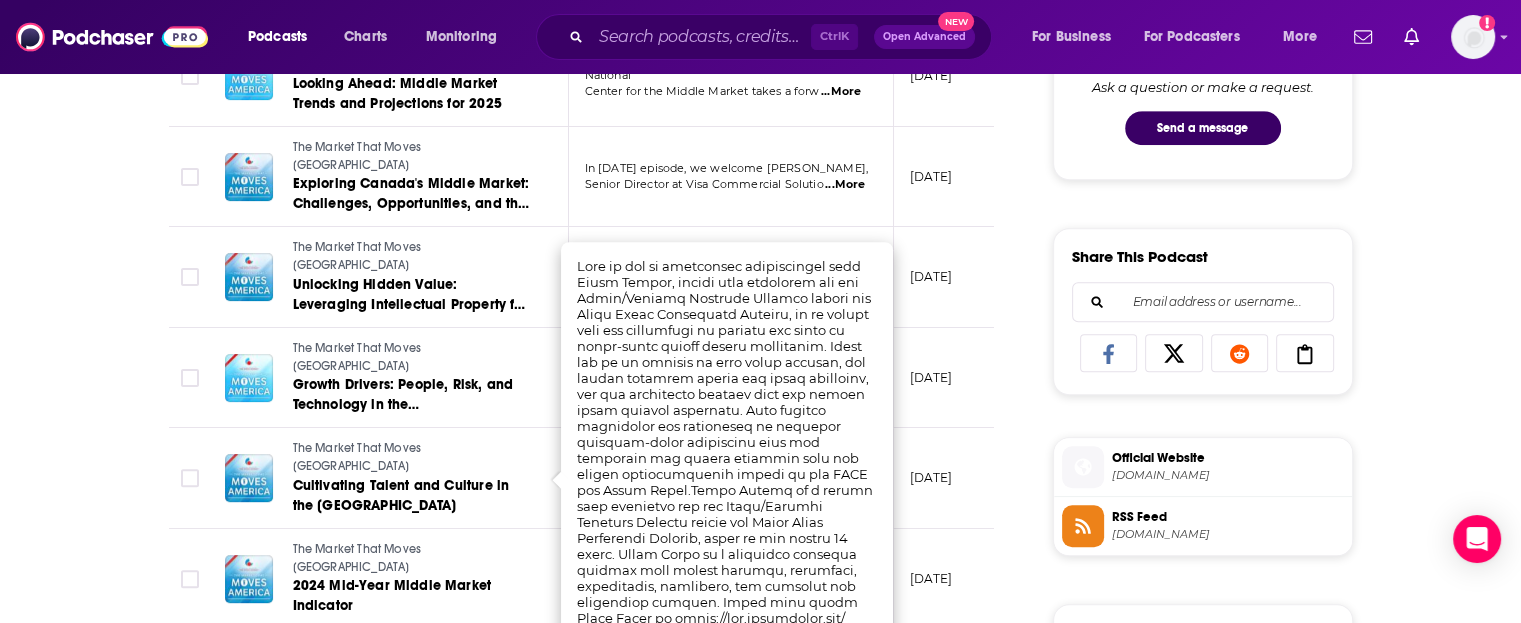 click on "About Insights Episodes 102 Reviews Credits Lists Similar Episodes of The Market That Moves America By Date Table Episode Description Date Aired Reach Episode Guests Length The Market That Moves America Building Climate Resilience in the Middle Market In this episode, we dive into the growing urgency of climate risk and resilience with Amelie   ...More June 16, 2025 Under 1k -- 28:38 s The Market That Moves America People First: Talent Strategy at a Middle Market Retailer In this episode, we dive into the evolving world of talent strategy in middle market compani  ...More May 19, 2025 Under 1k -- 20:39 s The Market That Moves America Navigating Uncertainty: Strategies and Trends Across the Middle Market In this episode, Doug Farren sits down with John Manning, Executive Vice President and He  ...More April 21, 2025 Under 1k -- 27:36 s The Market That Moves America How Digital Payments Are Transforming the Lower Middle Market The lower middle market makes up 80% of the total middle market, representing approxi" at bounding box center [595, 697] 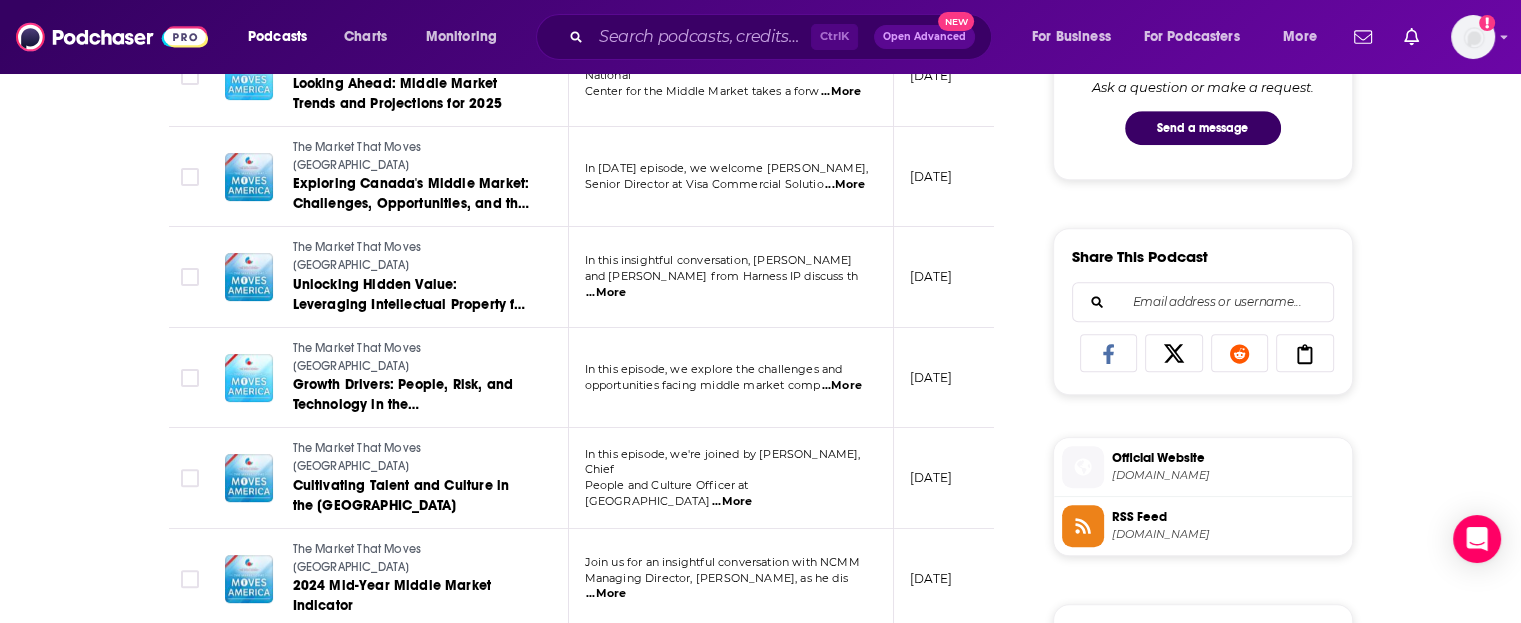 scroll, scrollTop: 1200, scrollLeft: 0, axis: vertical 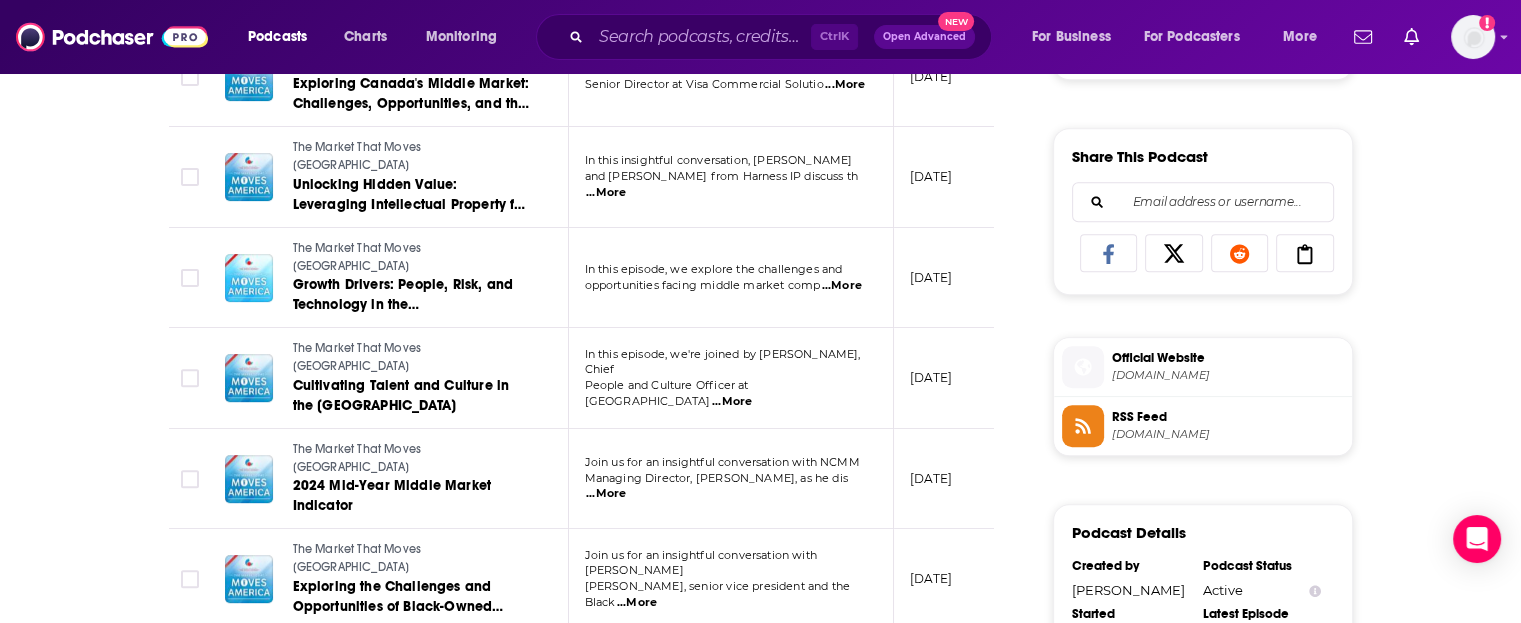 click on "In this episode, we welcome Robert Shenton," at bounding box center [730, 672] 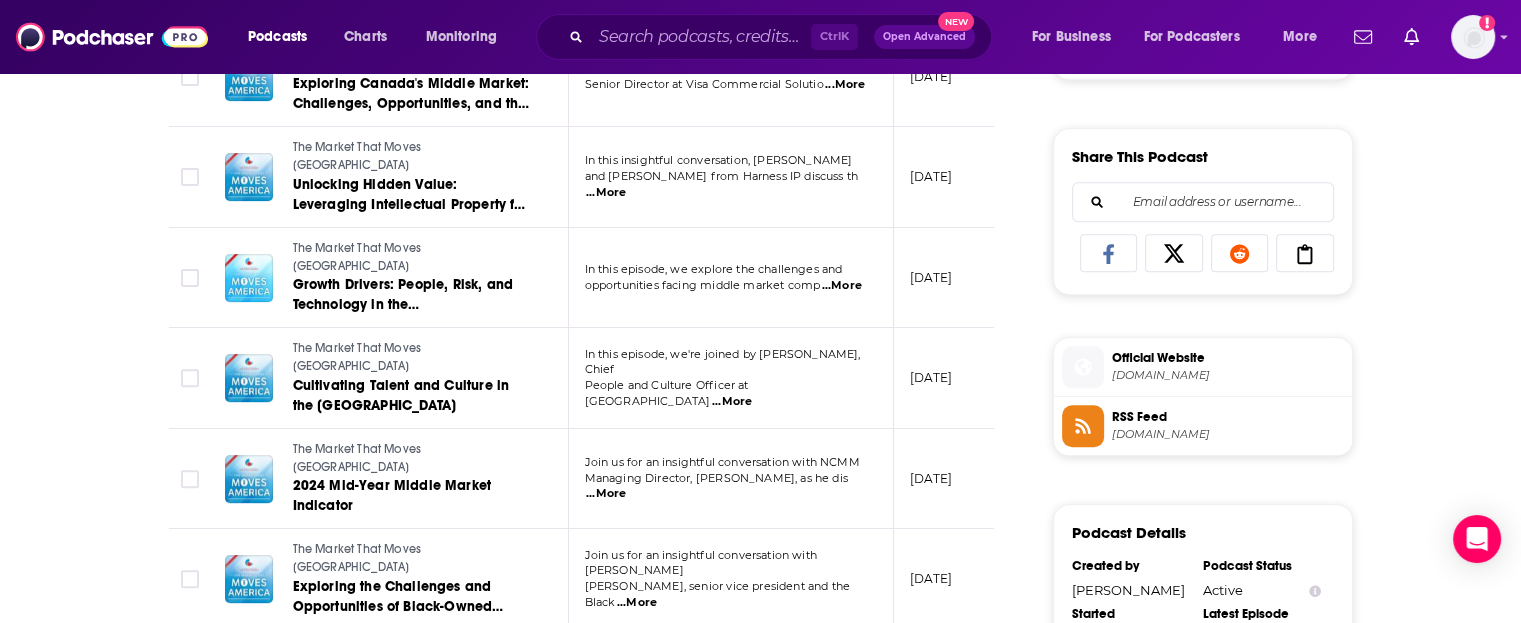click on "July 15, 2024" at bounding box center (959, 680) 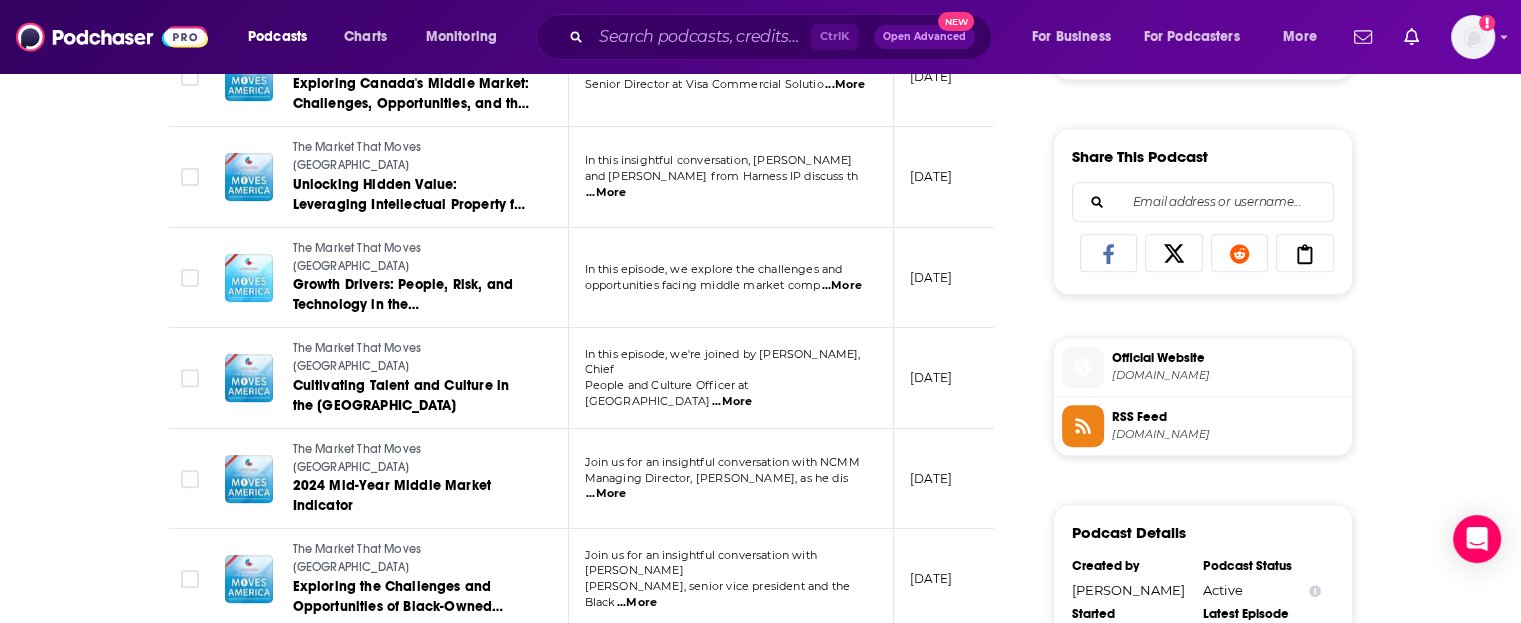 scroll, scrollTop: 1300, scrollLeft: 0, axis: vertical 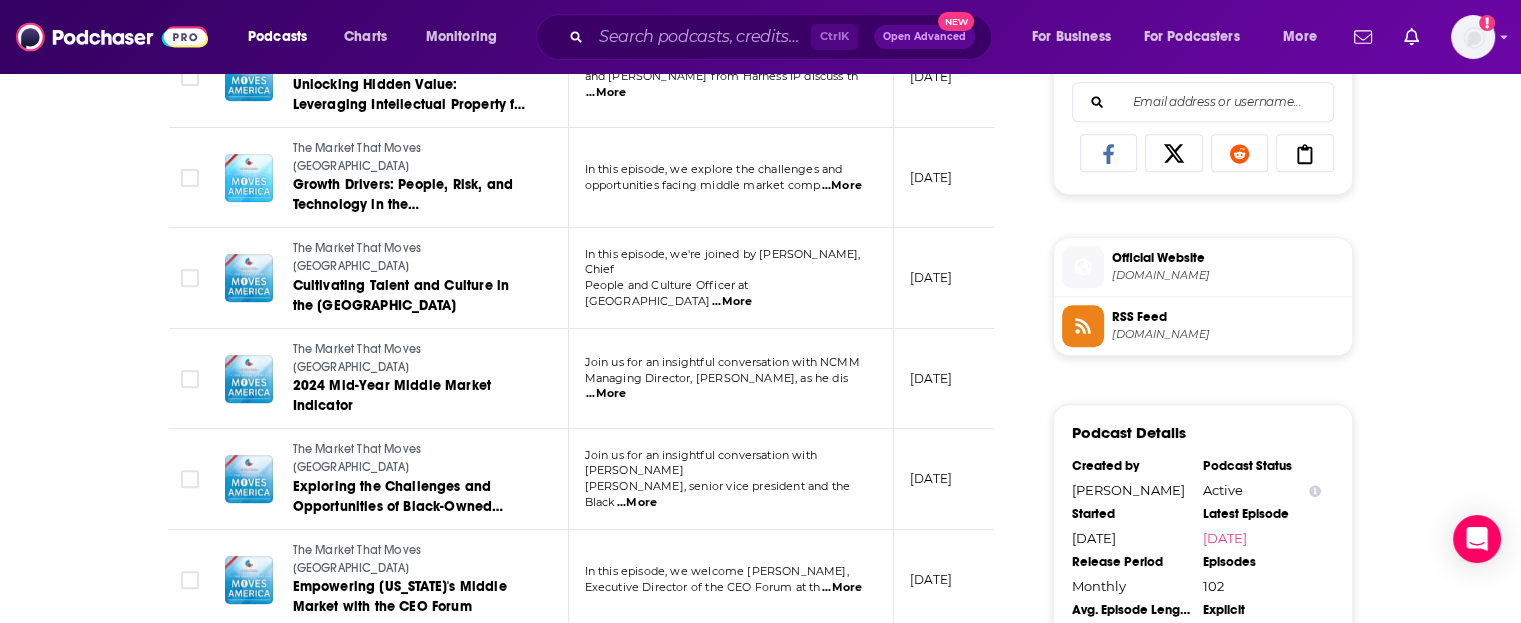 click on "...More" at bounding box center [838, 688] 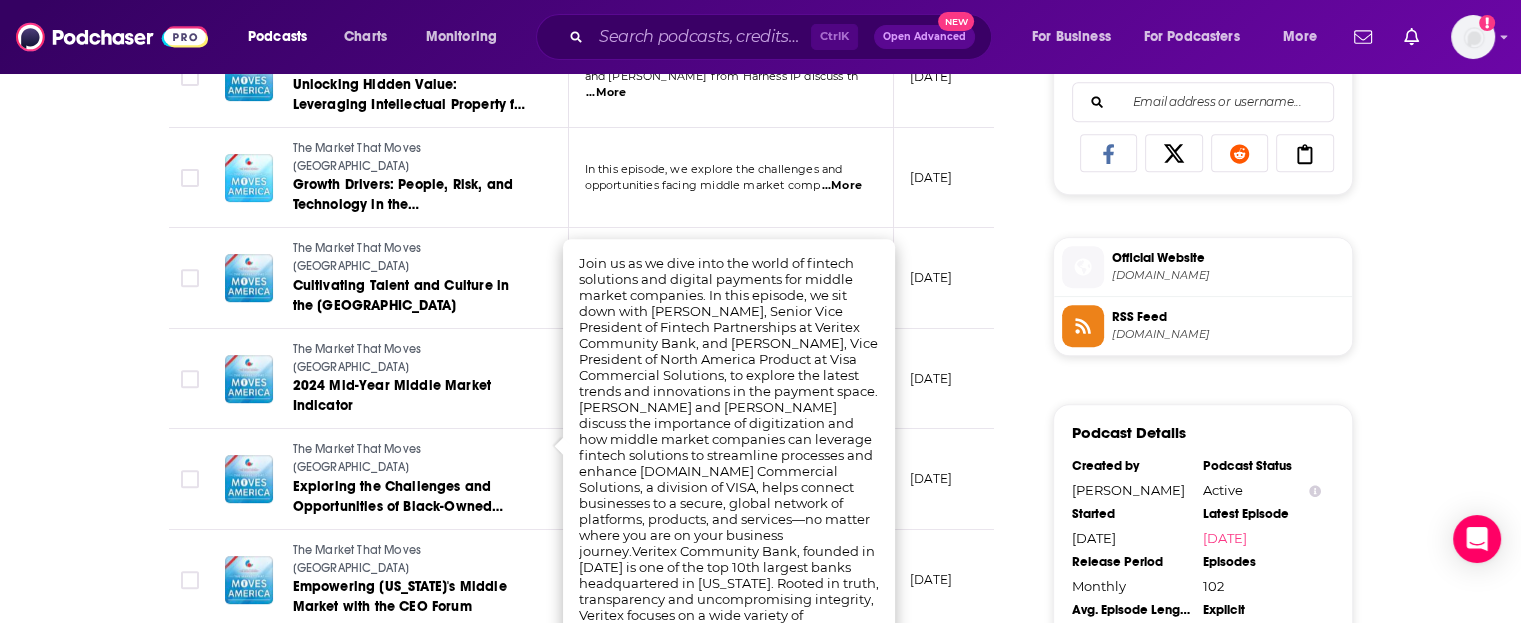 click on "About Insights Episodes 102 Reviews Credits Lists Similar Episodes of The Market That Moves America By Date Table Episode Description Date Aired Reach Episode Guests Length The Market That Moves America Building Climate Resilience in the Middle Market In this episode, we dive into the growing urgency of climate risk and resilience with Amelie   ...More June 16, 2025 Under 1k -- 28:38 s The Market That Moves America People First: Talent Strategy at a Middle Market Retailer In this episode, we dive into the evolving world of talent strategy in middle market compani  ...More May 19, 2025 Under 1k -- 20:39 s The Market That Moves America Navigating Uncertainty: Strategies and Trends Across the Middle Market In this episode, Doug Farren sits down with John Manning, Executive Vice President and He  ...More April 21, 2025 Under 1k -- 27:36 s The Market That Moves America How Digital Payments Are Transforming the Lower Middle Market The lower middle market makes up 80% of the total middle market, representing approxi" at bounding box center [595, 497] 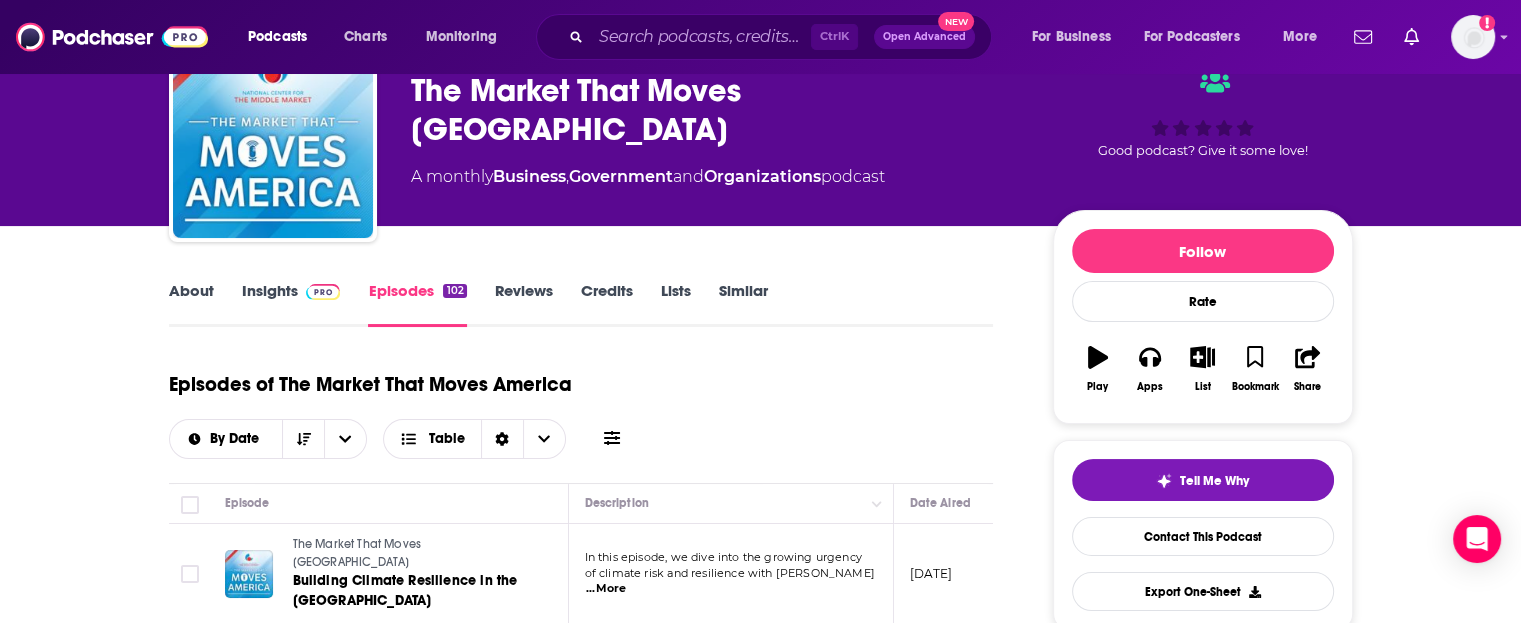 scroll, scrollTop: 0, scrollLeft: 0, axis: both 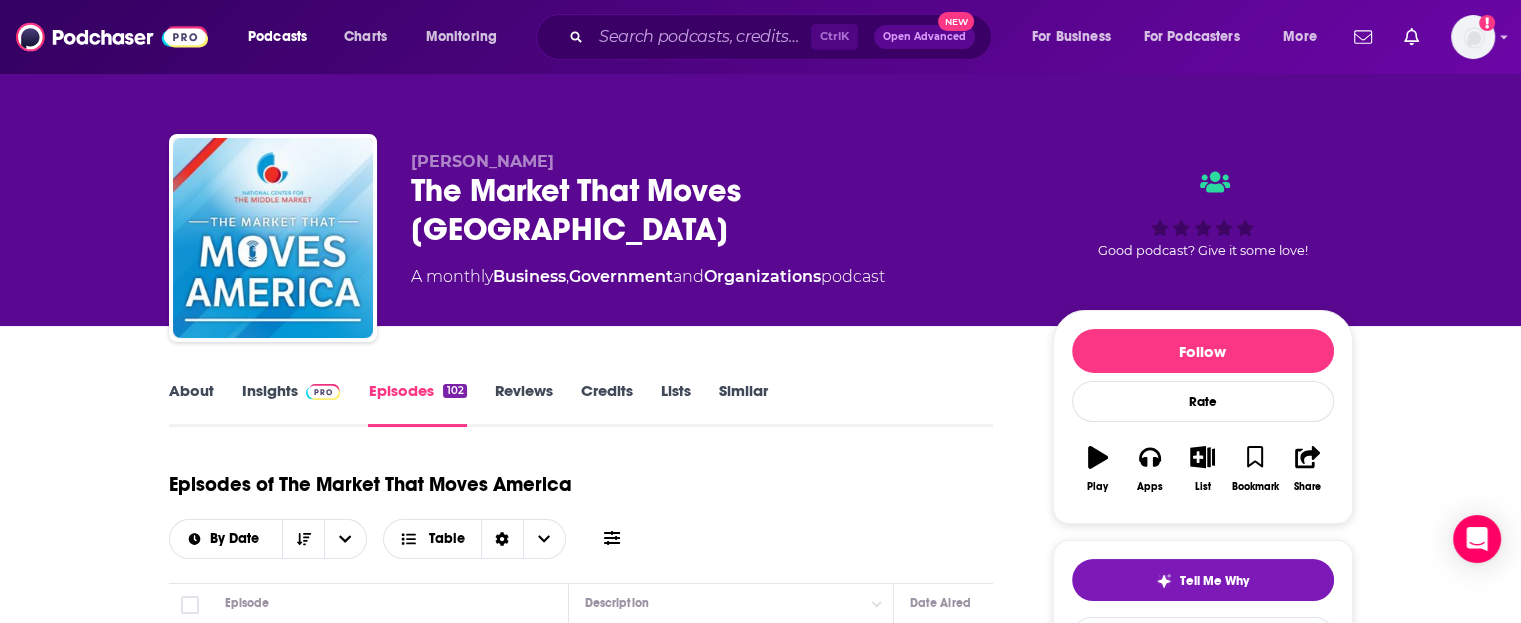 click on "Insights" at bounding box center [291, 404] 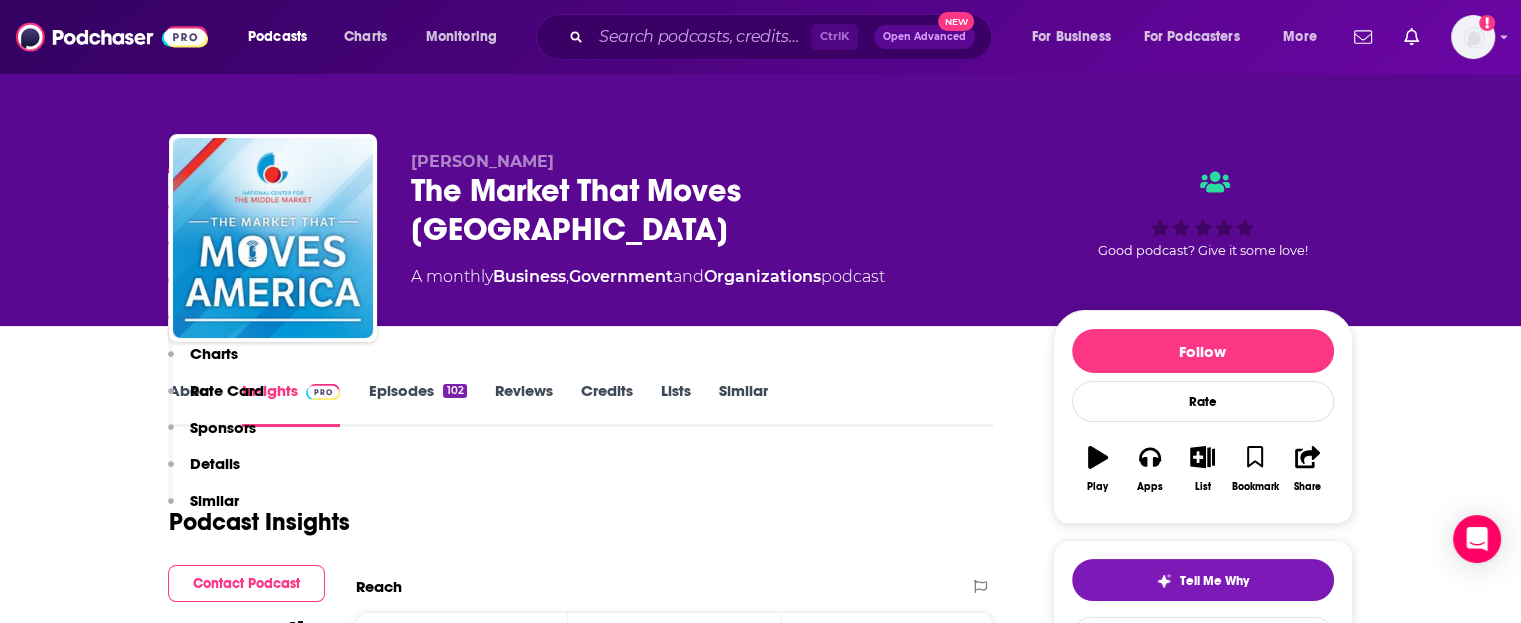 scroll, scrollTop: 500, scrollLeft: 0, axis: vertical 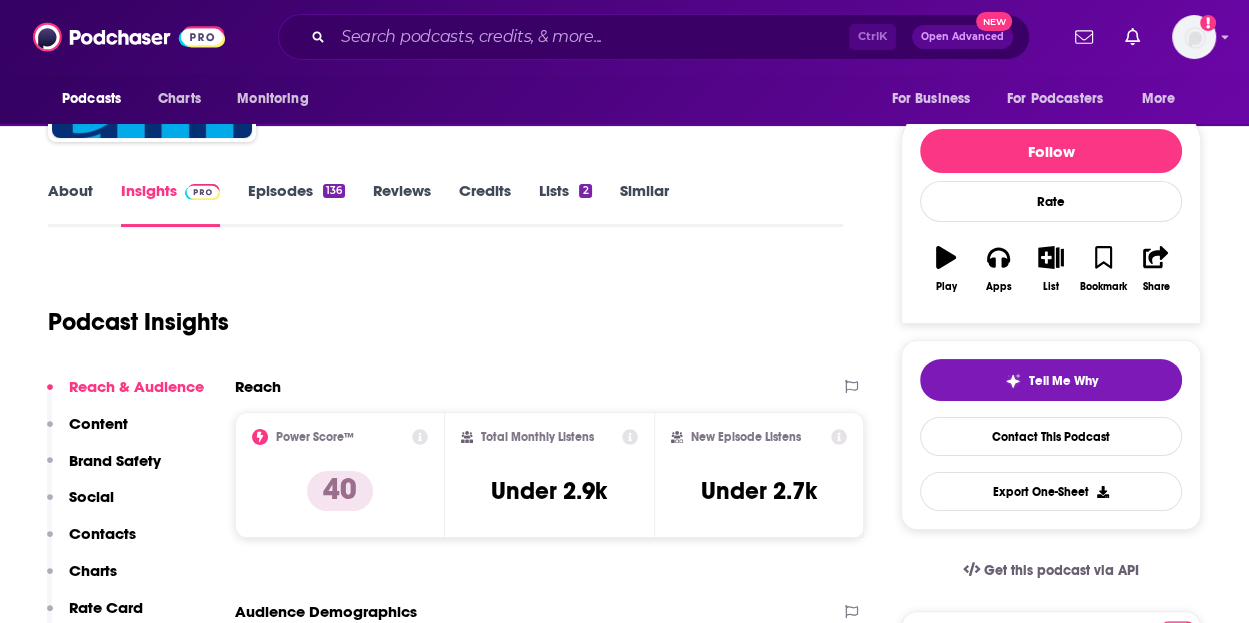 click on "Episodes 136" at bounding box center [296, 204] 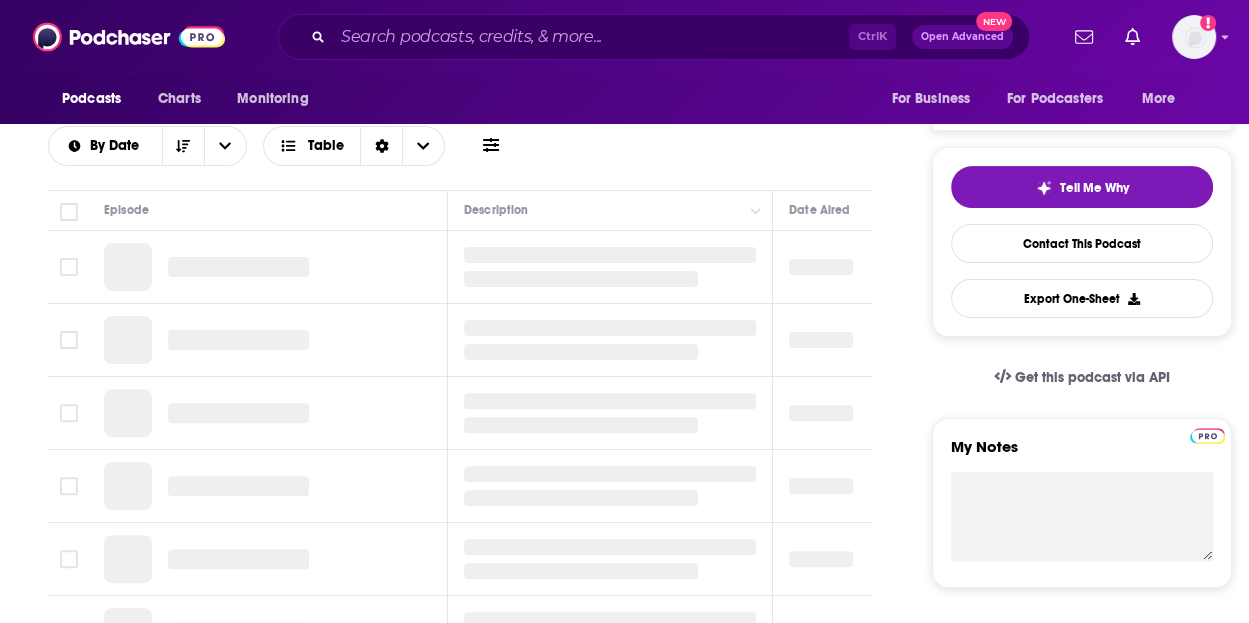 scroll, scrollTop: 400, scrollLeft: 0, axis: vertical 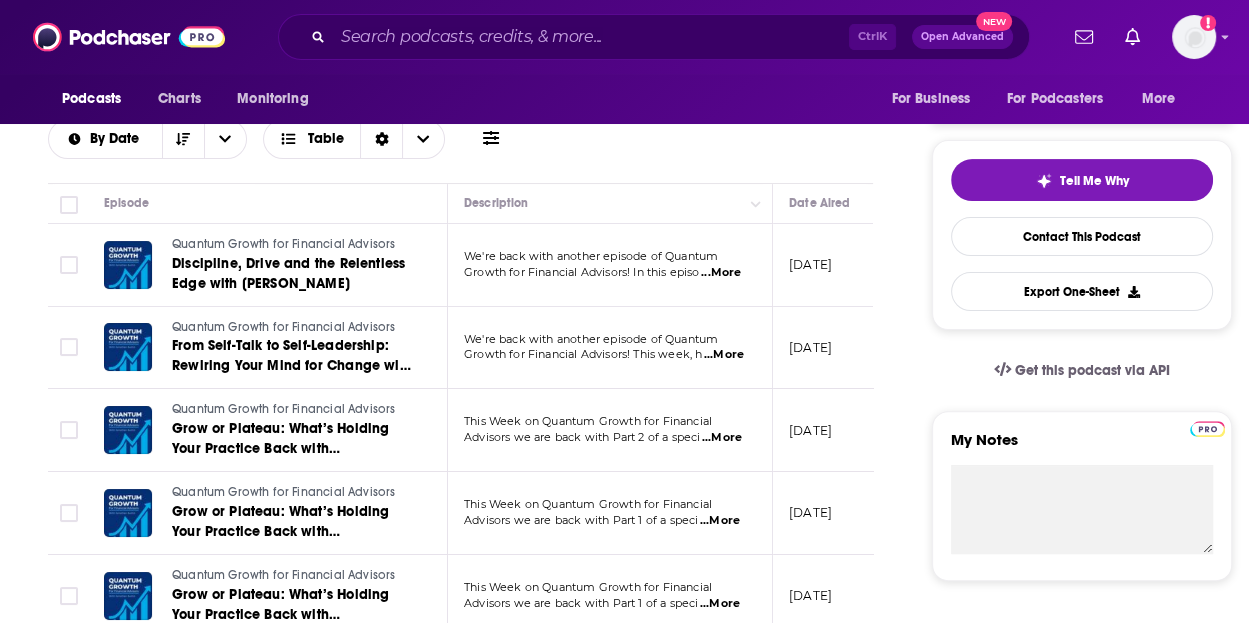 click on "...More" at bounding box center (721, 273) 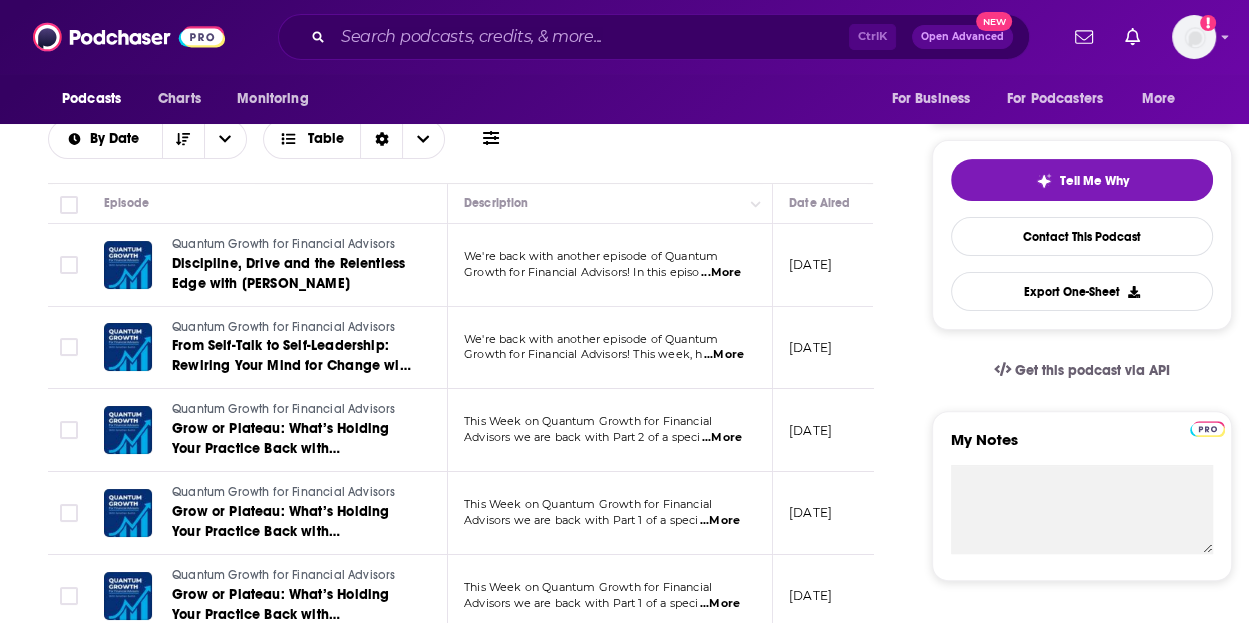 click on "About Insights Episodes 136 Reviews Credits Lists 2 Similar Episodes of Quantum Growth for Financial Advisors By Date Table Episode Description Date Aired Reach Episode Guests Length Quantum Growth for Financial Advisors Discipline, Drive and the Relentless Edge with Jon Kuttin We're back with another episode of Quantum Growth for Financial Advisors! In this episo  ...More July 18, 2025 1.8k-3.8k -- 23:43 s Quantum Growth for Financial Advisors From Self-Talk to Self-Leadership: Rewiring Your Mind for Change with Jon Kuttin We're back with another episode of Quantum Growth for Financial Advisors! This week, h  ...More July 2, 2025 Under 3k -- 17:39 s Quantum Growth for Financial Advisors Grow or Plateau: What’s Holding Your Practice Back with Jon Kuttin and Jon Randall Part 2 This Week on Quantum Growth for Financial Advisors we are back with Part 2 of a speci  ...More June 18, 2025 Under 1.4k -- 29:40 s Quantum Growth for Financial Advisors This Week on Quantum Growth for Financial  ...More June 4, 2025 s" at bounding box center (474, 1290) 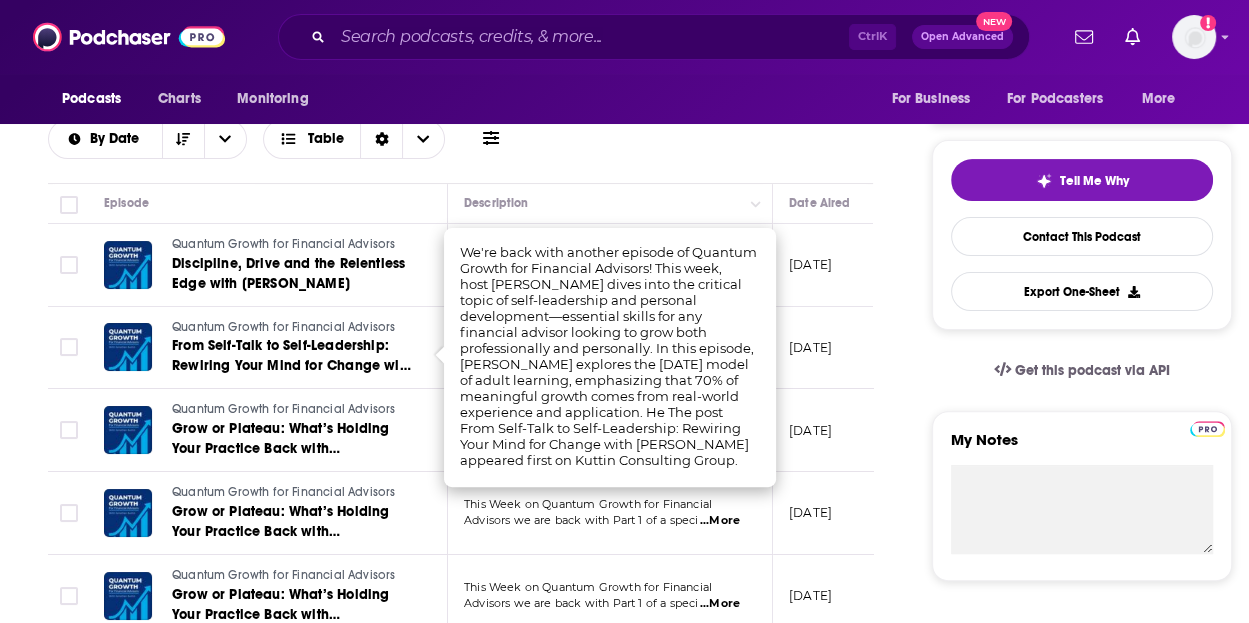 click on "About Insights Episodes 136 Reviews Credits Lists 2 Similar Episodes of Quantum Growth for Financial Advisors By Date Table Episode Description Date Aired Reach Episode Guests Length Quantum Growth for Financial Advisors Discipline, Drive and the Relentless Edge with Jon Kuttin We're back with another episode of Quantum Growth for Financial Advisors! In this episo  ...More July 18, 2025 1.8k-3.8k -- 23:43 s Quantum Growth for Financial Advisors From Self-Talk to Self-Leadership: Rewiring Your Mind for Change with Jon Kuttin We're back with another episode of Quantum Growth for Financial Advisors! This week, h  ...More July 2, 2025 Under 3k -- 17:39 s Quantum Growth for Financial Advisors Grow or Plateau: What’s Holding Your Practice Back with Jon Kuttin and Jon Randall Part 2 This Week on Quantum Growth for Financial Advisors we are back with Part 2 of a speci  ...More June 18, 2025 Under 1.4k -- 29:40 s Quantum Growth for Financial Advisors This Week on Quantum Growth for Financial  ...More June 4, 2025 s" at bounding box center (474, 1290) 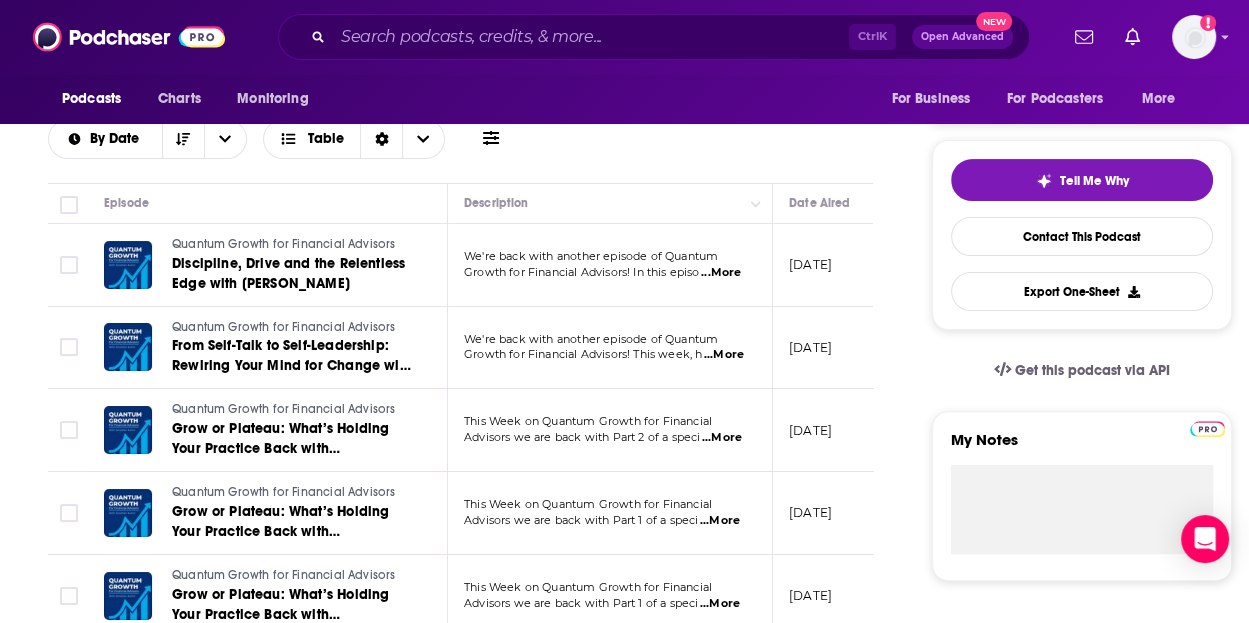 drag, startPoint x: 1217, startPoint y: 345, endPoint x: 1186, endPoint y: 365, distance: 36.891735 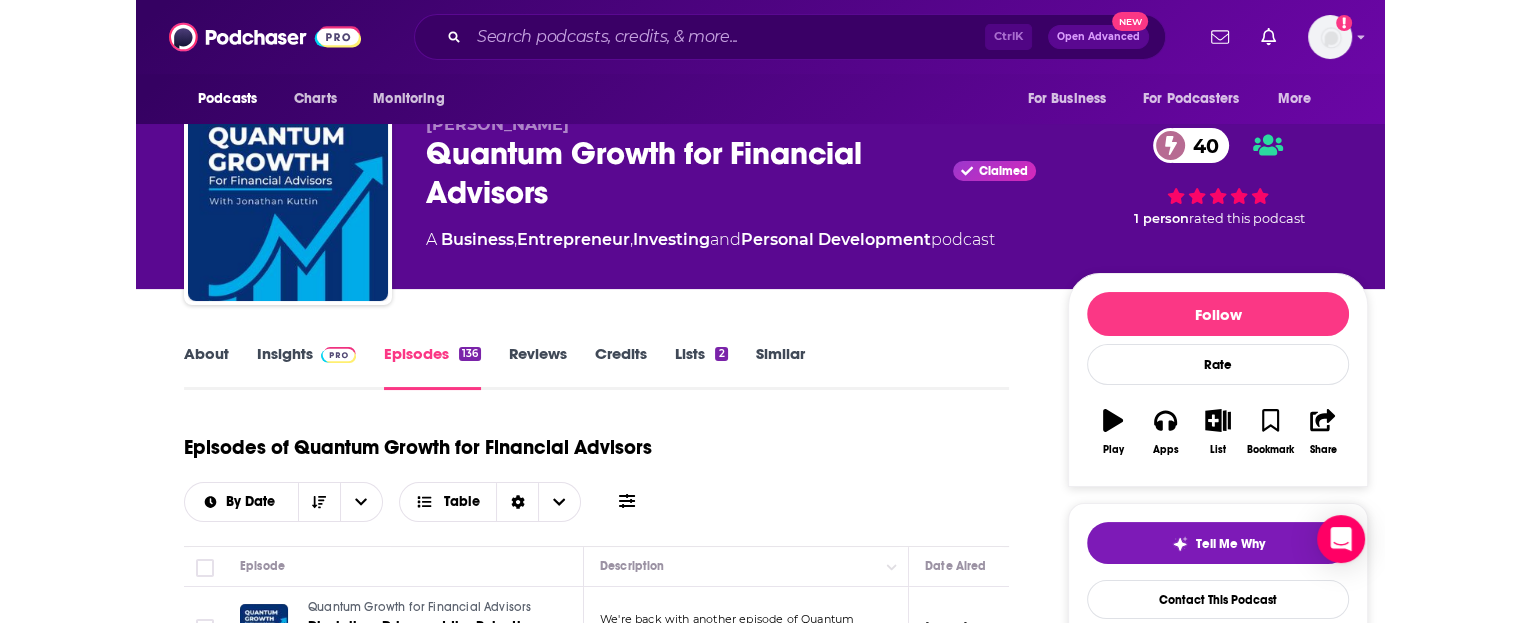 scroll, scrollTop: 0, scrollLeft: 0, axis: both 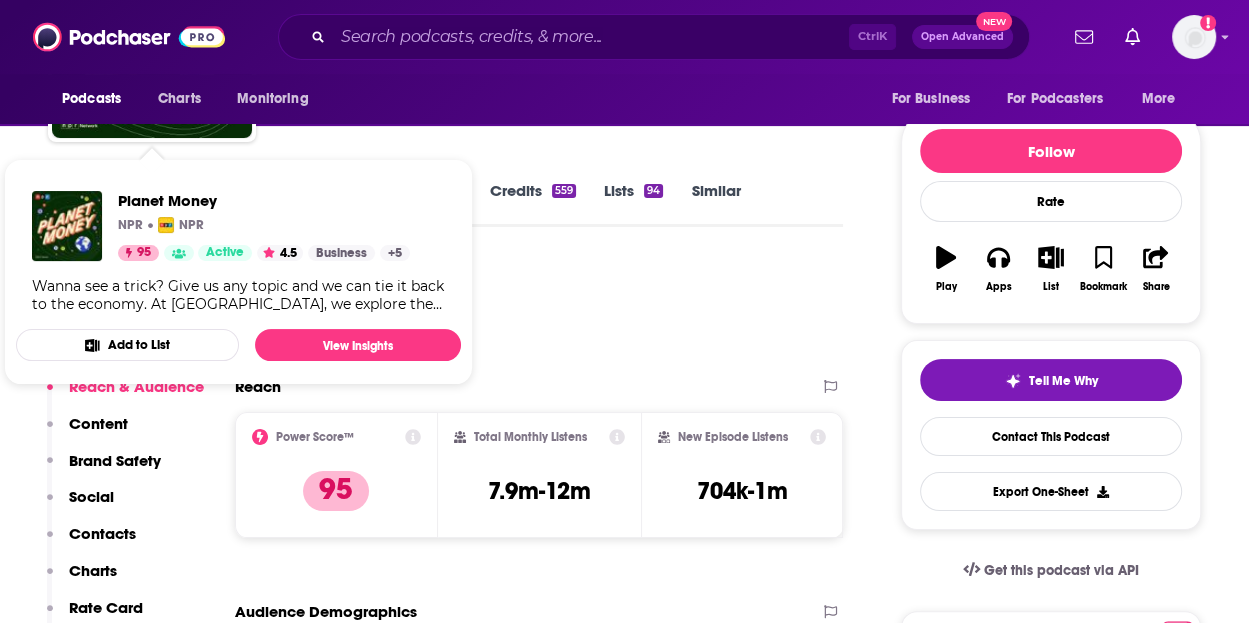 click on "Podcast Insights" at bounding box center (437, 310) 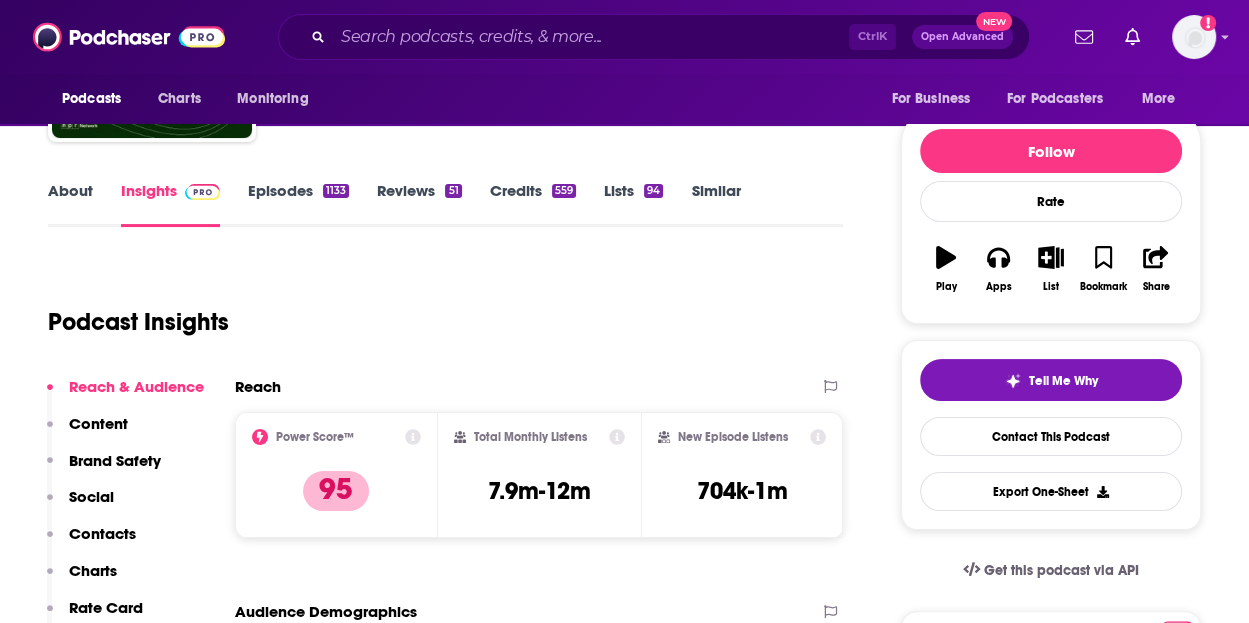 click on "About" at bounding box center (70, 204) 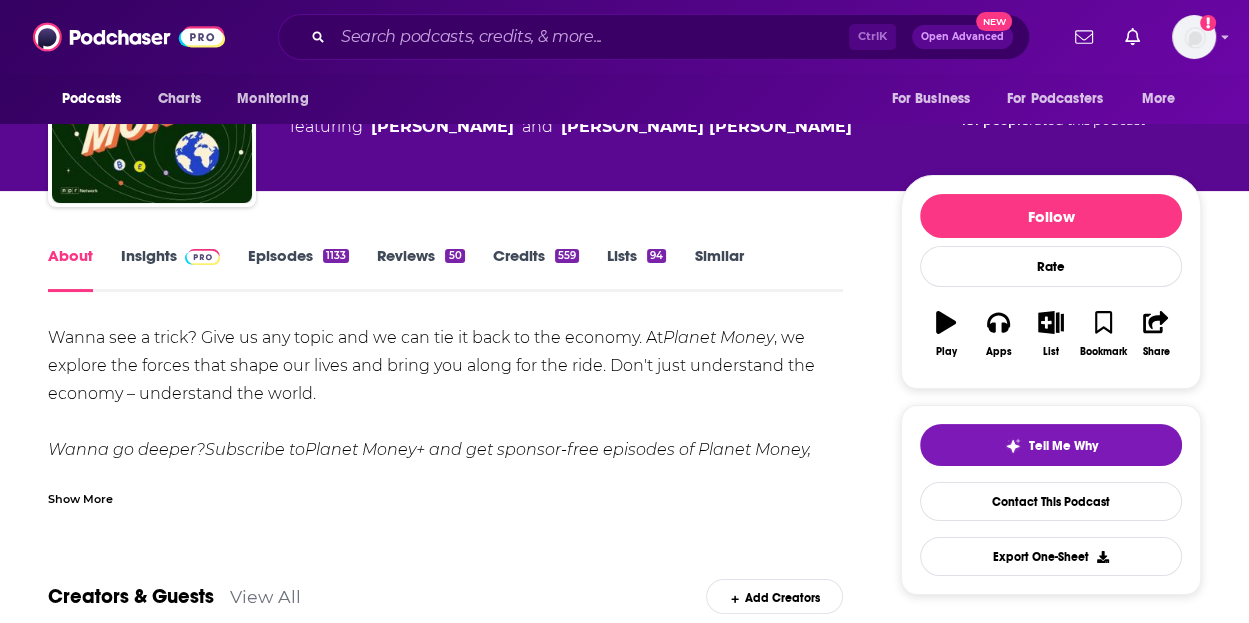 scroll, scrollTop: 200, scrollLeft: 0, axis: vertical 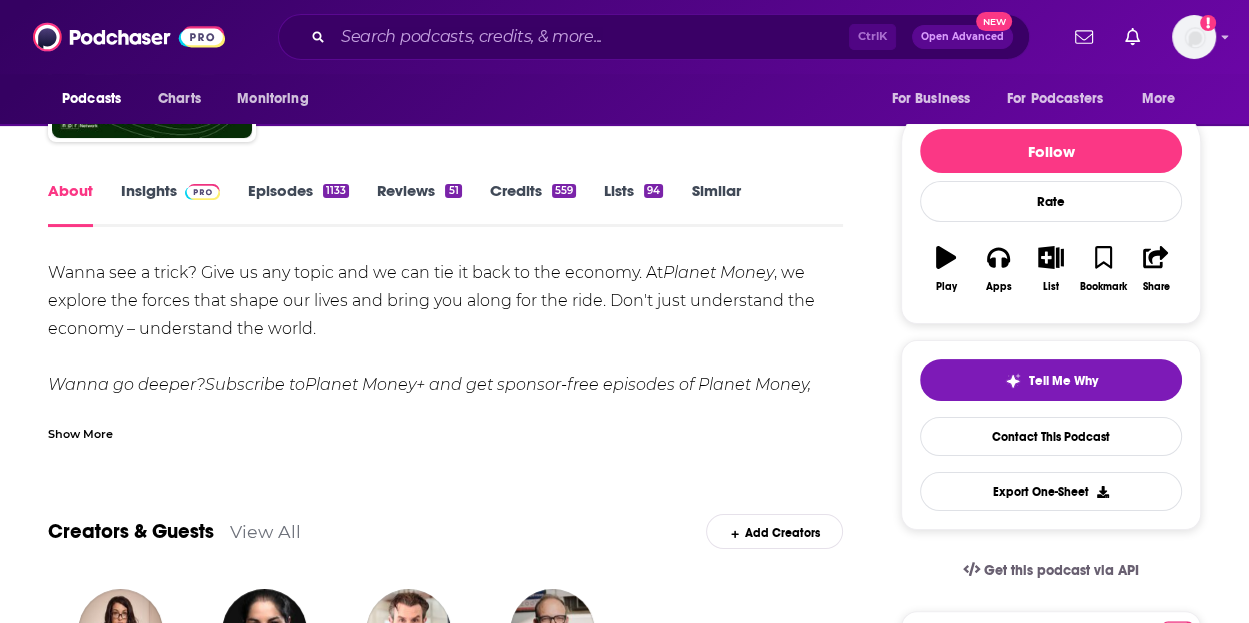 click on "Wanna see a trick? Give us any topic and we can tie it back to the economy. At  Planet Money , we explore the forces that shape our lives and bring you along for the ride. Don't just understand the economy – understand the world.
Wanna go deeper?  Subscribe to  Planet Money+ and get sponsor-free episodes of Planet Money, The Indicator, and Planet Money Summer School. Plus access to bonus content. It's a new way to support the show you love. Learn more at plus.npr.org/planetmoney" at bounding box center (445, 357) 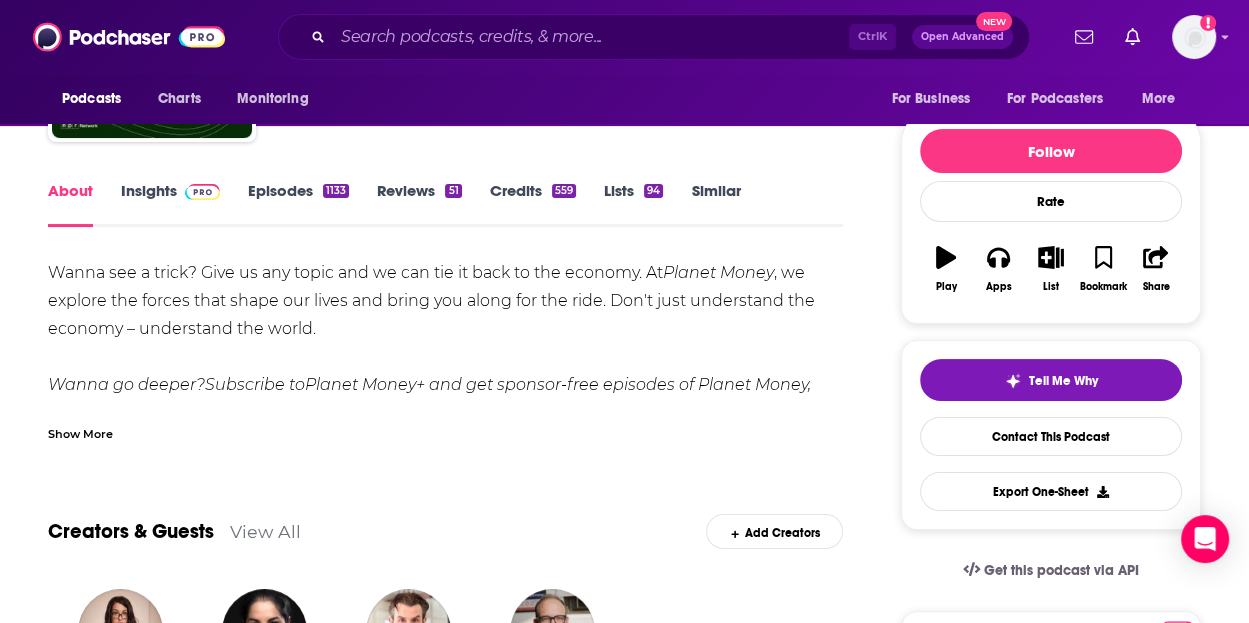 click on "Wanna see a trick? Give us any topic and we can tie it back to the economy. At  Planet Money , we explore the forces that shape our lives and bring you along for the ride. Don't just understand the economy – understand the world.
Wanna go deeper?  Subscribe to  Planet Money+ and get sponsor-free episodes of Planet Money, The Indicator, and Planet Money Summer School. Plus access to bonus content. It's a new way to support the show you love. Learn more at plus.npr.org/planetmoney" at bounding box center (445, 357) 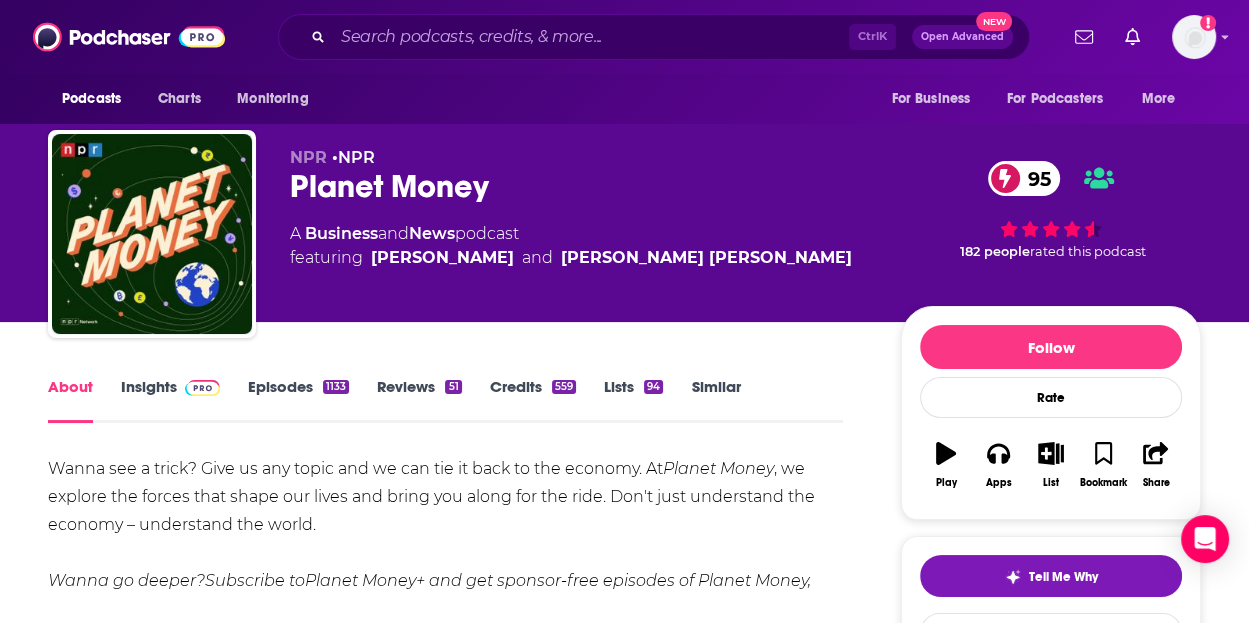 scroll, scrollTop: 0, scrollLeft: 0, axis: both 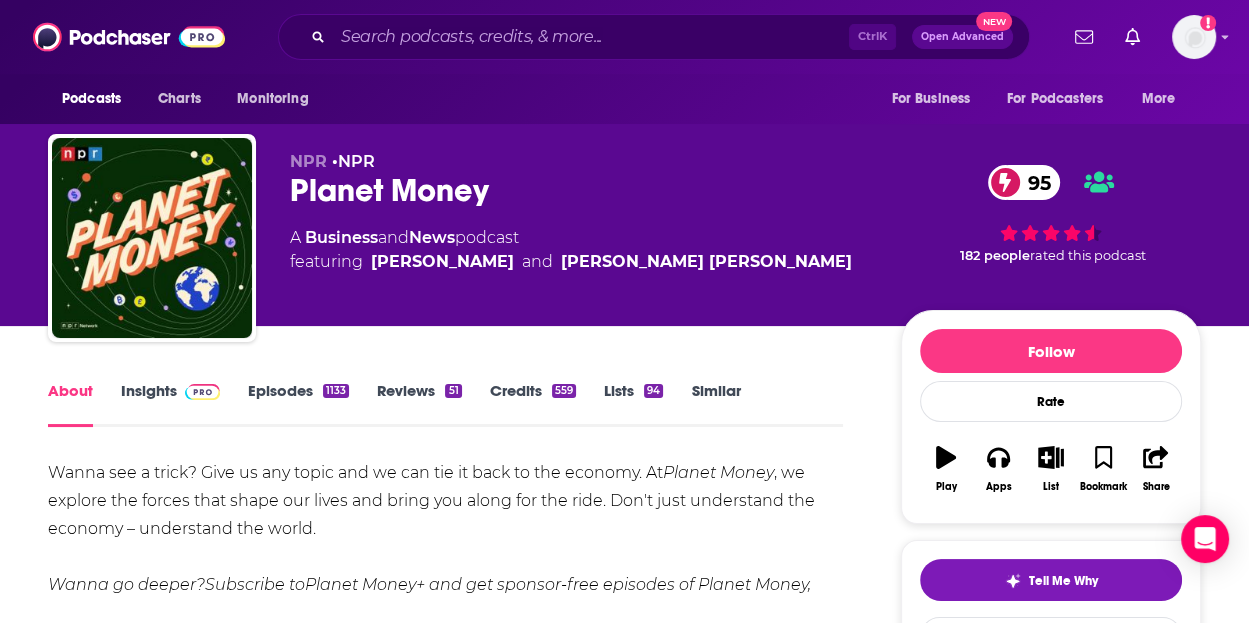 click on "Episodes 1133" at bounding box center (298, 404) 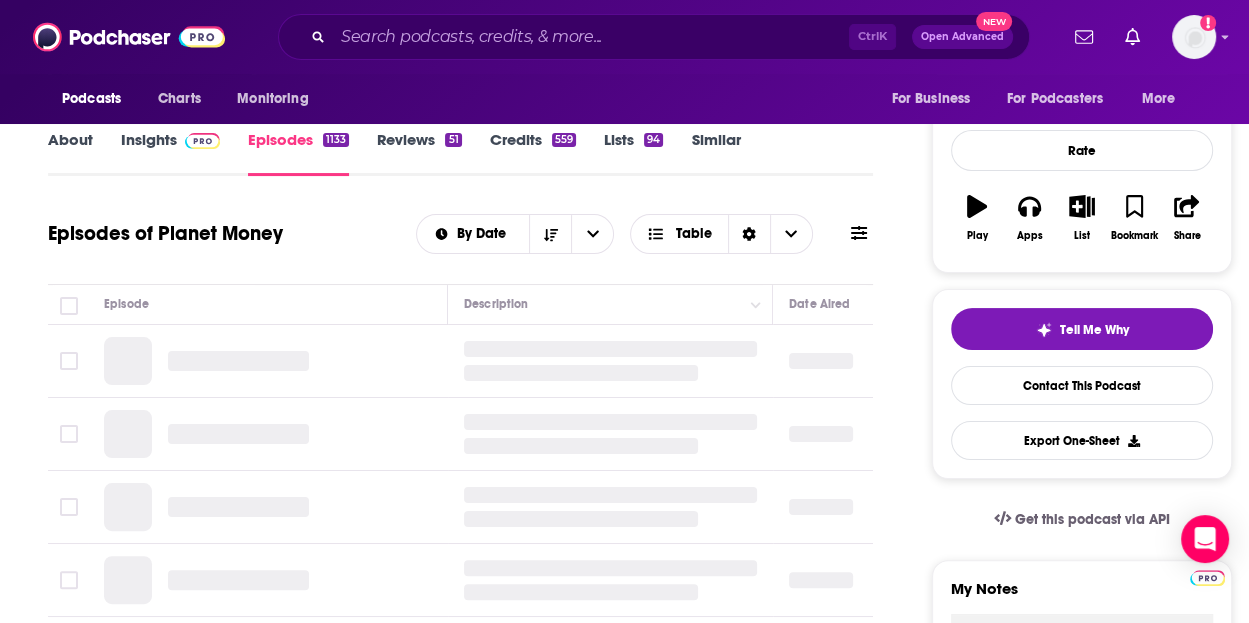 scroll, scrollTop: 300, scrollLeft: 0, axis: vertical 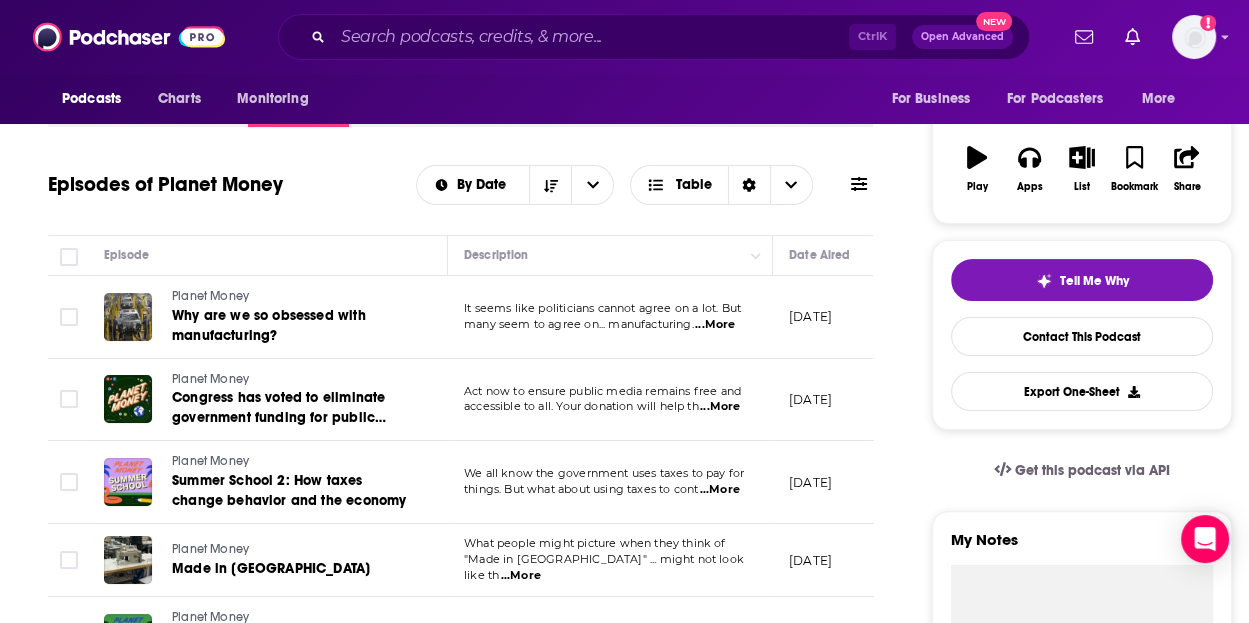 click on "...More" at bounding box center (715, 325) 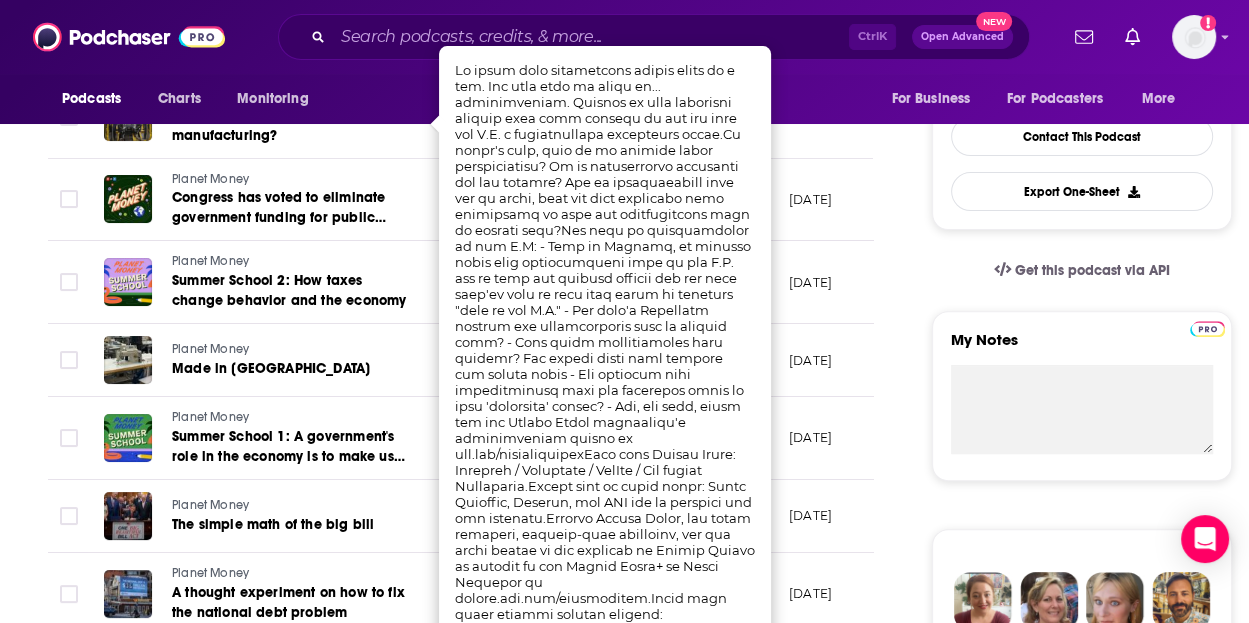 scroll, scrollTop: 600, scrollLeft: 0, axis: vertical 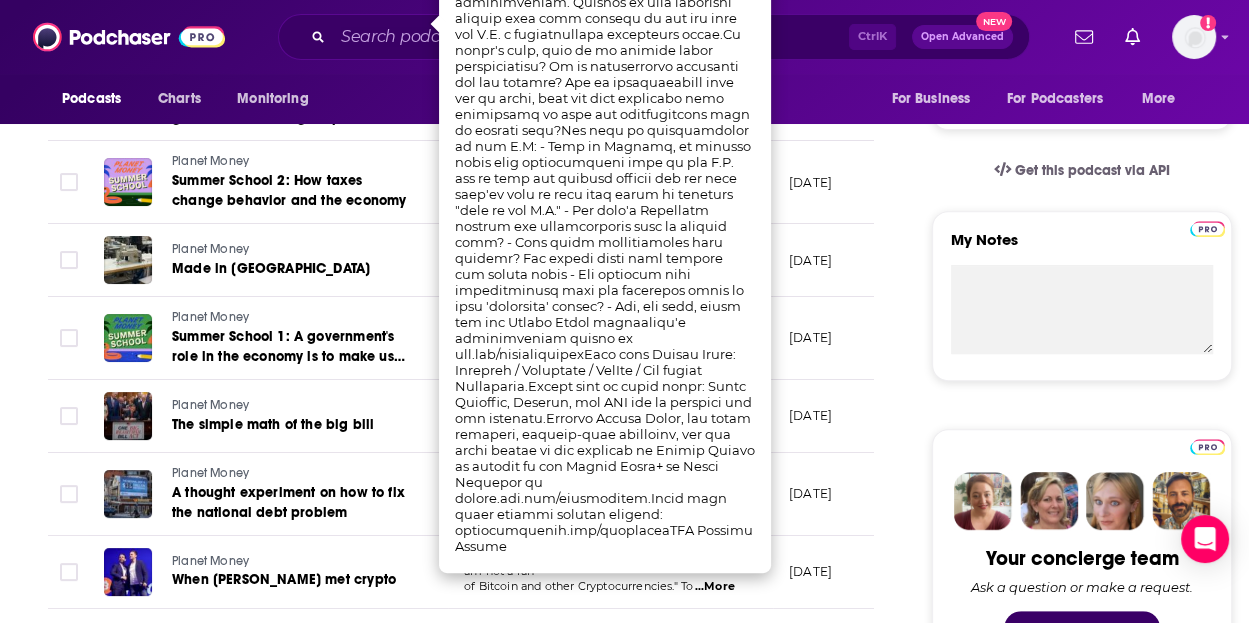 click on "About Insights Episodes 1133 Reviews 51 Credits 559 Lists 94 Similar Episodes of Planet Money By Date Table Episode Description Date Aired Reach Episode Guests Length Planet Money Why are we so obsessed with manufacturing? It seems like politicians cannot agree on a lot. But many seem to agree on... manufacturing.   ...More July 18, 2025  Pending -- 23:59 s Planet Money Congress has voted to eliminate government funding for public media Act now to ensure public media remains free and accessible to all. Your donation will help th  ...More July 18, 2025 880k-1.3m -- 2:01 s Planet Money Summer School 2: How taxes change behavior and the economy We all know the government uses taxes to pay for things. But what about using taxes to cont  ...More July 16, 2025 1.1m-1.6m -- 39:45 s Planet Money Made in America What people might picture when they think of "Made in America" ... might not look like th  ...More July 11, 2025 737k-1.1m -- 34:17 s Planet Money Government. The Big G. We like to imagine the  ...More -- s --" at bounding box center [474, 1090] 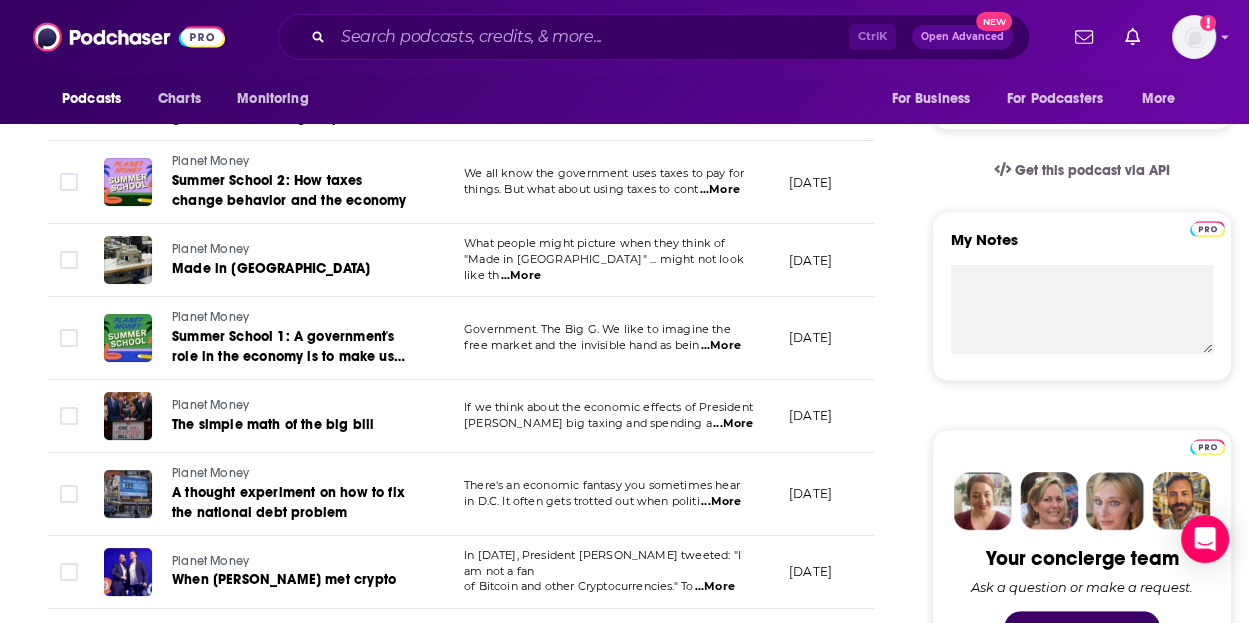 click on "...More" at bounding box center [521, 276] 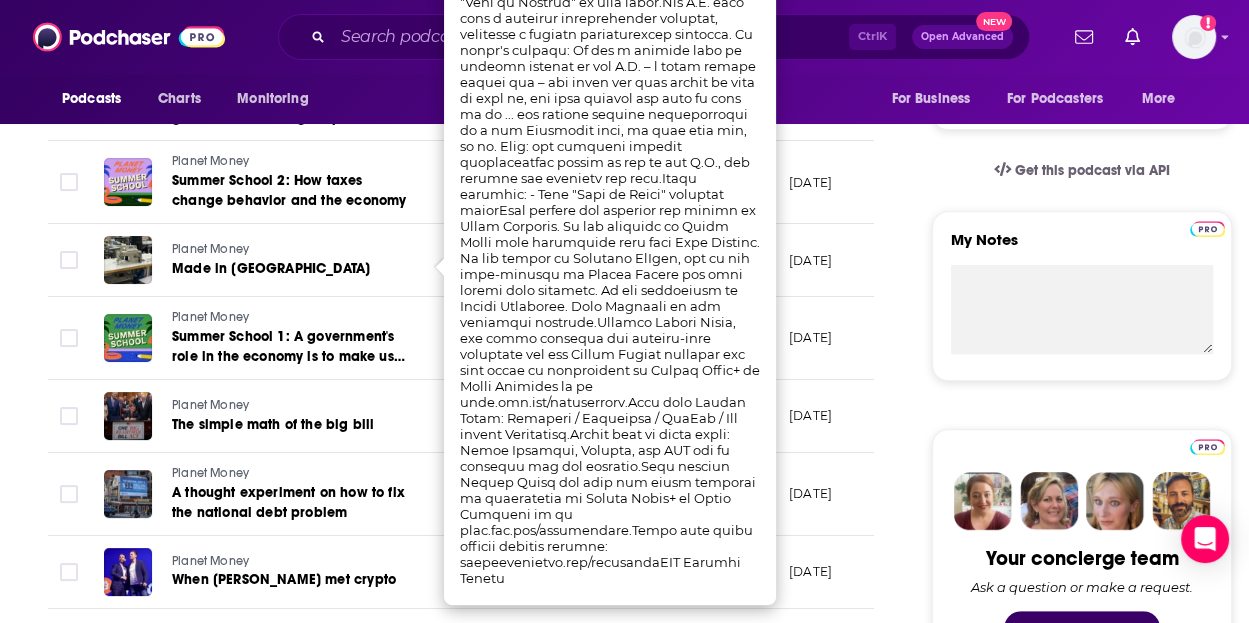 scroll, scrollTop: 500, scrollLeft: 0, axis: vertical 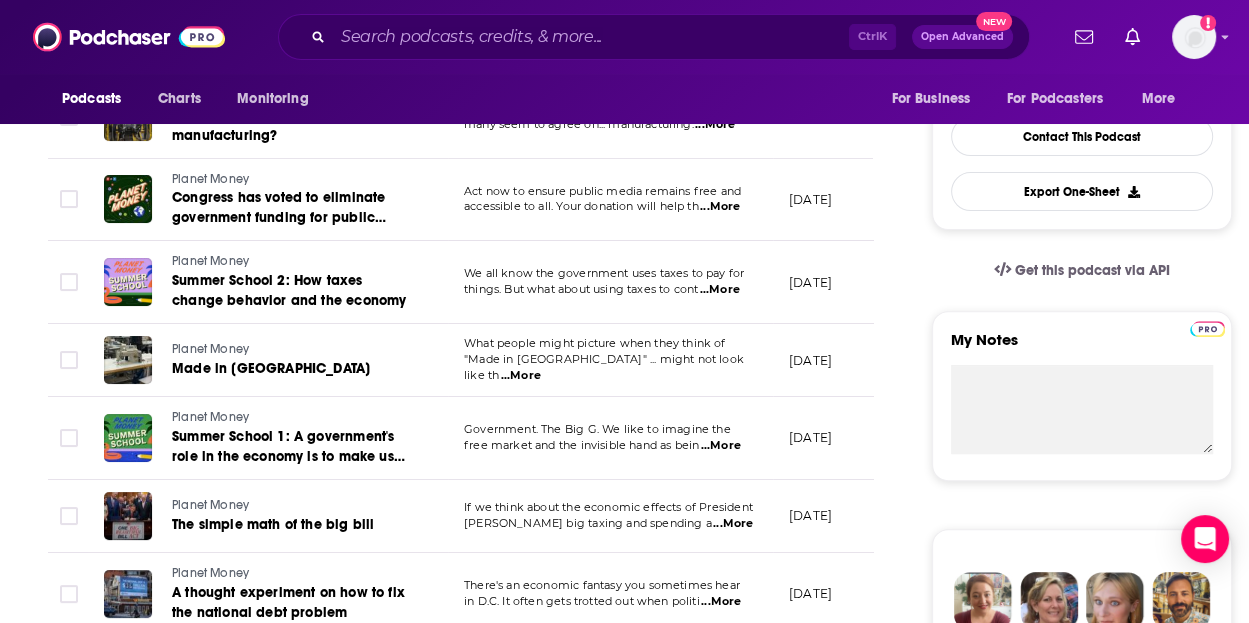 click on "About Insights Episodes 1133 Reviews 51 Credits 559 Lists 94 Similar Episodes of Planet Money By Date Table Episode Description Date Aired Reach Episode Guests Length Planet Money Why are we so obsessed with manufacturing? It seems like politicians cannot agree on a lot. But many seem to agree on... manufacturing.   ...More July 18, 2025  Pending -- 23:59 s Planet Money Congress has voted to eliminate government funding for public media Act now to ensure public media remains free and accessible to all. Your donation will help th  ...More July 18, 2025 880k-1.3m -- 2:01 s Planet Money Summer School 2: How taxes change behavior and the economy We all know the government uses taxes to pay for things. But what about using taxes to cont  ...More July 16, 2025 1.1m-1.6m -- 39:45 s Planet Money Made in America What people might picture when they think of "Made in America" ... might not look like th  ...More July 11, 2025 737k-1.1m -- 34:17 s Planet Money Government. The Big G. We like to imagine the  ...More -- s --" at bounding box center [474, 1190] 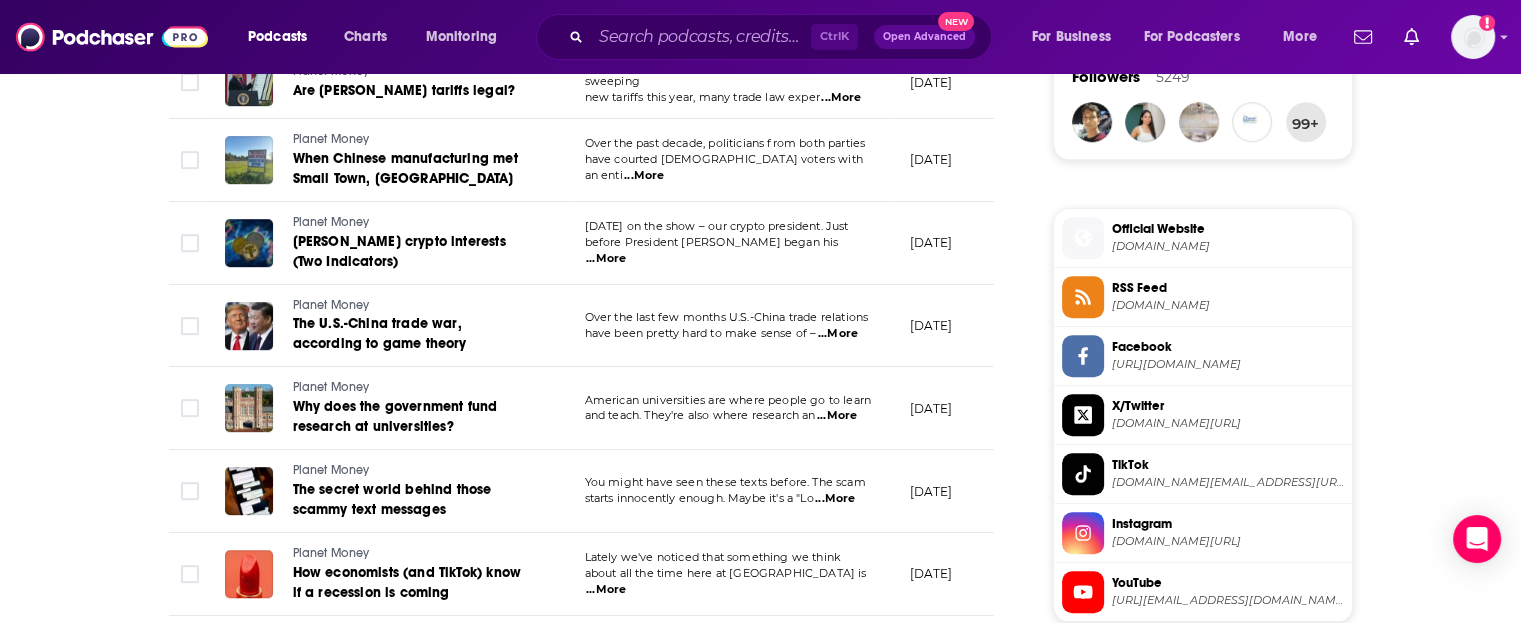 scroll, scrollTop: 1600, scrollLeft: 0, axis: vertical 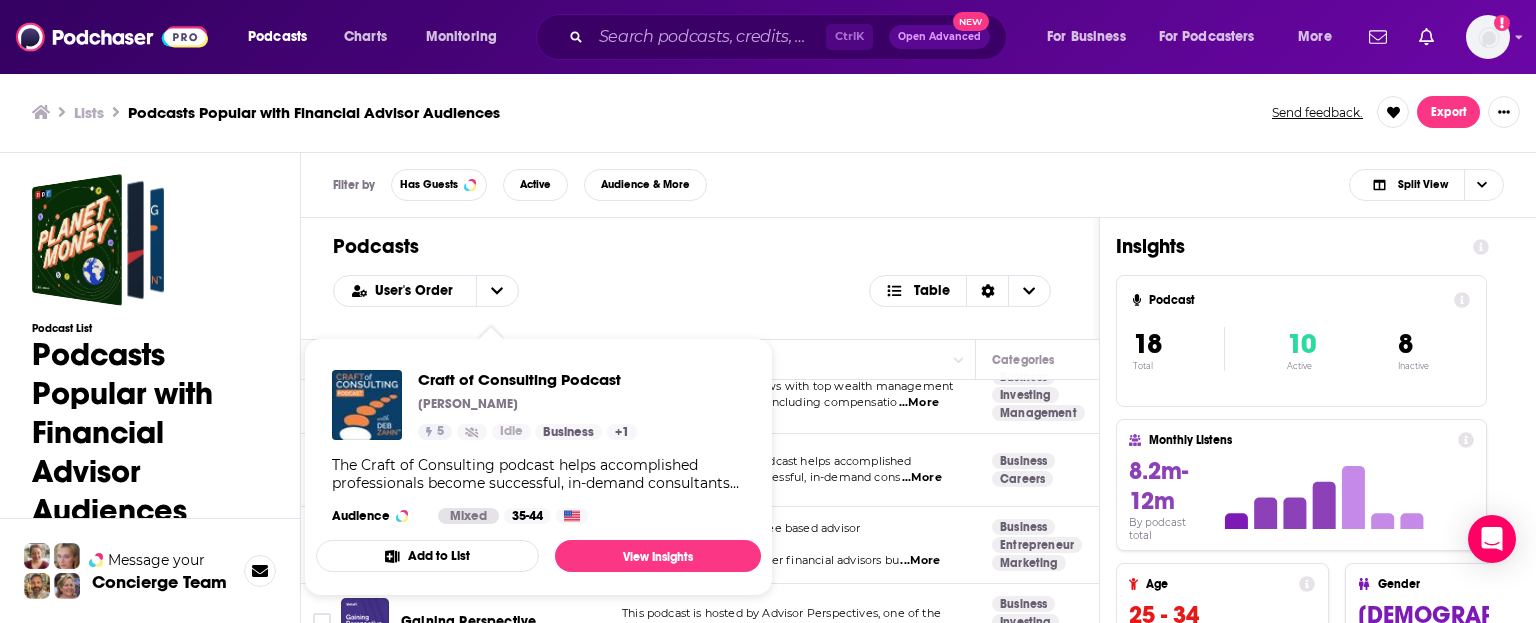 drag, startPoint x: 528, startPoint y: 467, endPoint x: 472, endPoint y: 551, distance: 100.95544 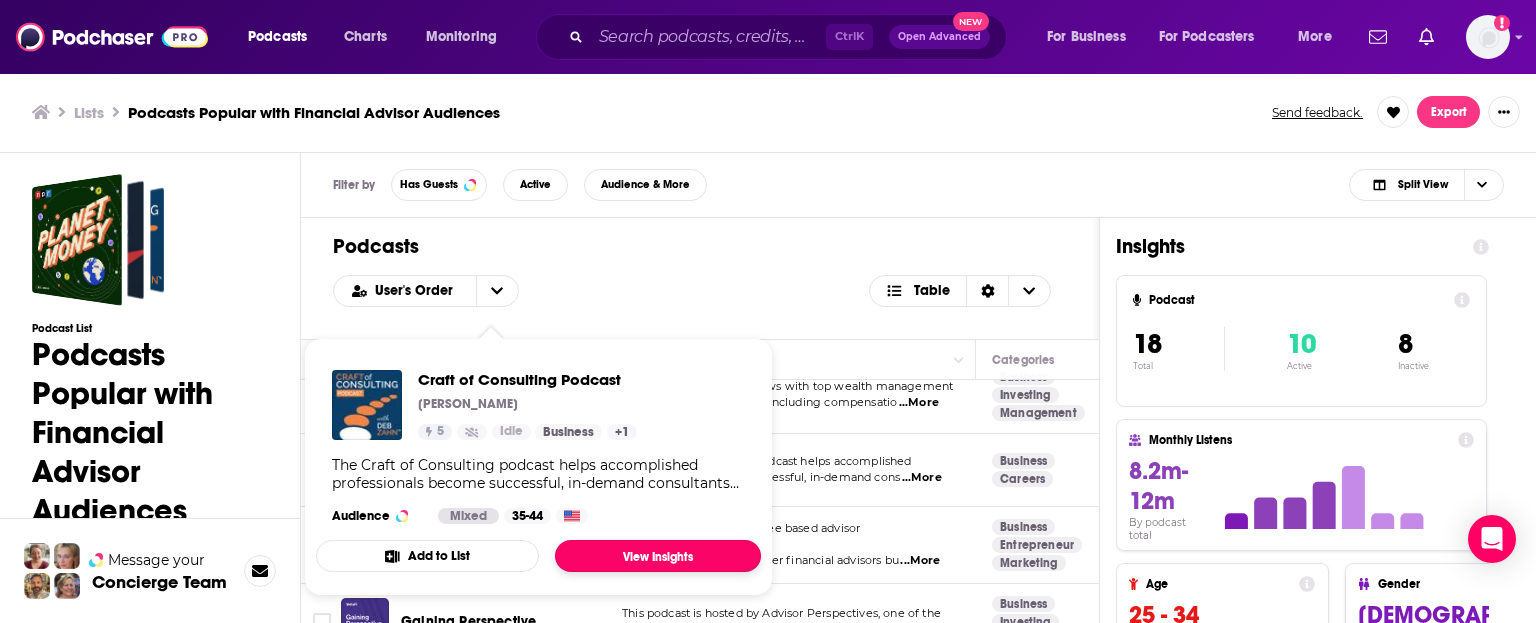 drag, startPoint x: 472, startPoint y: 551, endPoint x: 646, endPoint y: 555, distance: 174.04597 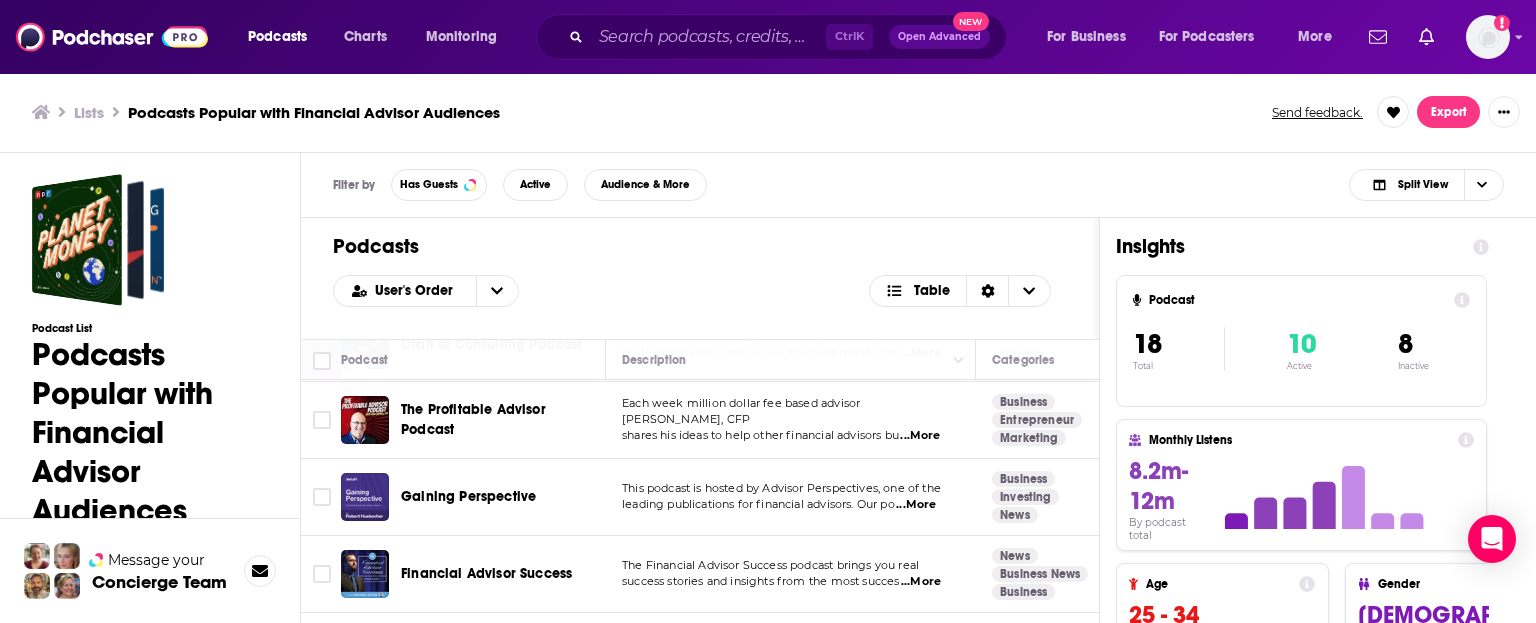 scroll, scrollTop: 200, scrollLeft: 0, axis: vertical 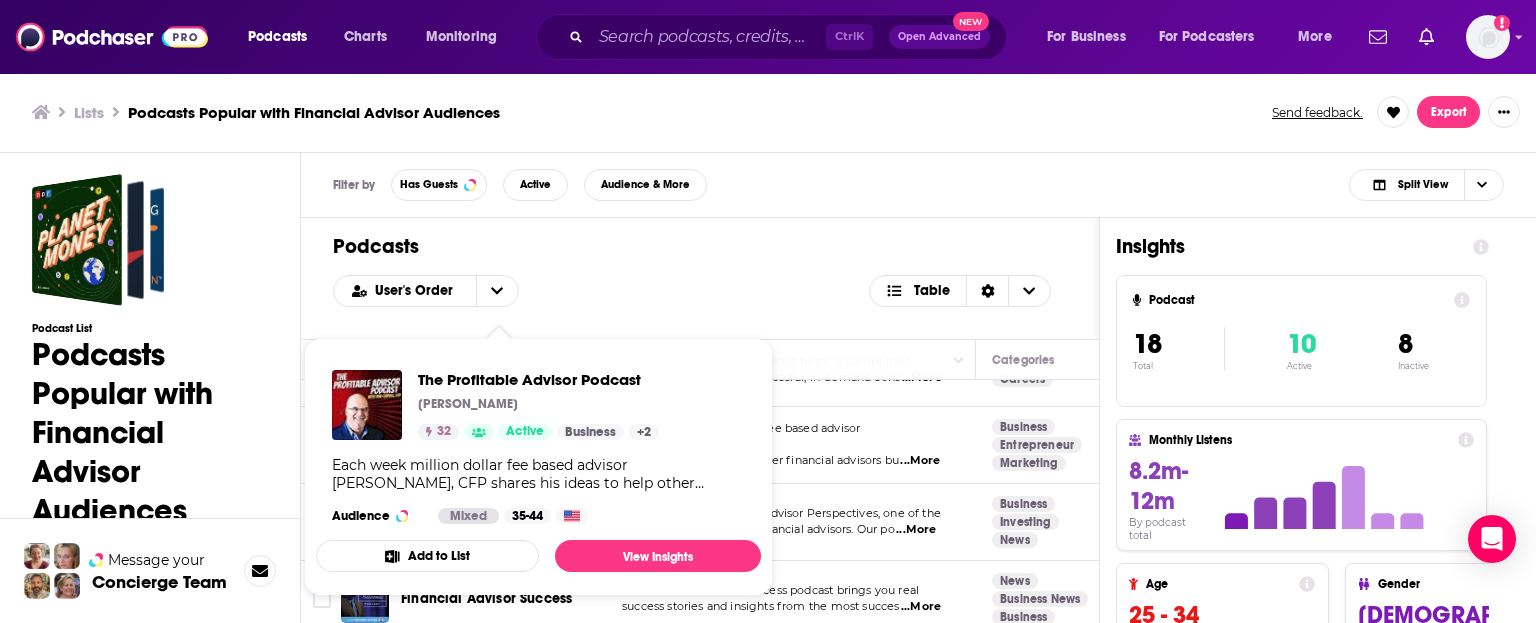 drag, startPoint x: 472, startPoint y: 439, endPoint x: 640, endPoint y: 403, distance: 171.81386 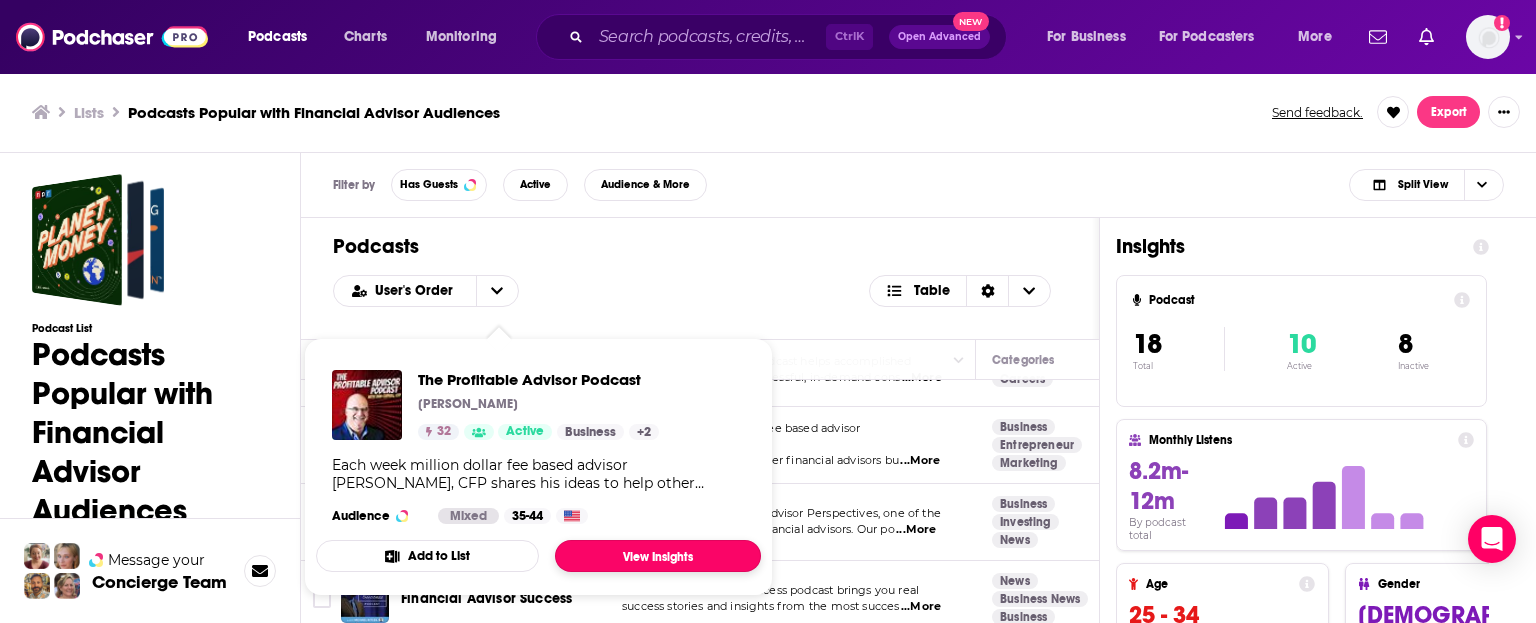 drag, startPoint x: 640, startPoint y: 403, endPoint x: 632, endPoint y: 542, distance: 139.23003 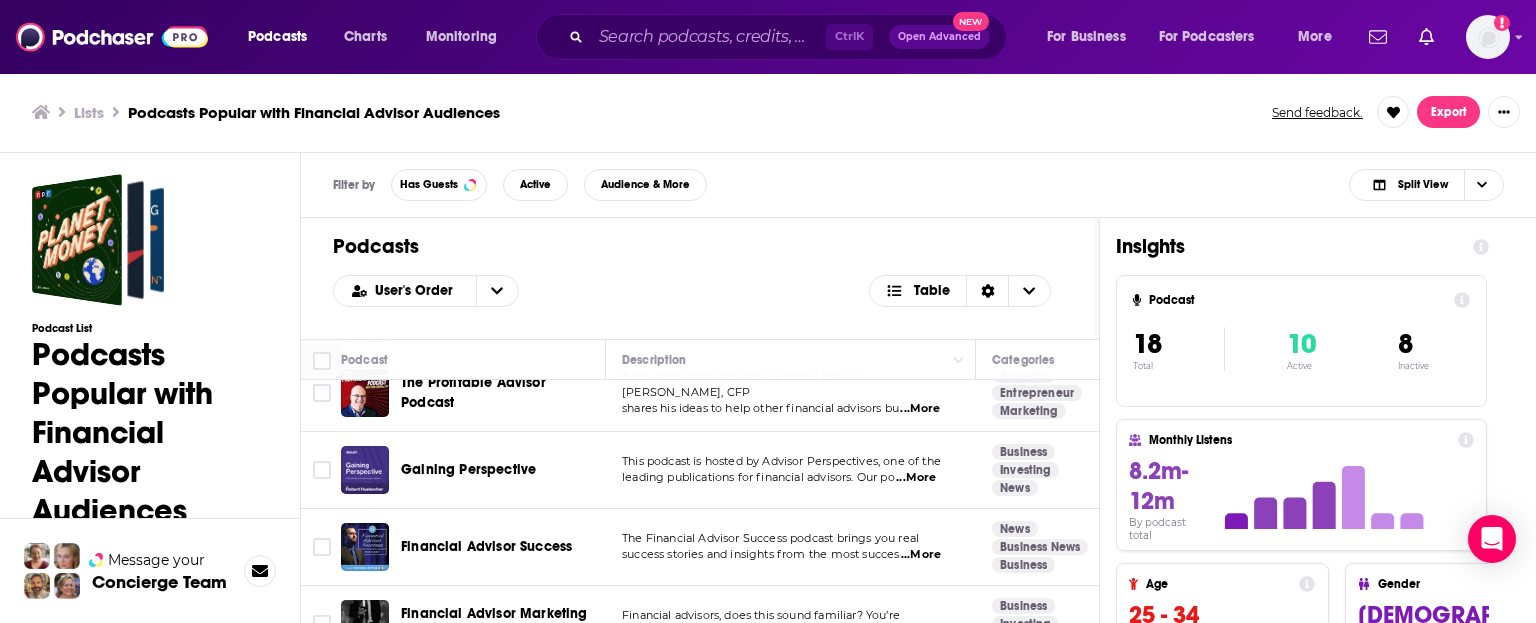 scroll, scrollTop: 300, scrollLeft: 0, axis: vertical 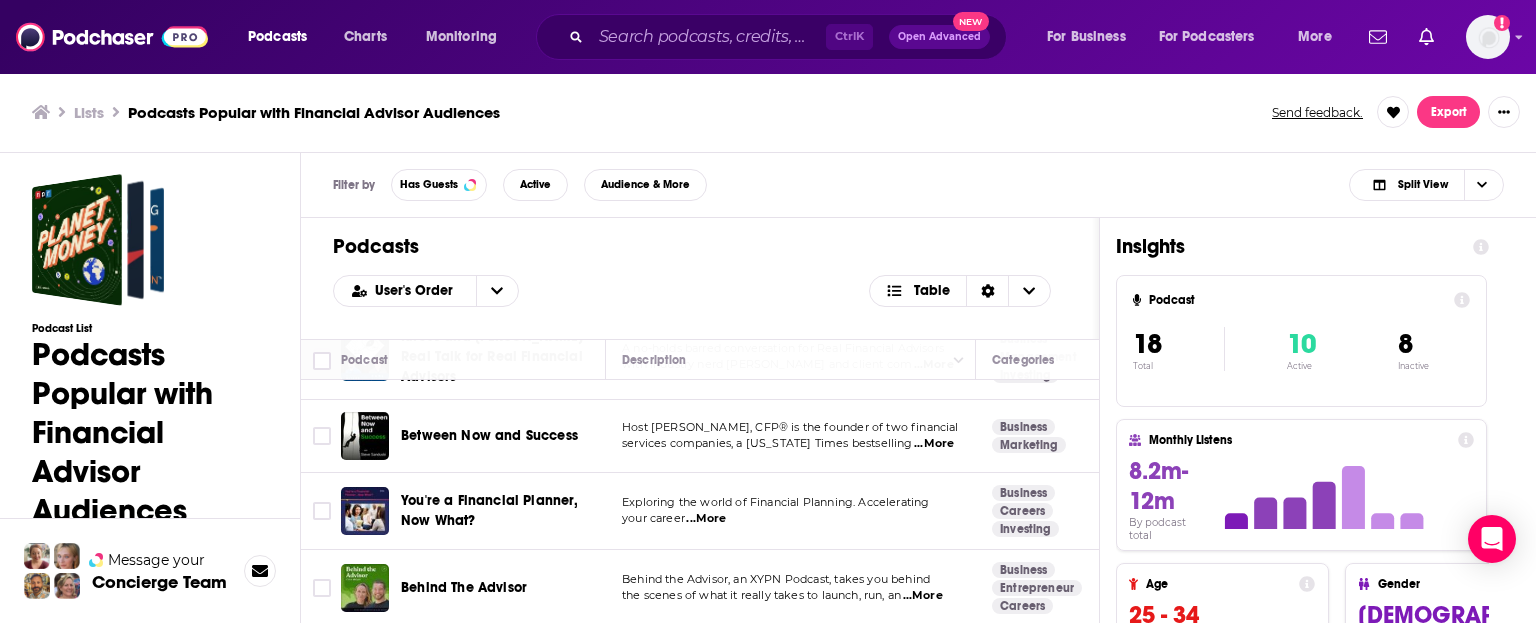 click on "...More" at bounding box center [934, 444] 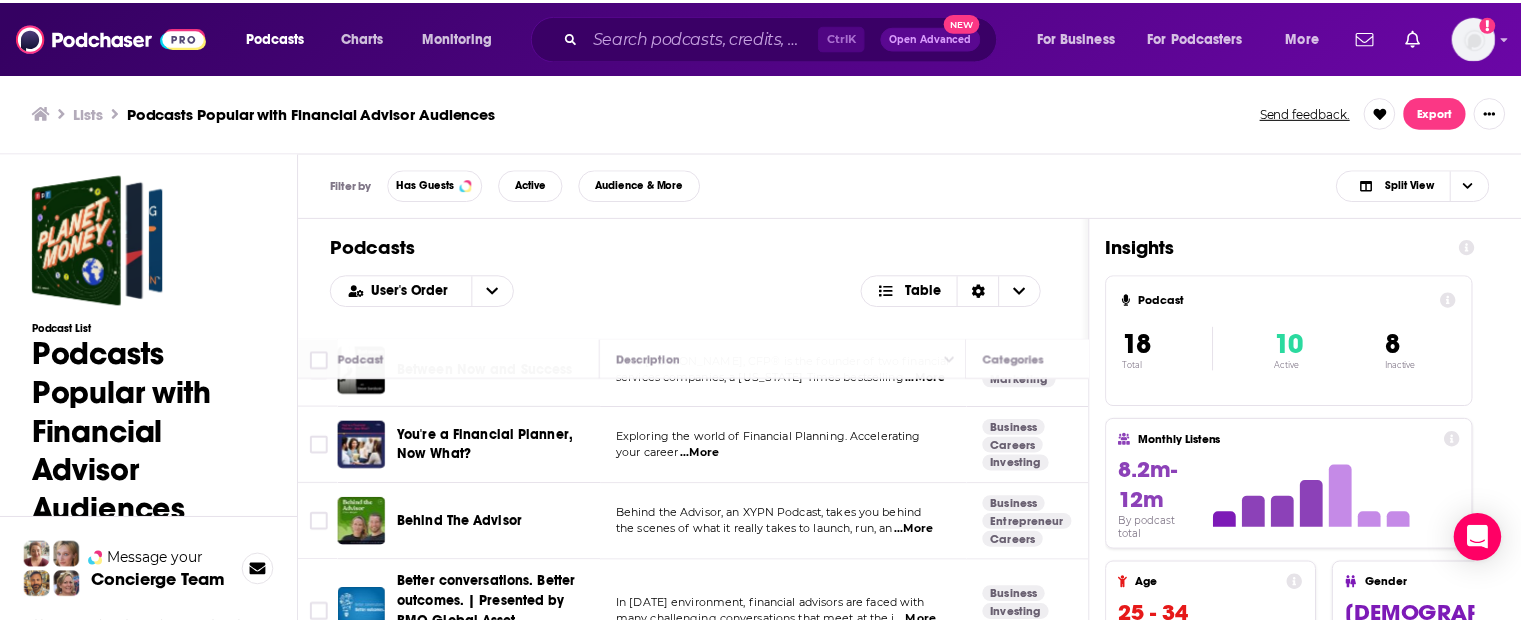 scroll, scrollTop: 700, scrollLeft: 0, axis: vertical 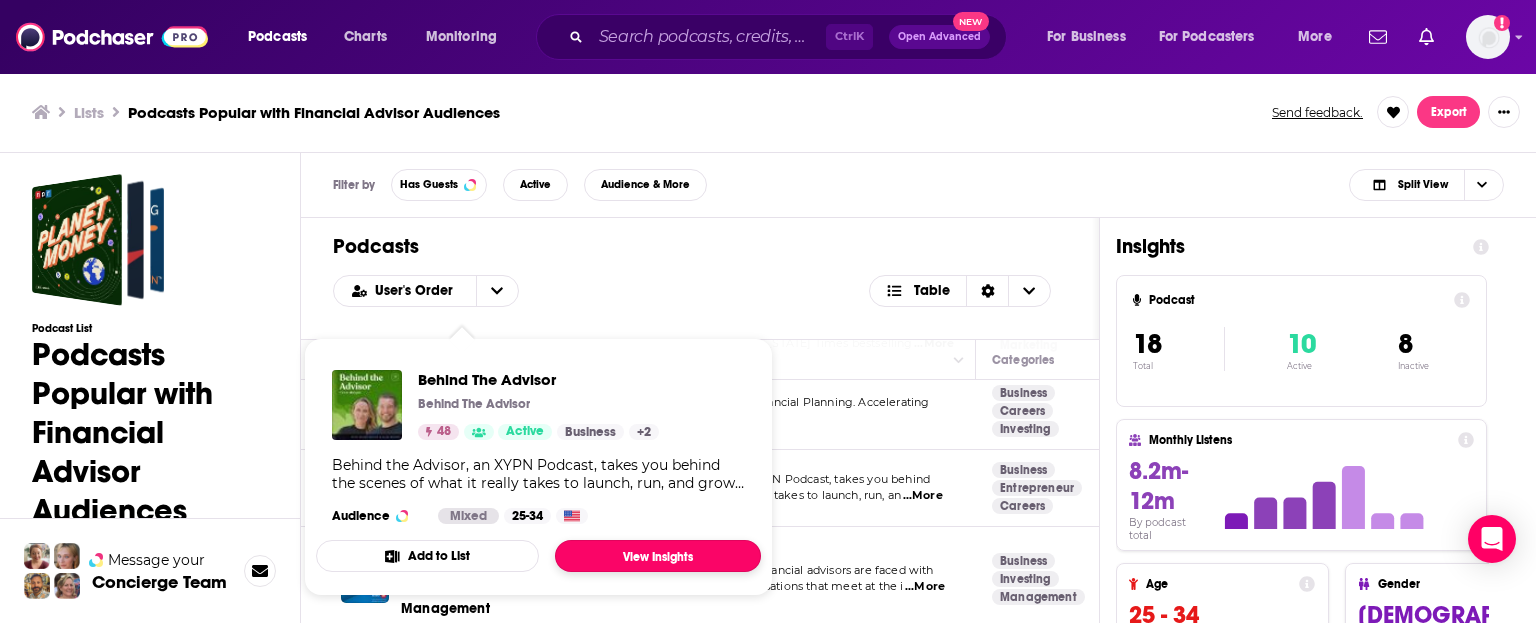drag, startPoint x: 460, startPoint y: 472, endPoint x: 660, endPoint y: 554, distance: 216.15735 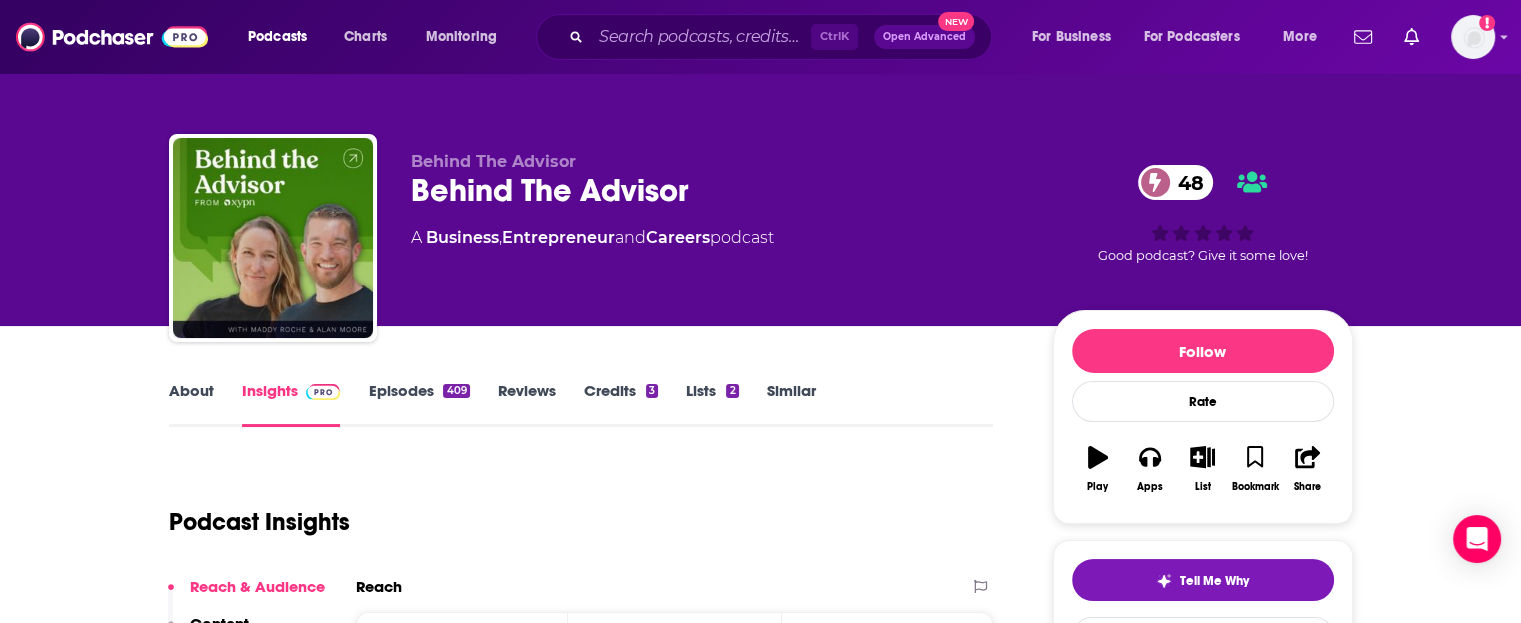 scroll, scrollTop: 0, scrollLeft: 0, axis: both 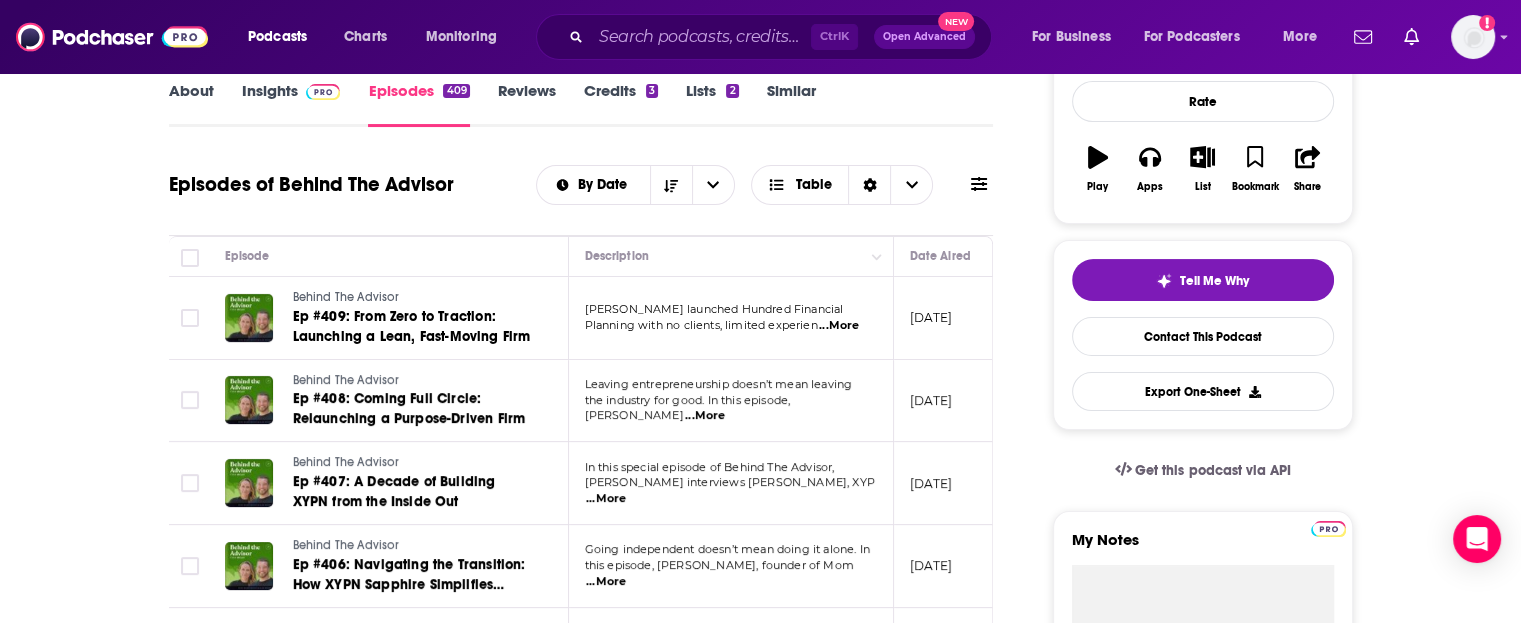 click on "...More" at bounding box center (839, 326) 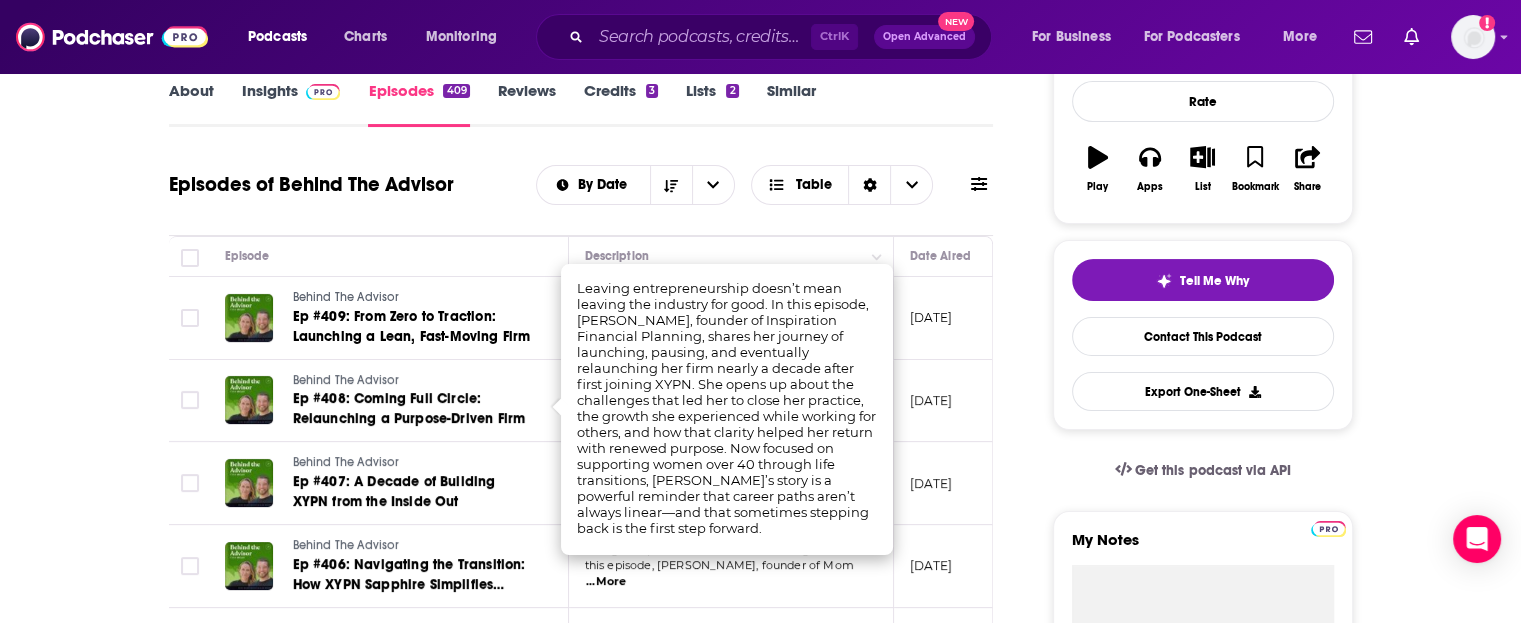 click on "About Insights Episodes 409 Reviews Credits 3 Lists 2 Similar Episodes of Behind The Advisor By Date Table Episode Description Date Aired Reach Episode Guests Length Behind The Advisor Ep #409: From Zero to Traction: Launching a Lean, Fast-Moving Firm Ryan Johnson launched Hundred Financial Planning with no clients, limited experien  ...More July 16, 2025 3.8k-5.8k -- 36:10 s Behind The Advisor Ep #408: Coming Full Circle: Relaunching a Purpose-Driven Firm Leaving entrepreneurship doesn’t mean leaving the industry for good. In this episode, Nan  ...More July 2, 2025 2.3k-4.3k -- 36:45 s Behind The Advisor Ep #407: A Decade of Building XYPN from the Inside Out       In this special episode of Behind The Advisor, Alan Moore interviews Maddy Roche, XYP  ...More April 9, 2025 Under 1.9k -- 49:49 s Behind The Advisor Ep #406: Navigating the Transition: How XYPN Sapphire Simplifies Going Solo Going independent doesn’t mean doing it alone. In this episode, Brian Muller, founder of Mom  ...More March 26, 2025 --" at bounding box center [595, 1390] 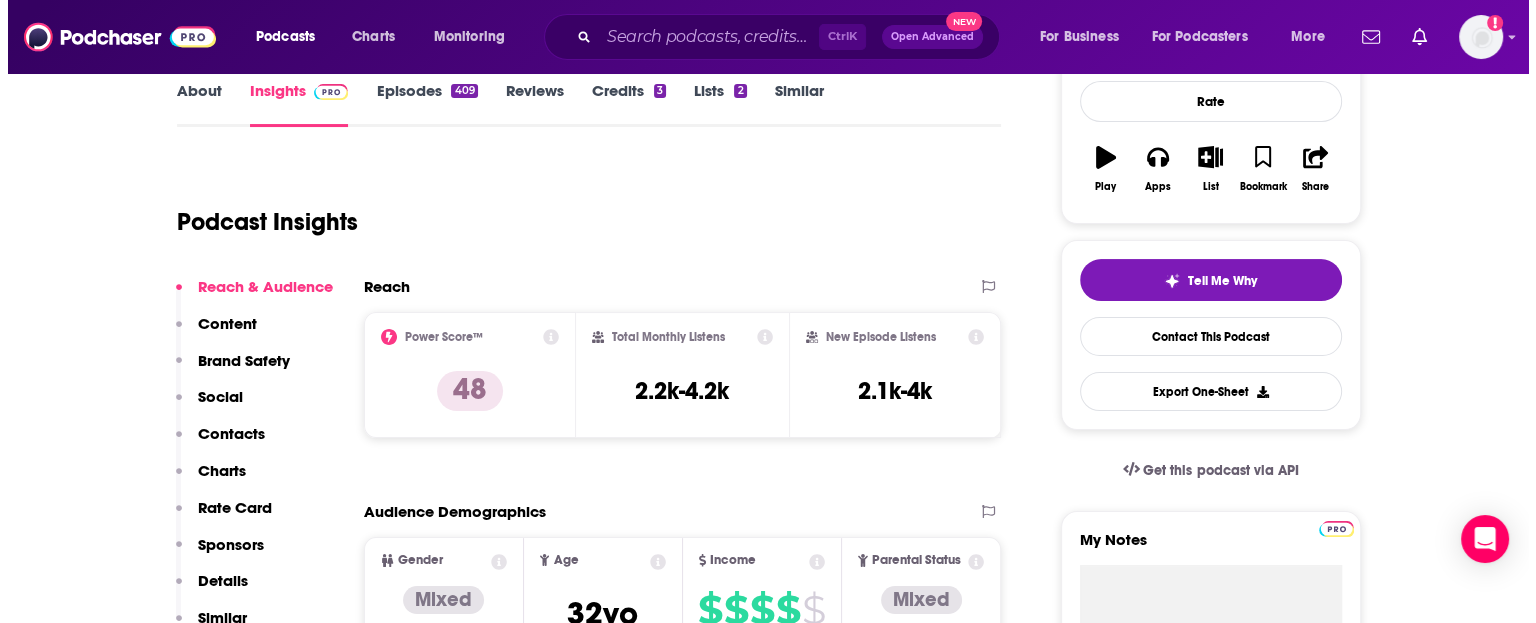 scroll, scrollTop: 0, scrollLeft: 0, axis: both 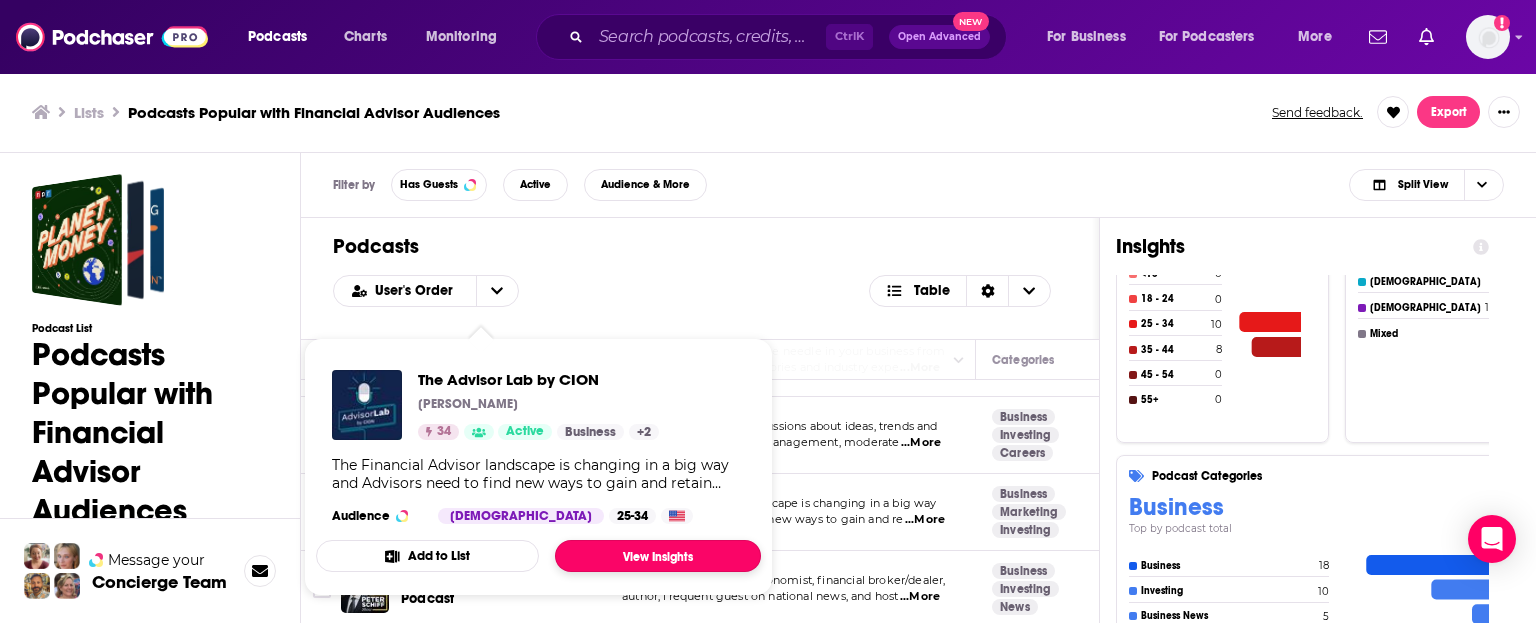 drag, startPoint x: 522, startPoint y: 498, endPoint x: 698, endPoint y: 555, distance: 185 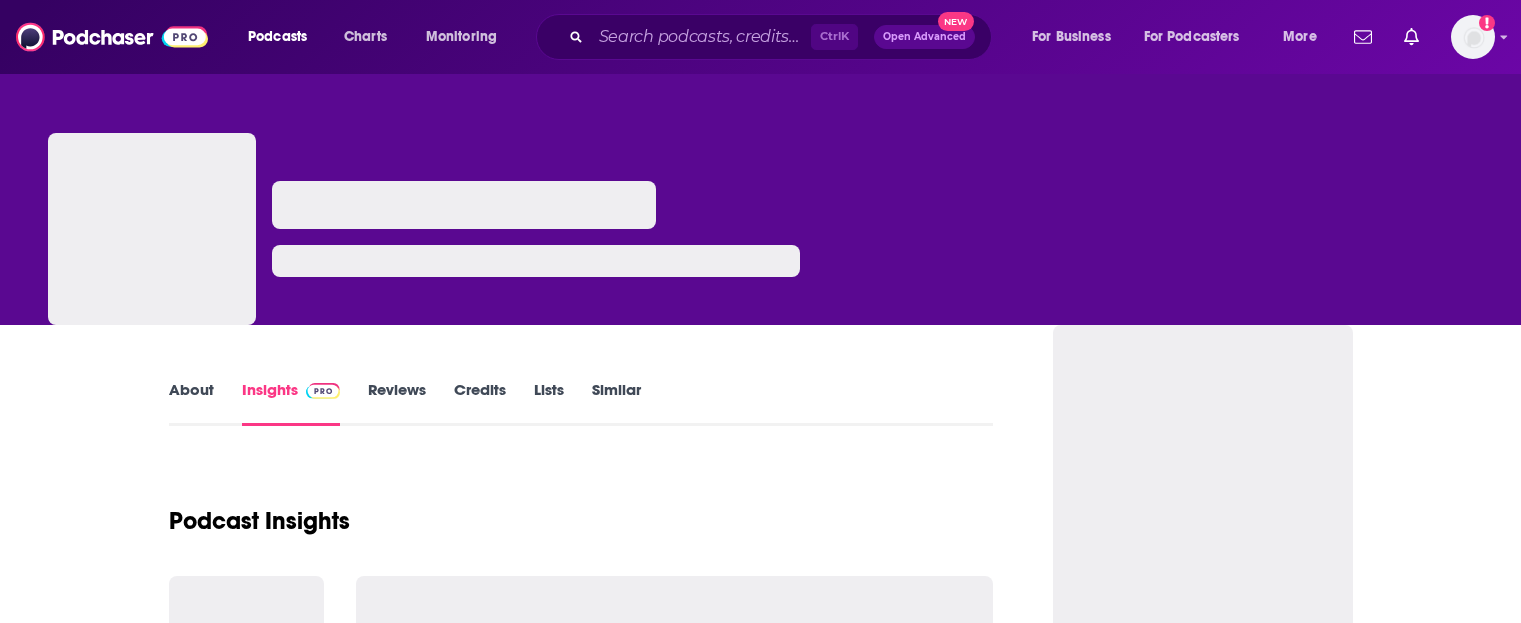 scroll, scrollTop: 0, scrollLeft: 0, axis: both 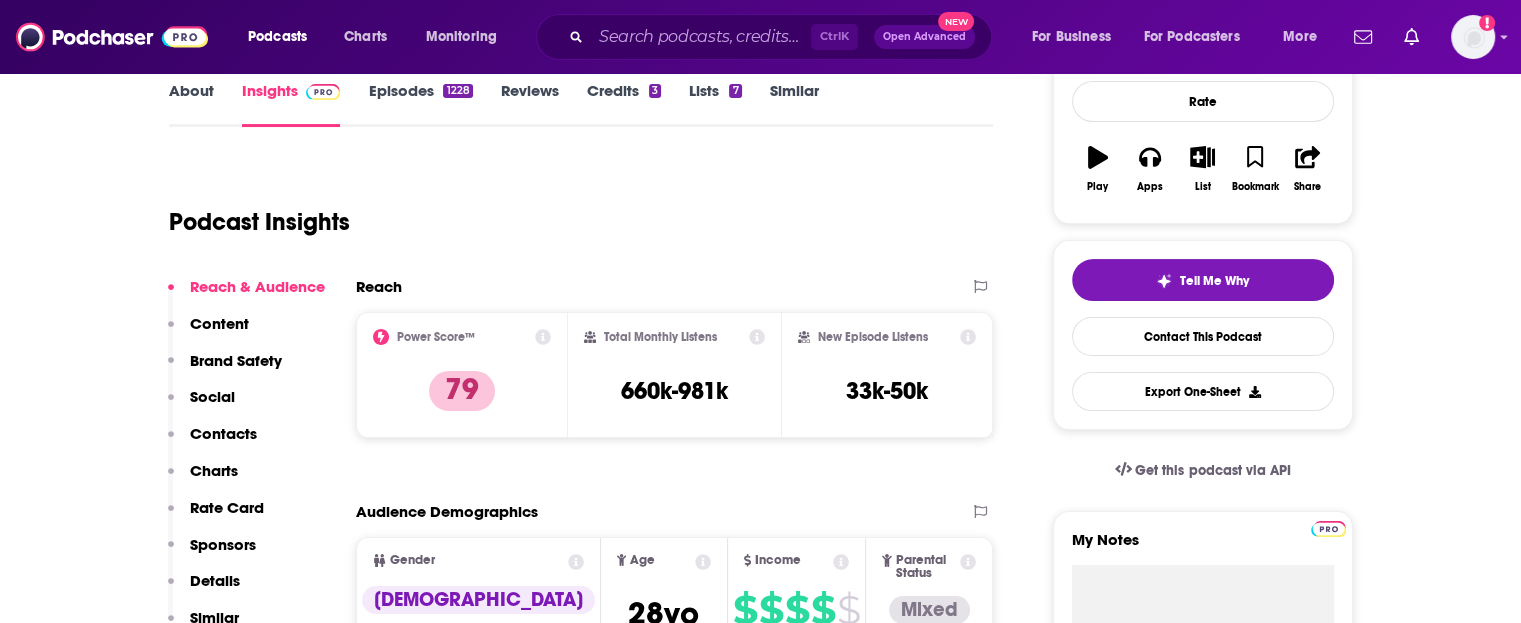 click on "About" at bounding box center [191, 104] 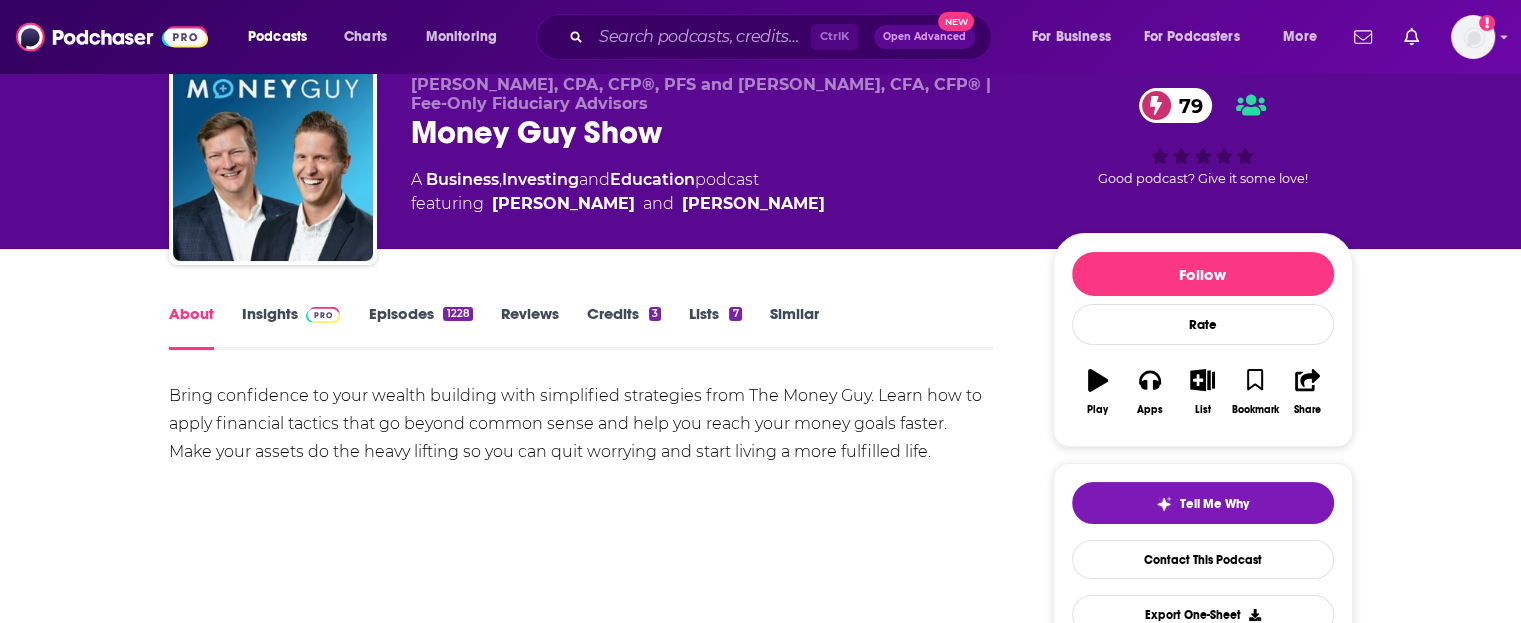 scroll, scrollTop: 100, scrollLeft: 0, axis: vertical 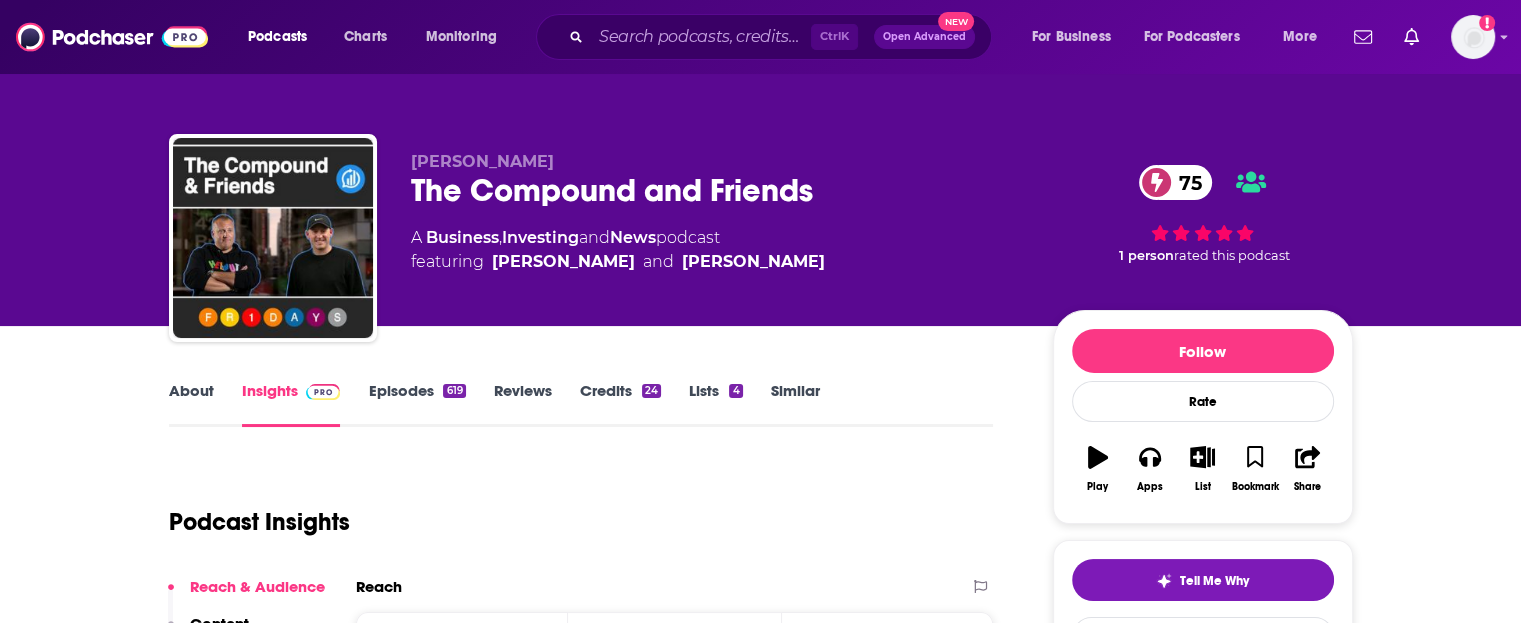 click on "About" at bounding box center [191, 404] 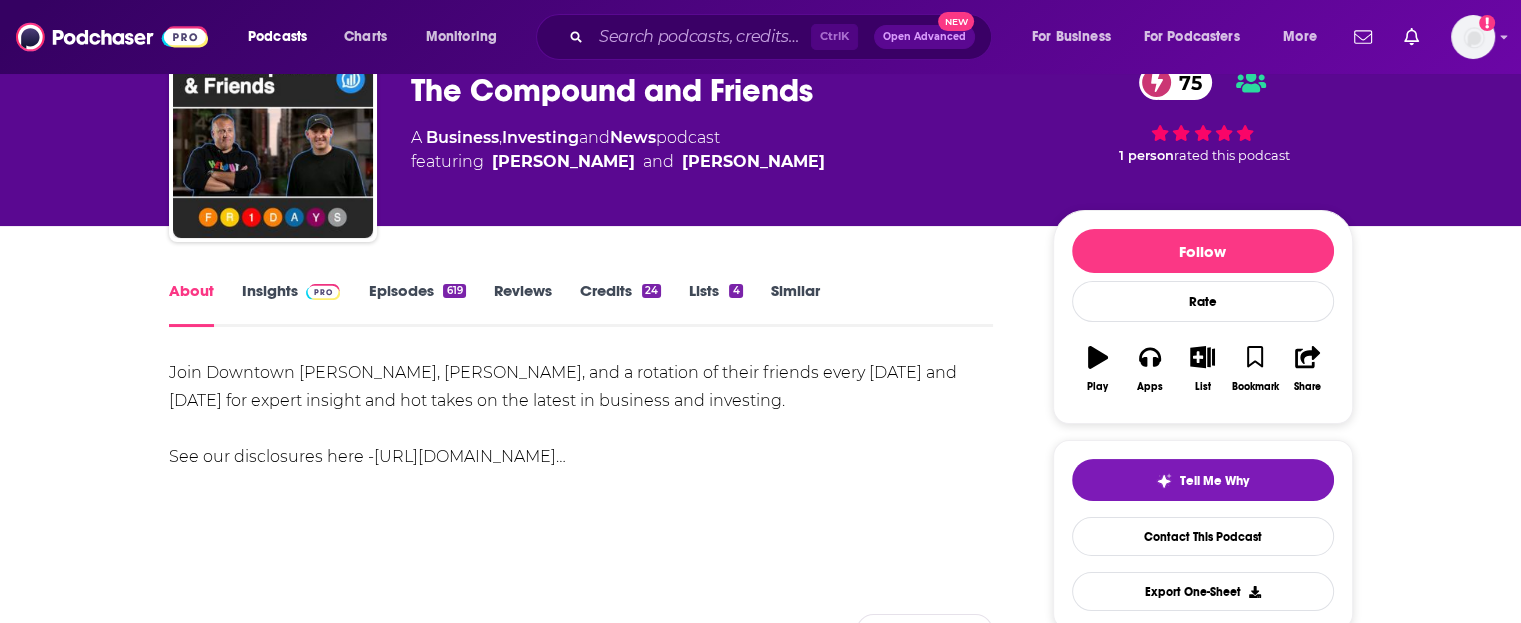 scroll, scrollTop: 0, scrollLeft: 0, axis: both 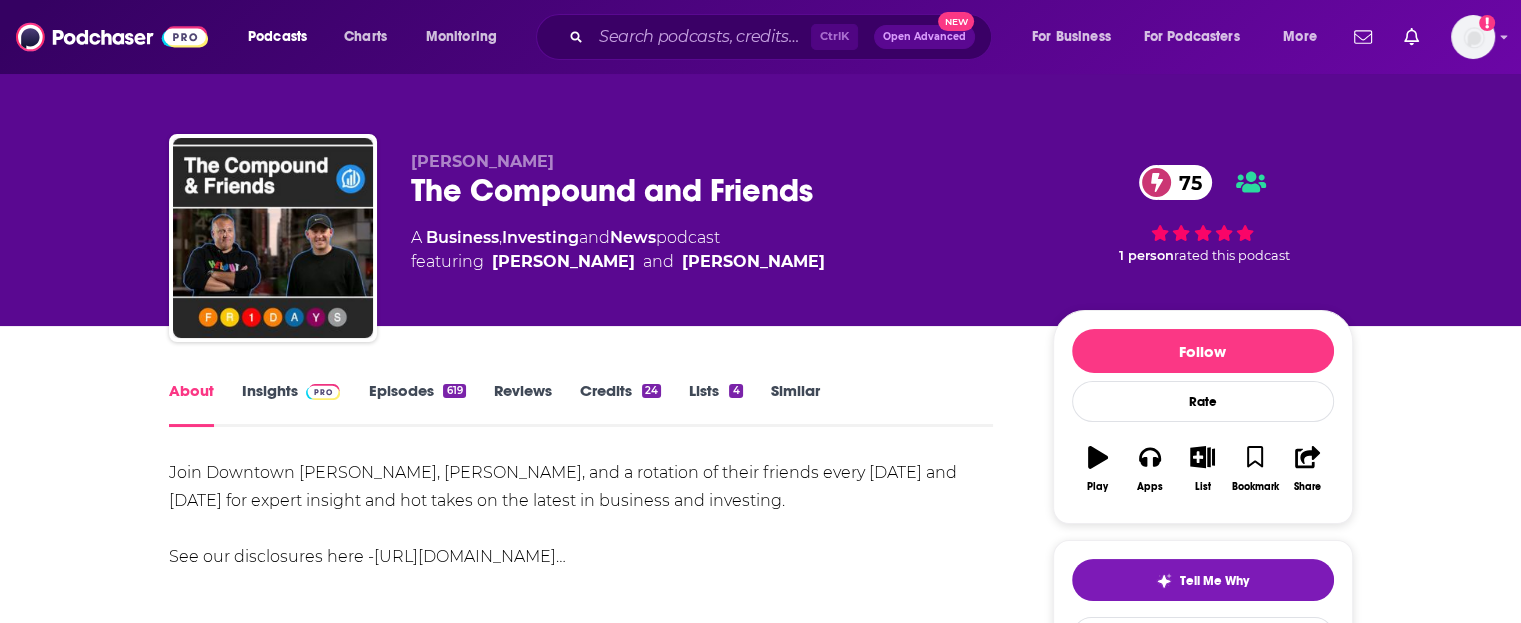 click on "Episodes 619" at bounding box center (416, 404) 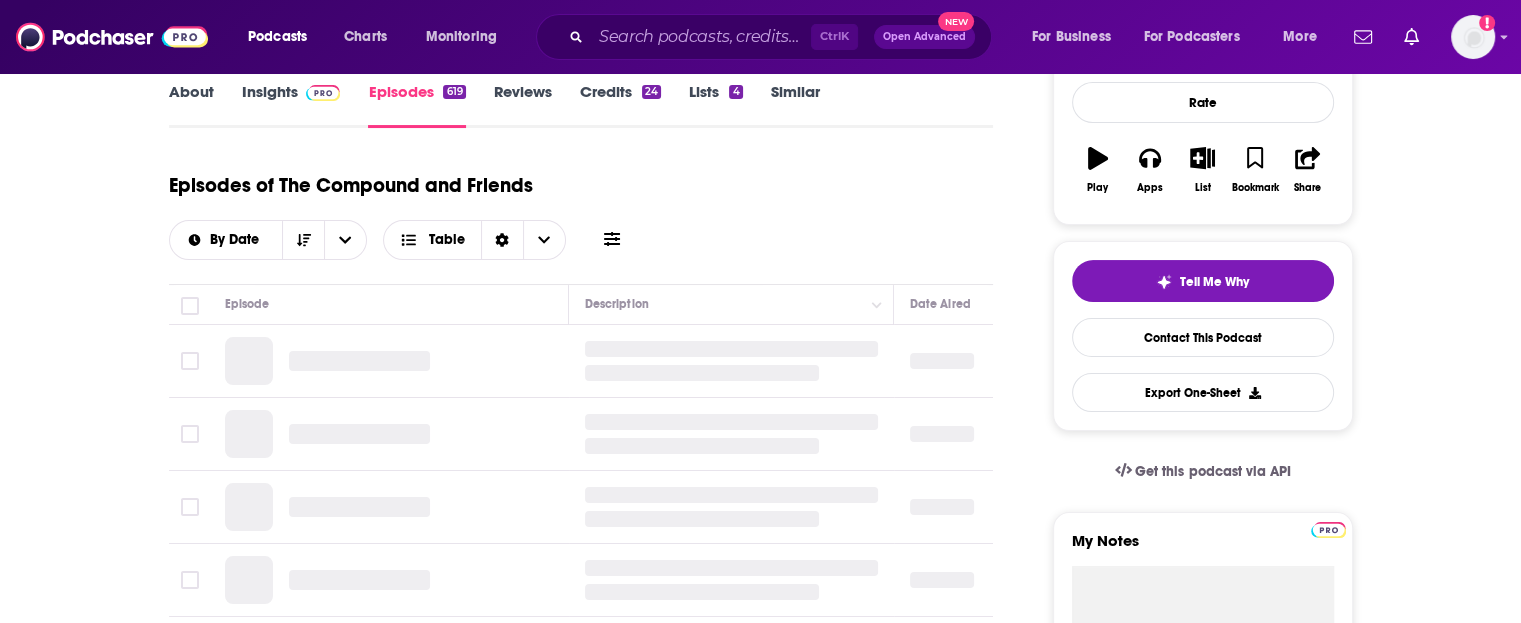 scroll, scrollTop: 300, scrollLeft: 0, axis: vertical 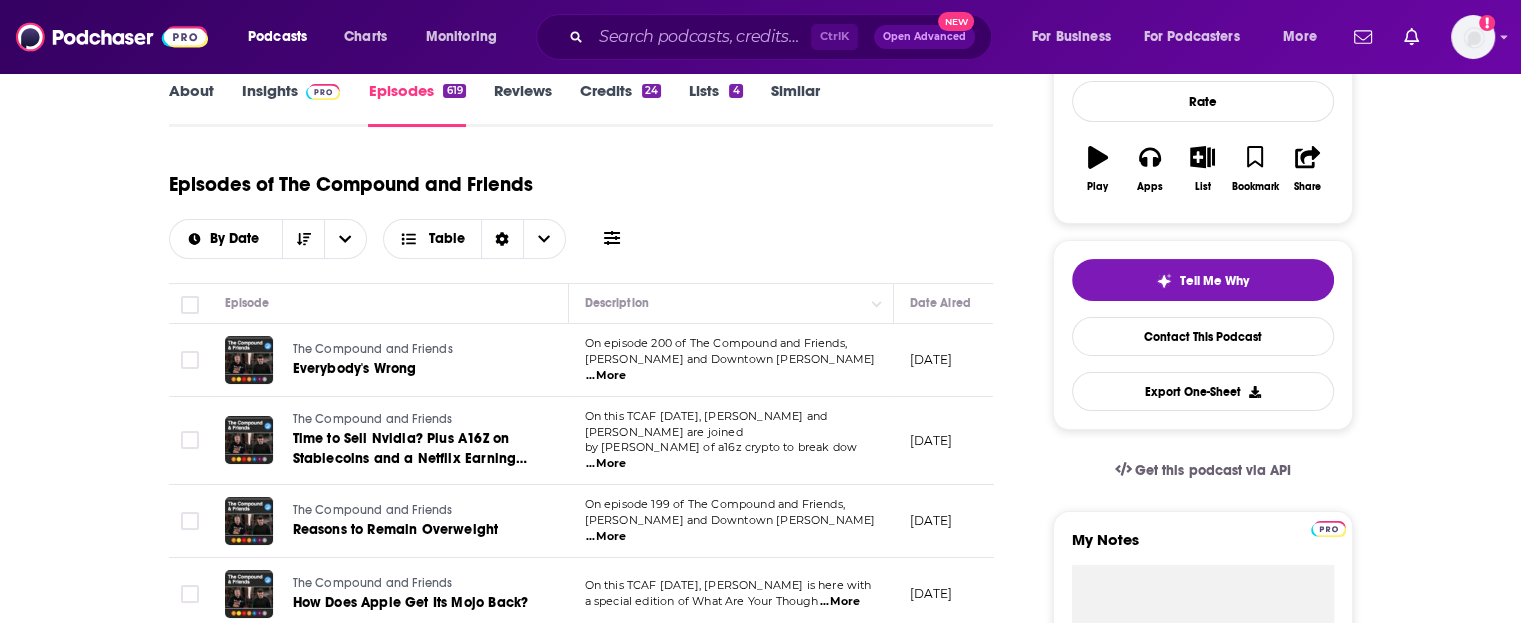 click on "On episode 200 of The Compound and Friends," at bounding box center (716, 343) 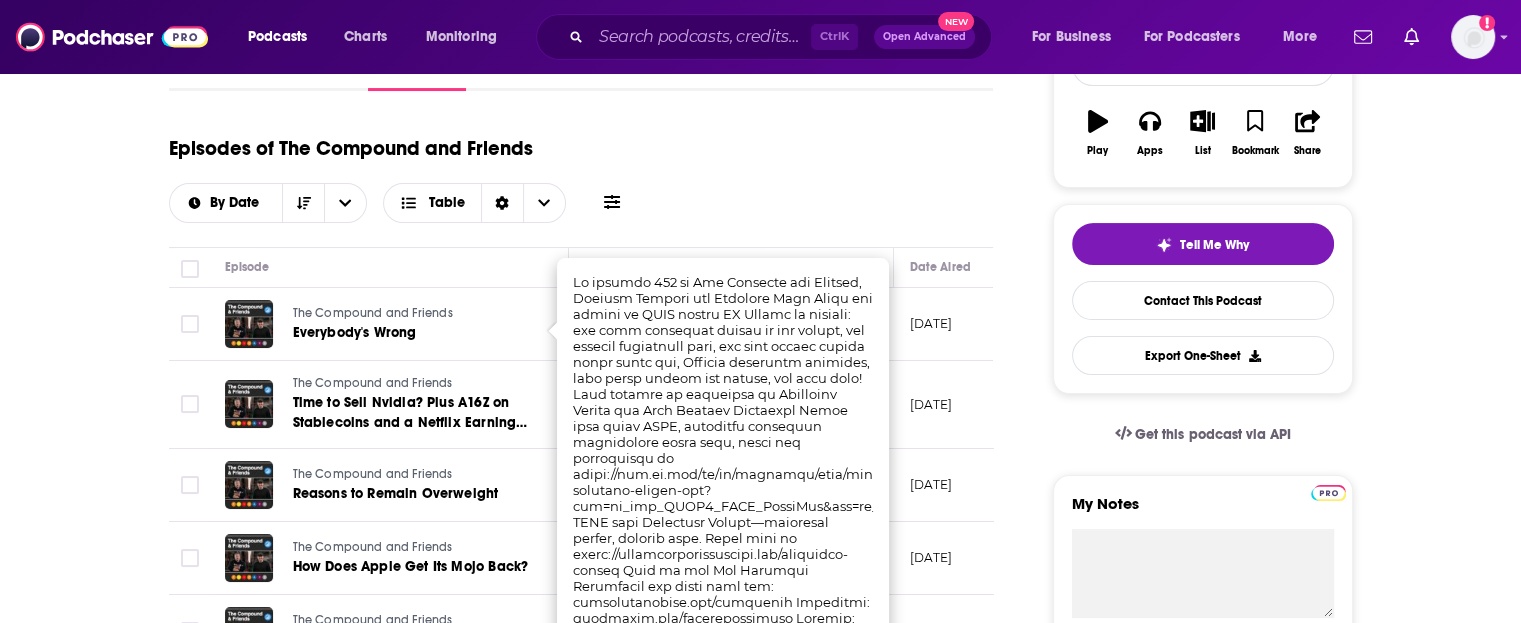 scroll, scrollTop: 400, scrollLeft: 0, axis: vertical 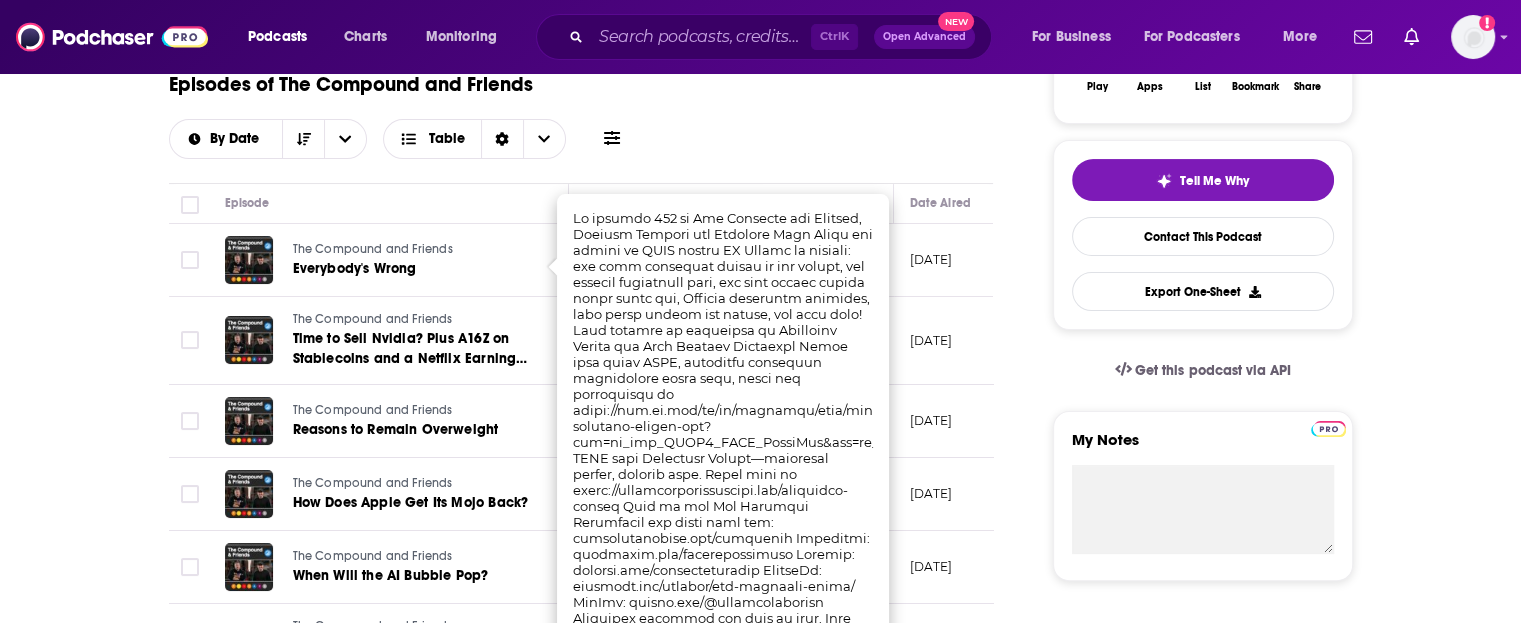 click on "About Insights Episodes 619 Reviews Credits 24 Lists 4 Similar Episodes of The Compound and Friends By Date Table Episode Description Date Aired Reach Episode Guests Length The Compound and Friends Everybody's Wrong On episode 200 of The Compound and Friends, ⁠⁠⁠⁠⁠[PERSON_NAME]⁠⁠⁠⁠⁠ and ⁠⁠⁠⁠⁠Downtown [PERSON_NAME]  ...More [DATE] 36k-54k -- 1:18:47 s The Compound and Friends Time to Sell Nvidia? Plus A16Z on Stablecoins and a Netflix Earnings Preview On this TCAF [DATE], [PERSON_NAME] and [PERSON_NAME] are joined by [PERSON_NAME] of a16z crypto to break dow  ...More [DATE] 21k-31k -- 1:47:42 s The Compound and Friends Reasons to Remain Overweight On episode 199 of The Compound and Friends, ⁠⁠⁠⁠⁠[PERSON_NAME]⁠⁠⁠⁠⁠ and ⁠⁠⁠⁠⁠Downtown [PERSON_NAME]  ...More [DATE] 23k-35k [PERSON_NAME] 1:12:09 s The Compound and Friends How Does Apple Get Its Mojo Back? On this TCAF [DATE], ⁠⁠⁠⁠[PERSON_NAME]⁠⁠⁠⁠ is here with  ...More [DATE] 20k-30k" at bounding box center [595, 1290] 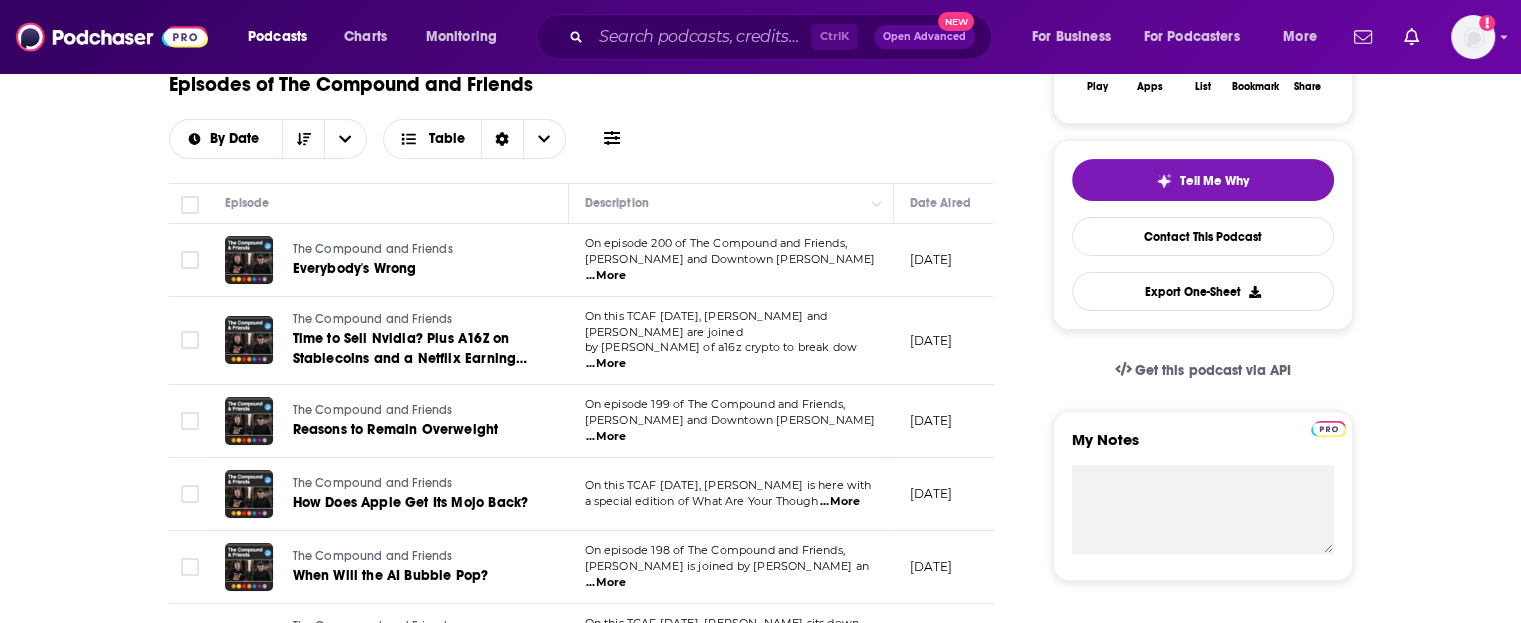 click on "...More" at bounding box center (606, 364) 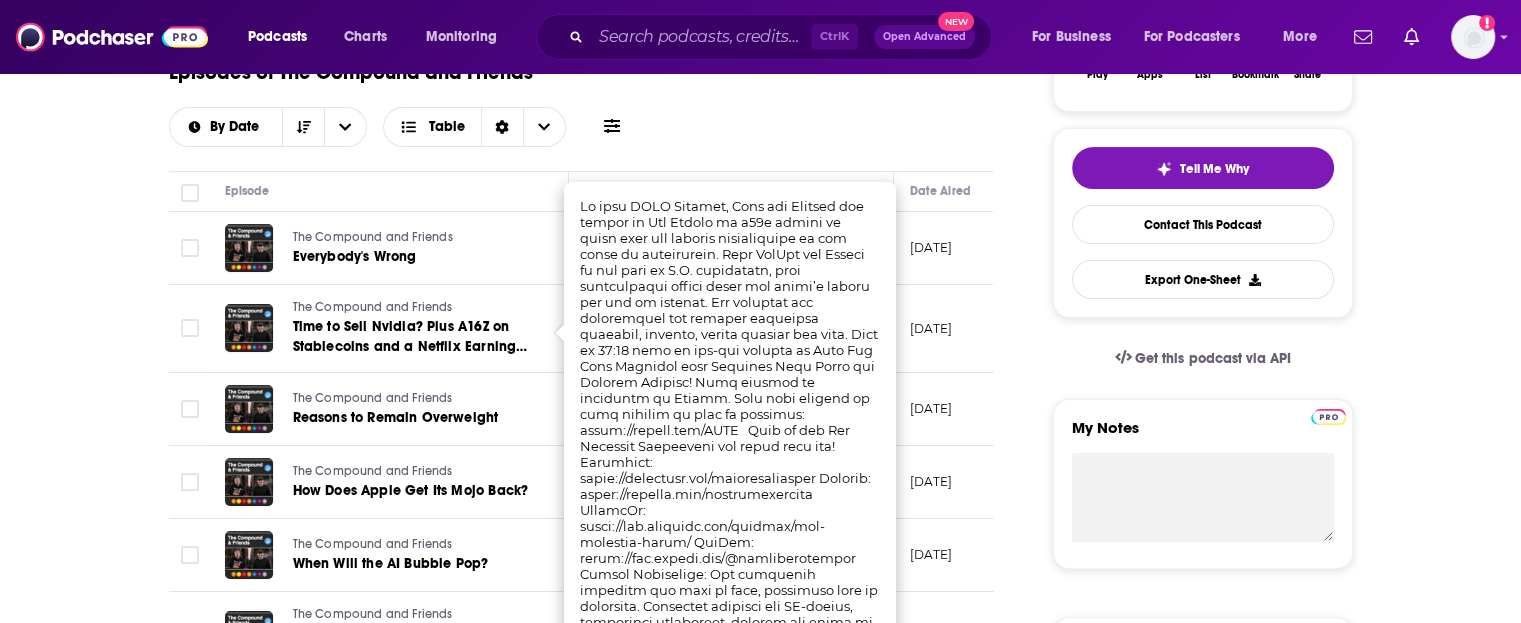 scroll, scrollTop: 500, scrollLeft: 0, axis: vertical 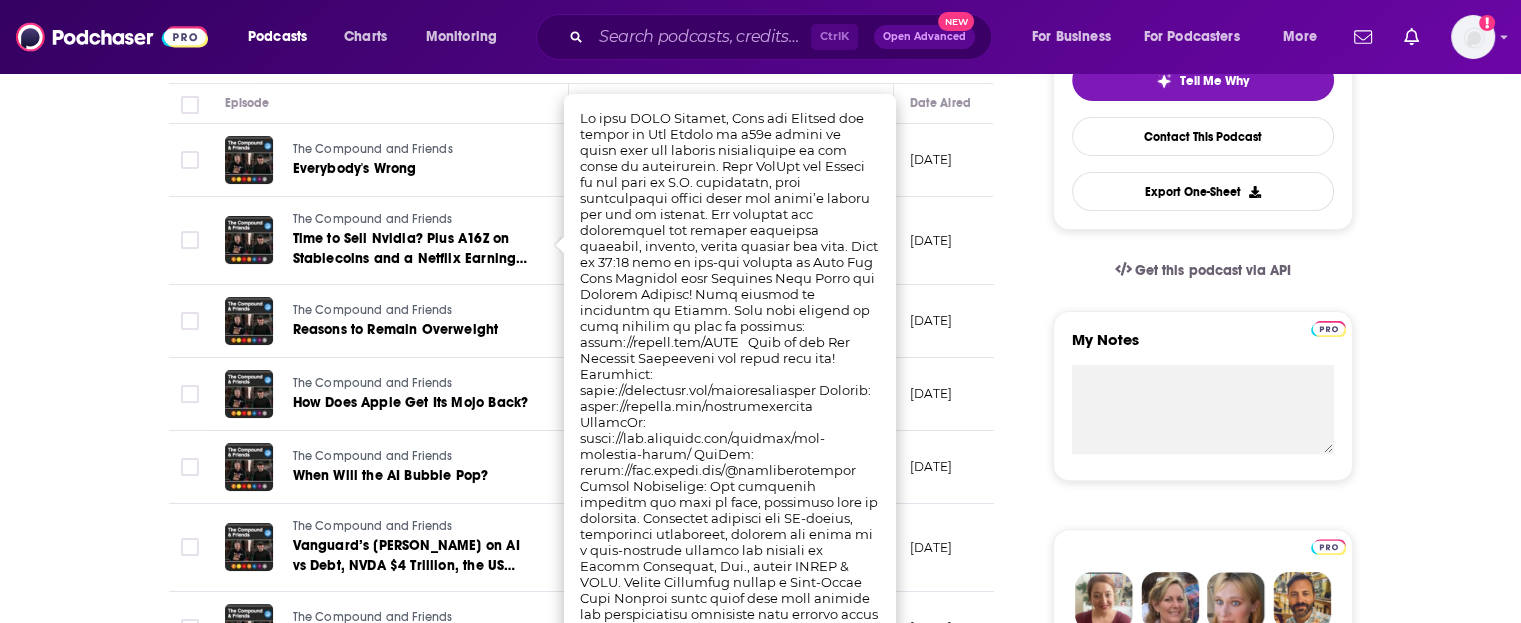 click on "[DATE]" at bounding box center [959, 394] 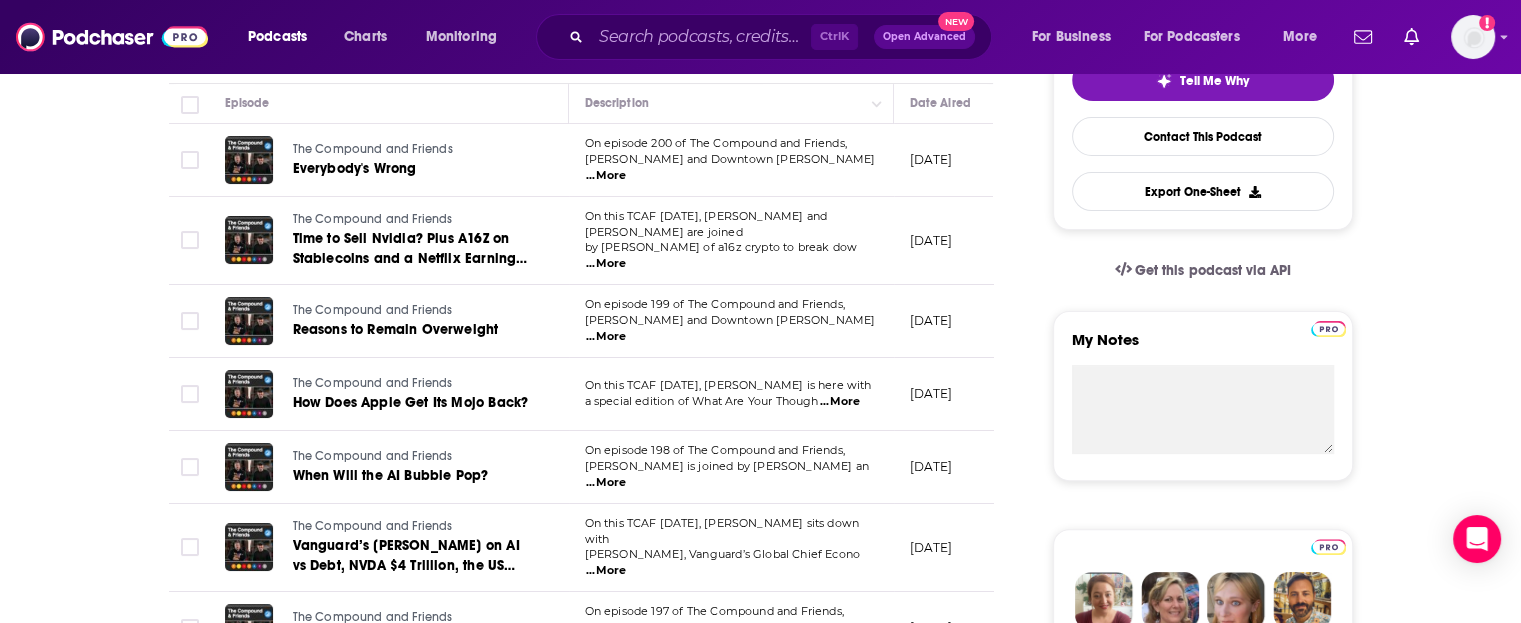 click on "...More" at bounding box center (606, 337) 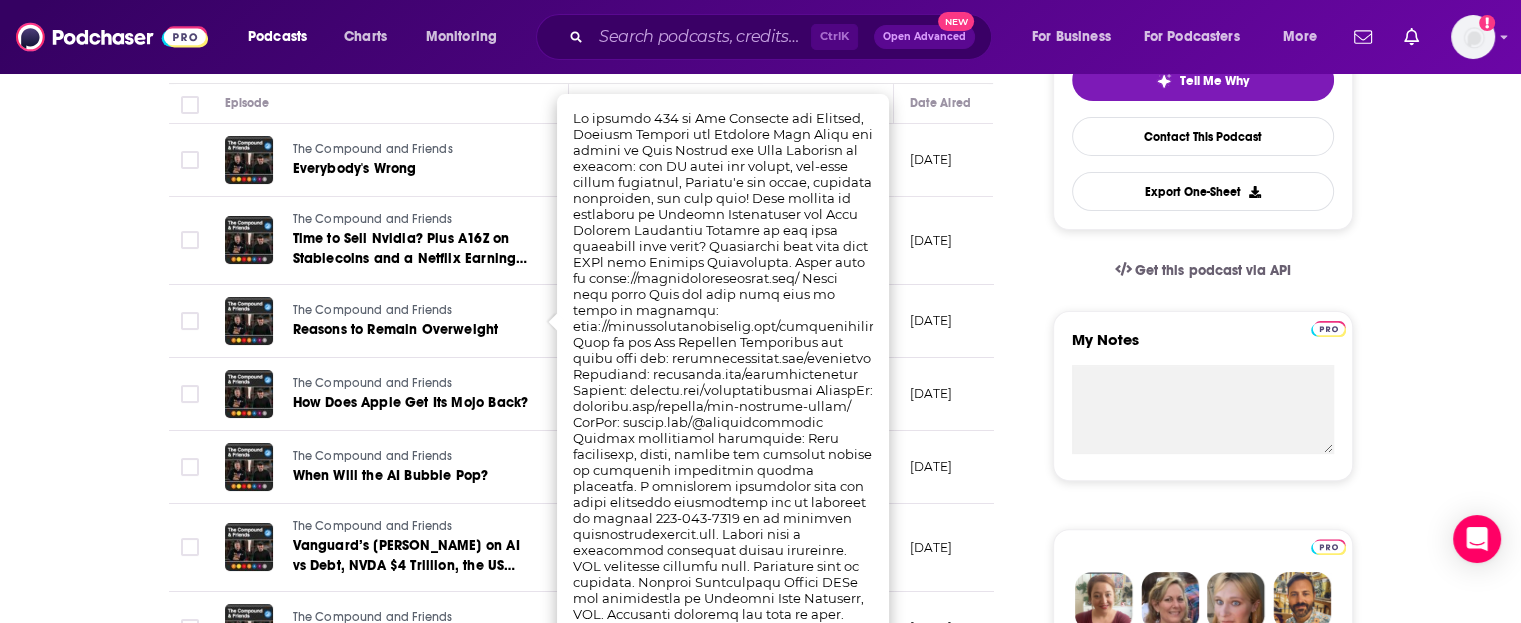 click on "About Insights Episodes 619 Reviews Credits 24 Lists 4 Similar Episodes of The Compound and Friends By Date Table Episode Description Date Aired Reach Episode Guests Length The Compound and Friends Everybody's Wrong On episode 200 of The Compound and Friends, ⁠⁠⁠⁠⁠[PERSON_NAME]⁠⁠⁠⁠⁠ and ⁠⁠⁠⁠⁠Downtown [PERSON_NAME]  ...More [DATE] 36k-54k -- 1:18:47 s The Compound and Friends Time to Sell Nvidia? Plus A16Z on Stablecoins and a Netflix Earnings Preview On this TCAF [DATE], [PERSON_NAME] and [PERSON_NAME] are joined by [PERSON_NAME] of a16z crypto to break dow  ...More [DATE] 21k-31k -- 1:47:42 s The Compound and Friends Reasons to Remain Overweight On episode 199 of The Compound and Friends, ⁠⁠⁠⁠⁠[PERSON_NAME]⁠⁠⁠⁠⁠ and ⁠⁠⁠⁠⁠Downtown [PERSON_NAME]  ...More [DATE] 23k-35k [PERSON_NAME] 1:12:09 s The Compound and Friends How Does Apple Get Its Mojo Back? On this TCAF [DATE], ⁠⁠⁠⁠[PERSON_NAME]⁠⁠⁠⁠ is here with  ...More [DATE] 20k-30k" at bounding box center (595, 1190) 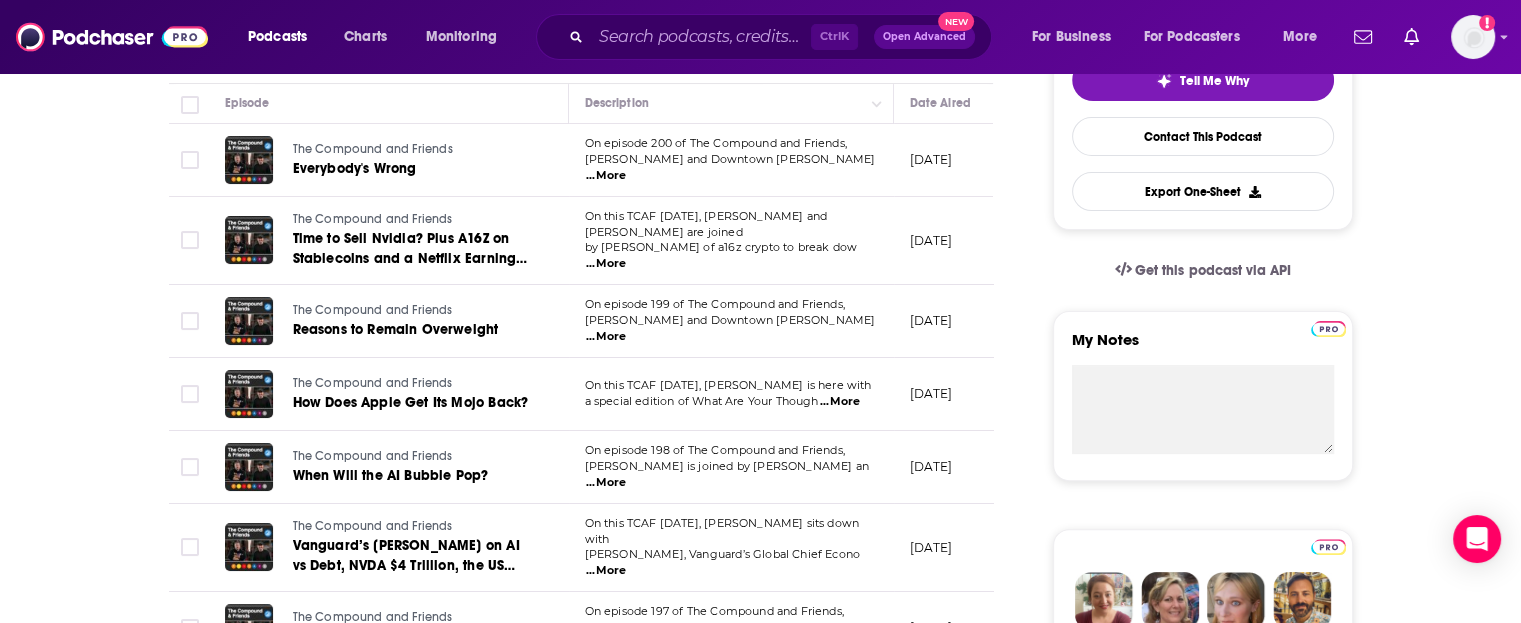 click on "...More" at bounding box center (840, 402) 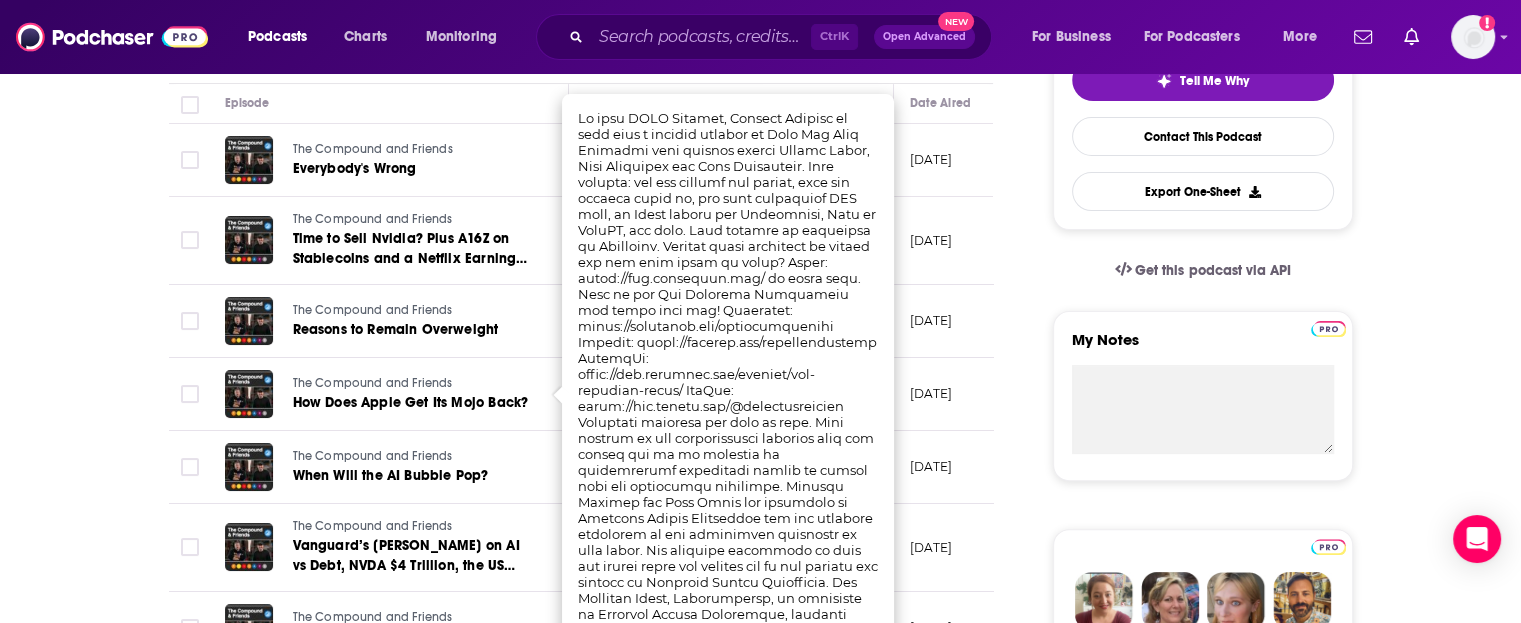 click on "July 8, 2025" at bounding box center [959, 394] 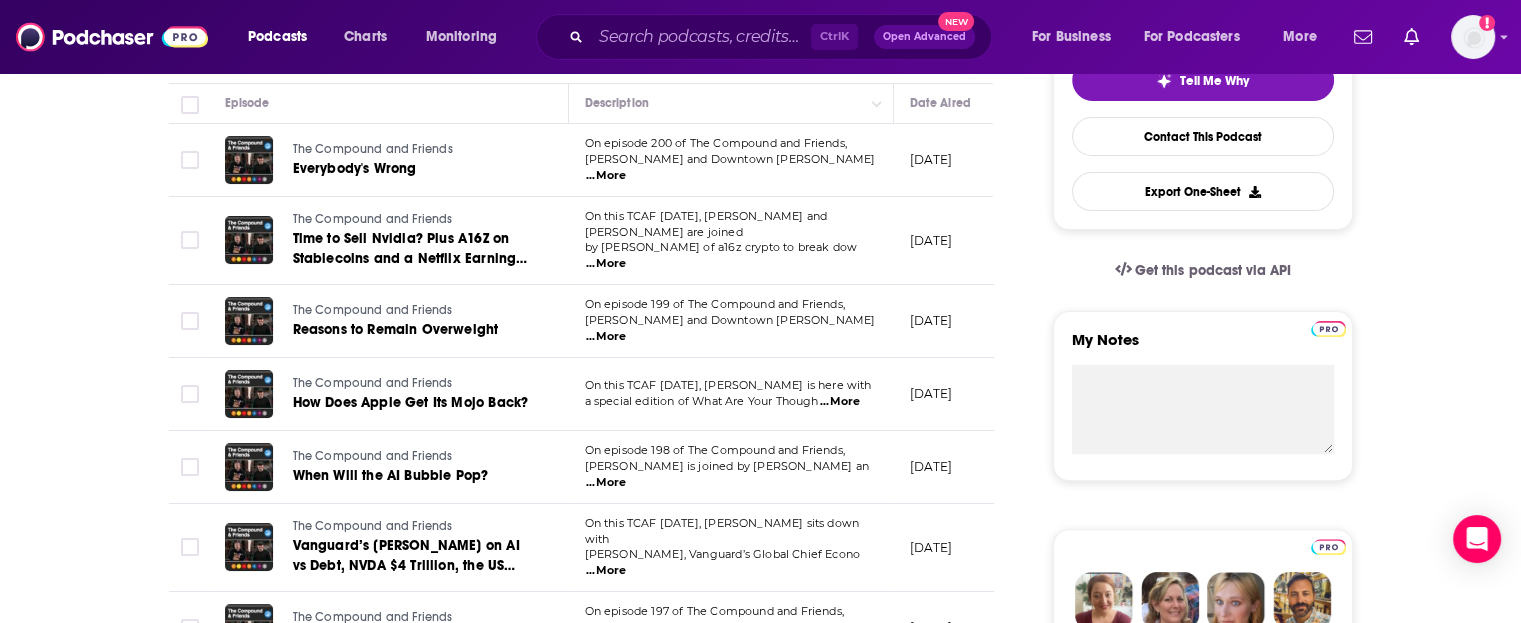 click on "...More" at bounding box center [606, 483] 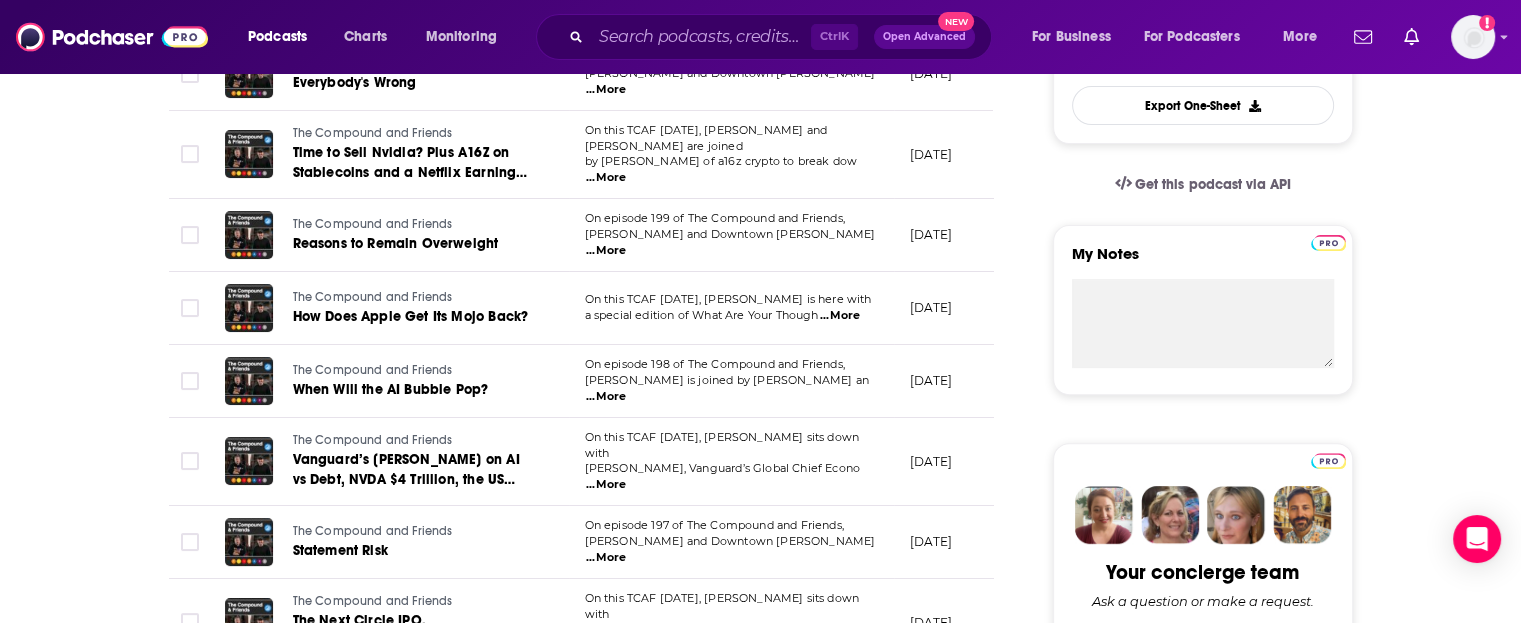 scroll, scrollTop: 700, scrollLeft: 0, axis: vertical 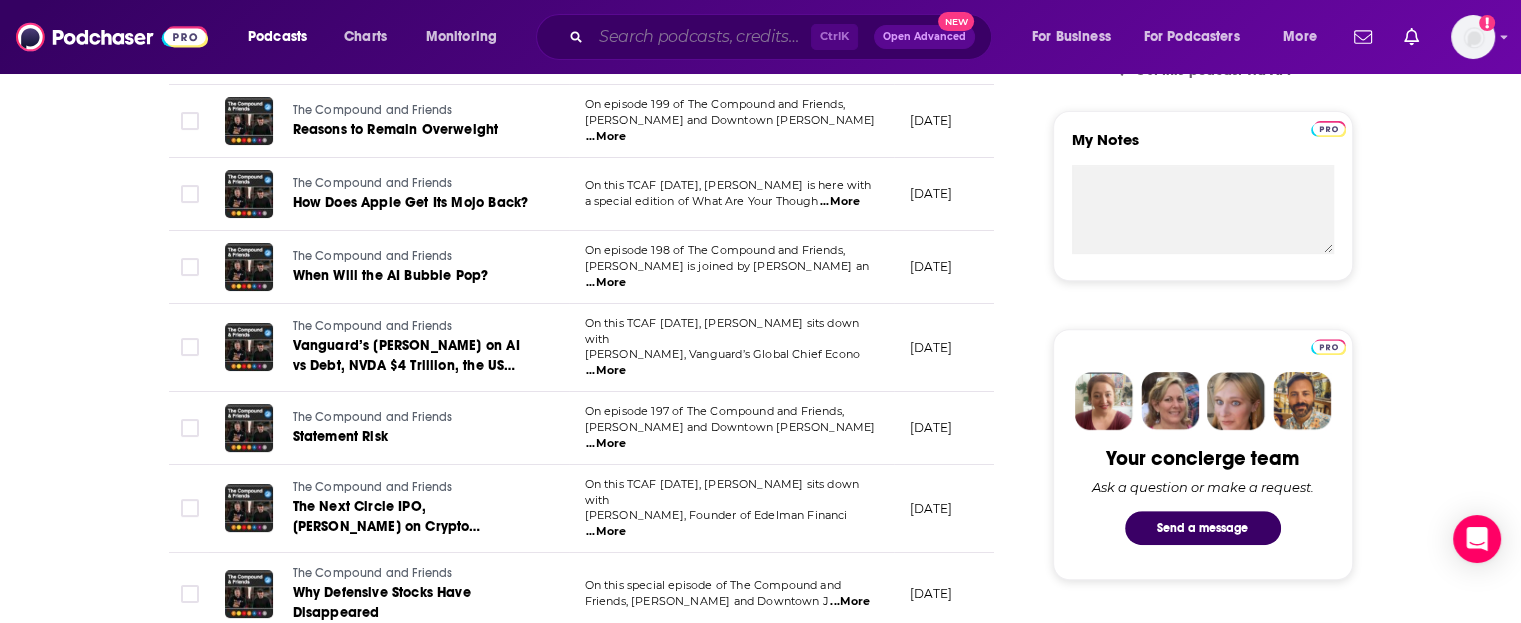 click at bounding box center [701, 37] 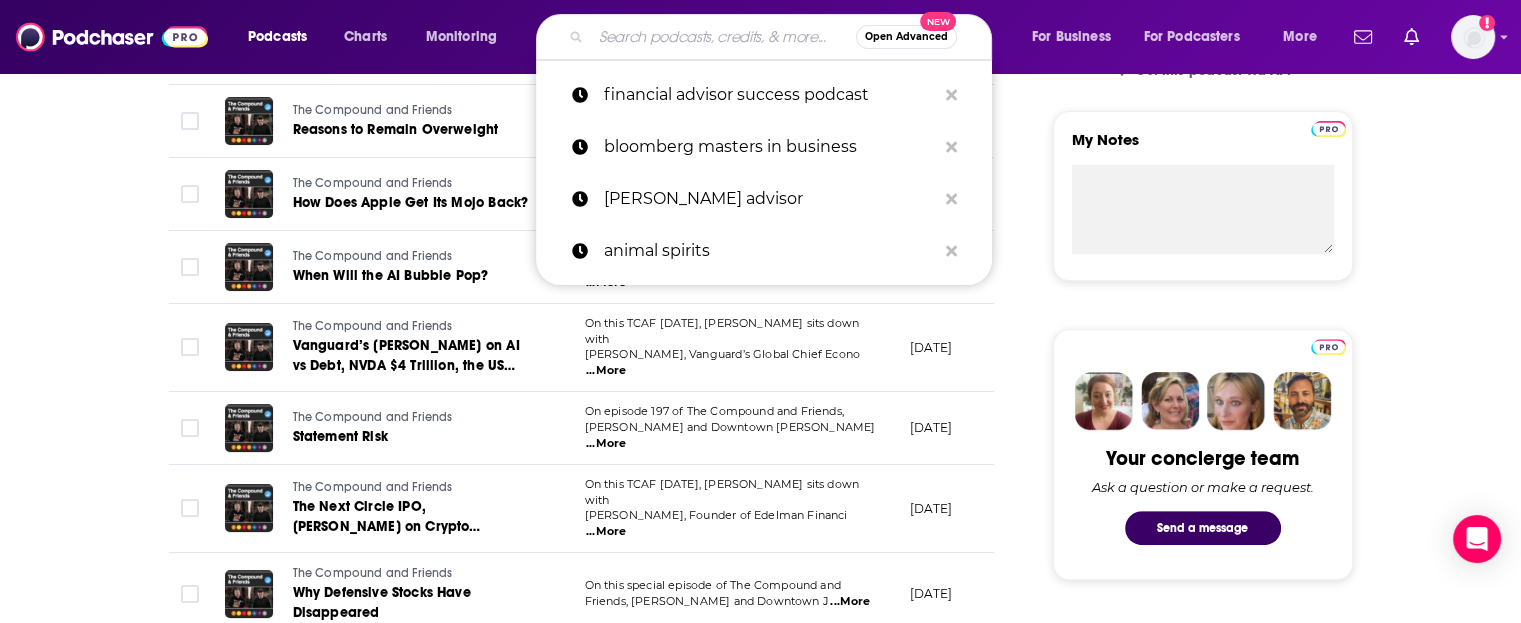 drag, startPoint x: 1037, startPoint y: 135, endPoint x: 1028, endPoint y: 127, distance: 12.0415945 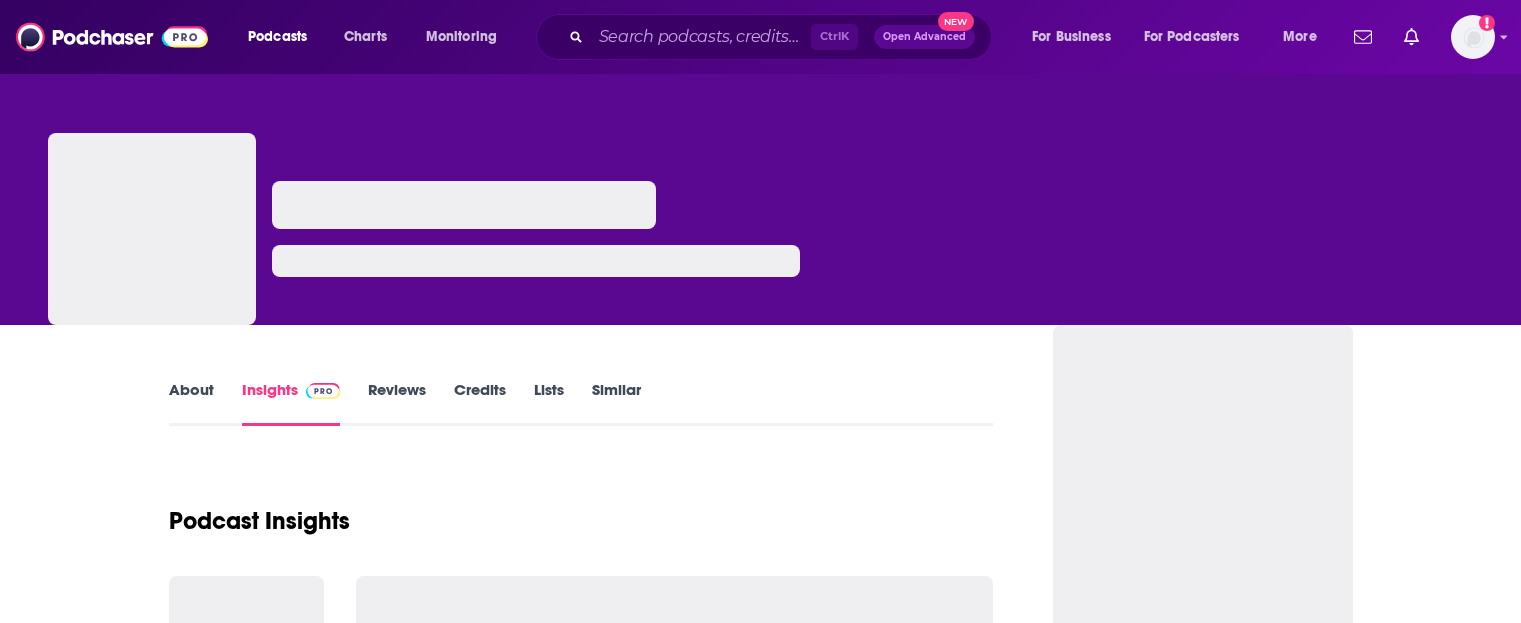 scroll, scrollTop: 0, scrollLeft: 0, axis: both 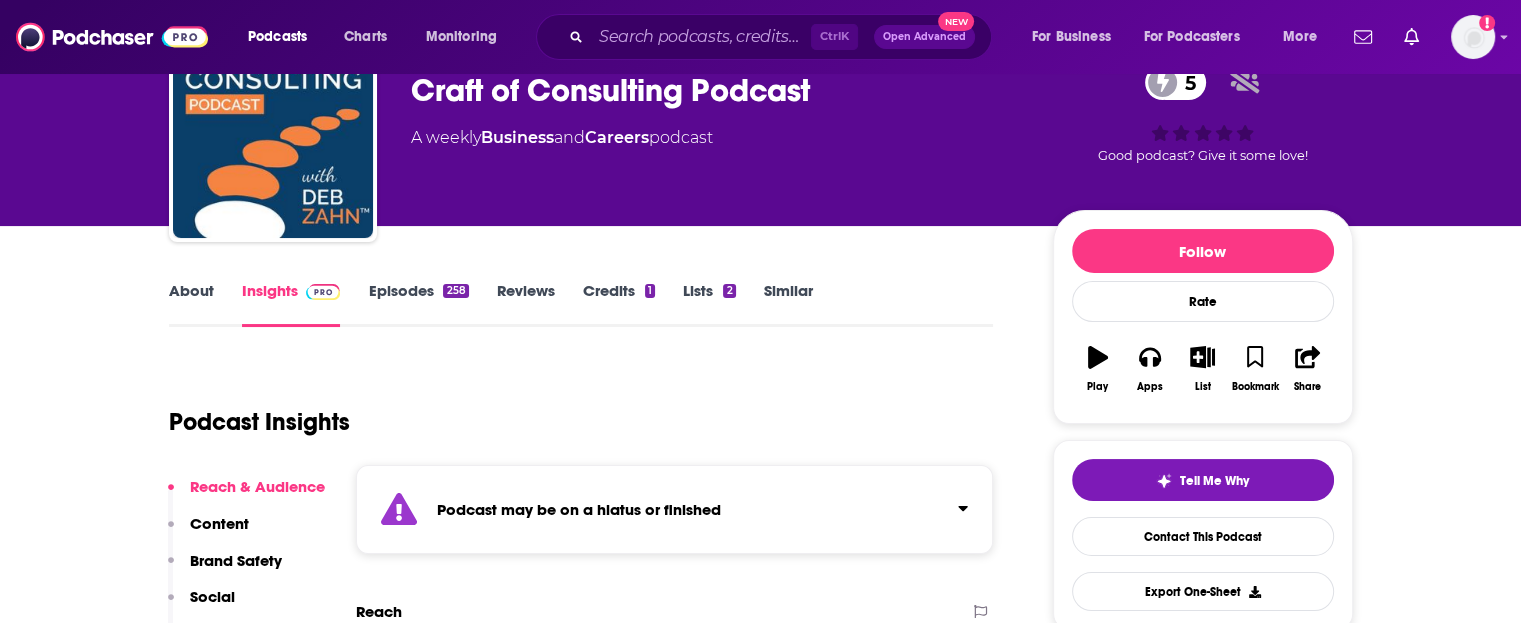 click on "About" at bounding box center [191, 304] 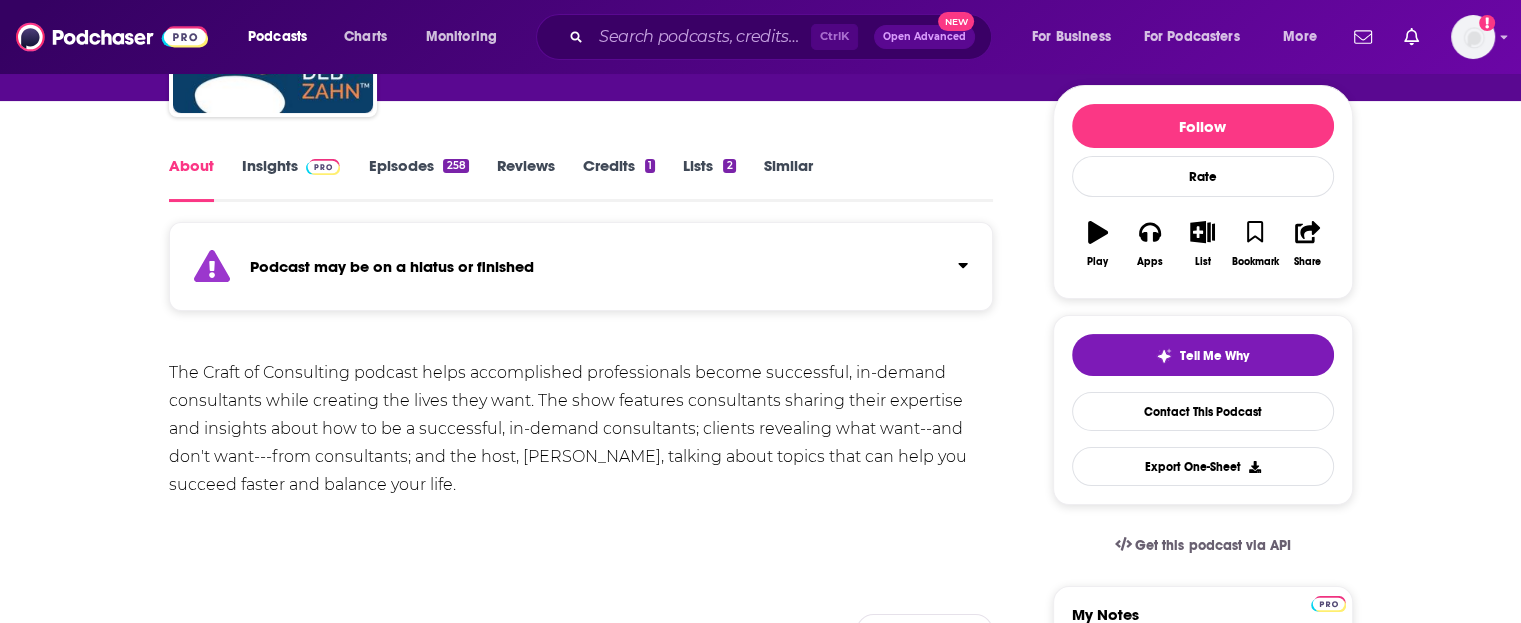 scroll, scrollTop: 100, scrollLeft: 0, axis: vertical 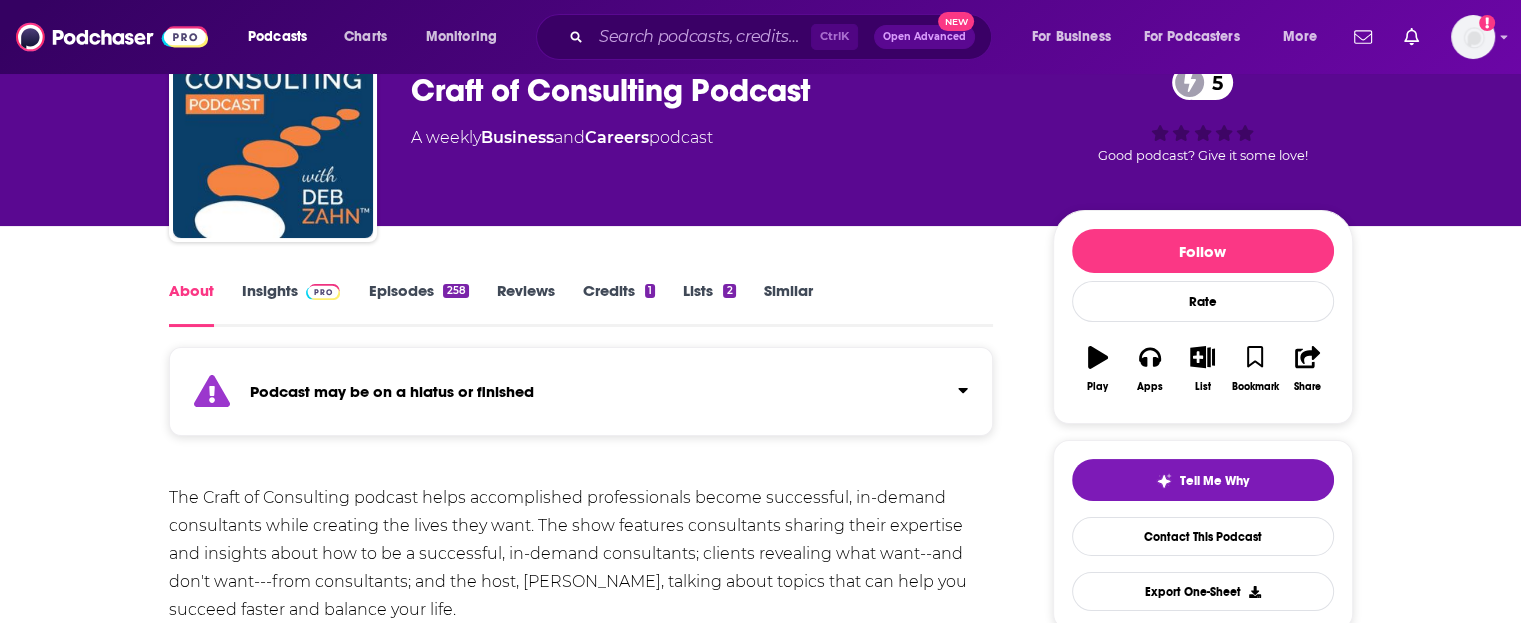click on "Episodes 258" at bounding box center [418, 304] 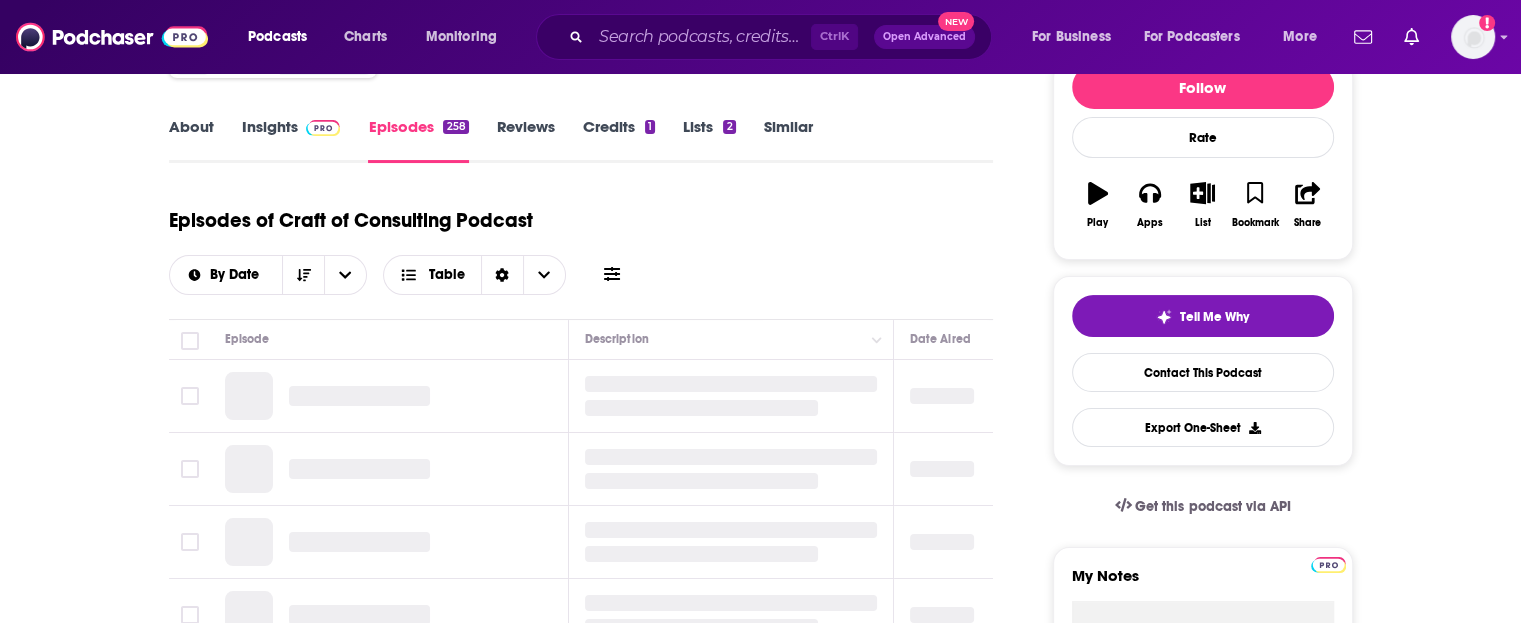 scroll, scrollTop: 300, scrollLeft: 0, axis: vertical 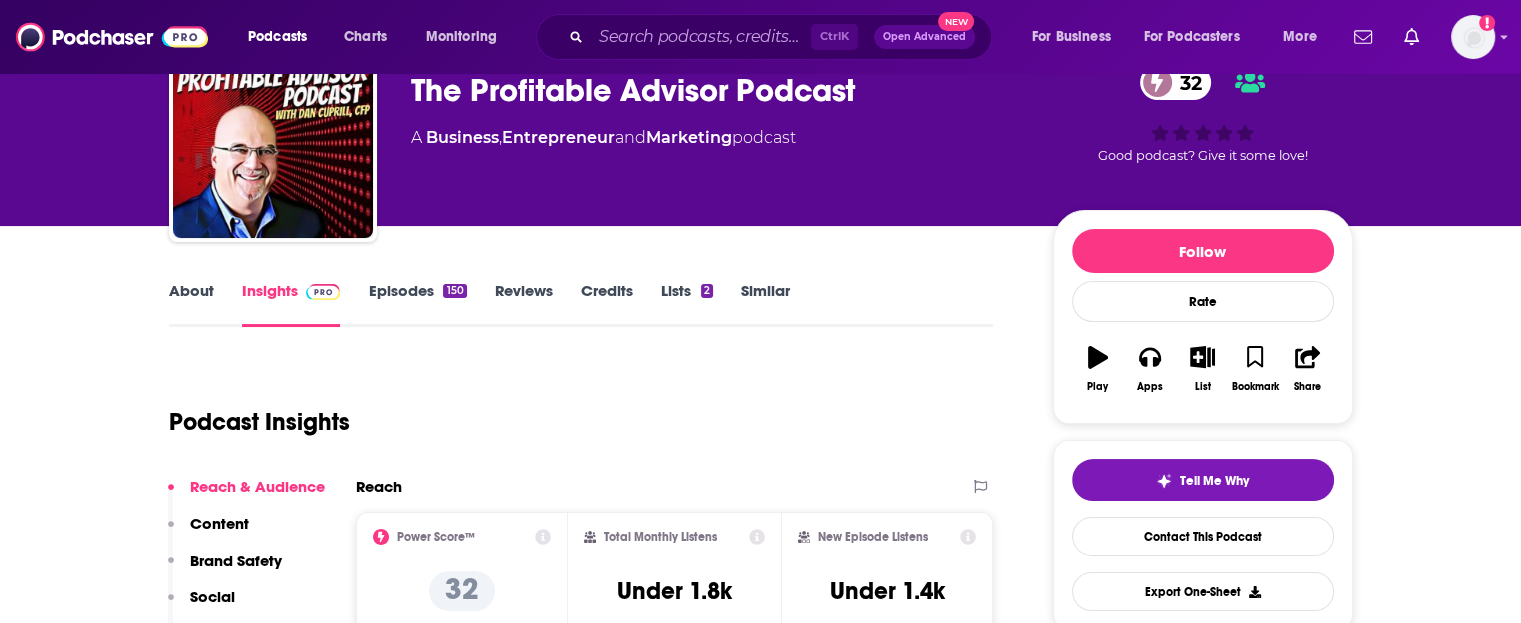 click on "Episodes 150" at bounding box center [417, 304] 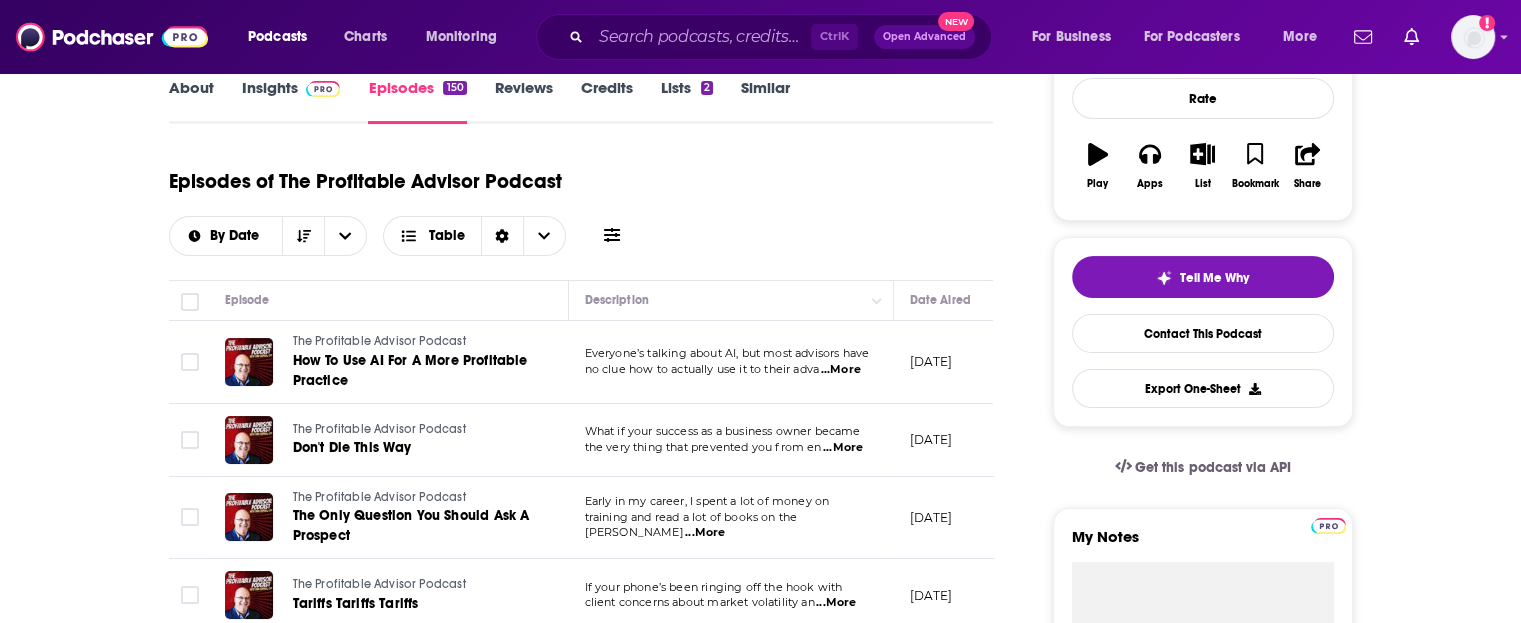 scroll, scrollTop: 400, scrollLeft: 0, axis: vertical 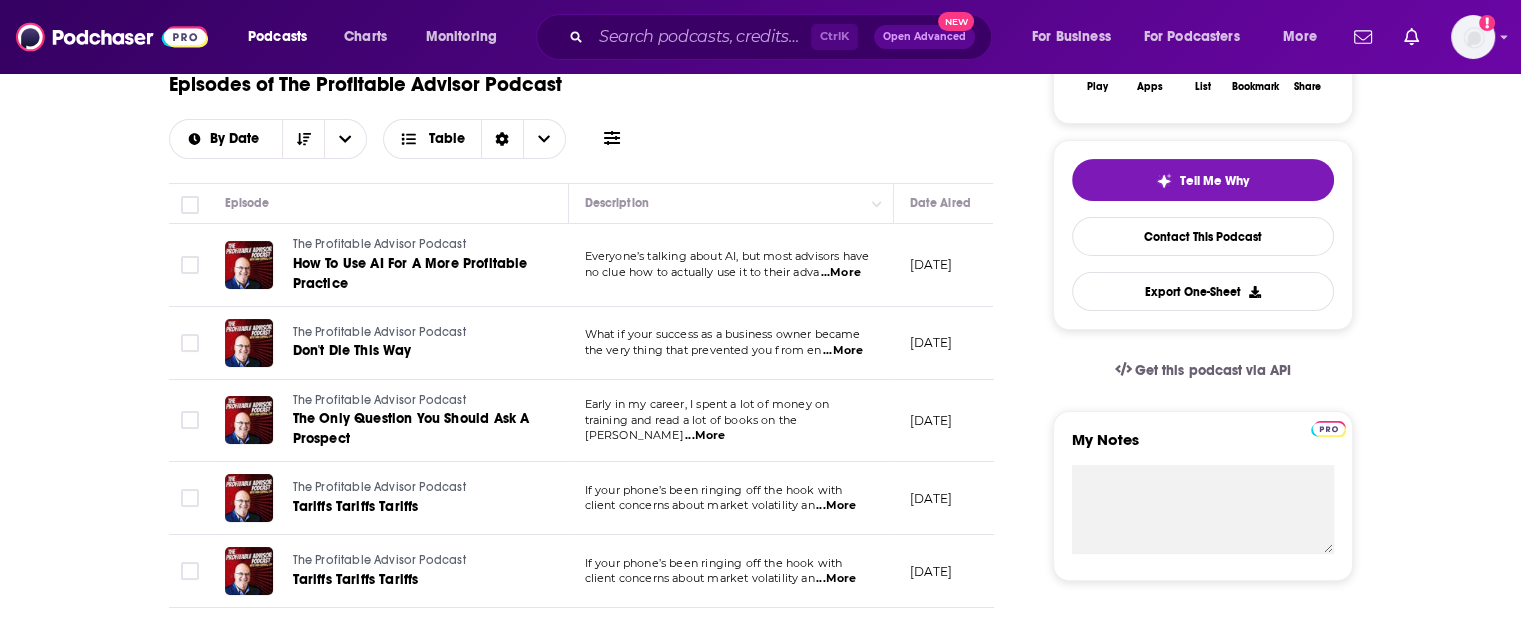 click on "...More" at bounding box center [841, 273] 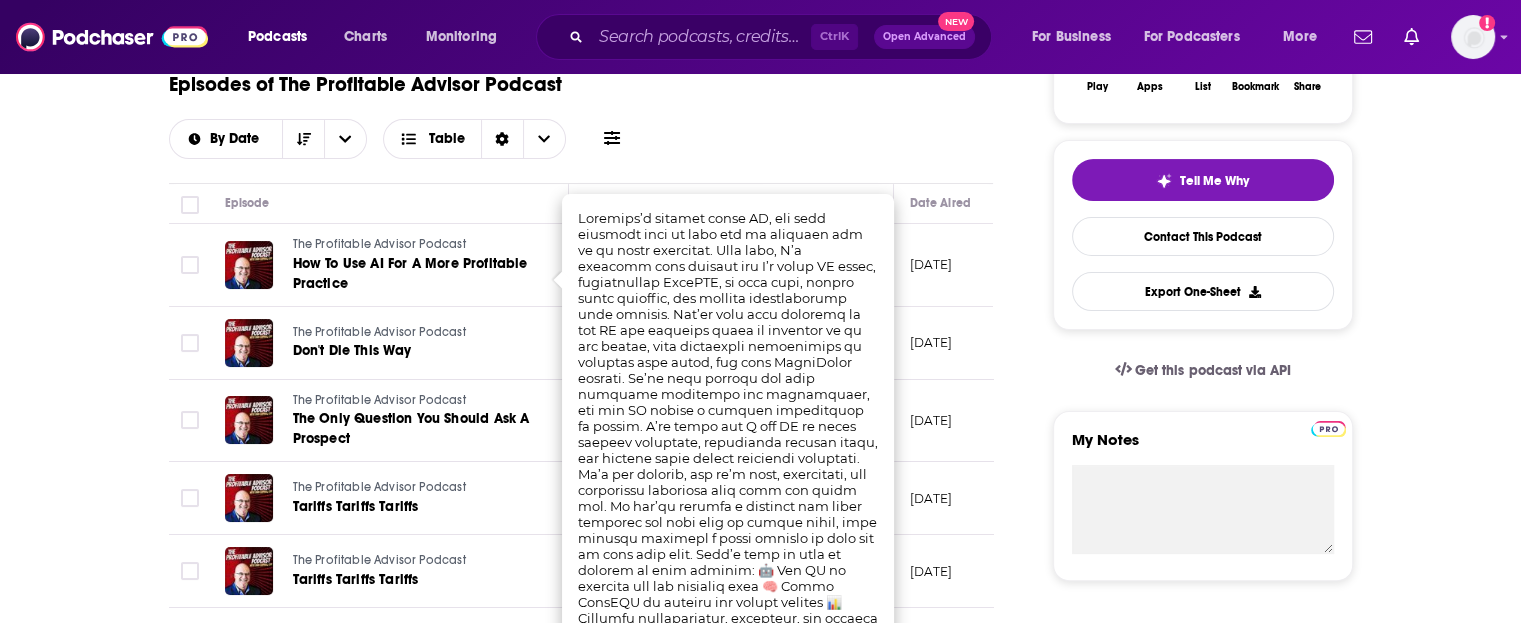 click on "June 1, 2025" at bounding box center [931, 342] 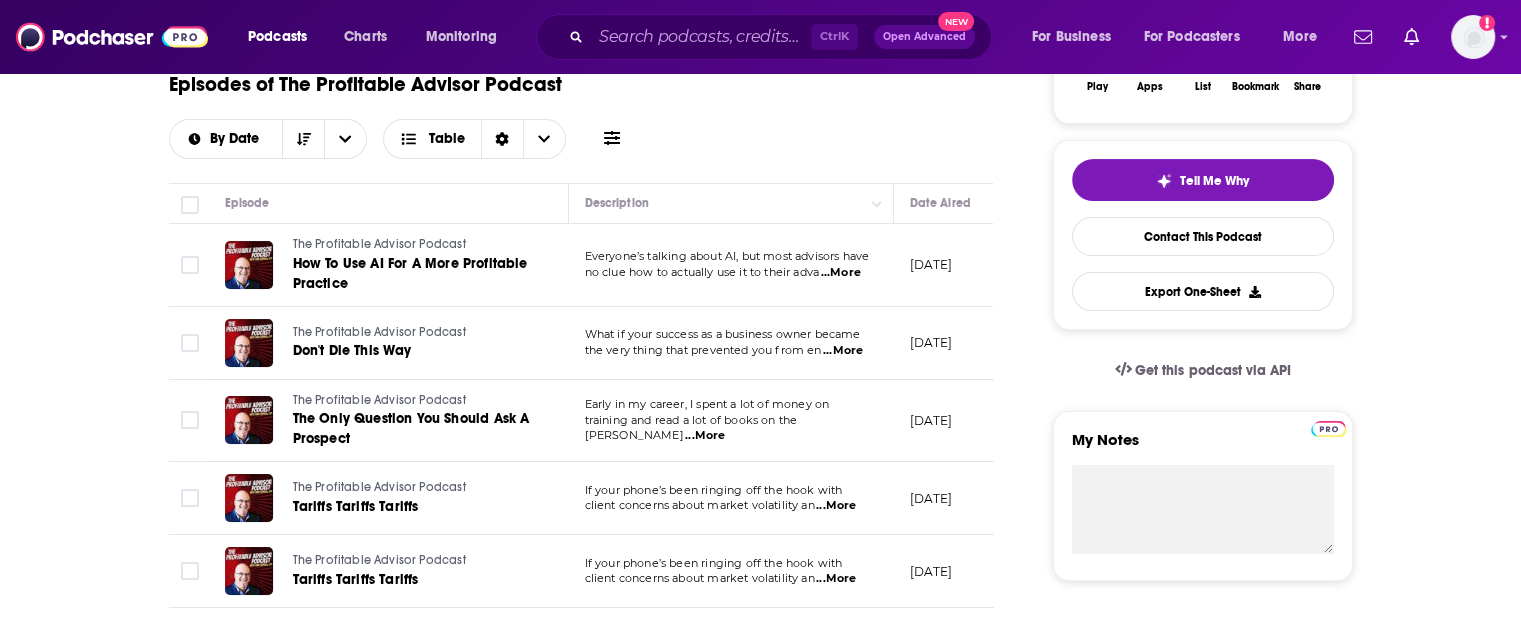 click on "What if your success as a business owner became" at bounding box center [731, 335] 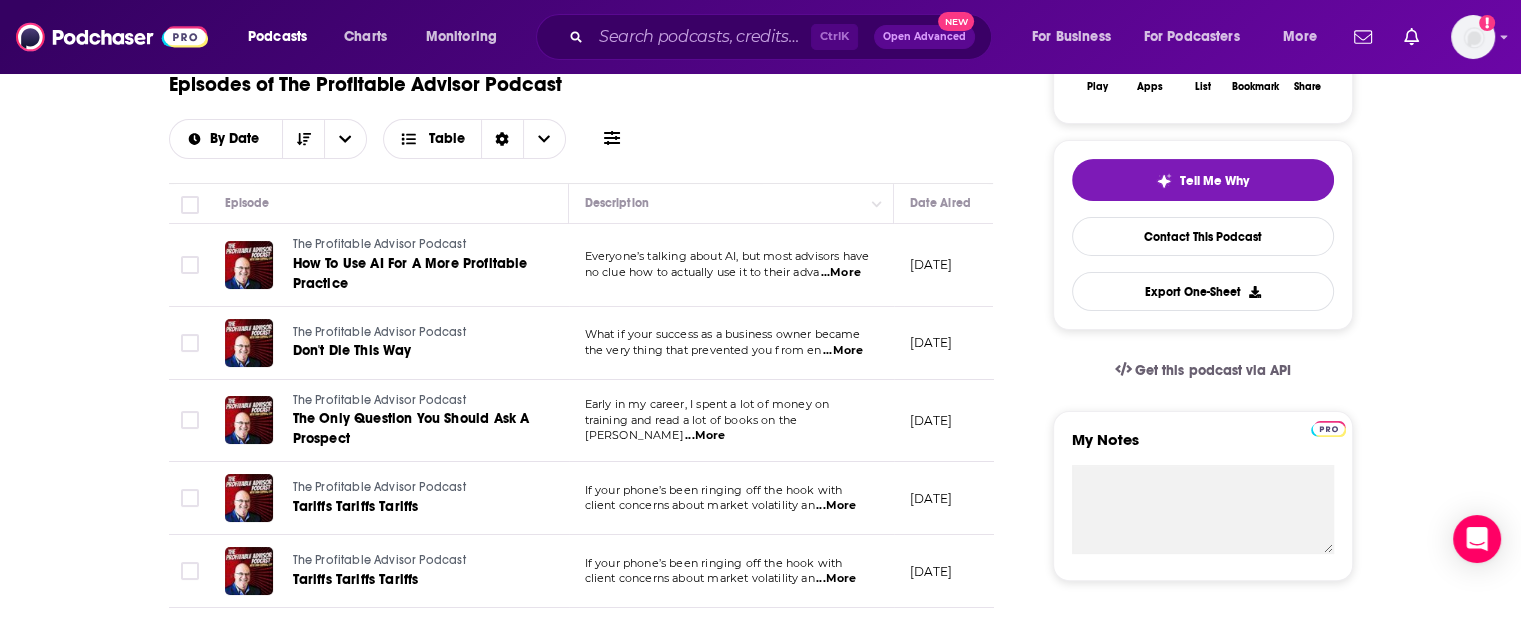 click on "June 1, 2025" at bounding box center (959, 343) 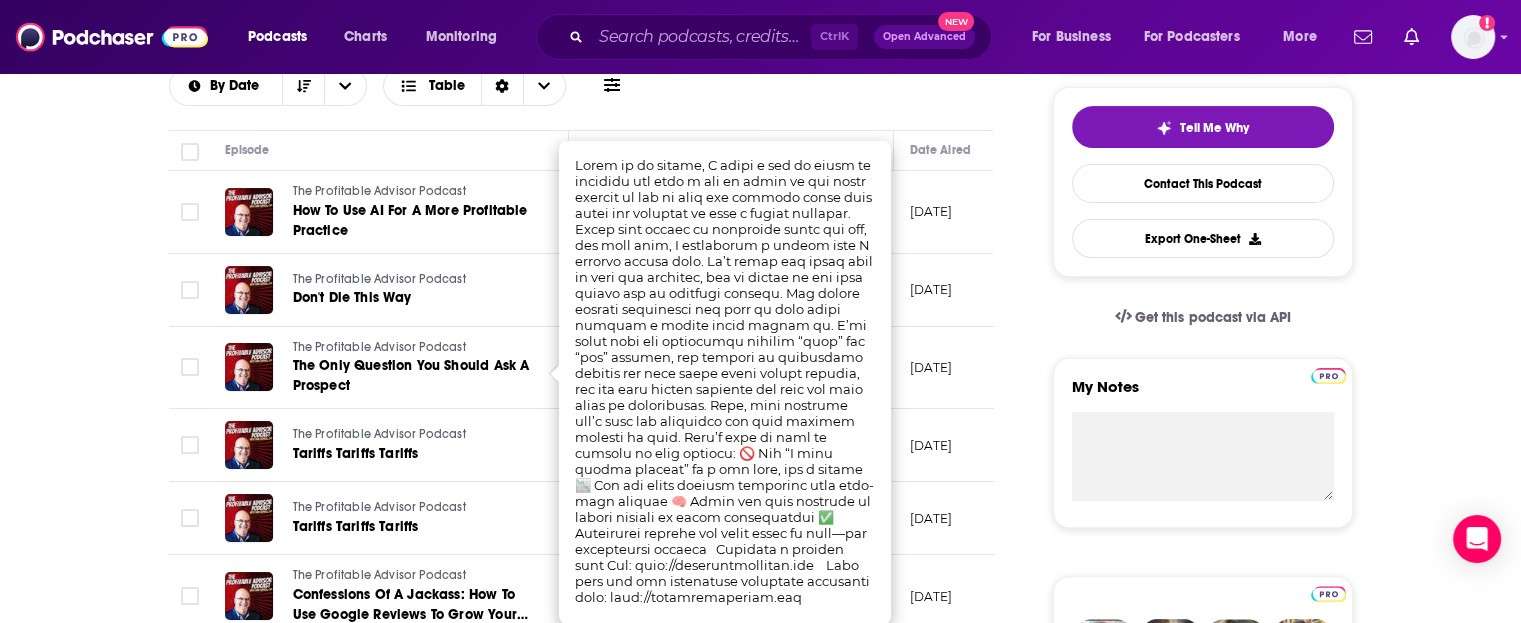 scroll, scrollTop: 500, scrollLeft: 0, axis: vertical 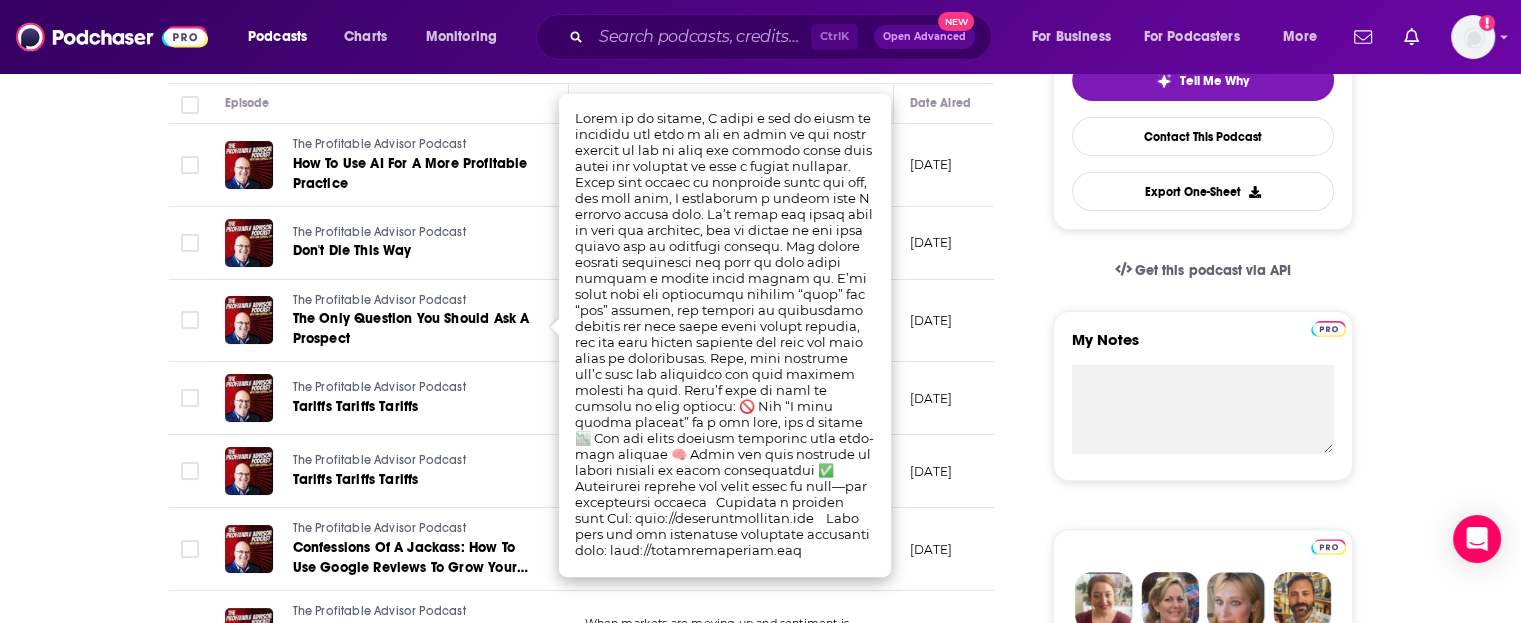 click on "Episode Description Date Aired Reach Episode Guests Length The Profitable Advisor Podcast How To Use AI For A More Profitable Practice Everyone’s talking about AI, but most advisors have no clue how to actually use it to their adva  ...More July 1, 2025 Under 2.1k -- 13:21 s The Profitable Advisor Podcast Don't Die This Way What if your success as a business owner became the very thing that prevented you from en  ...More June 1, 2025 Under 1.2k -- 10:55 s The Profitable Advisor Podcast The Only Question You Should Ask A Prospect Early in my career, I spent a lot of money on training and read a lot of books on the sal  ...More May 1, 2025 Under 1.1k -- 12:31 s The Profitable Advisor Podcast Tariffs Tariffs Tariffs If your phone’s been ringing off the hook with client concerns about market volatility an  ...More April 21, 2025 Under 1k -- 9:40 s The Profitable Advisor Podcast Tariffs Tariffs Tariffs If your phone’s been ringing off the hook with client concerns about market volatility an  ...More Under 1k" at bounding box center [581, 1089] 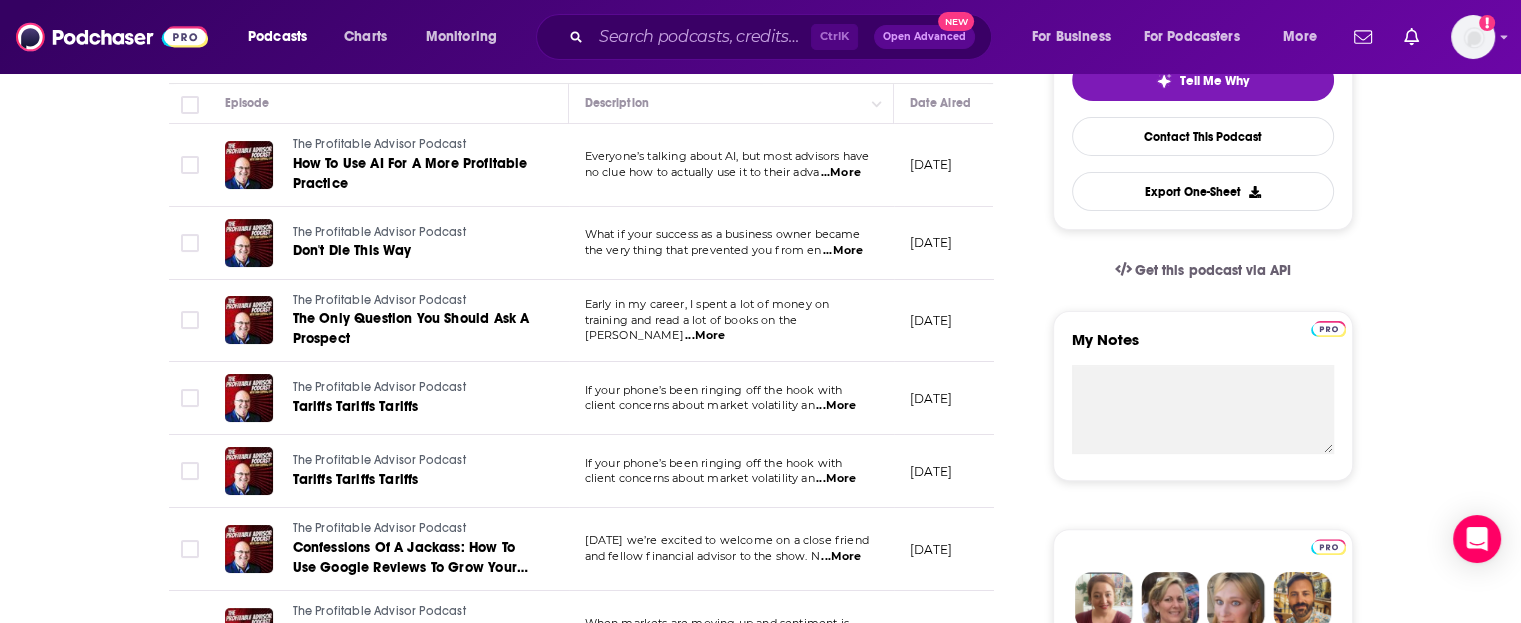 click on "...More" at bounding box center [836, 406] 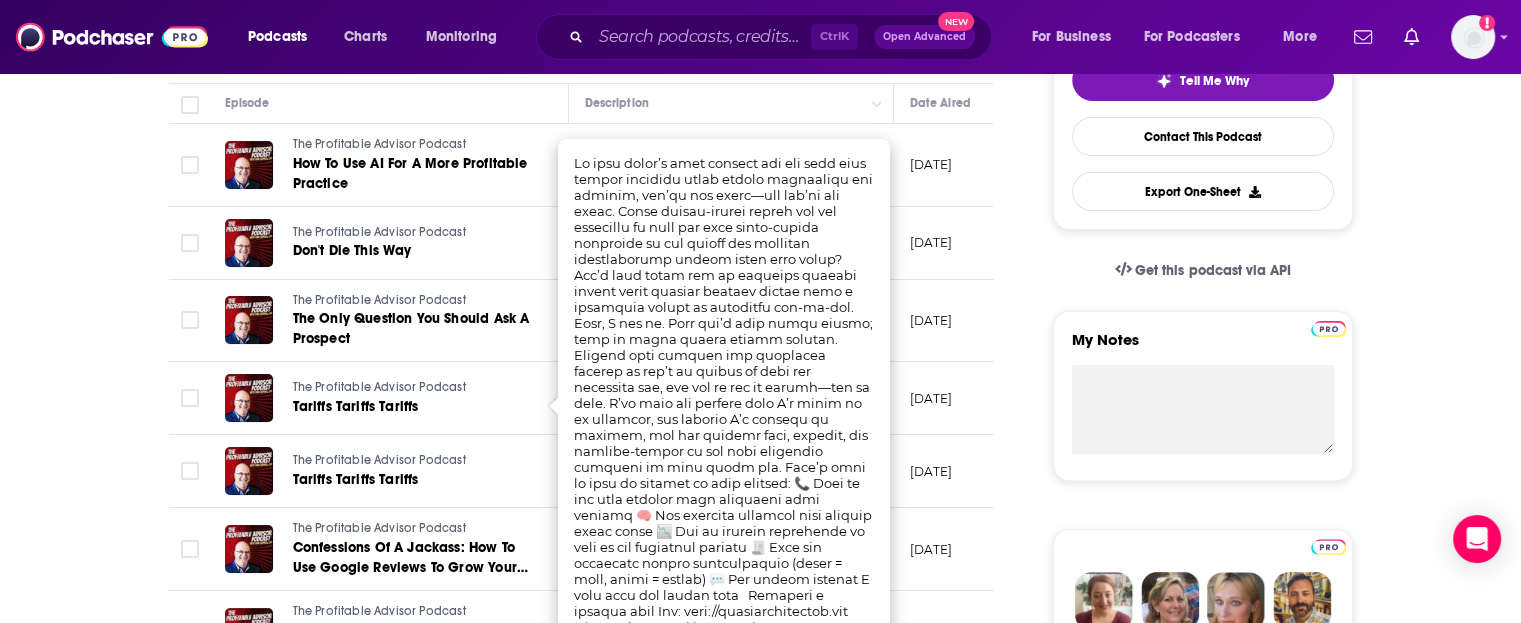 click on "[DATE]" at bounding box center (959, 398) 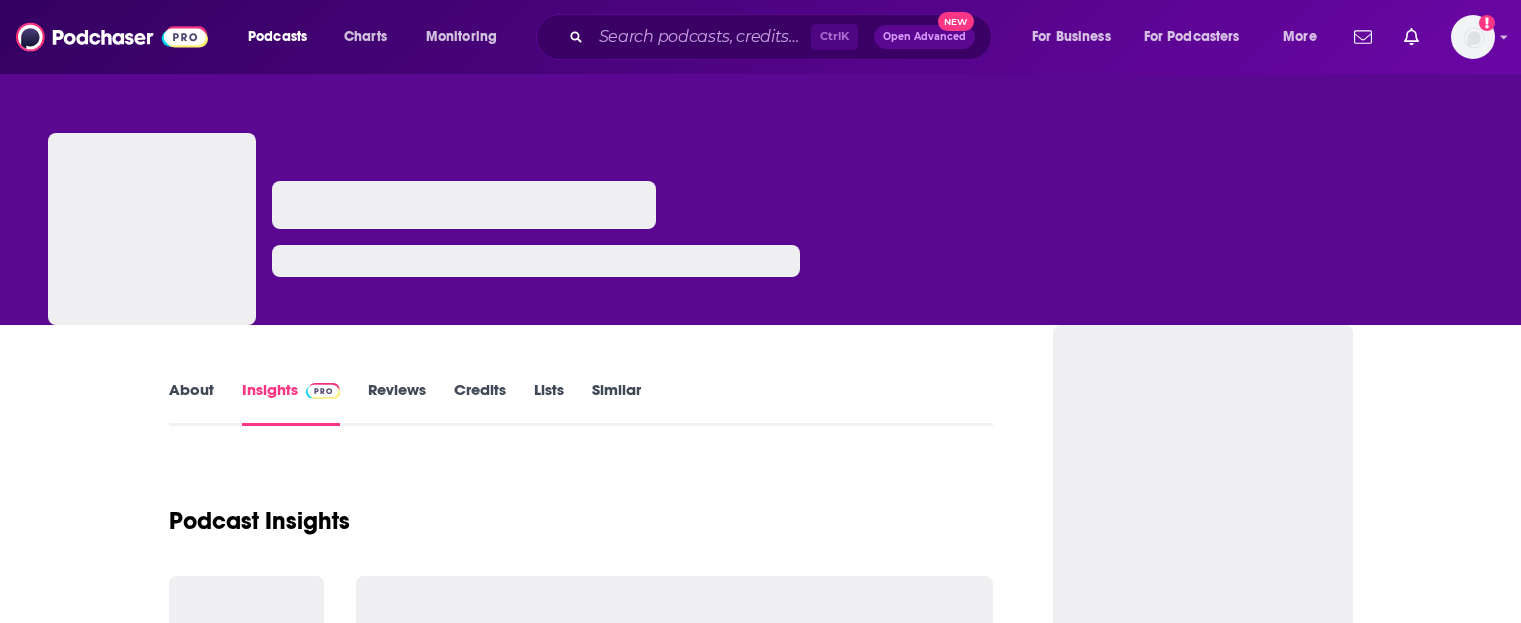 scroll, scrollTop: 0, scrollLeft: 0, axis: both 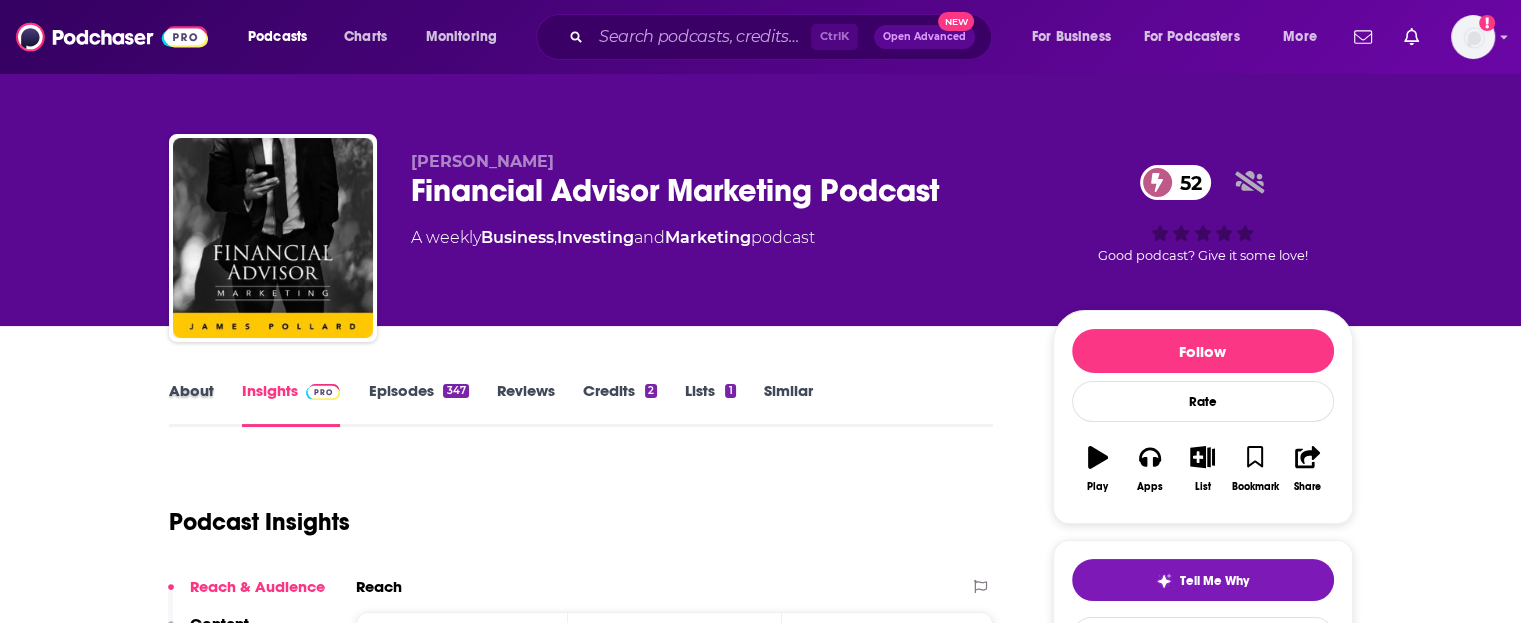 click on "About" at bounding box center (205, 404) 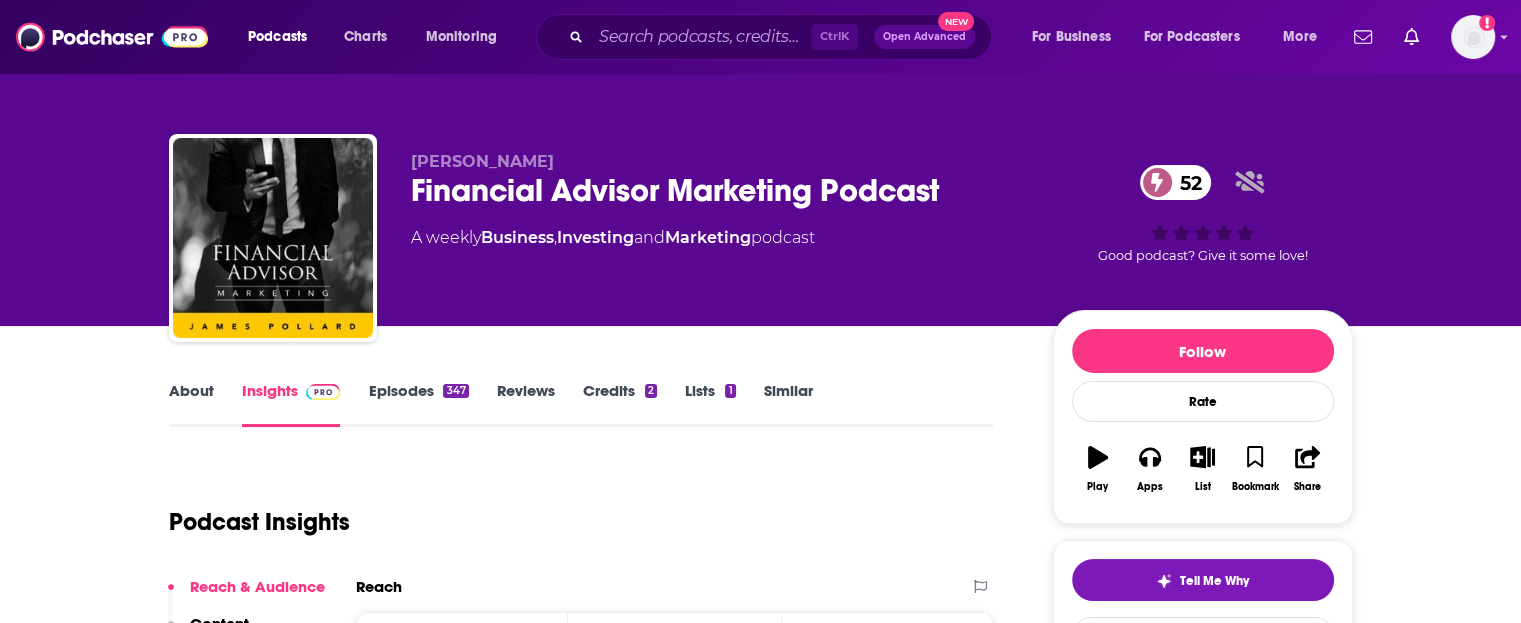 click on "About" at bounding box center (191, 404) 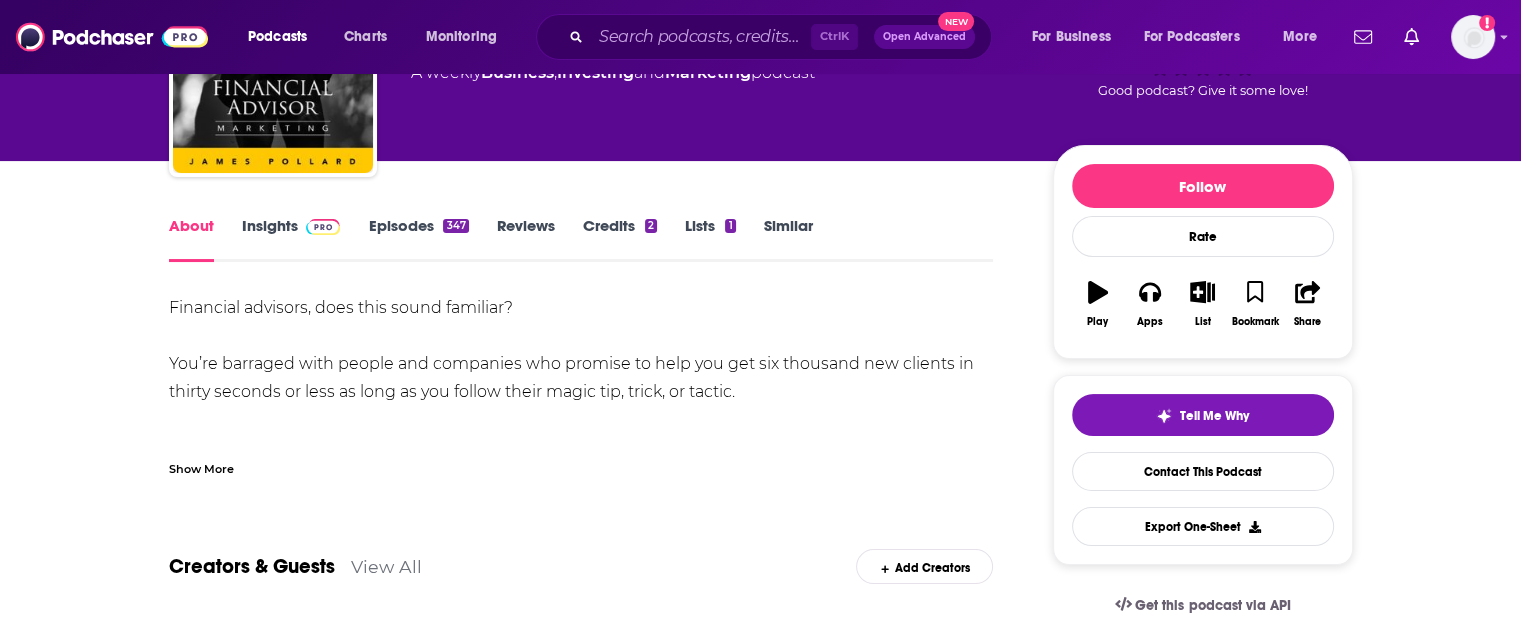 scroll, scrollTop: 200, scrollLeft: 0, axis: vertical 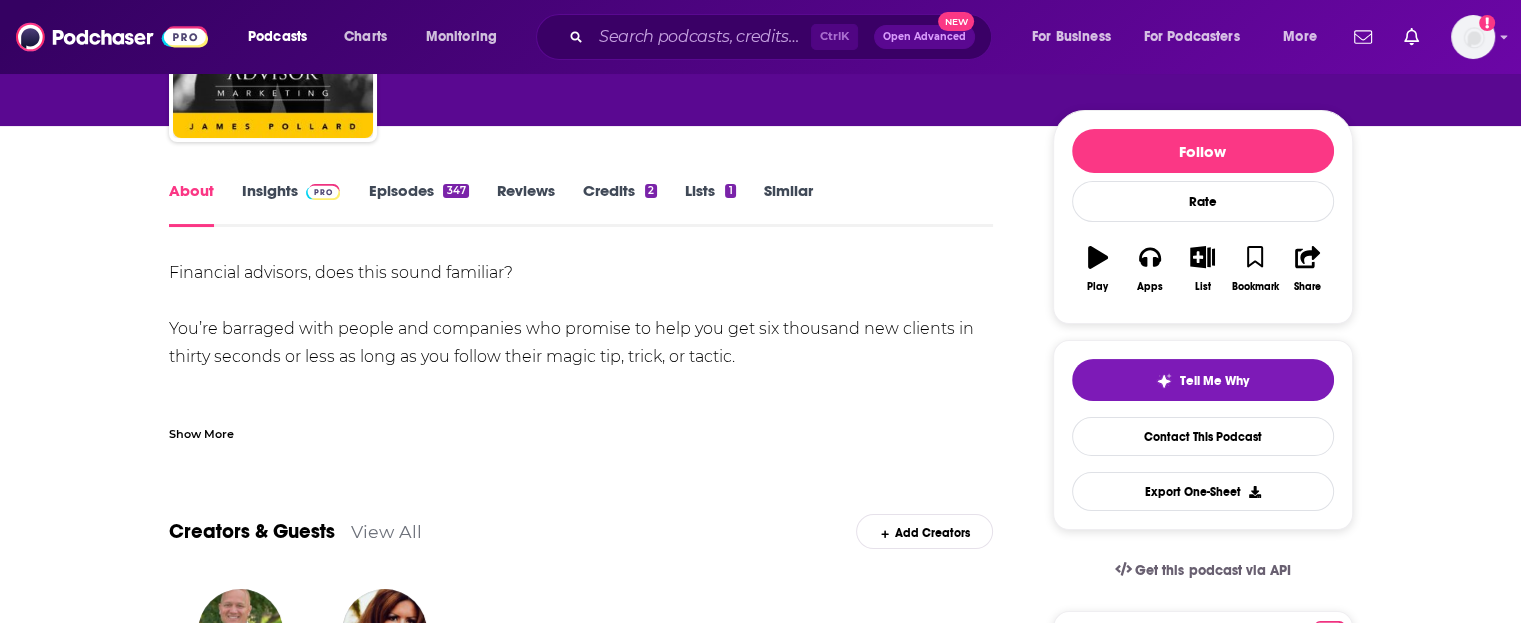 click on "Show More" at bounding box center [201, 432] 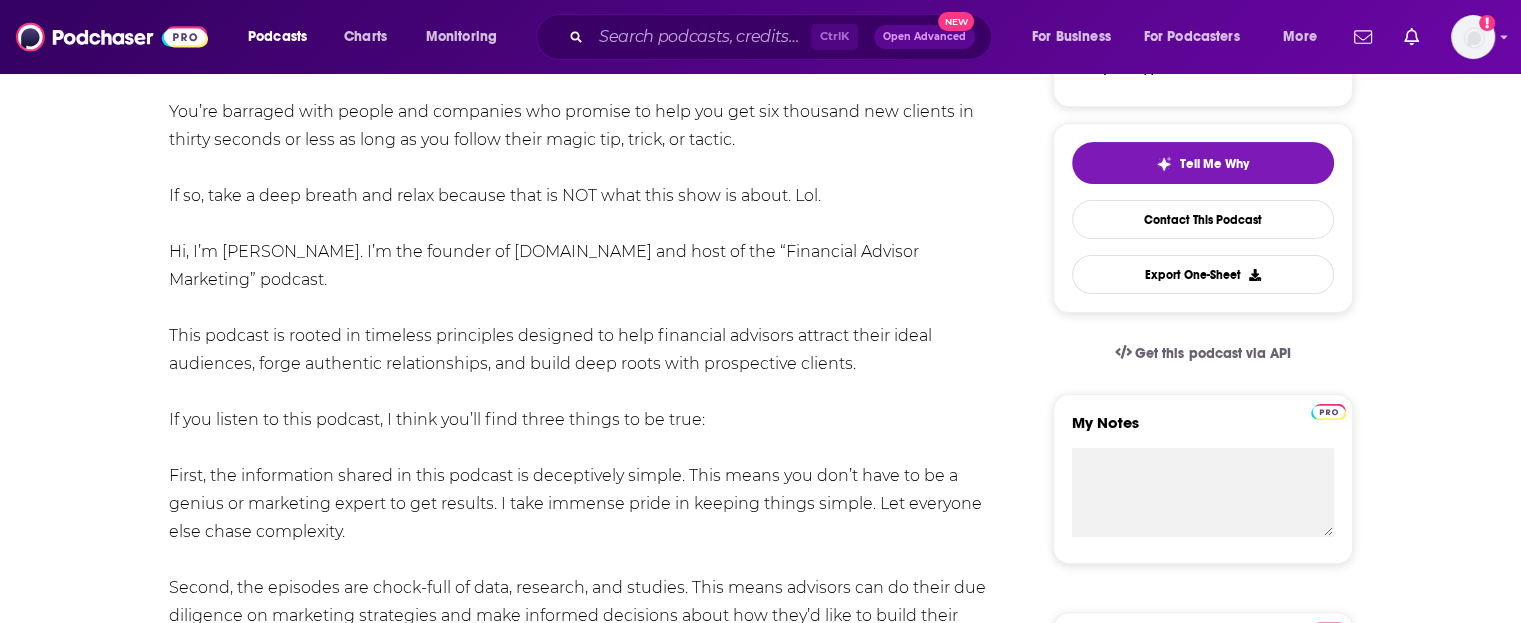 scroll, scrollTop: 200, scrollLeft: 0, axis: vertical 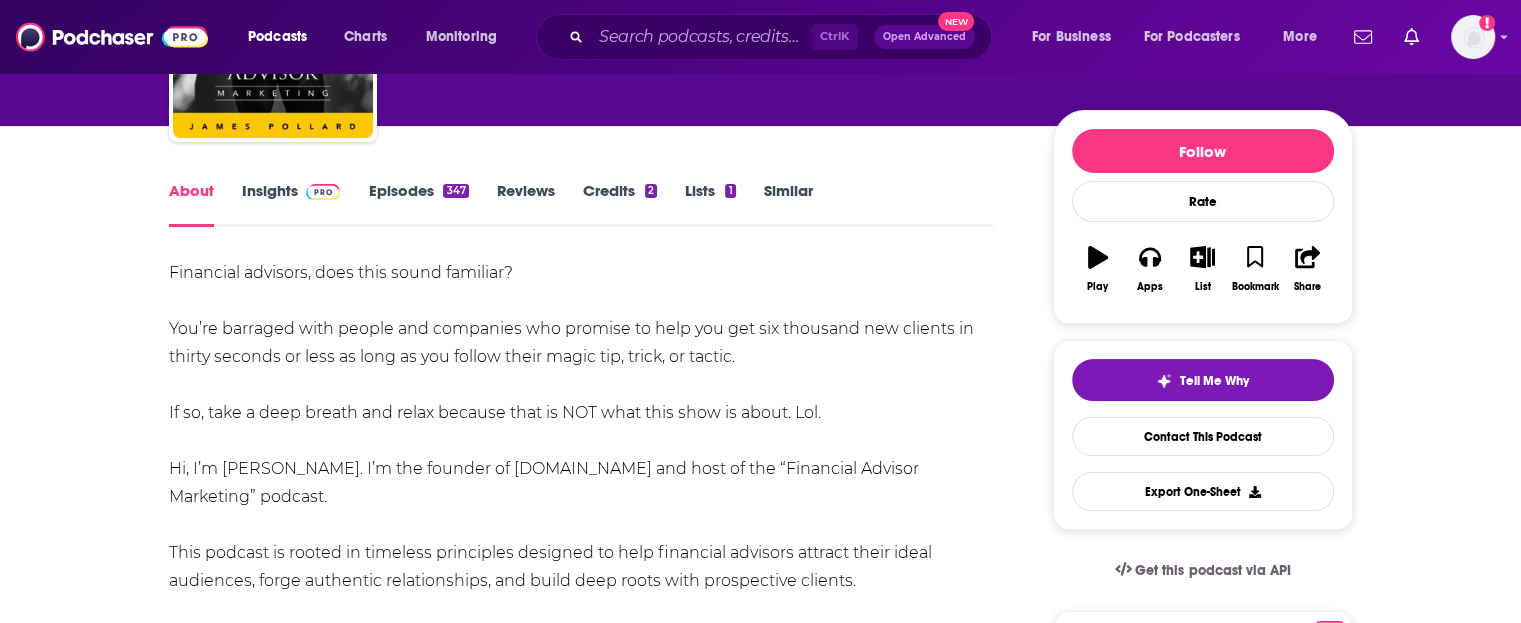 click on "Episodes 347" at bounding box center [418, 204] 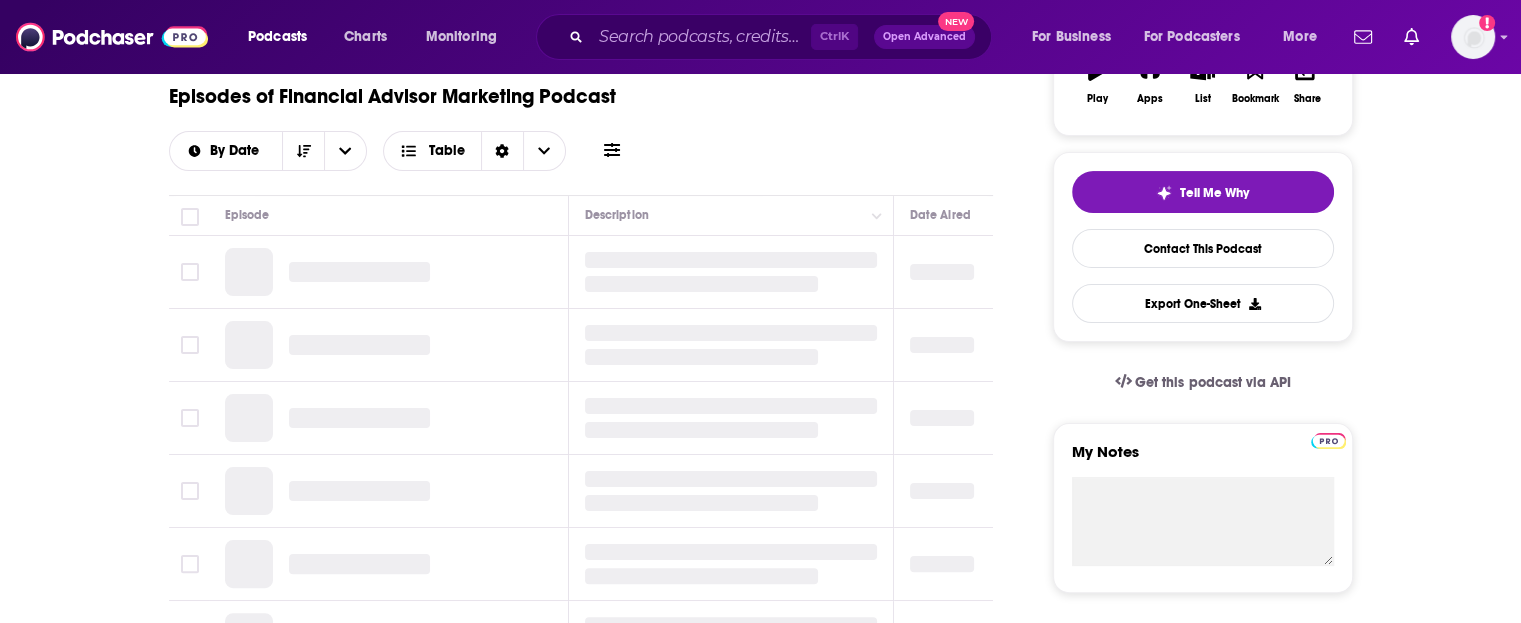 scroll, scrollTop: 400, scrollLeft: 0, axis: vertical 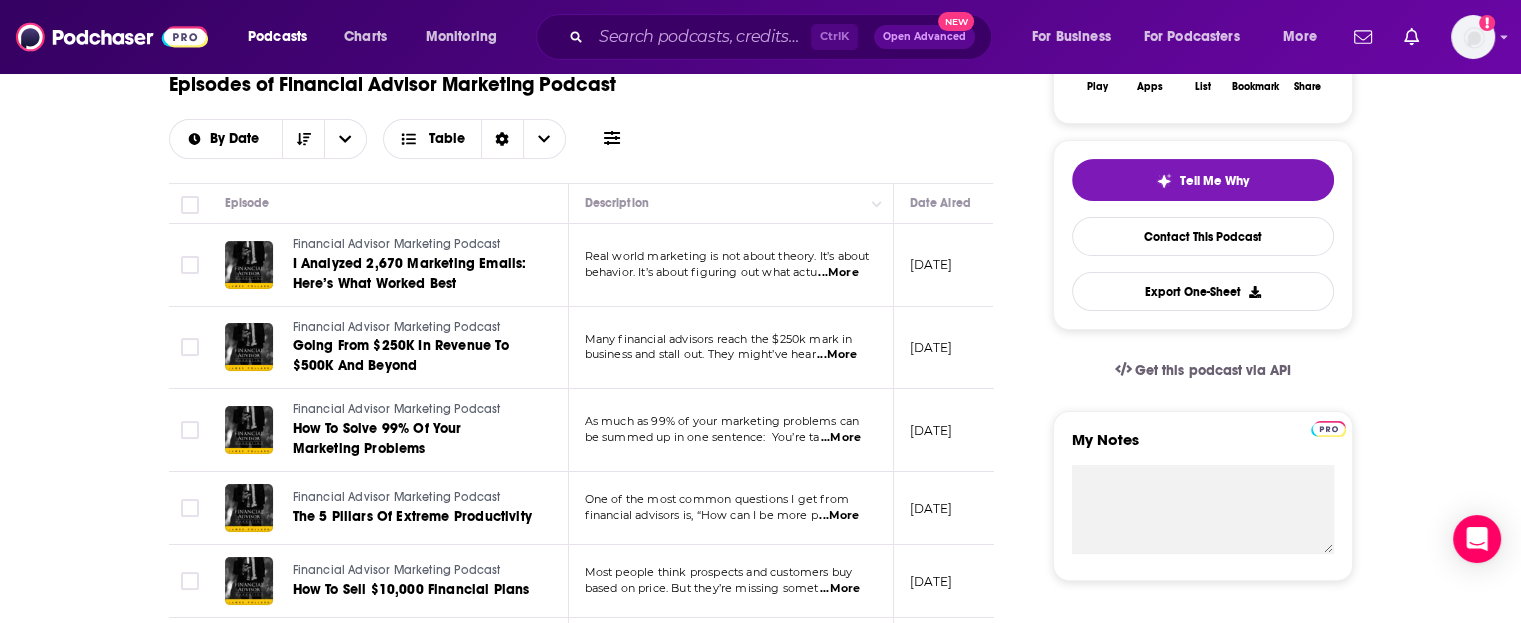 click on "behavior. It’s about figuring out what actu  ...More" at bounding box center (730, 273) 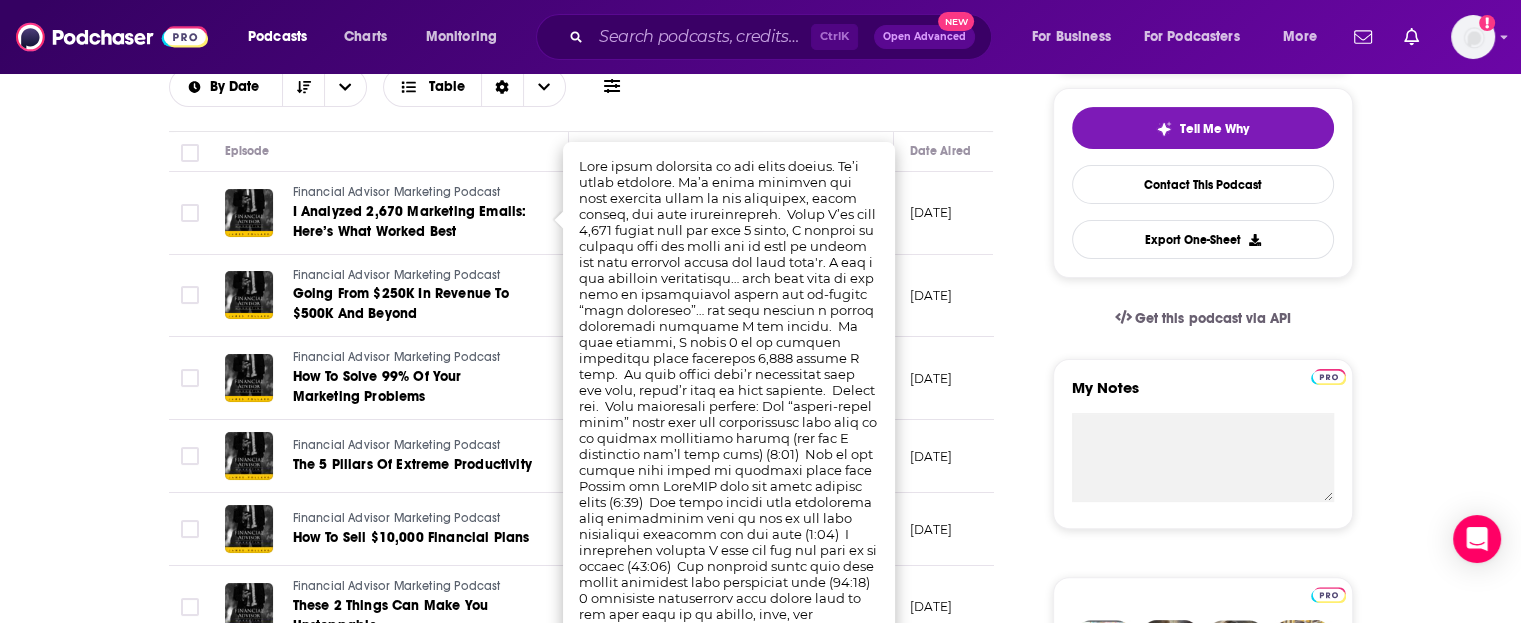 scroll, scrollTop: 500, scrollLeft: 0, axis: vertical 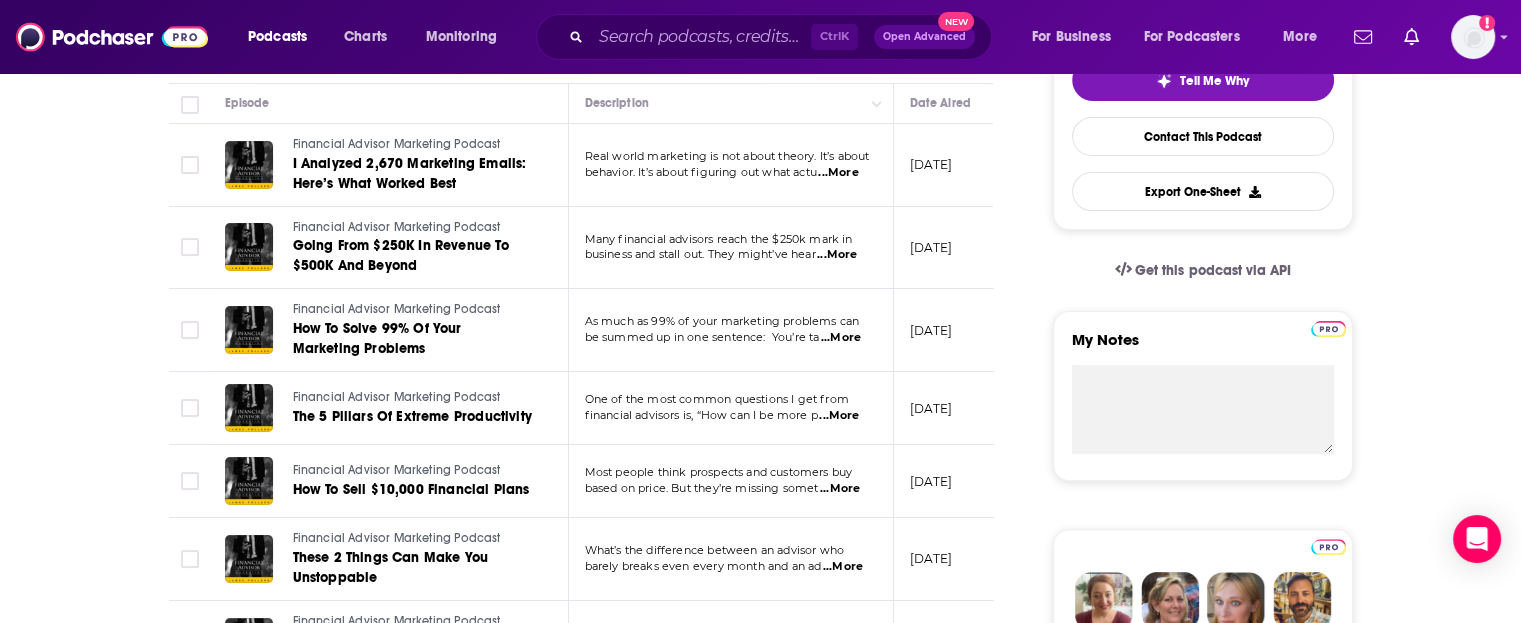 click on "About Insights Episodes 347 Reviews Credits 2 Lists 1 Similar Episodes of Financial Advisor Marketing Podcast By Date Table Episode Description Date Aired Reach Episode Guests Length Financial Advisor Marketing Podcast I Analyzed 2,670 Marketing Emails: Here’s What Worked Best Real world marketing is not about theory. It’s about behavior. It’s about figuring out what actu  ...More [DATE]  Pending -- 20:21 s Financial Advisor Marketing Podcast Going From $250K In Revenue To $500K And Beyond Many financial advisors reach the $250k mark in business and stall out. They might’ve hear  ...More [DATE] 1.9k-3.9k -- 24:30 s Financial Advisor Marketing Podcast How To Solve 99% Of Your Marketing Problems As much as 99% of your marketing problems can be summed up in one sentence:  You’re ta  ...More [DATE] Under 2k -- 22:40 s Financial Advisor Marketing Podcast The 5 Pillars Of Extreme Productivity One of the most common questions I get from financial advisors is, “How can I be more p --" at bounding box center [595, 1190] 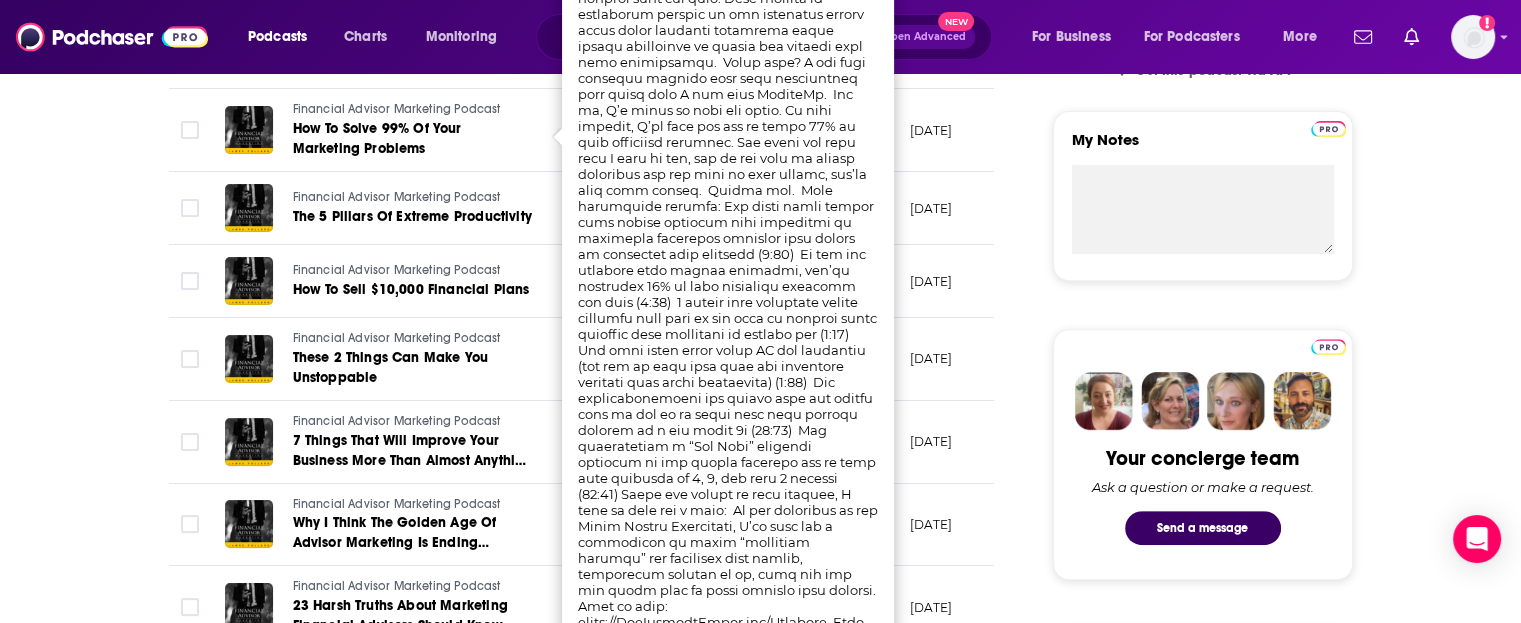 scroll, scrollTop: 800, scrollLeft: 0, axis: vertical 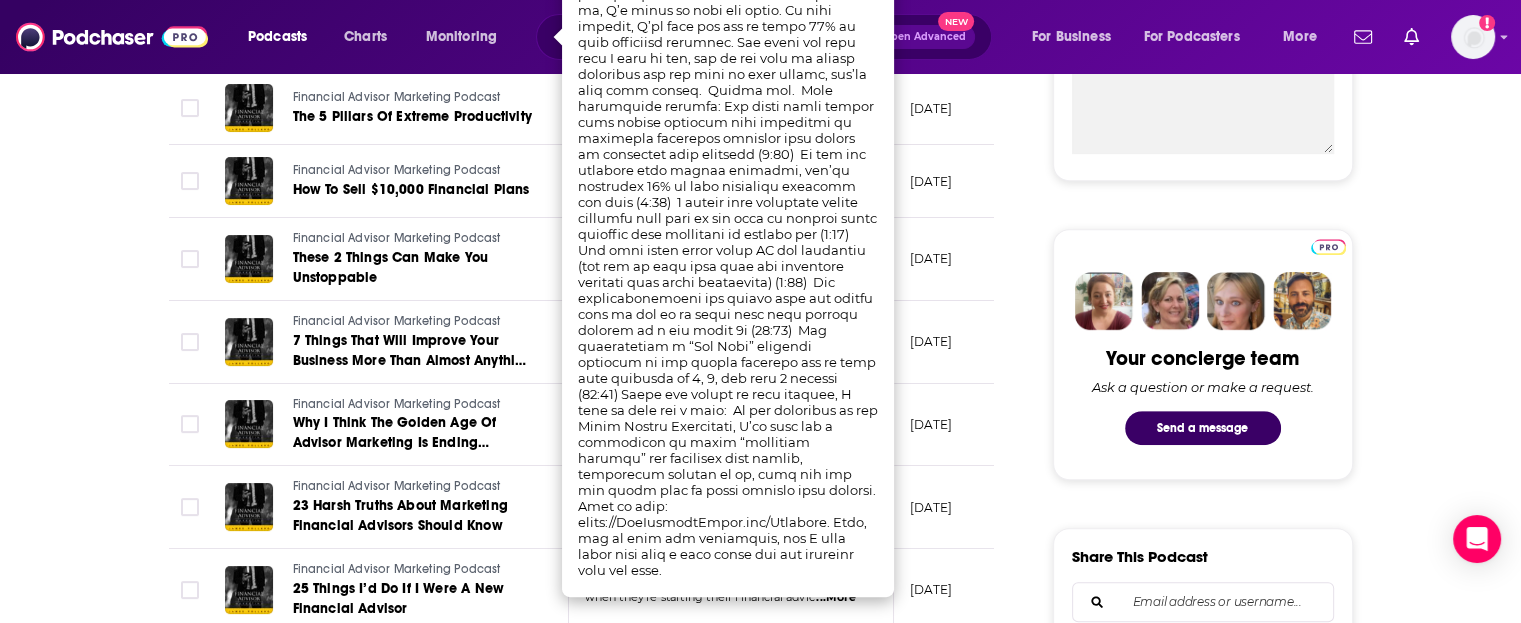 click on "June 9, 2025" at bounding box center (959, 342) 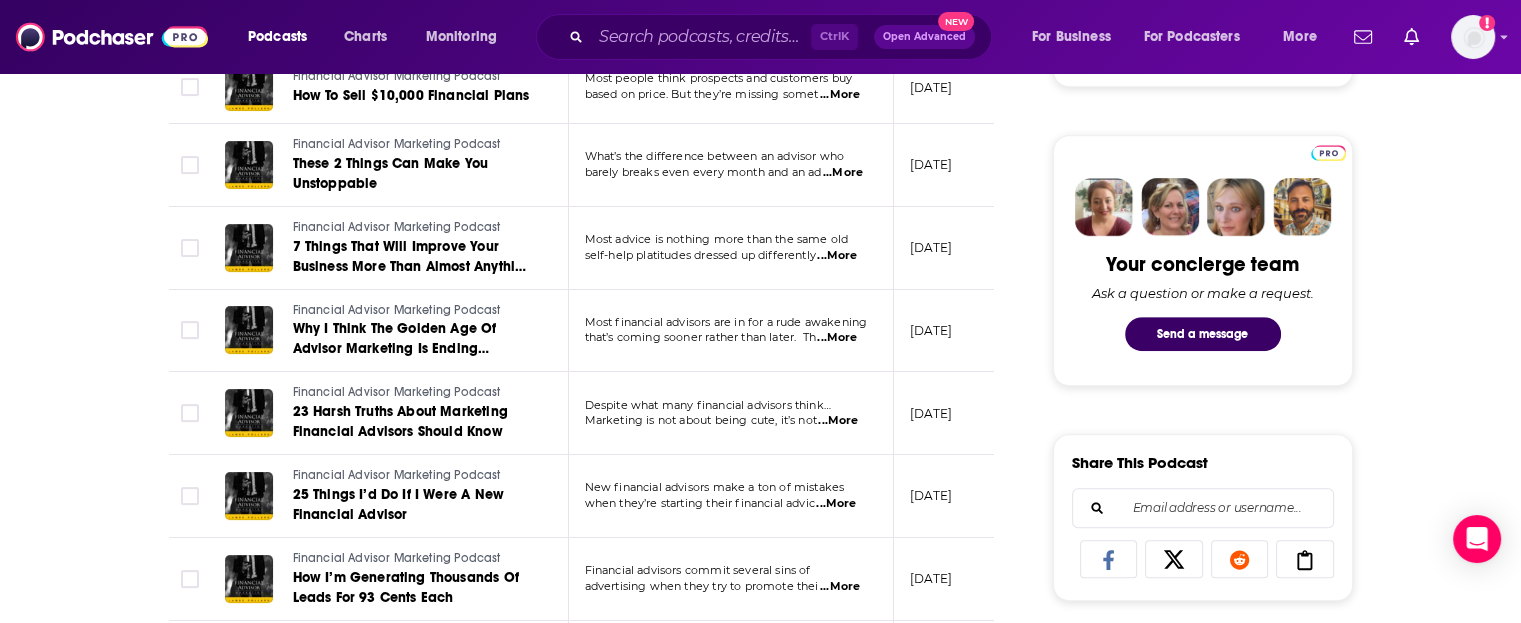 scroll, scrollTop: 1000, scrollLeft: 0, axis: vertical 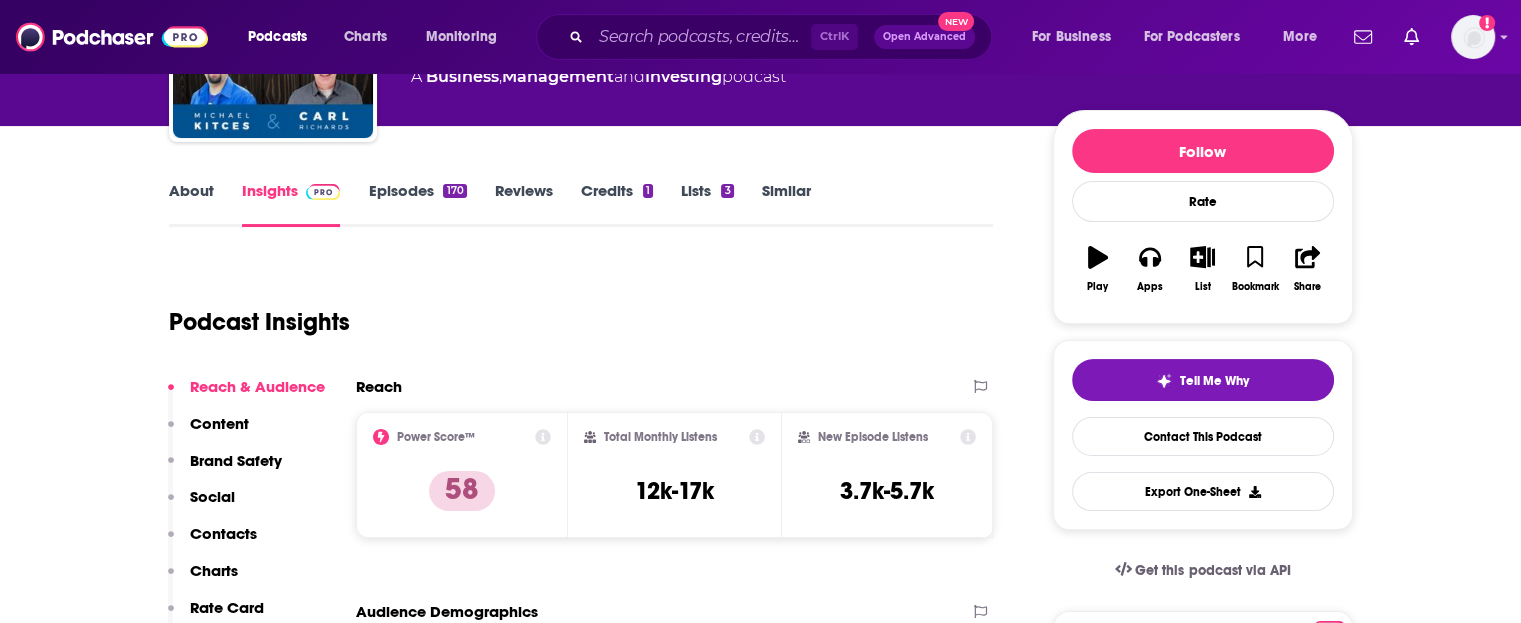 click on "Episodes 170" at bounding box center [417, 204] 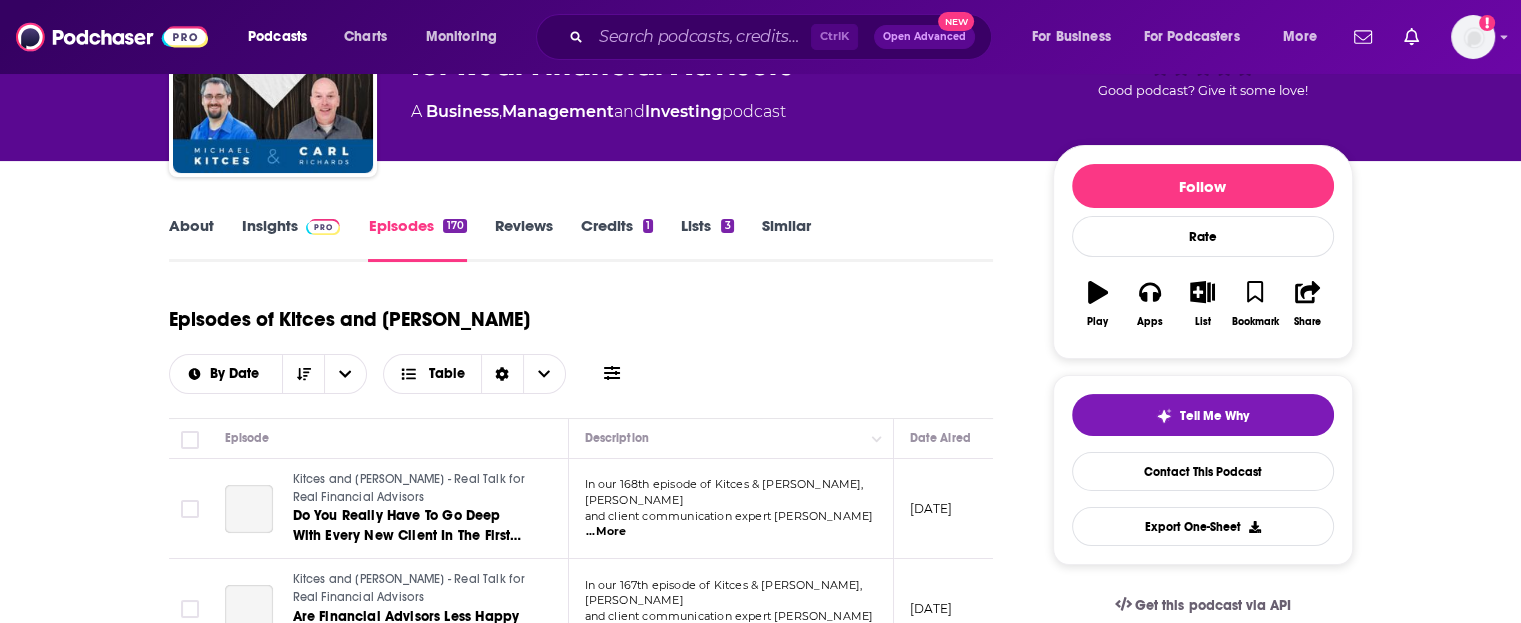 scroll, scrollTop: 200, scrollLeft: 0, axis: vertical 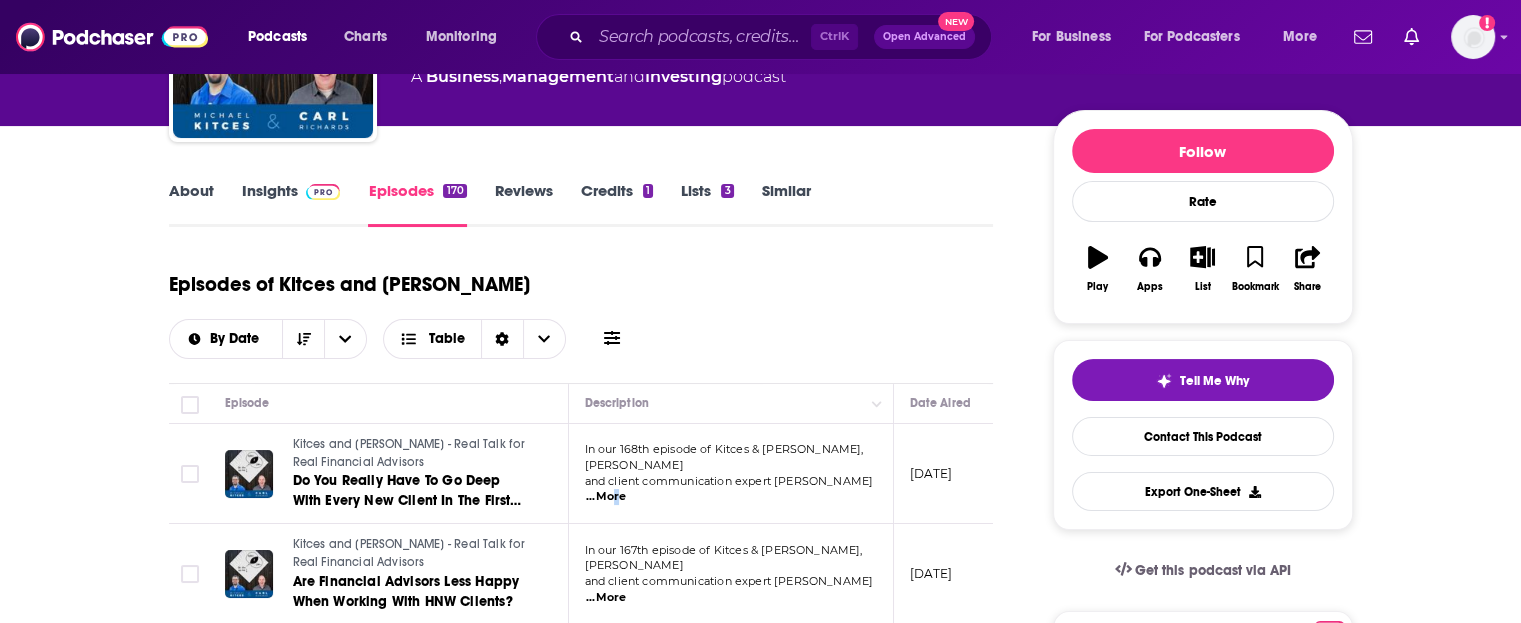 click on "...More" at bounding box center [606, 497] 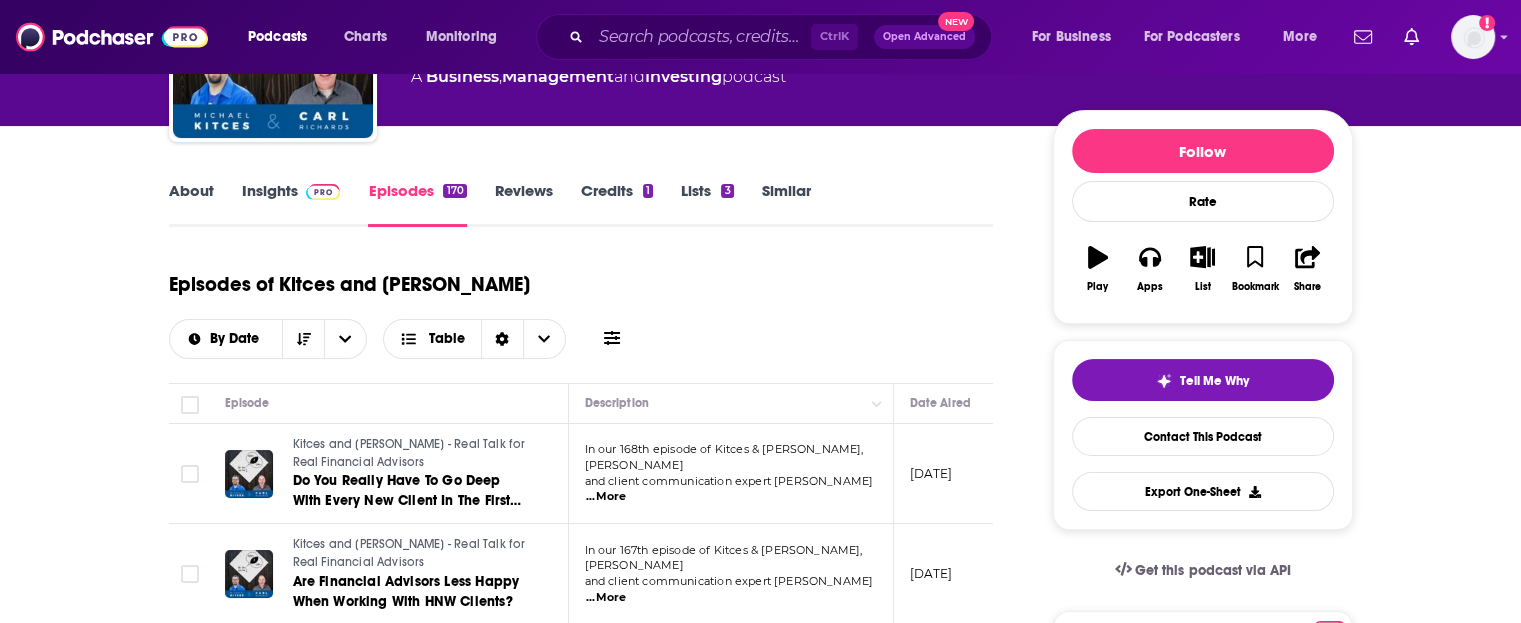 click on "About Insights Episodes 170 Reviews Credits 1 Lists 3 Similar Episodes of Kitces and Carl By Date Table Episode Description Date Aired Reach Episode Guests Length Kitces and Carl - Real Talk for Real Financial Advisors Do You Really Have To Go Deep With Every New Client In The First Meeting? In our 168th episode of Kitces & Carl, Michael Kitces and client communication expert Carl Ric  ...More July 10, 2025 3.5k-5.5k -- 36:20 s Kitces and Carl - Real Talk for Real Financial Advisors Are Financial Advisors Less Happy When Working With HNW Clients? In our 167th episode of Kitces & Carl, Michael Kitces and client communication expert Carl Ric  ...More June 26, 2025 3.9k-5.9k -- 36:32 s Kitces and Carl - Real Talk for Real Financial Advisors Financial Planners As The Guide To Help Clients Navigating Potentially Changing Terrain In our 166th episode of Kitces & Carl, Michael Kitces and client communication expert Carl Ric  ...More June 12, 2025 3.7k-5.7k -- 35:54 s and client communication expert Carl Ric  ...More" at bounding box center [595, 1607] 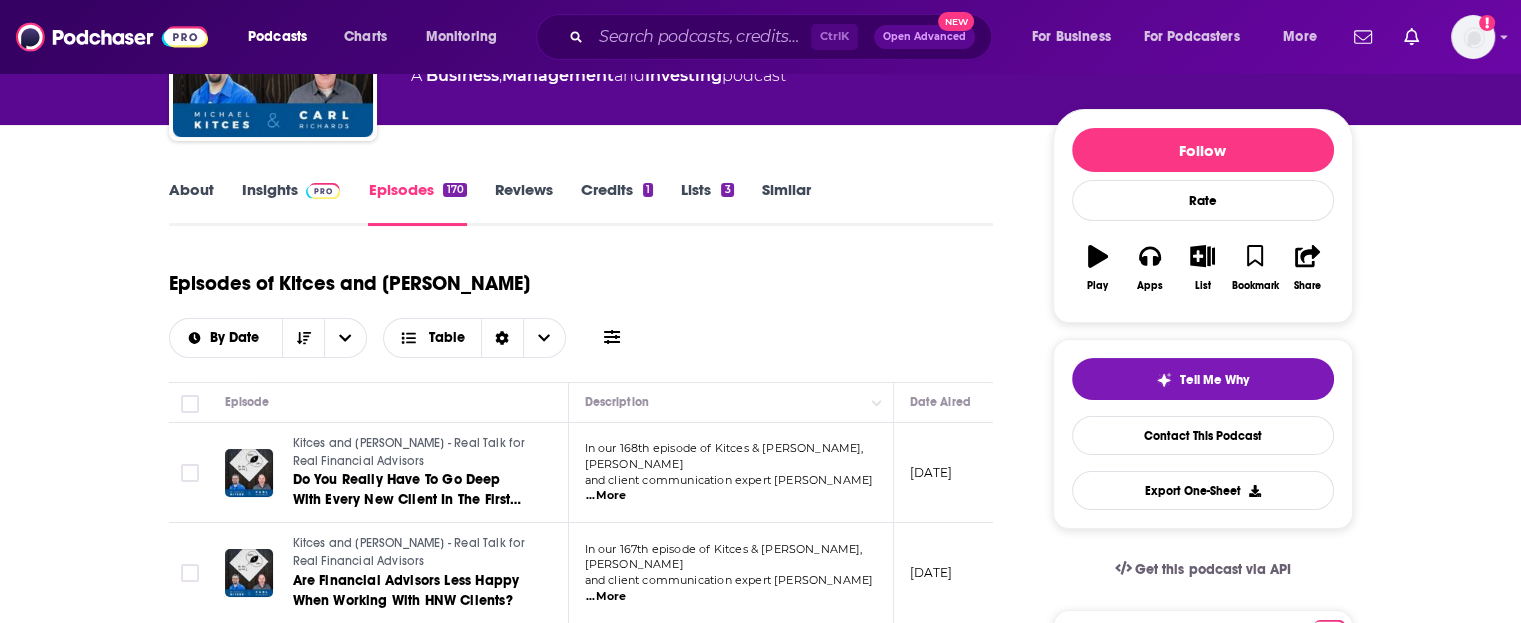 scroll, scrollTop: 300, scrollLeft: 0, axis: vertical 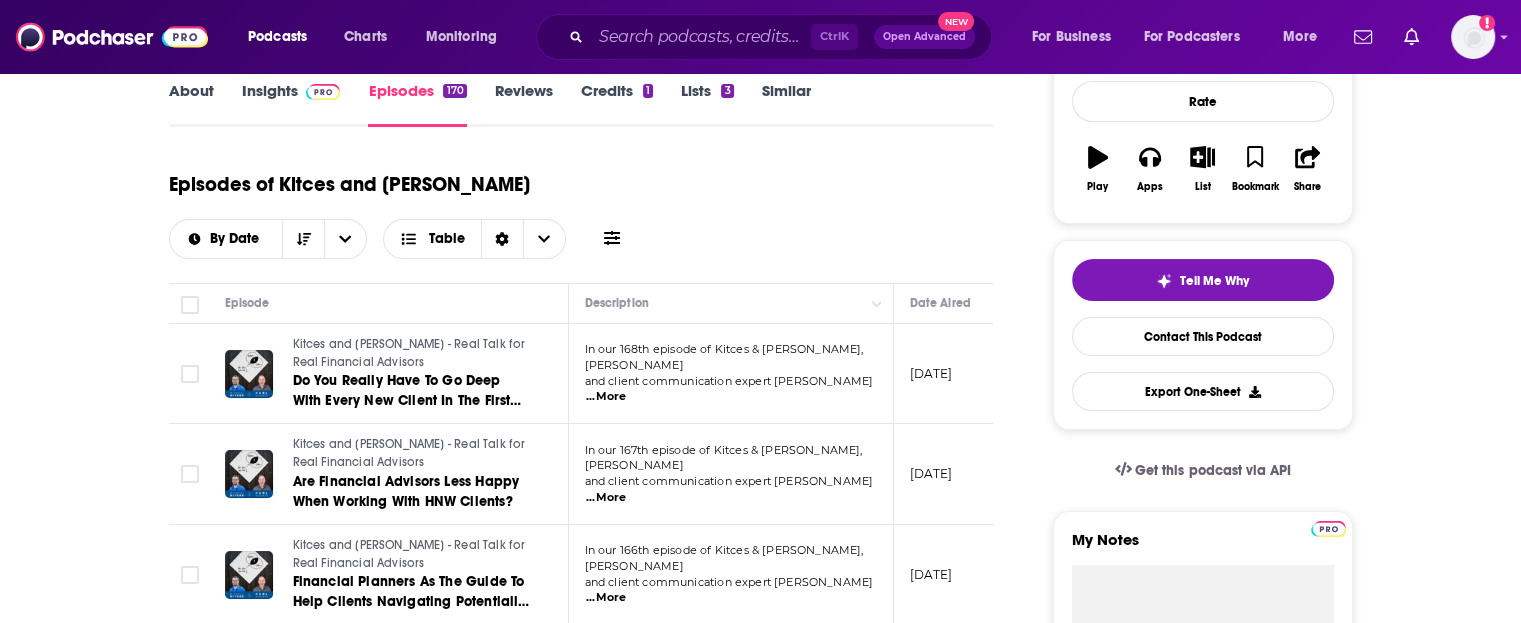 click on "...More" at bounding box center (606, 498) 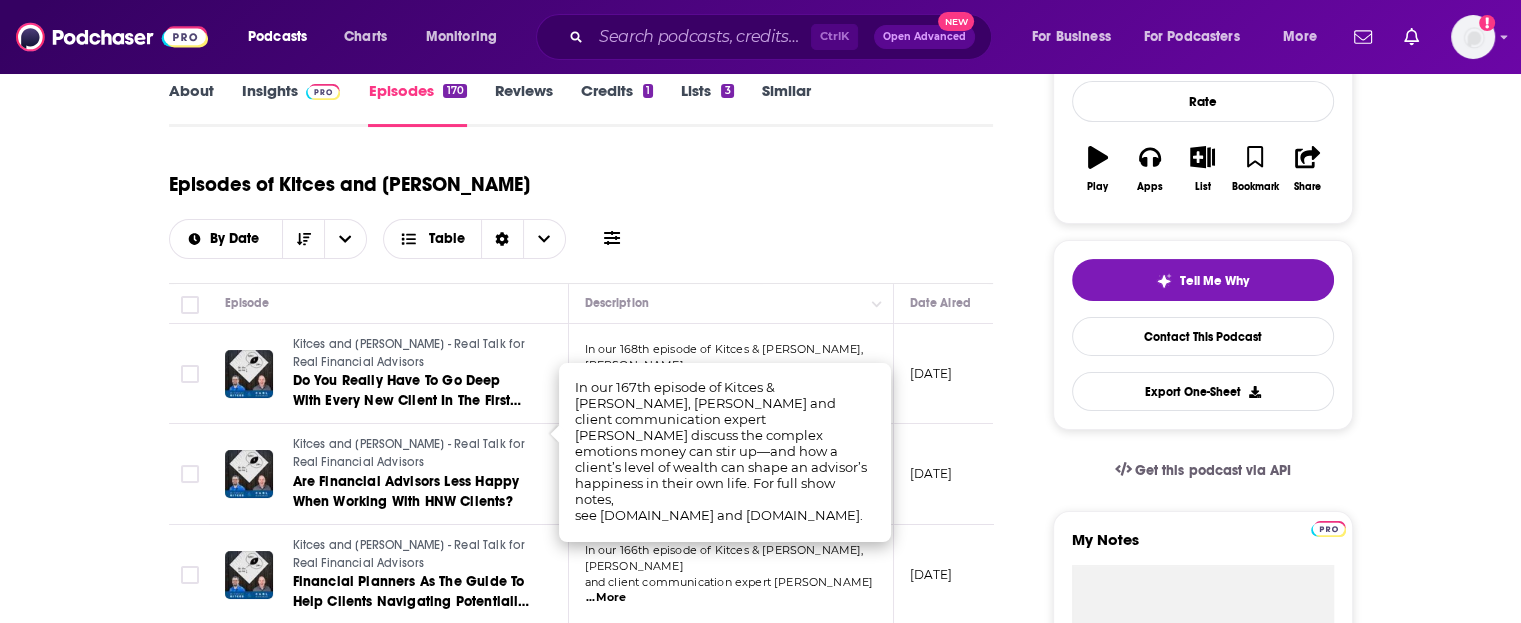 drag, startPoint x: 996, startPoint y: 439, endPoint x: 997, endPoint y: 388, distance: 51.009804 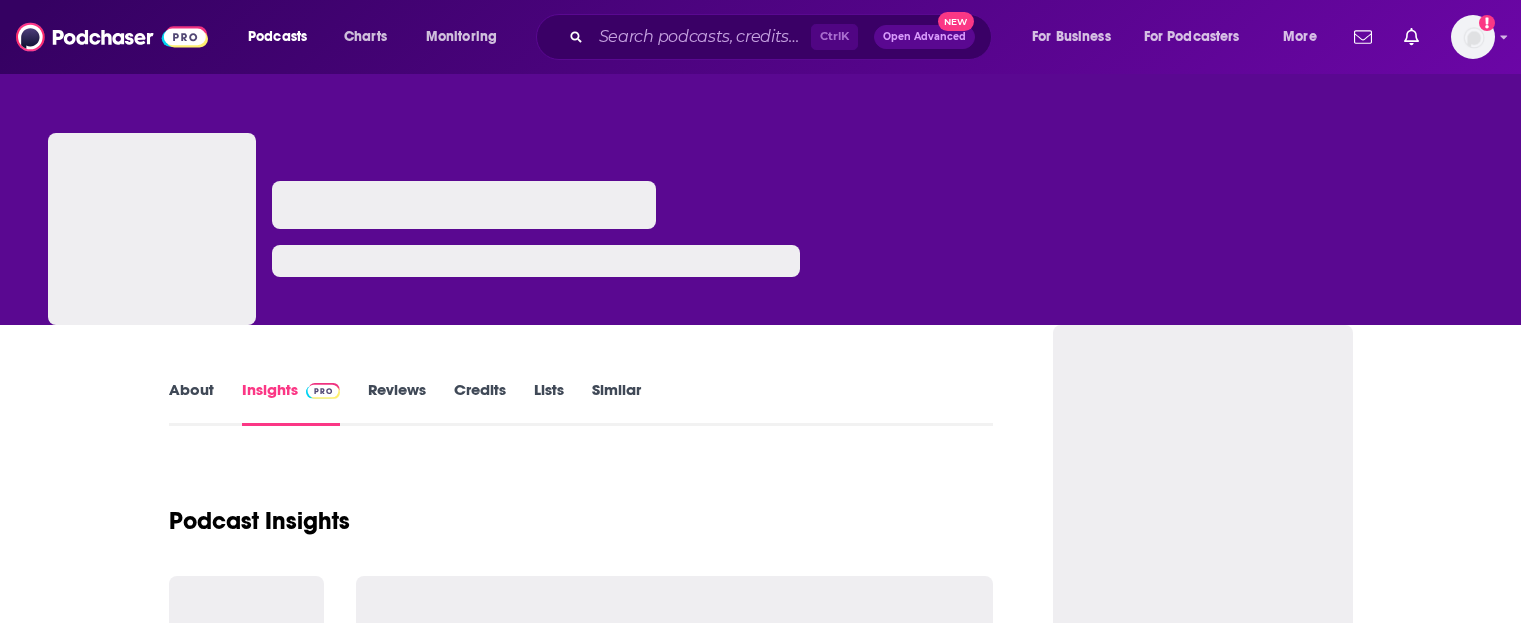 scroll, scrollTop: 0, scrollLeft: 0, axis: both 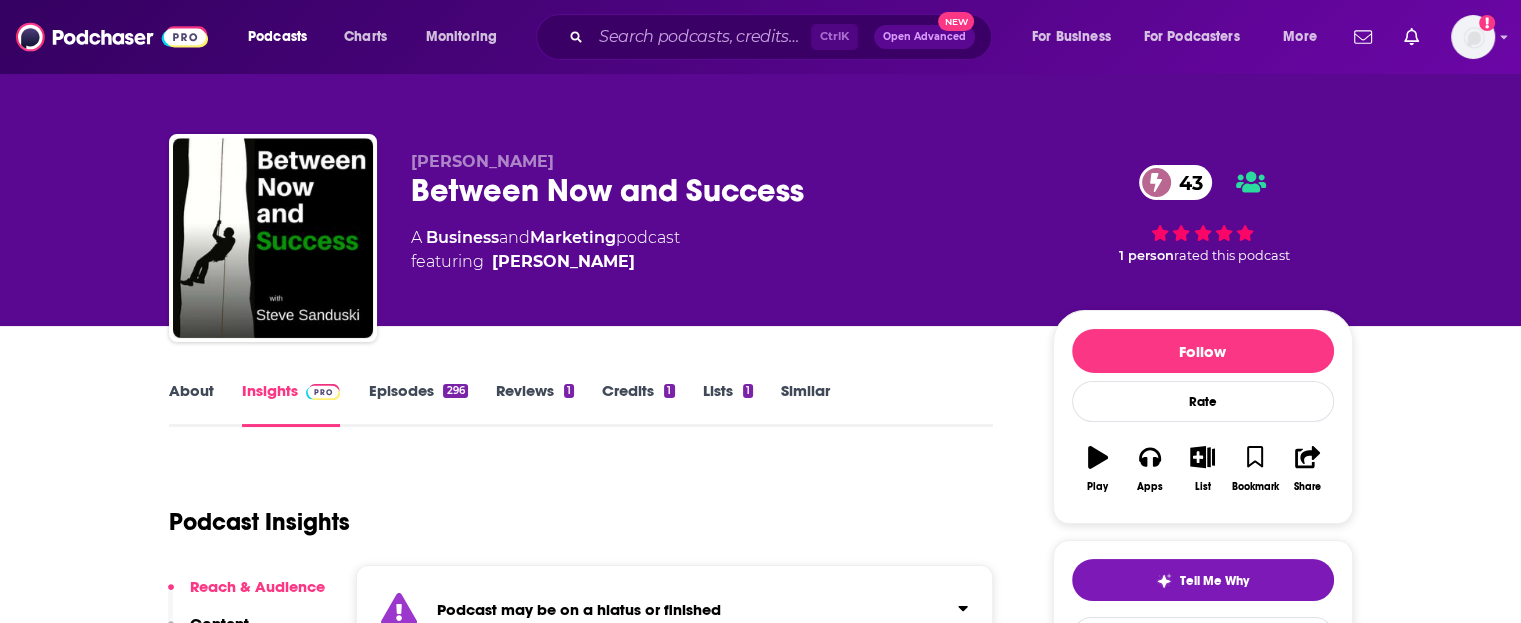 click on "Episodes 296" at bounding box center (417, 404) 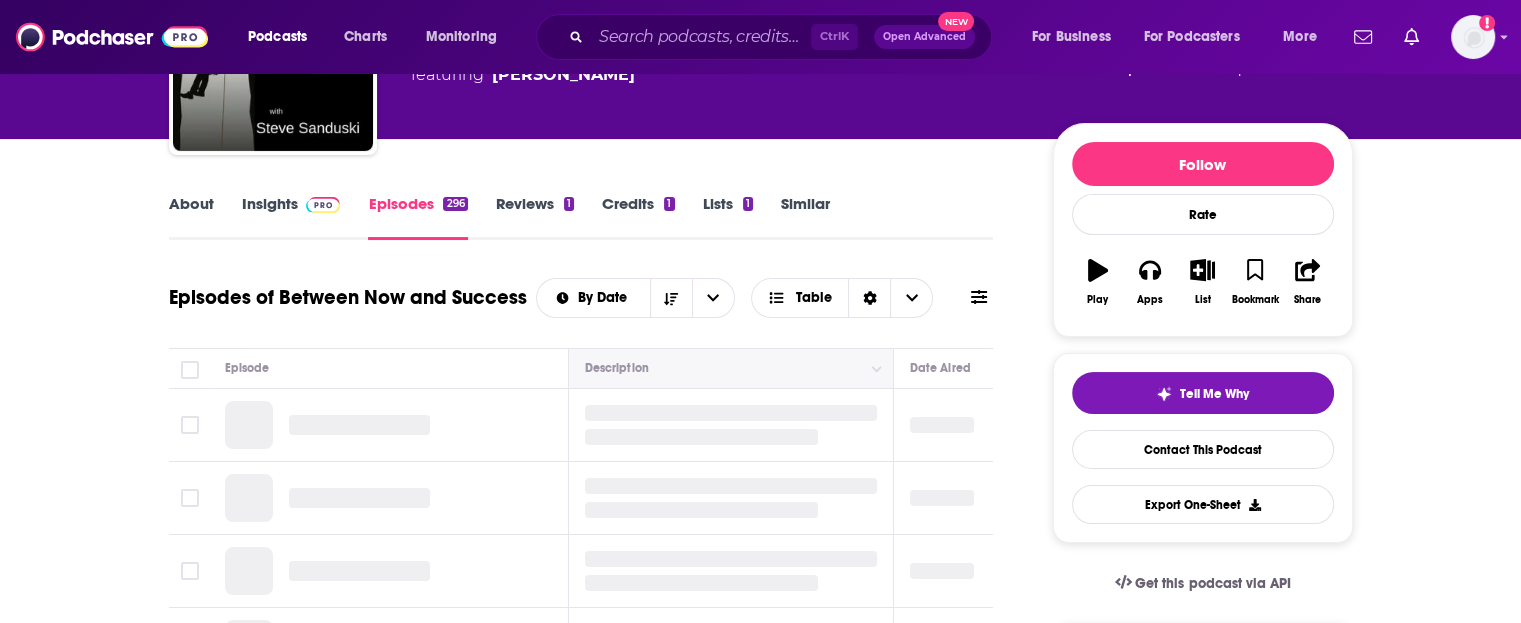 scroll, scrollTop: 200, scrollLeft: 0, axis: vertical 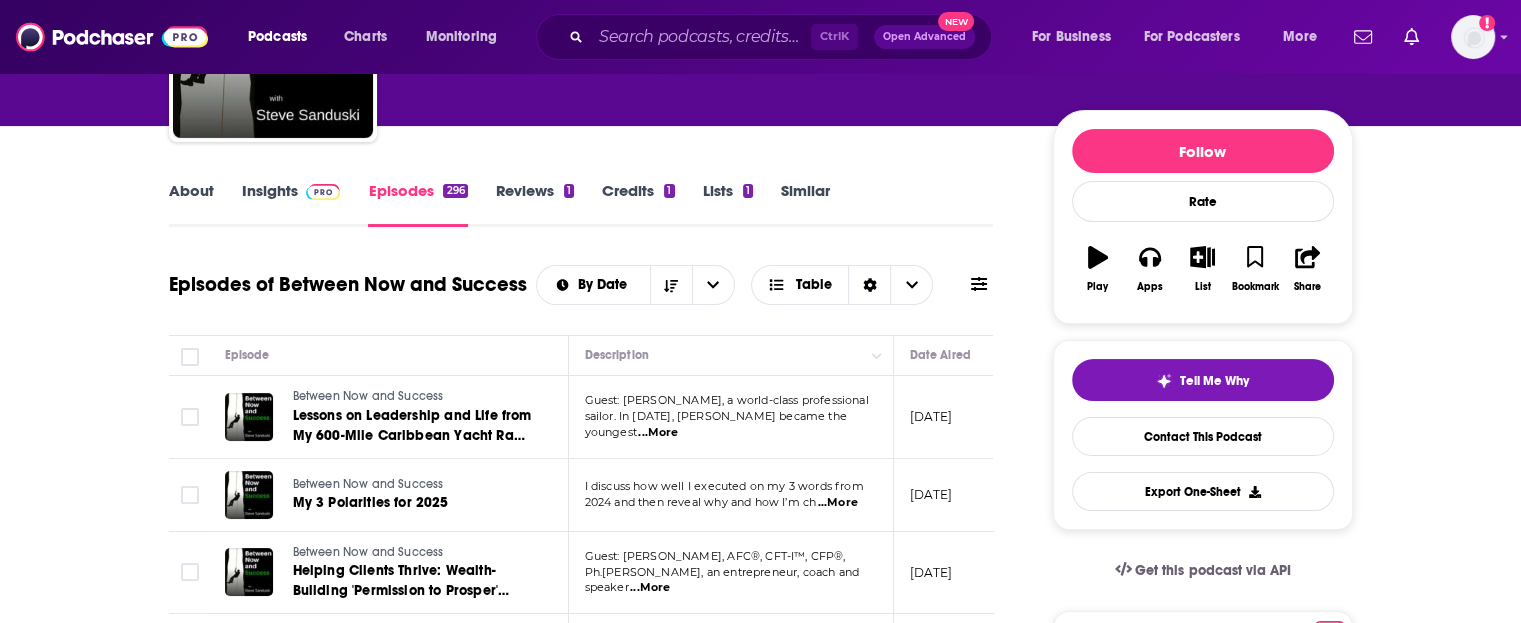 click on "...More" at bounding box center [658, 433] 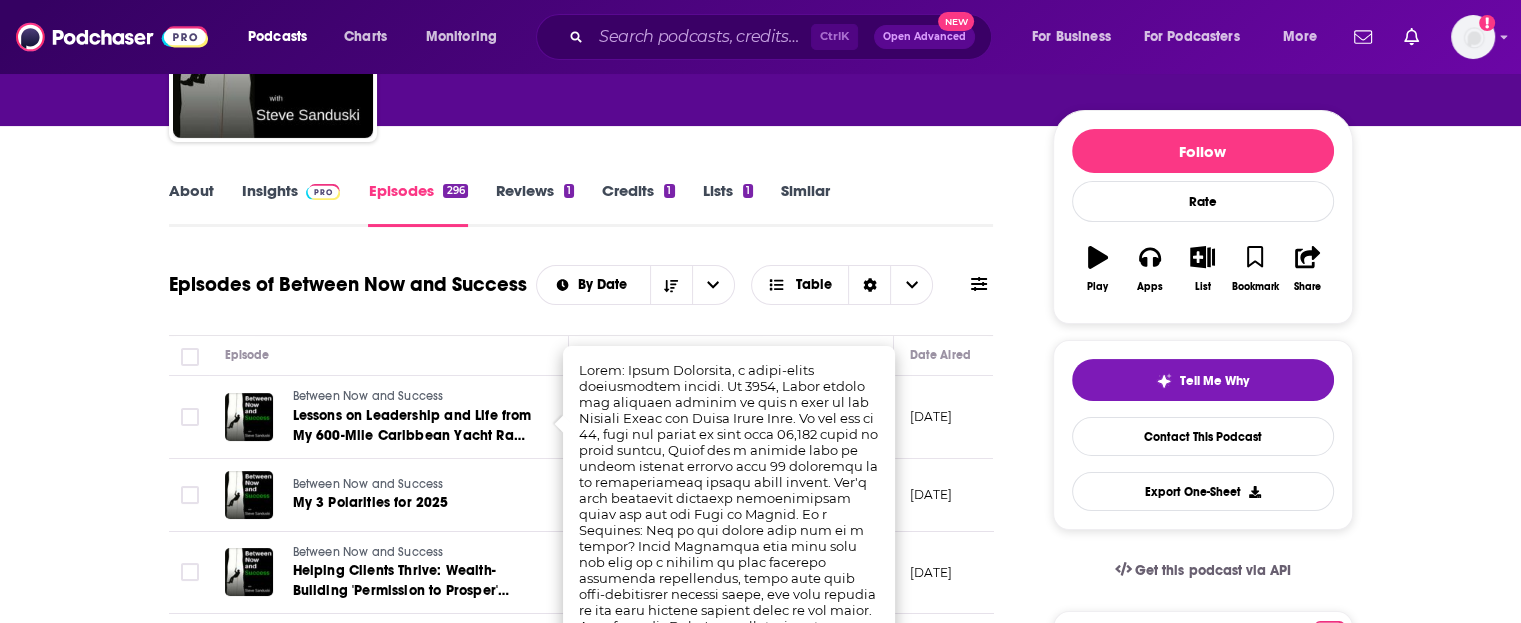 click on "About Insights Episodes 296 Reviews 1 Credits 1 Lists 1 Similar Episodes of Between Now and Success By Date Table Episode Description Date Aired Reach Episode Guests Length Between Now and Success Lessons on Leadership and Life from My 600-Mile Caribbean Yacht Race with Skipper Nikki Henderson Guest: Nikki Henderson, a world-class professional sailor. In 2018, Nikki became the youngest   ...More April 3, 2025 Under 1k -- 1:16:47 s Between Now and Success My 3 Polarities for 2025 I discuss how well I executed on my 3 words from 2024 and then reveal why and how I’m ch  ...More January 1, 2025 Under 1.3k -- 31:49 s Between Now and Success Helping Clients Thrive: Wealth-Building 'Permission to Prosper' Strategies With Dr. Preston Cherry Guest: Dr. Preston Cherry, AFC®, CFT-I™, CFP®, Ph.D., an entrepreneur, coach and speaker  ...More December 19, 2024 Under 2.9k -- 1:05:19 s Between Now and Success Kendra Wright on "Finding" Great Copy and Revamping Your Website to Attract More Ideal Clients  ...More -- s --" at bounding box center (595, 1490) 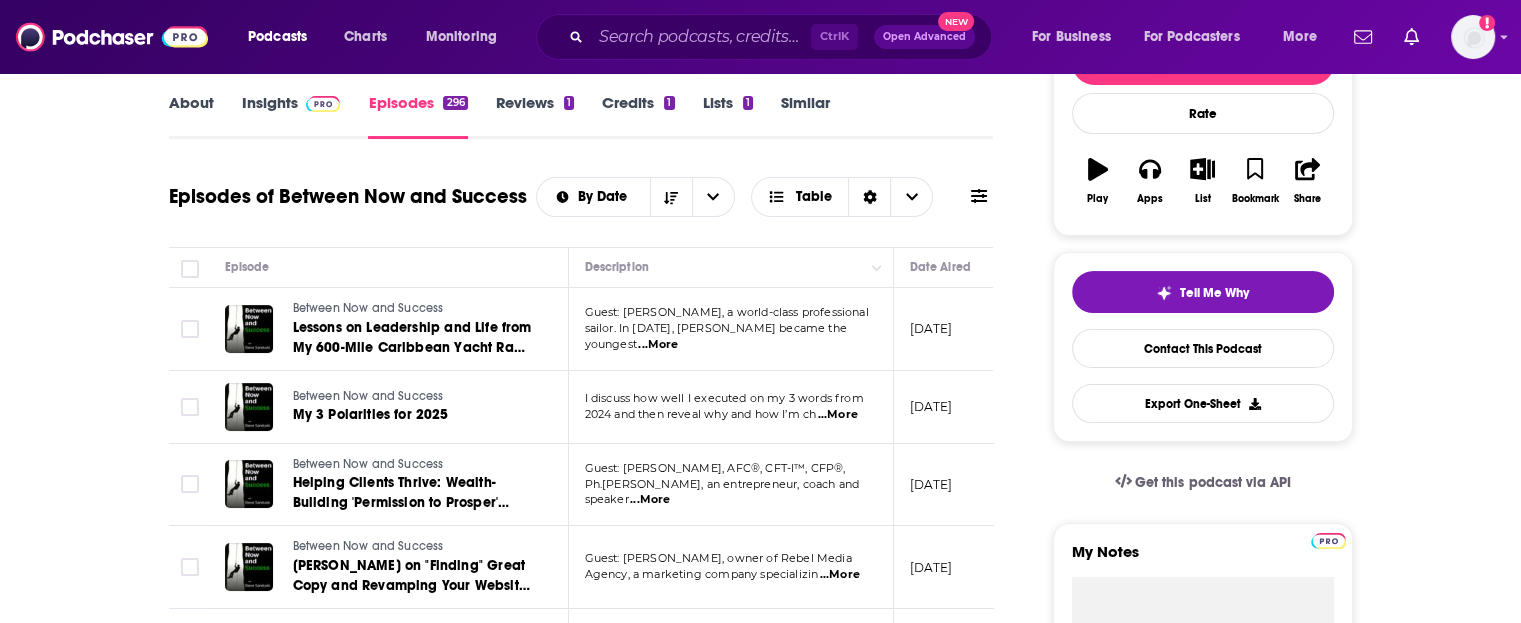 scroll, scrollTop: 300, scrollLeft: 0, axis: vertical 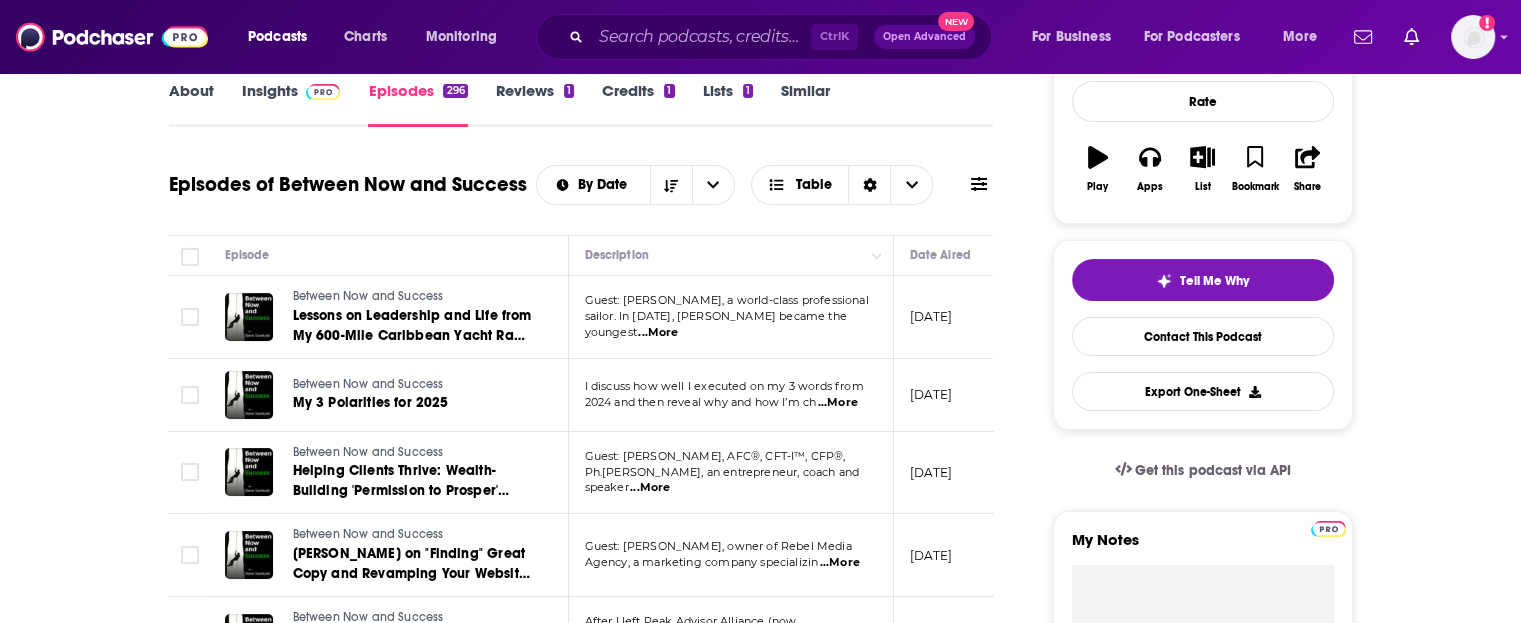 click on "...More" at bounding box center (650, 488) 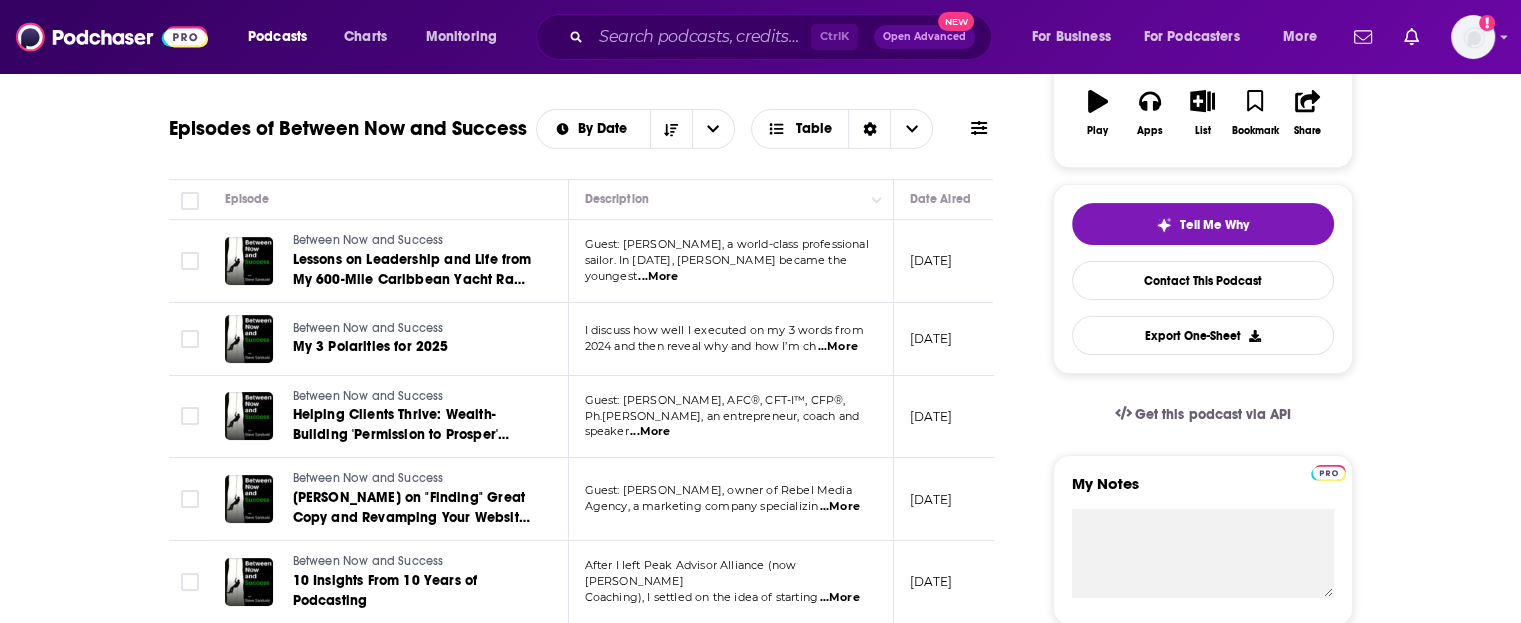 scroll, scrollTop: 400, scrollLeft: 0, axis: vertical 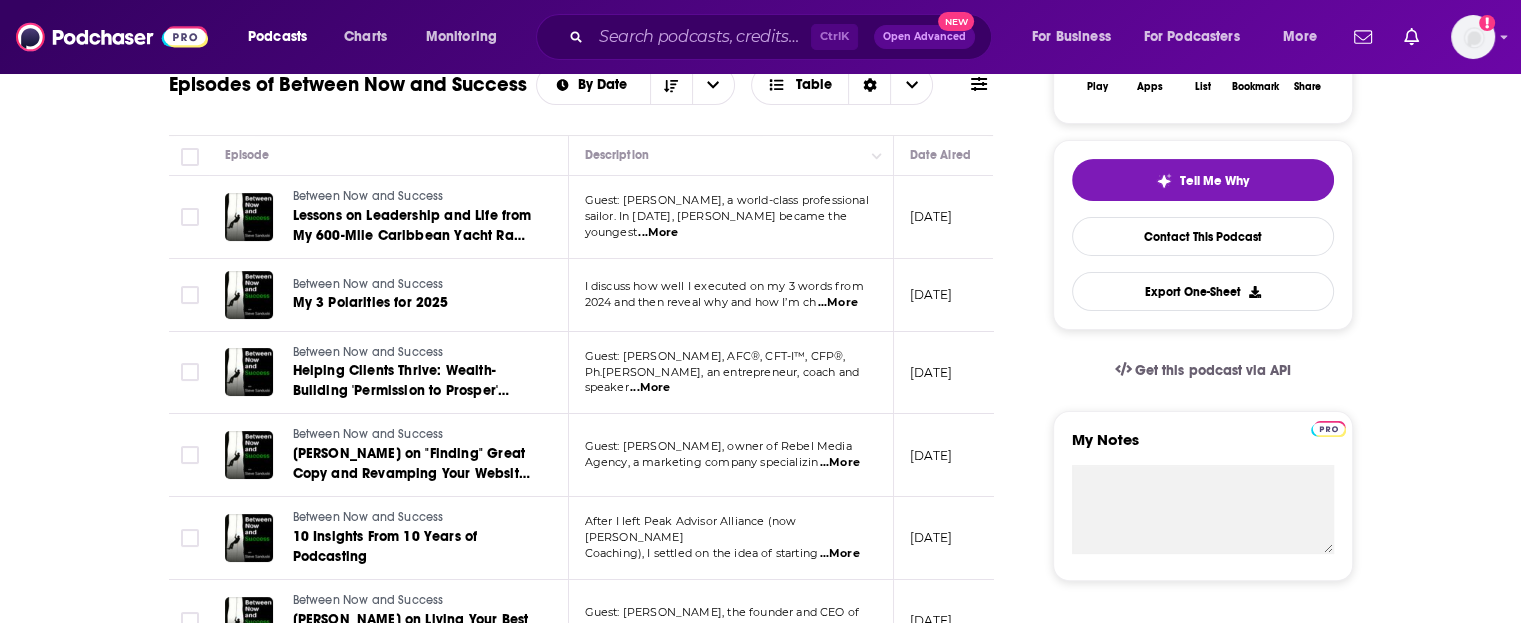 click on "...More" at bounding box center [840, 463] 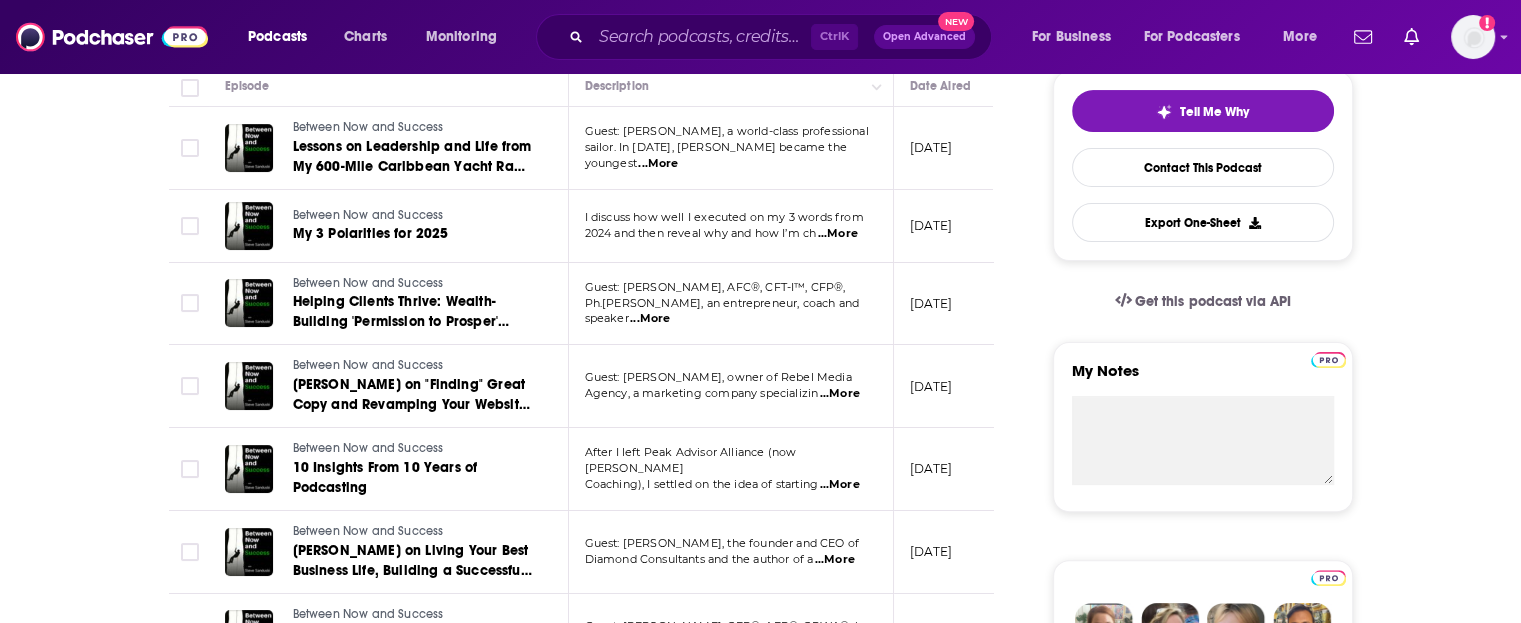 scroll, scrollTop: 500, scrollLeft: 0, axis: vertical 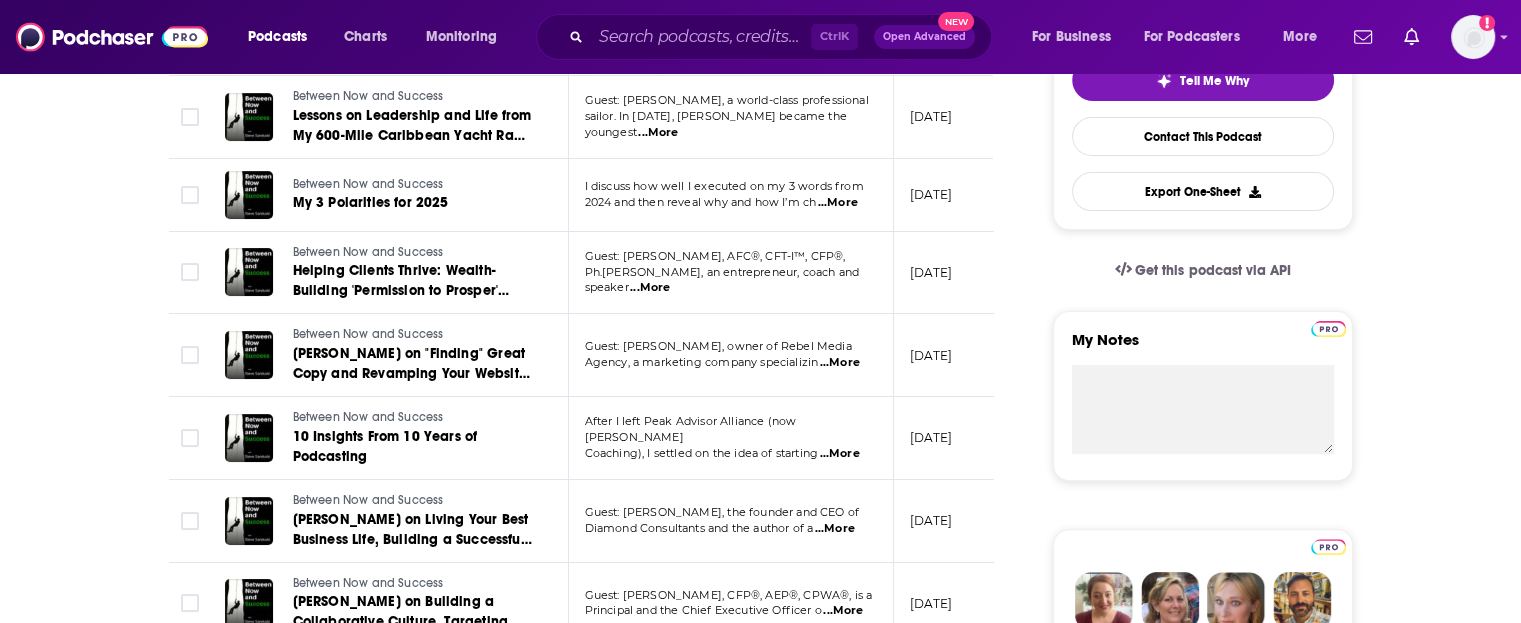 click on "...More" at bounding box center [840, 454] 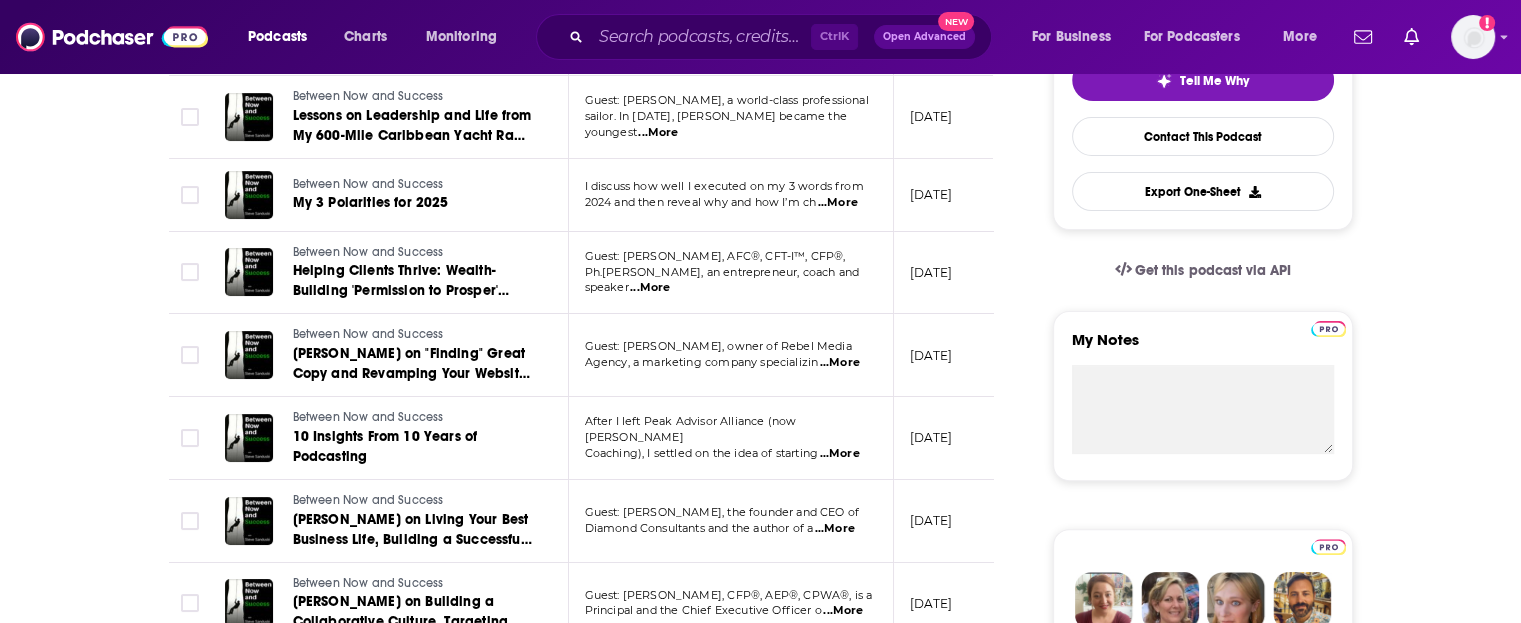 click on "About Insights Episodes 296 Reviews 1 Credits 1 Lists 1 Similar Episodes of Between Now and Success By Date Table Episode Description Date Aired Reach Episode Guests Length Between Now and Success Lessons on Leadership and Life from My 600-Mile Caribbean Yacht Race with Skipper Nikki Henderson Guest: Nikki Henderson, a world-class professional sailor. In 2018, Nikki became the youngest   ...More April 3, 2025 Under 1k -- 1:16:47 s Between Now and Success My 3 Polarities for 2025 I discuss how well I executed on my 3 words from 2024 and then reveal why and how I’m ch  ...More January 1, 2025 Under 1.3k -- 31:49 s Between Now and Success Helping Clients Thrive: Wealth-Building 'Permission to Prosper' Strategies With Dr. Preston Cherry Guest: Dr. Preston Cherry, AFC®, CFT-I™, CFP®, Ph.D., an entrepreneur, coach and speaker  ...More December 19, 2024 Under 2.9k -- 1:05:19 s Between Now and Success Kendra Wright on "Finding" Great Copy and Revamping Your Website to Attract More Ideal Clients  ...More -- s --" at bounding box center [595, 1190] 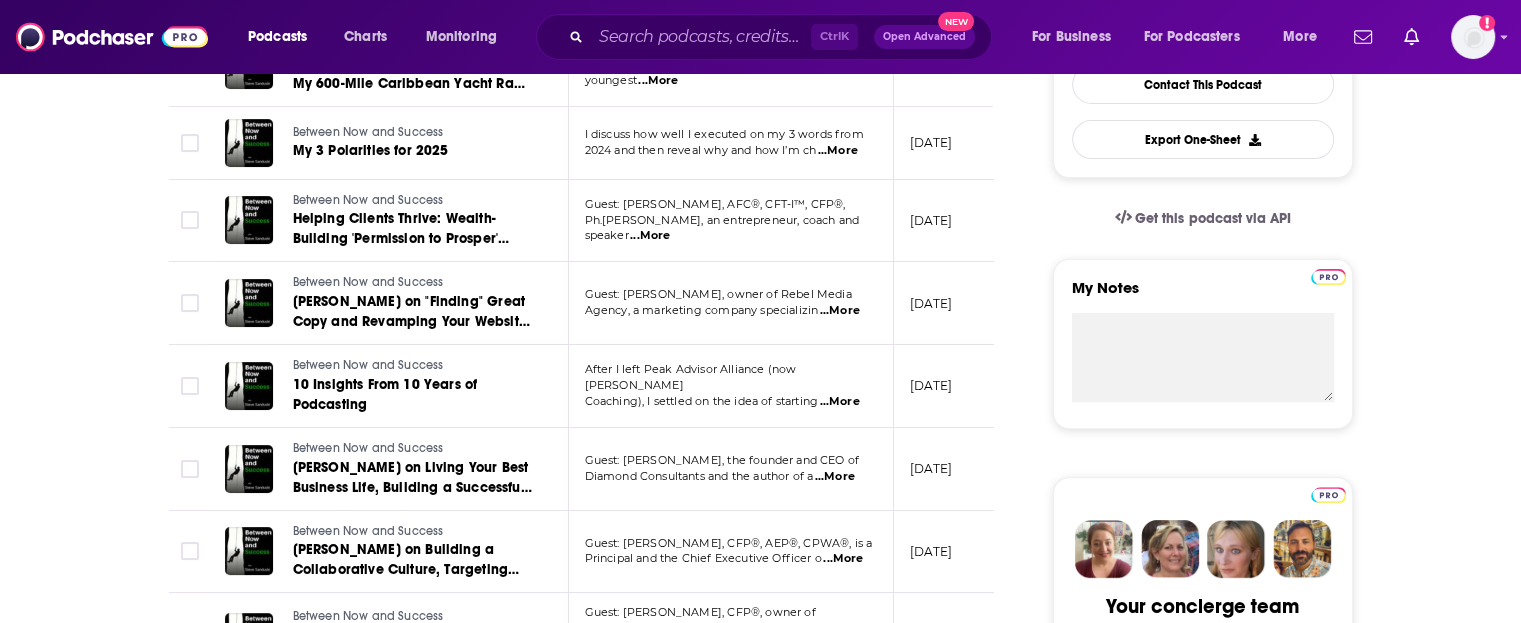 scroll, scrollTop: 600, scrollLeft: 0, axis: vertical 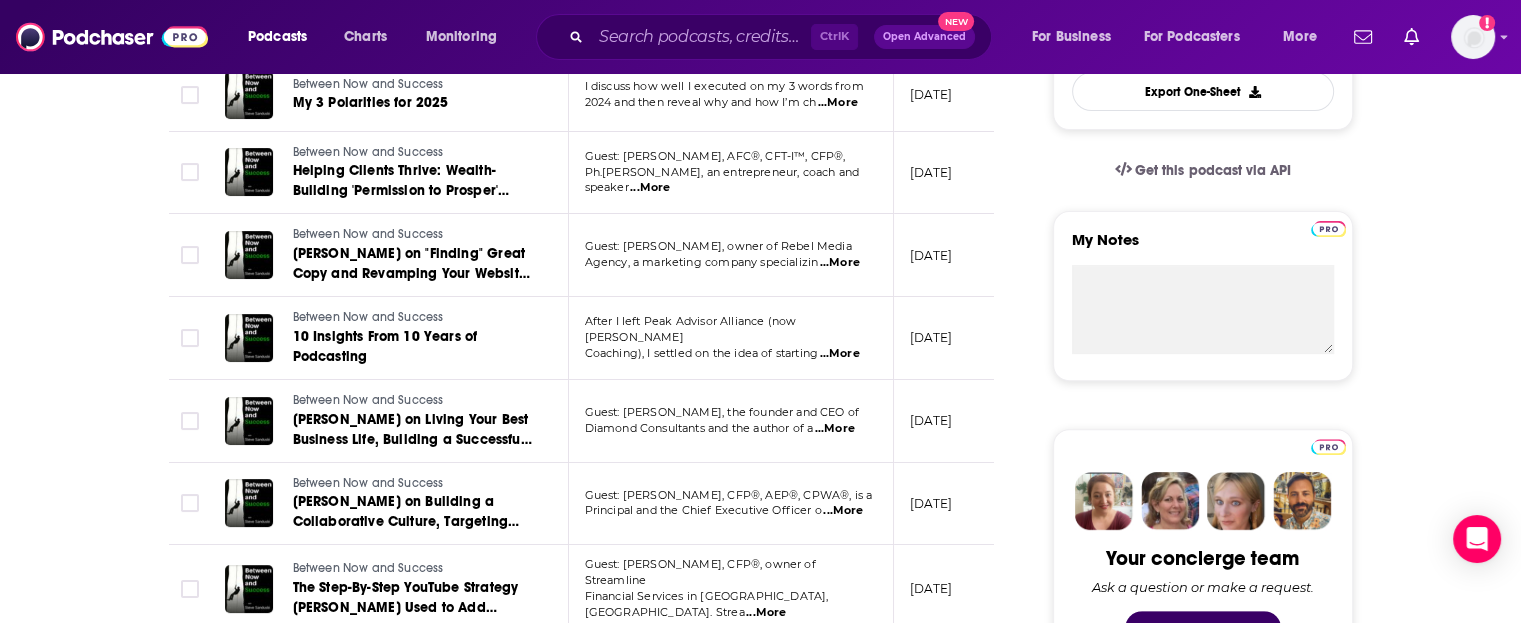 click on "About Insights Episodes 296 Reviews 1 Credits 1 Lists 1 Similar Episodes of Between Now and Success By Date Table Episode Description Date Aired Reach Episode Guests Length Between Now and Success Lessons on Leadership and Life from My 600-Mile Caribbean Yacht Race with Skipper Nikki Henderson Guest: Nikki Henderson, a world-class professional sailor. In 2018, Nikki became the youngest   ...More April 3, 2025 Under 1k -- 1:16:47 s Between Now and Success My 3 Polarities for 2025 I discuss how well I executed on my 3 words from 2024 and then reveal why and how I’m ch  ...More January 1, 2025 Under 1.3k -- 31:49 s Between Now and Success Helping Clients Thrive: Wealth-Building 'Permission to Prosper' Strategies With Dr. Preston Cherry Guest: Dr. Preston Cherry, AFC®, CFT-I™, CFP®, Ph.D., an entrepreneur, coach and speaker  ...More December 19, 2024 Under 2.9k -- 1:05:19 s Between Now and Success Kendra Wright on "Finding" Great Copy and Revamping Your Website to Attract More Ideal Clients  ...More -- s --" at bounding box center [760, 1064] 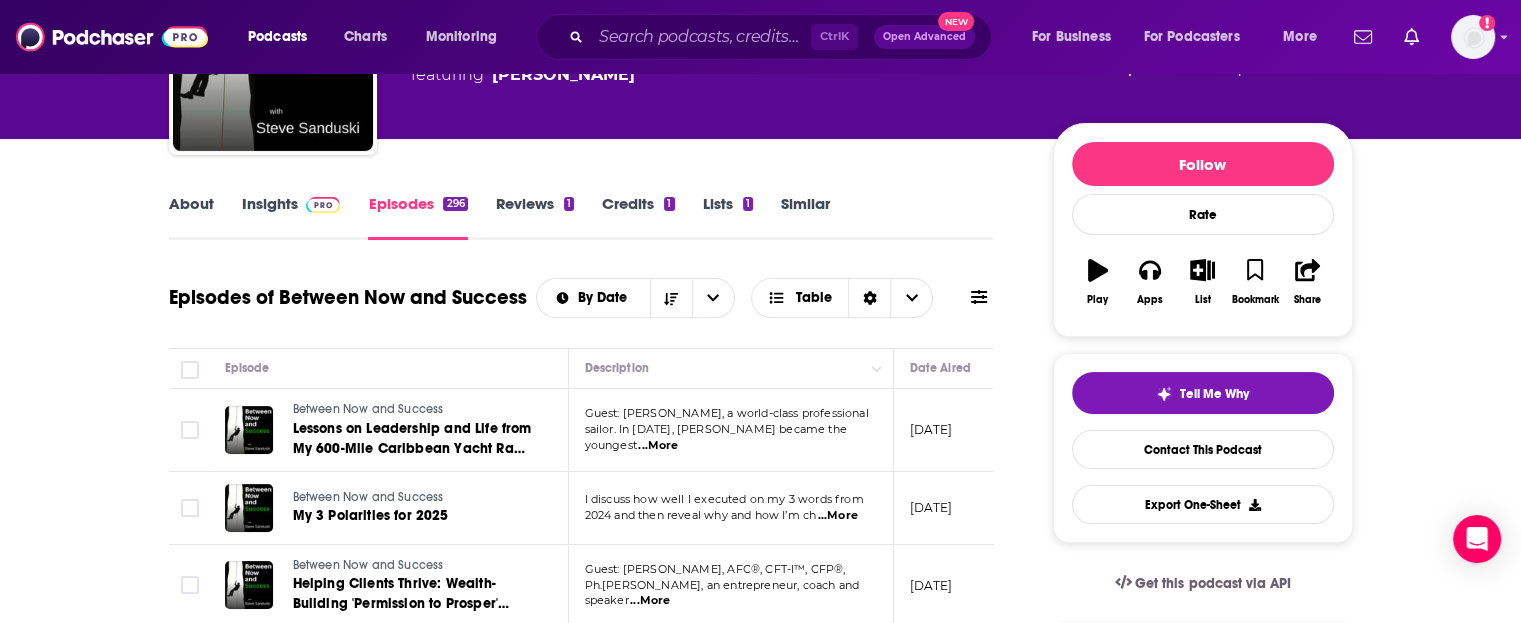 scroll, scrollTop: 0, scrollLeft: 0, axis: both 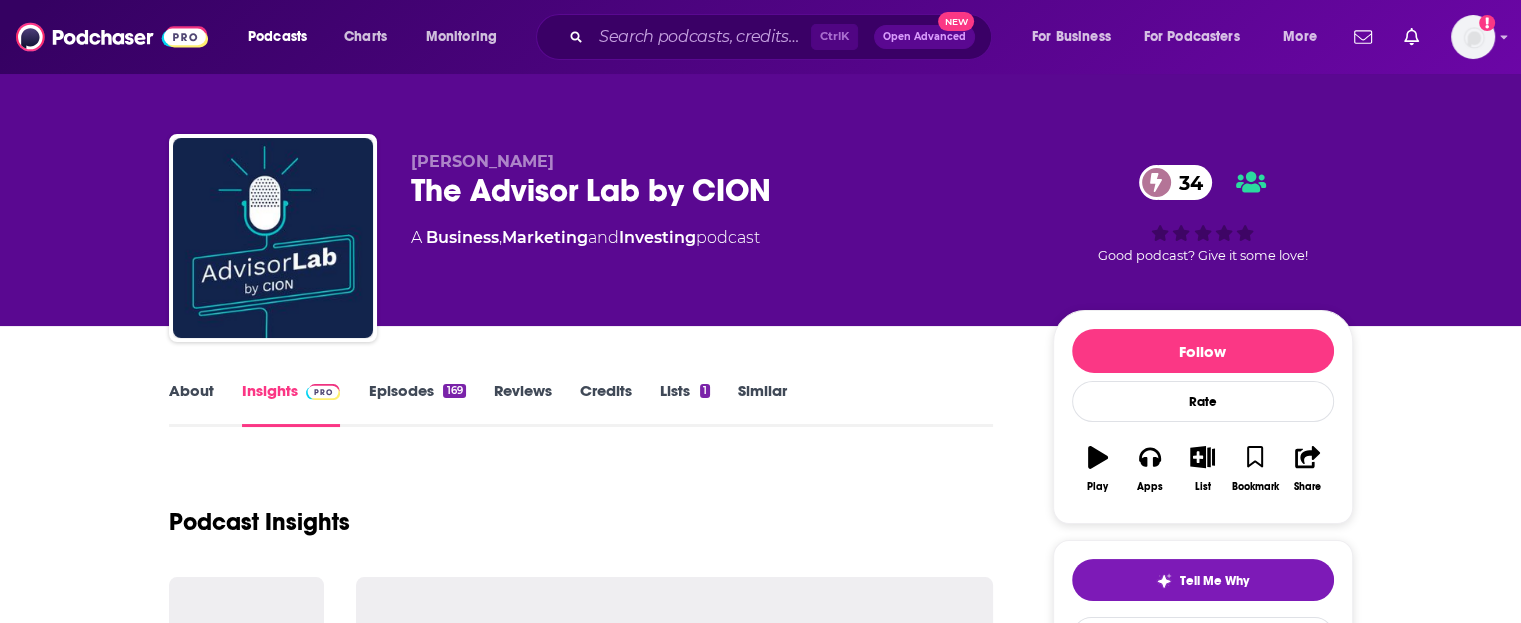 click on "Episodes 169" at bounding box center (416, 404) 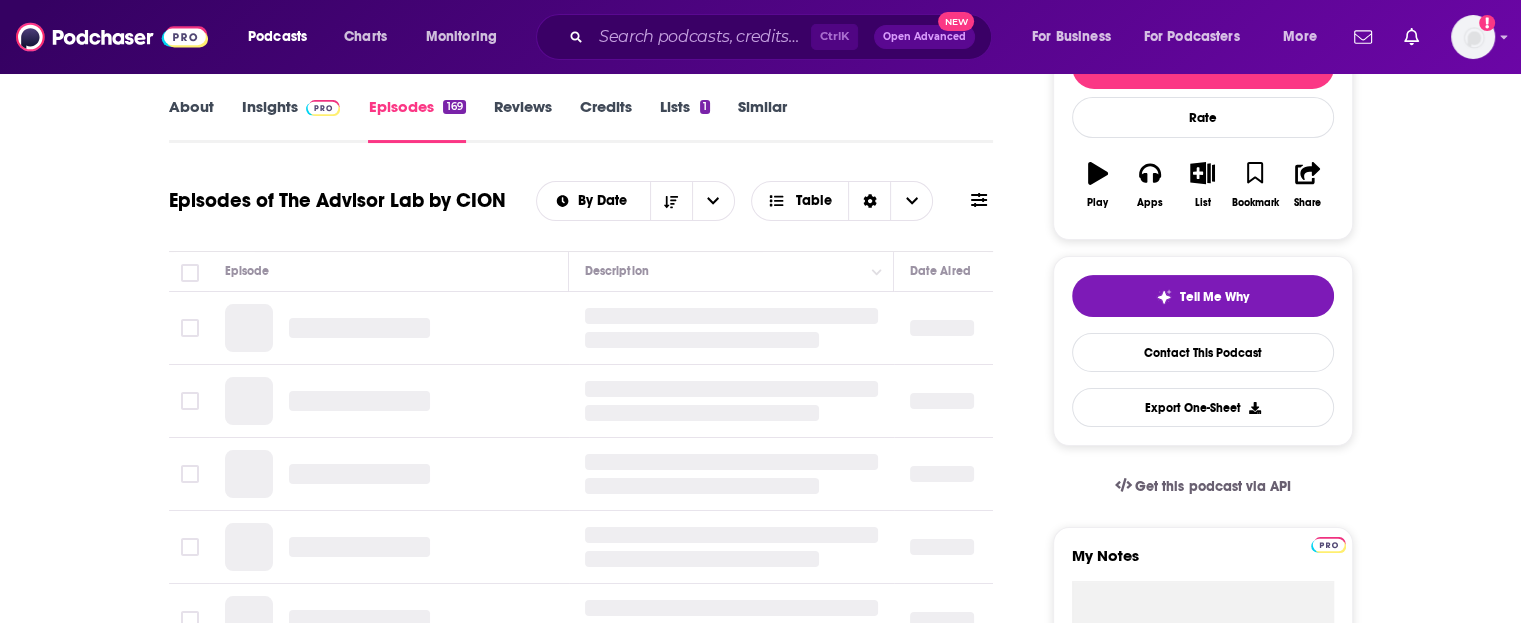 scroll, scrollTop: 300, scrollLeft: 0, axis: vertical 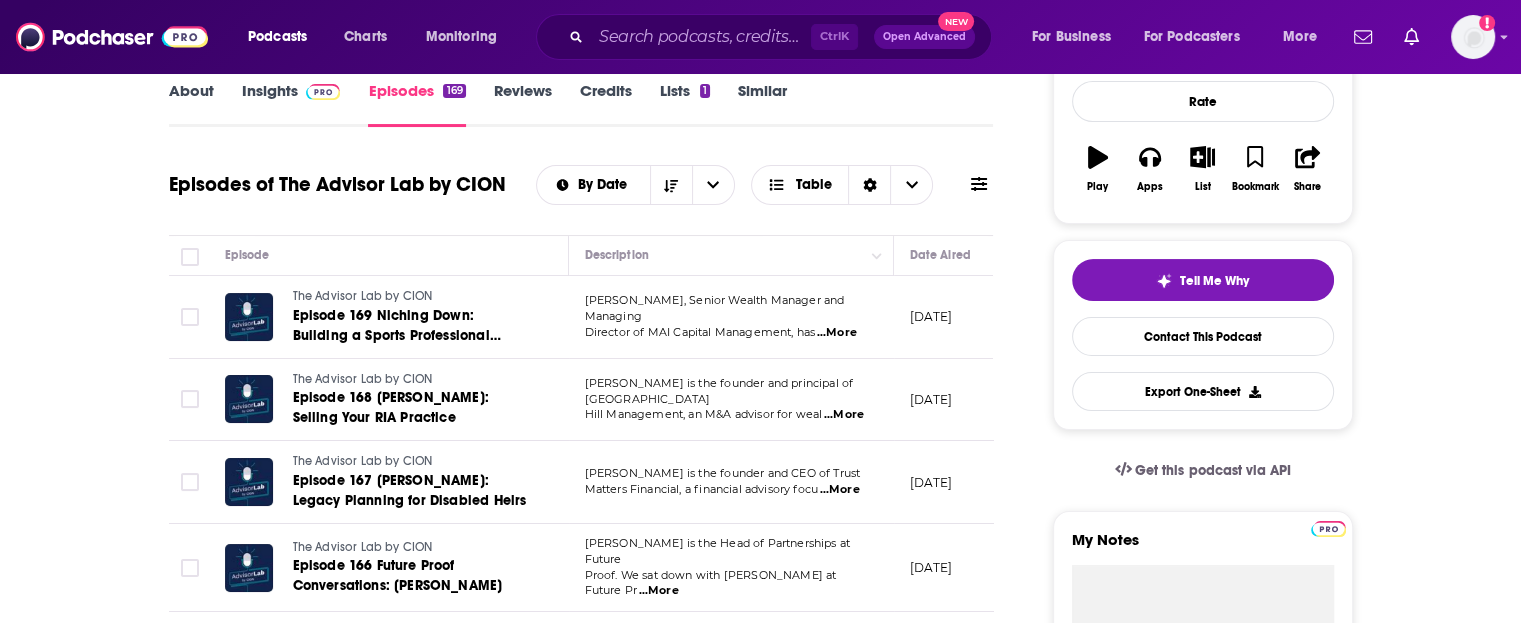 click on "...More" at bounding box center (837, 333) 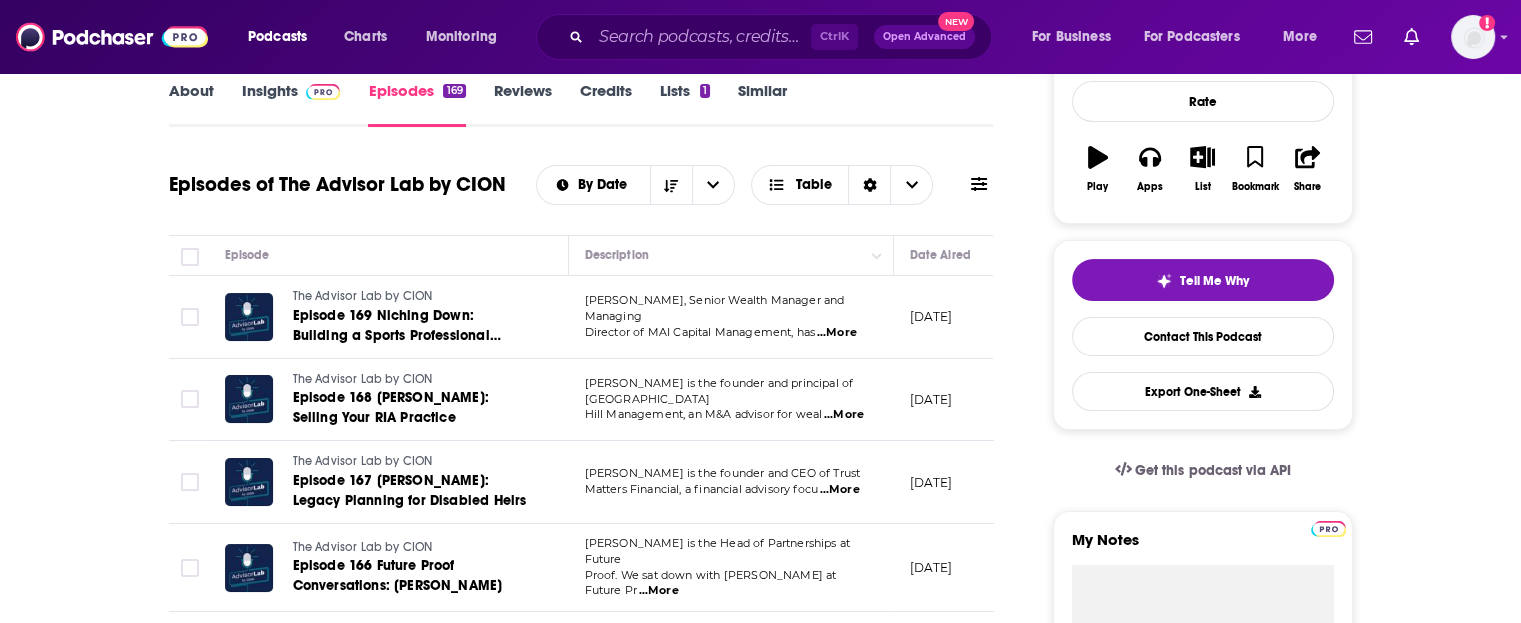 click on "About Insights Episodes 169 Reviews Credits Lists 1 Similar Episodes of The Advisor Lab by CION By Date Table Episode Description Date Aired Reach Episode Guests Length The Advisor Lab by CION Episode 169 Niching Down: Building a Sports Professional Practice [PERSON_NAME], Senior Wealth Manager and Managing Director of MAI Capital Management, has   ...More [DATE] Under 1k -- 44:36 s The Advisor Lab by CION Episode 168 [PERSON_NAME]: Selling Your RIA Practice [PERSON_NAME] is the founder and principal of Turkey Hill Management, an M&A advisor for weal  ...More [DATE] Under 1k -- 31:50 s The Advisor Lab by CION Episode 167 [PERSON_NAME]: Legacy Planning for Disabled Heirs [PERSON_NAME] is the founder and CEO of Trust Matters Financial, a financial advisory focu  ...More [DATE] Under 1.1k -- 29:18 s The Advisor Lab by CION Episode 166 Future Proof Conversations: [PERSON_NAME] [PERSON_NAME] is the Head of Partnerships at Future Proof. We sat down with [PERSON_NAME] at Future Pr  ...More [DATE] -- s" at bounding box center [595, 1390] 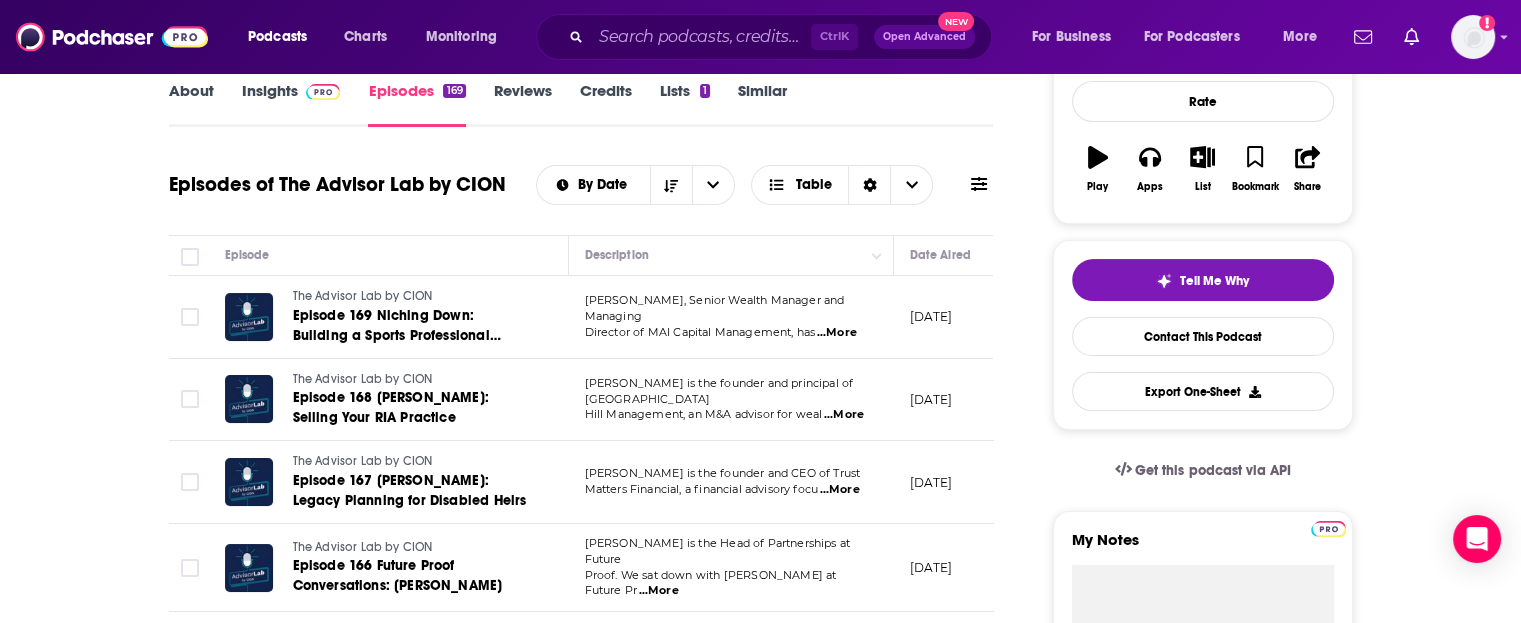 click on "About" at bounding box center (191, 104) 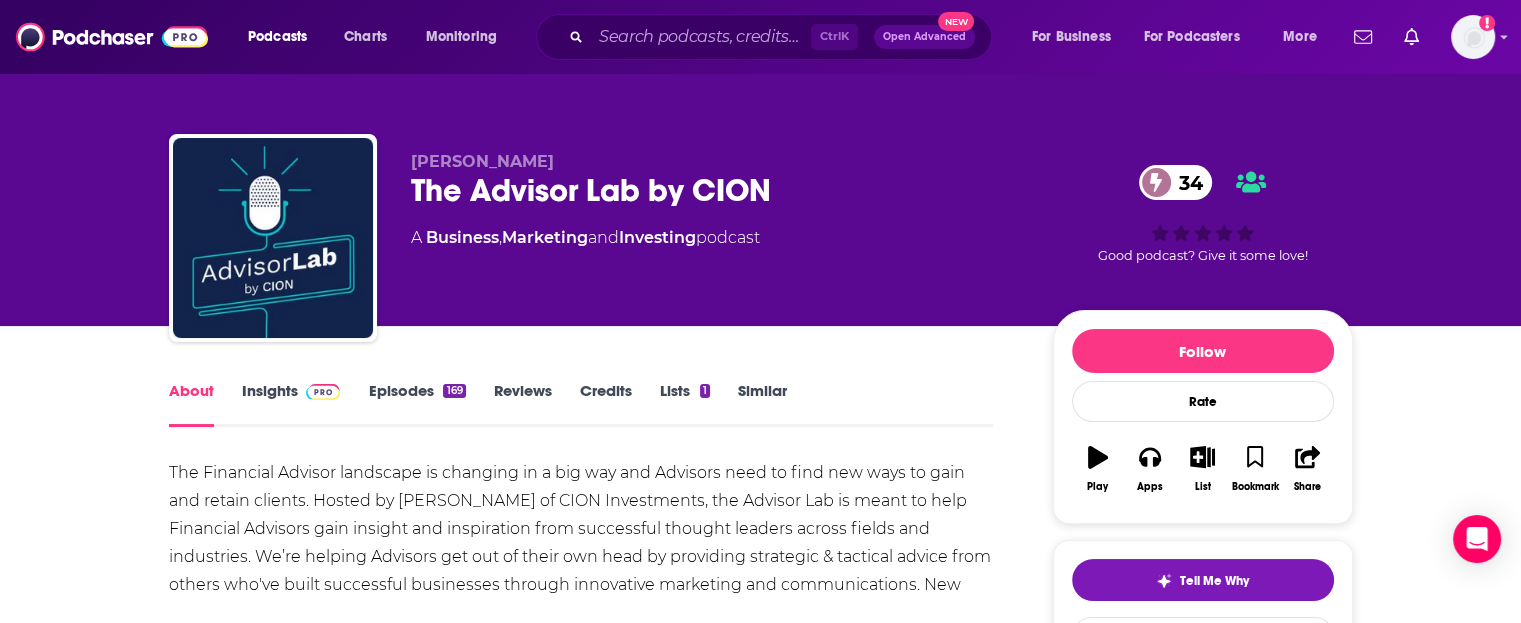 scroll, scrollTop: 100, scrollLeft: 0, axis: vertical 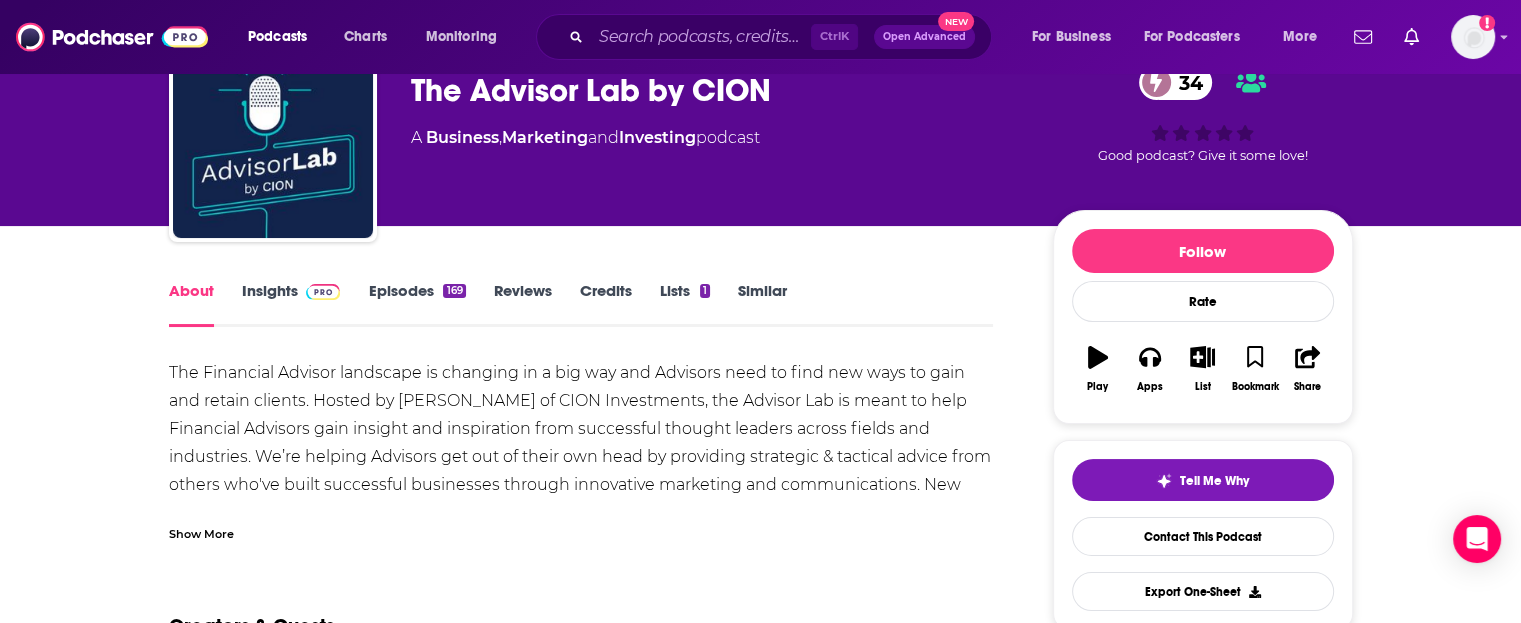 click on "The Financial Advisor landscape is changing in a big way and Advisors need to find new ways to gain and retain clients. Hosted by [PERSON_NAME] of CION Investments, the Advisor Lab is meant to help Financial Advisors gain insight and inspiration from successful thought leaders across fields and industries. We’re helping Advisors get out of their own head by providing strategic & tactical advice from others who've built successful businesses through innovative marketing and communications. New episode dropping every two weeks. Look for us on iTunes, Spotify, or wherever you get your podcasts." at bounding box center (581, 443) 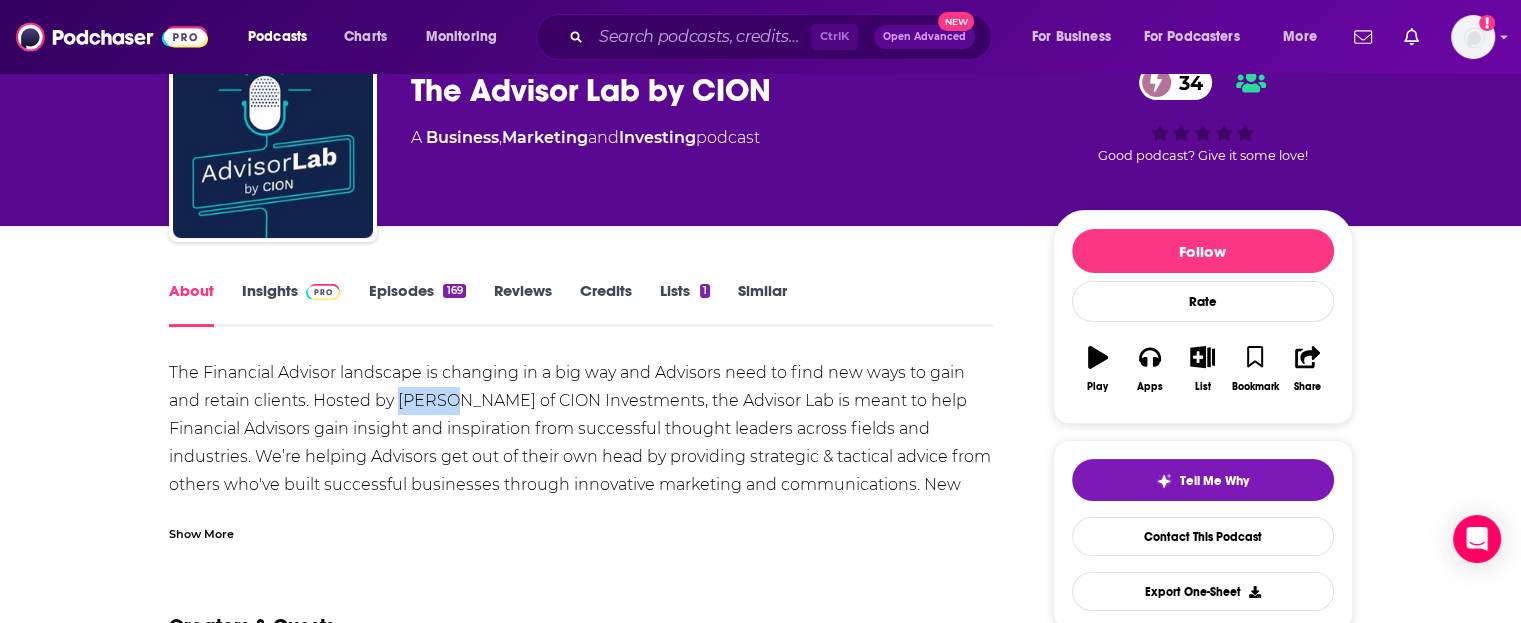 click on "The Financial Advisor landscape is changing in a big way and Advisors need to find new ways to gain and retain clients. Hosted by [PERSON_NAME] of CION Investments, the Advisor Lab is meant to help Financial Advisors gain insight and inspiration from successful thought leaders across fields and industries. We’re helping Advisors get out of their own head by providing strategic & tactical advice from others who've built successful businesses through innovative marketing and communications. New episode dropping every two weeks. Look for us on iTunes, Spotify, or wherever you get your podcasts." at bounding box center [581, 443] 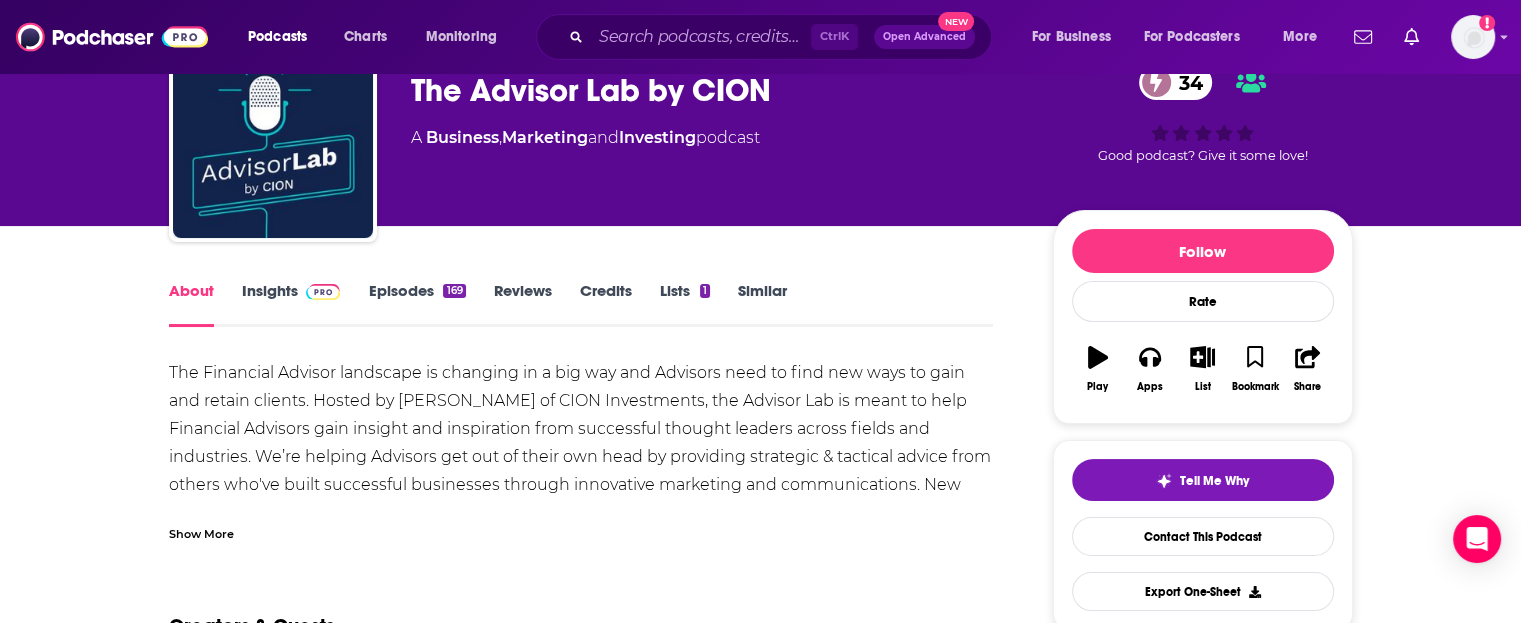 click on "The Financial Advisor landscape is changing in a big way and Advisors need to find new ways to gain and retain clients. Hosted by [PERSON_NAME] of CION Investments, the Advisor Lab is meant to help Financial Advisors gain insight and inspiration from successful thought leaders across fields and industries. We’re helping Advisors get out of their own head by providing strategic & tactical advice from others who've built successful businesses through innovative marketing and communications. New episode dropping every two weeks. Look for us on iTunes, Spotify, or wherever you get your podcasts." at bounding box center [581, 443] 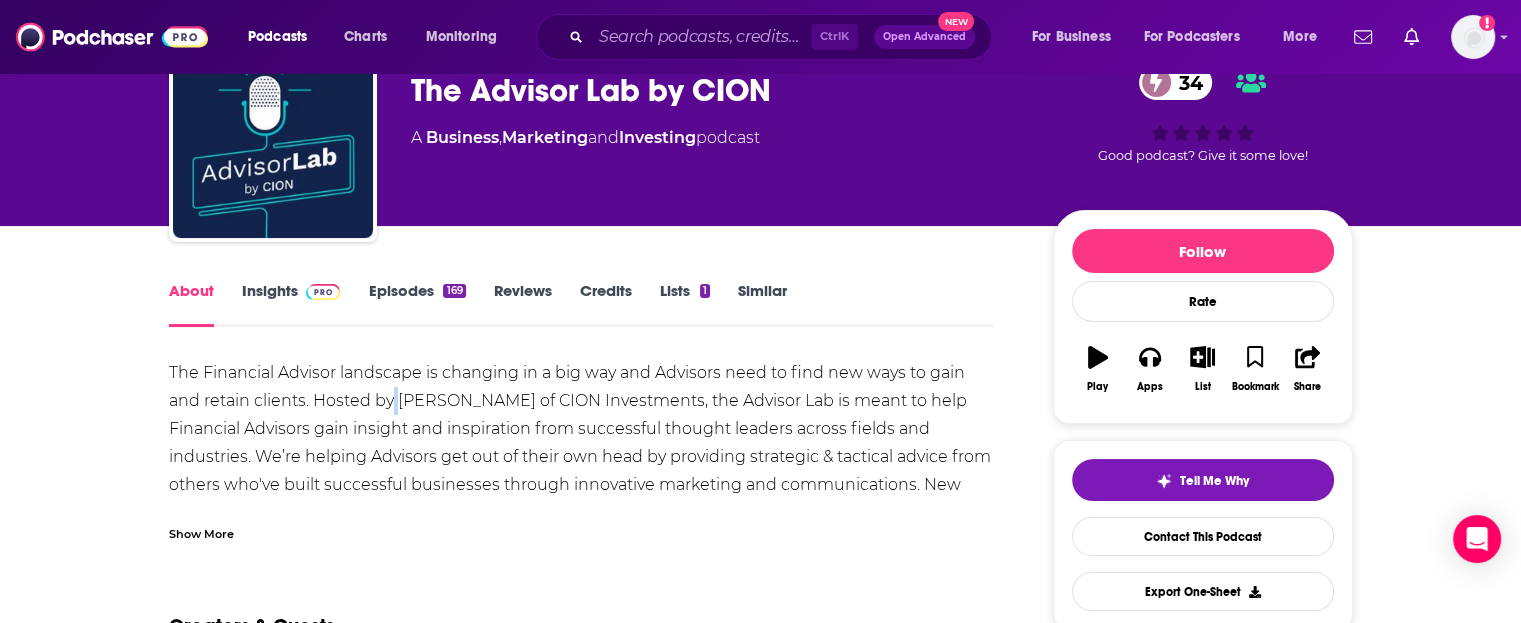 click on "The Financial Advisor landscape is changing in a big way and Advisors need to find new ways to gain and retain clients. Hosted by [PERSON_NAME] of CION Investments, the Advisor Lab is meant to help Financial Advisors gain insight and inspiration from successful thought leaders across fields and industries. We’re helping Advisors get out of their own head by providing strategic & tactical advice from others who've built successful businesses through innovative marketing and communications. New episode dropping every two weeks. Look for us on iTunes, Spotify, or wherever you get your podcasts." at bounding box center [581, 443] 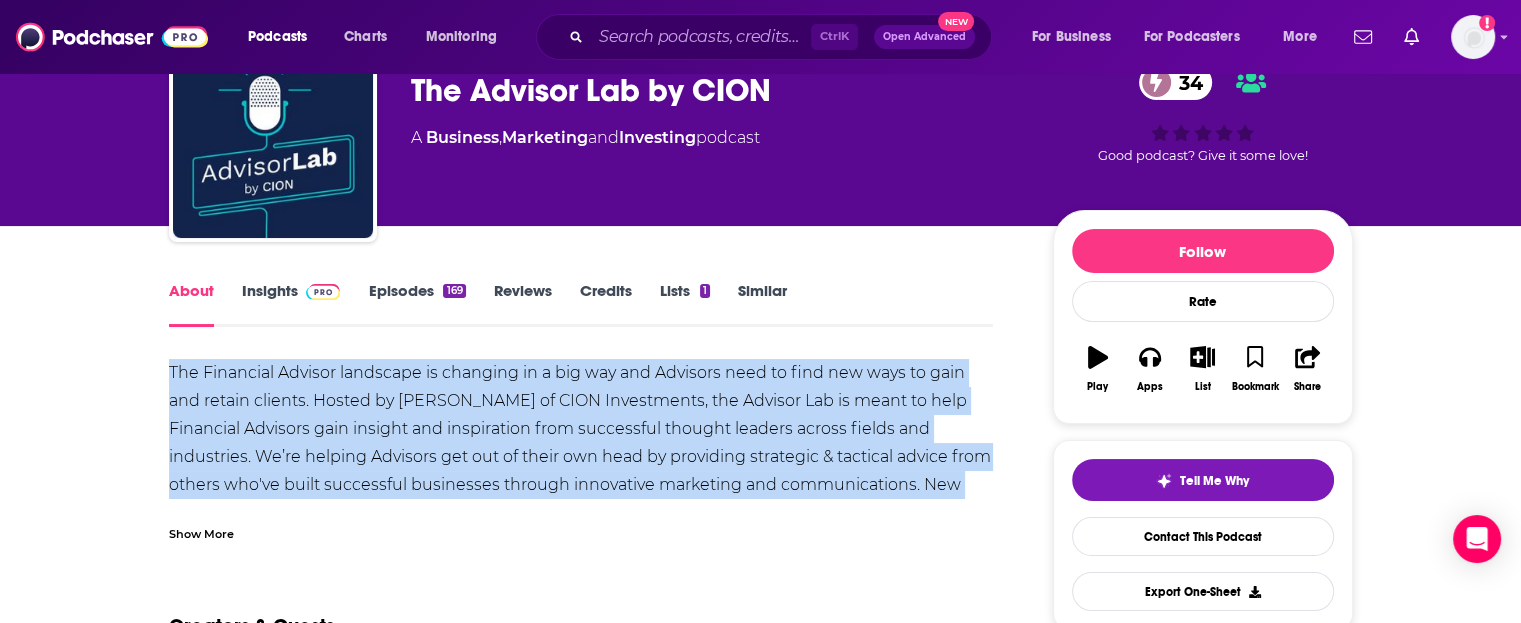 click on "The Financial Advisor landscape is changing in a big way and Advisors need to find new ways to gain and retain clients. Hosted by [PERSON_NAME] of CION Investments, the Advisor Lab is meant to help Financial Advisors gain insight and inspiration from successful thought leaders across fields and industries. We’re helping Advisors get out of their own head by providing strategic & tactical advice from others who've built successful businesses through innovative marketing and communications. New episode dropping every two weeks. Look for us on iTunes, Spotify, or wherever you get your podcasts." at bounding box center [581, 443] 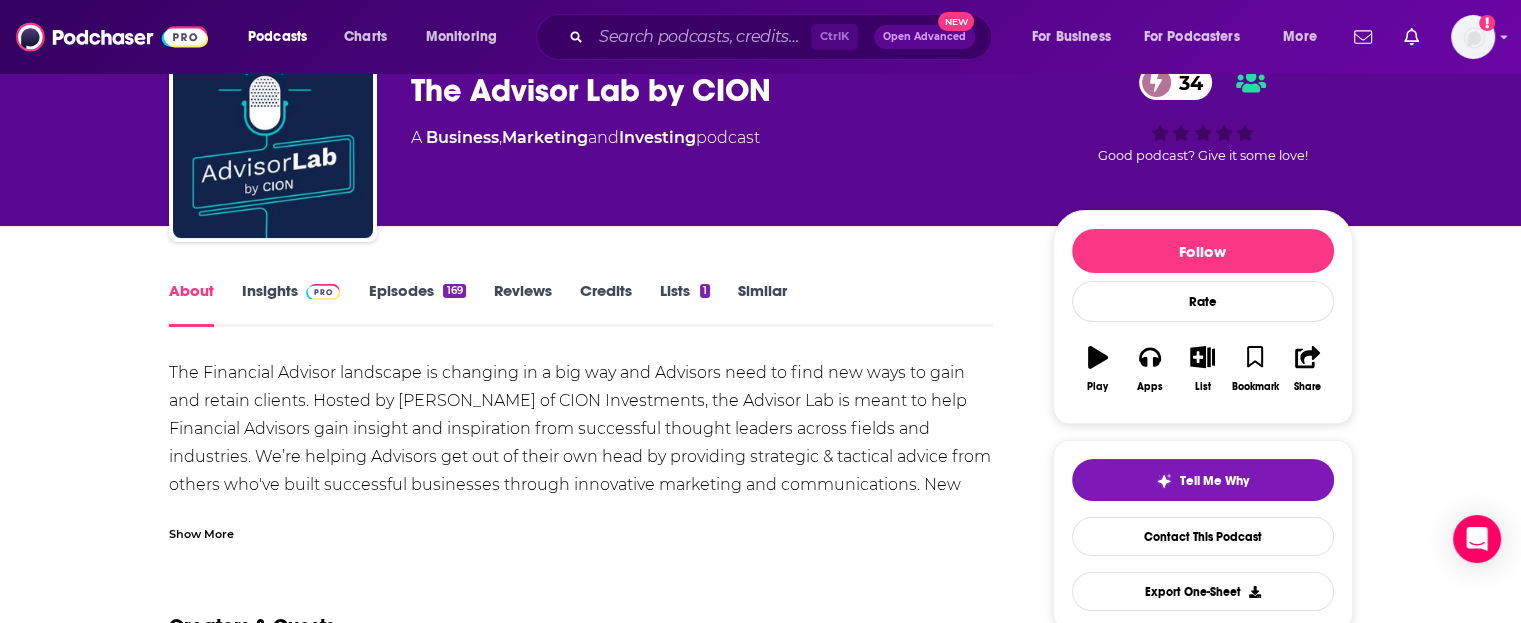 click on "Episodes 169" at bounding box center [416, 304] 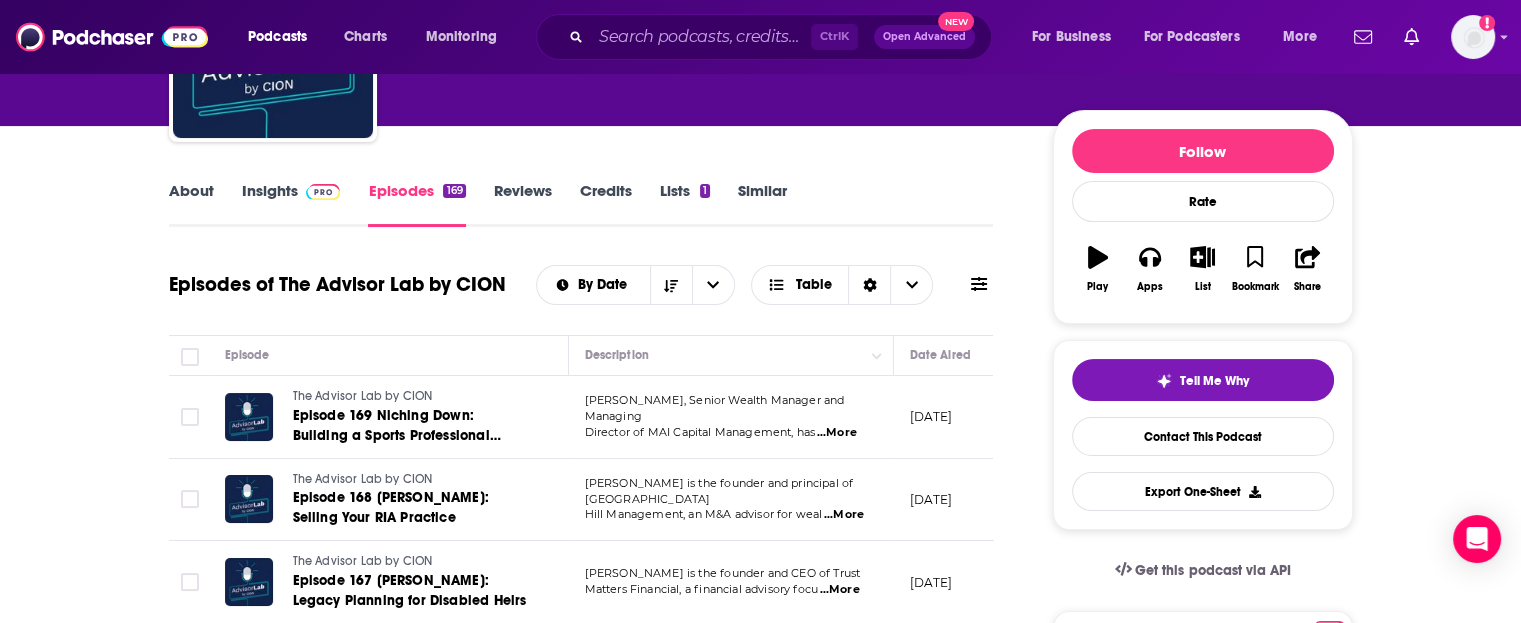scroll, scrollTop: 300, scrollLeft: 0, axis: vertical 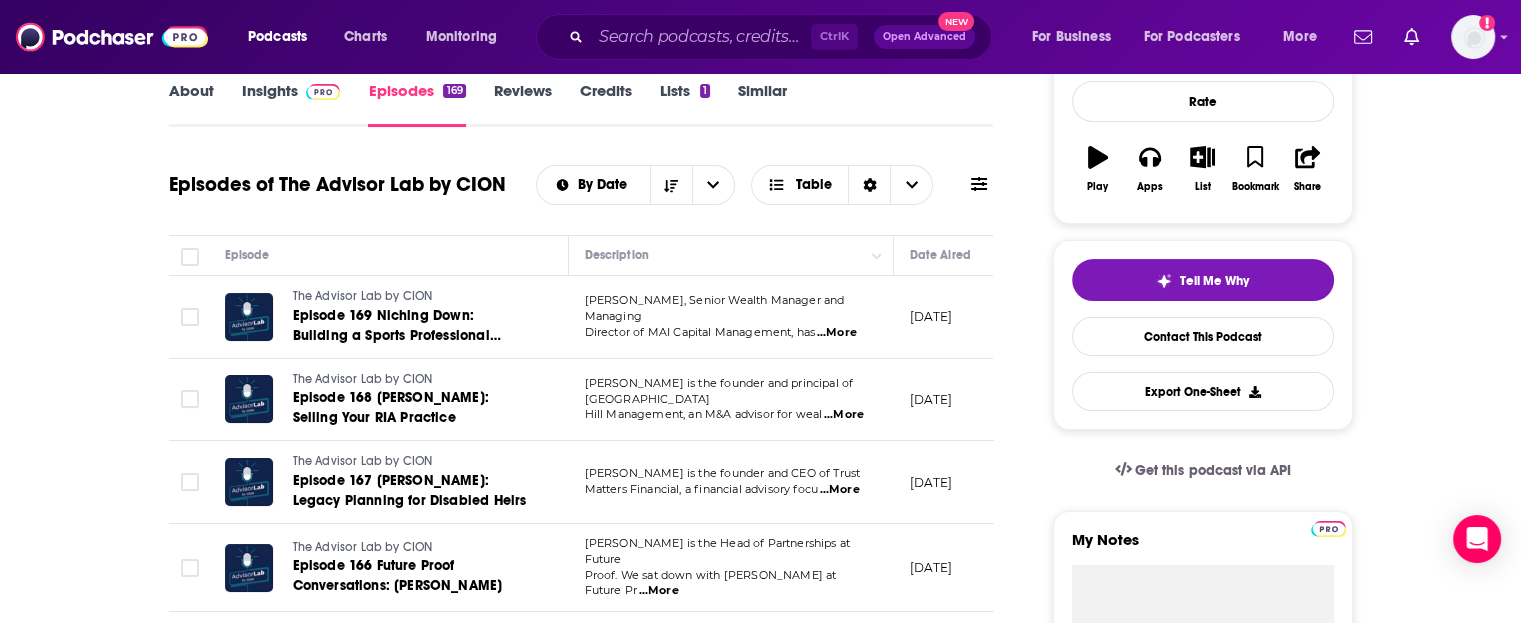 click on "...More" at bounding box center (837, 333) 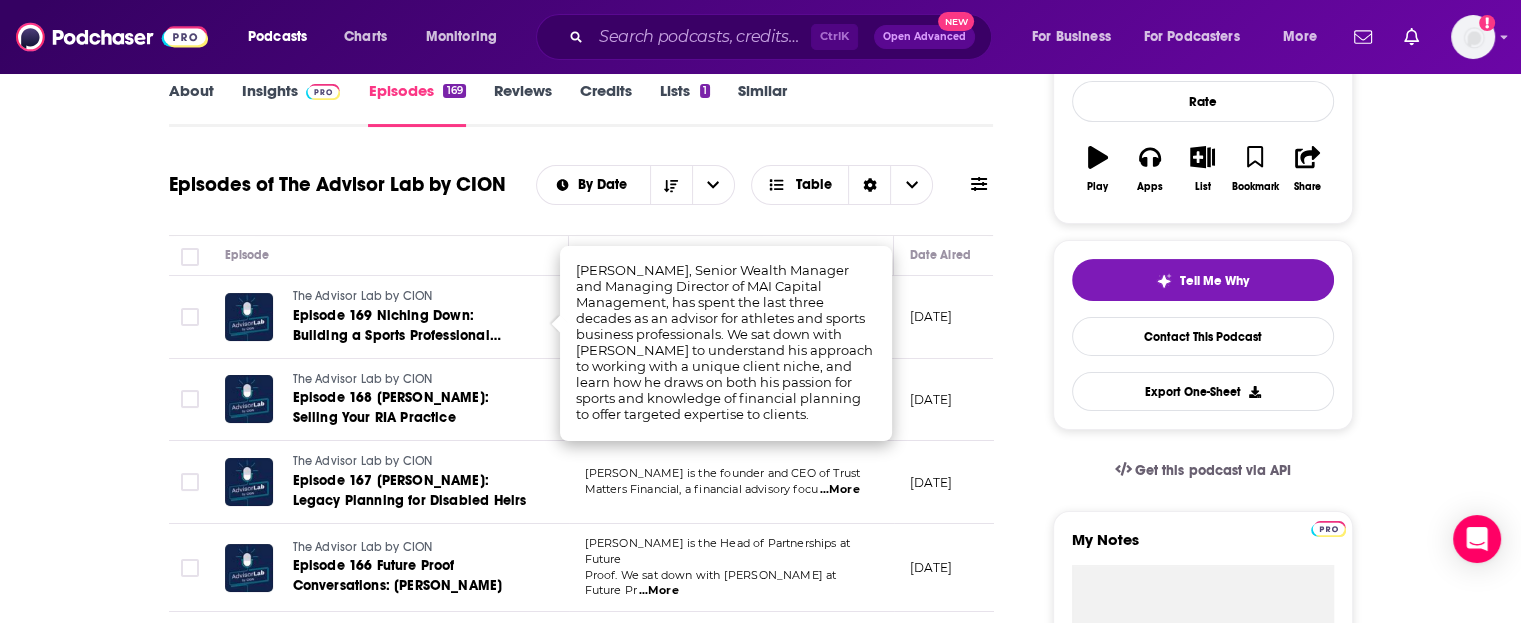 drag, startPoint x: 1015, startPoint y: 427, endPoint x: 1004, endPoint y: 427, distance: 11 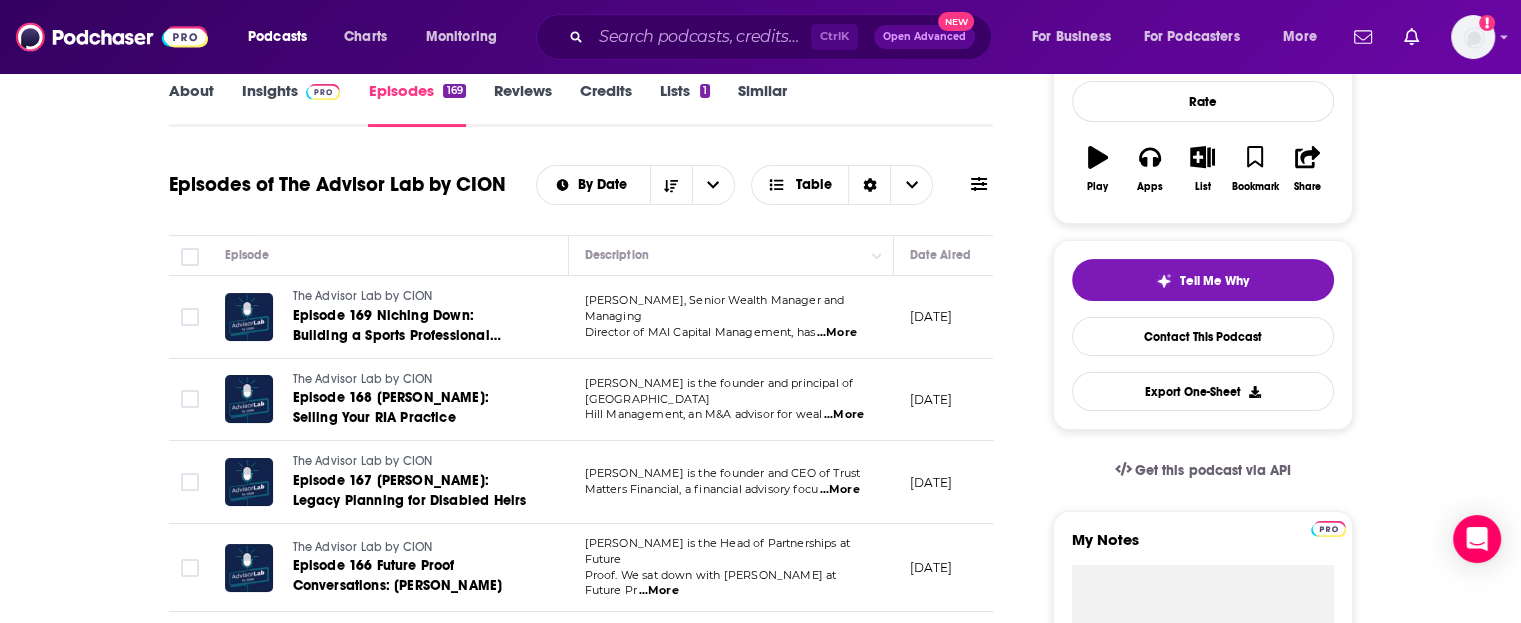 click on "...More" at bounding box center (844, 415) 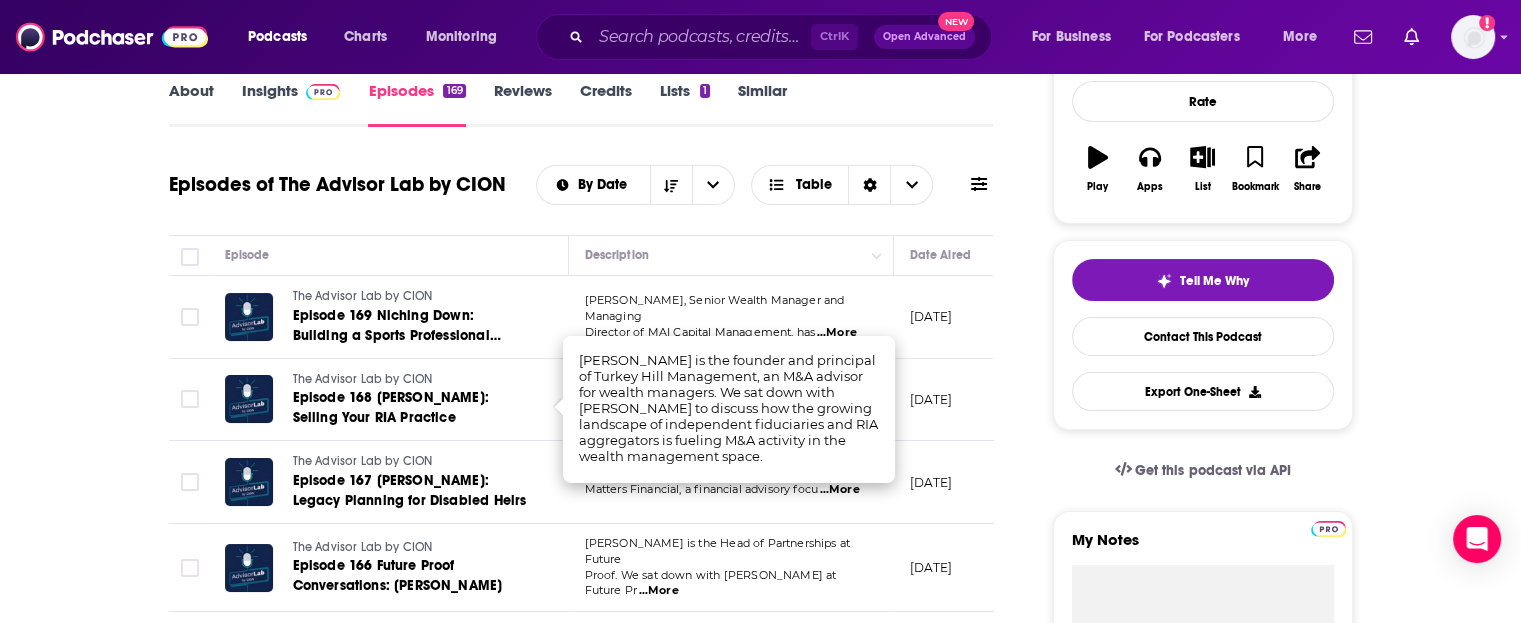 click on "About Insights Episodes 169 Reviews Credits Lists 1 Similar Episodes of The Advisor Lab by CION By Date Table Episode Description Date Aired Reach Episode Guests Length The Advisor Lab by CION Episode 169 Niching Down: Building a Sports Professional Practice [PERSON_NAME], Senior Wealth Manager and Managing Director of MAI Capital Management, has   ...More [DATE] Under 1k -- 44:36 s The Advisor Lab by CION Episode 168 [PERSON_NAME]: Selling Your RIA Practice [PERSON_NAME] is the founder and principal of Turkey Hill Management, an M&A advisor for weal  ...More [DATE] Under 1k -- 31:50 s The Advisor Lab by CION Episode 167 [PERSON_NAME]: Legacy Planning for Disabled Heirs [PERSON_NAME] is the founder and CEO of Trust Matters Financial, a financial advisory focu  ...More [DATE] Under 1.1k -- 29:18 s The Advisor Lab by CION Episode 166 Future Proof Conversations: [PERSON_NAME] [PERSON_NAME] is the Head of Partnerships at Future Proof. We sat down with [PERSON_NAME] at Future Pr  ...More [DATE] -- s" at bounding box center [595, 1390] 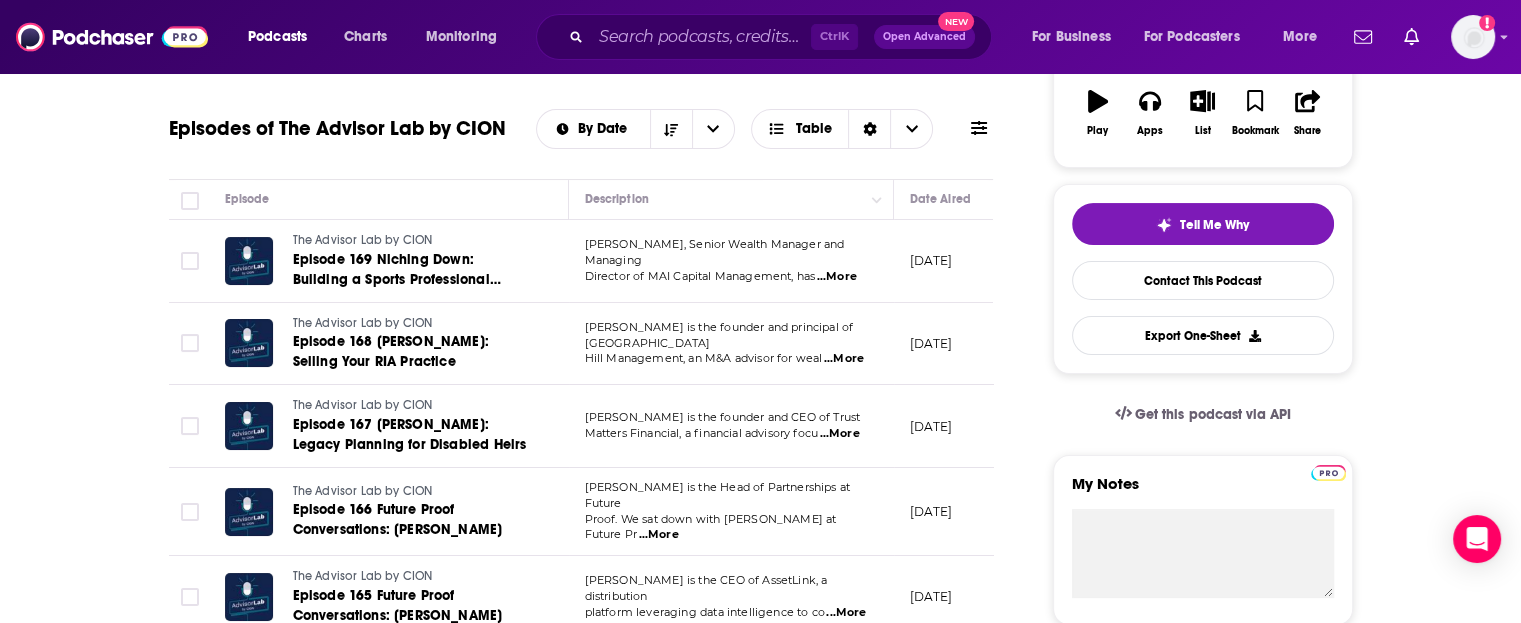 scroll, scrollTop: 400, scrollLeft: 0, axis: vertical 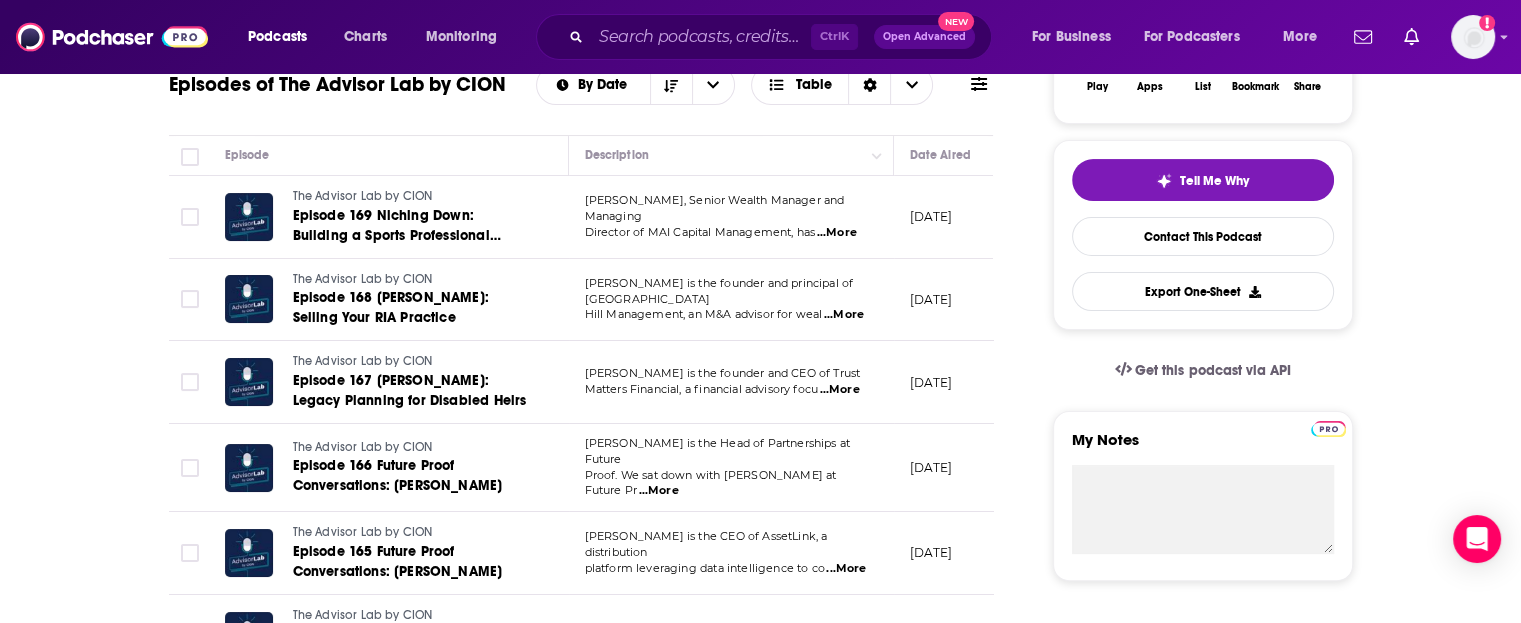 click on "...More" at bounding box center (840, 390) 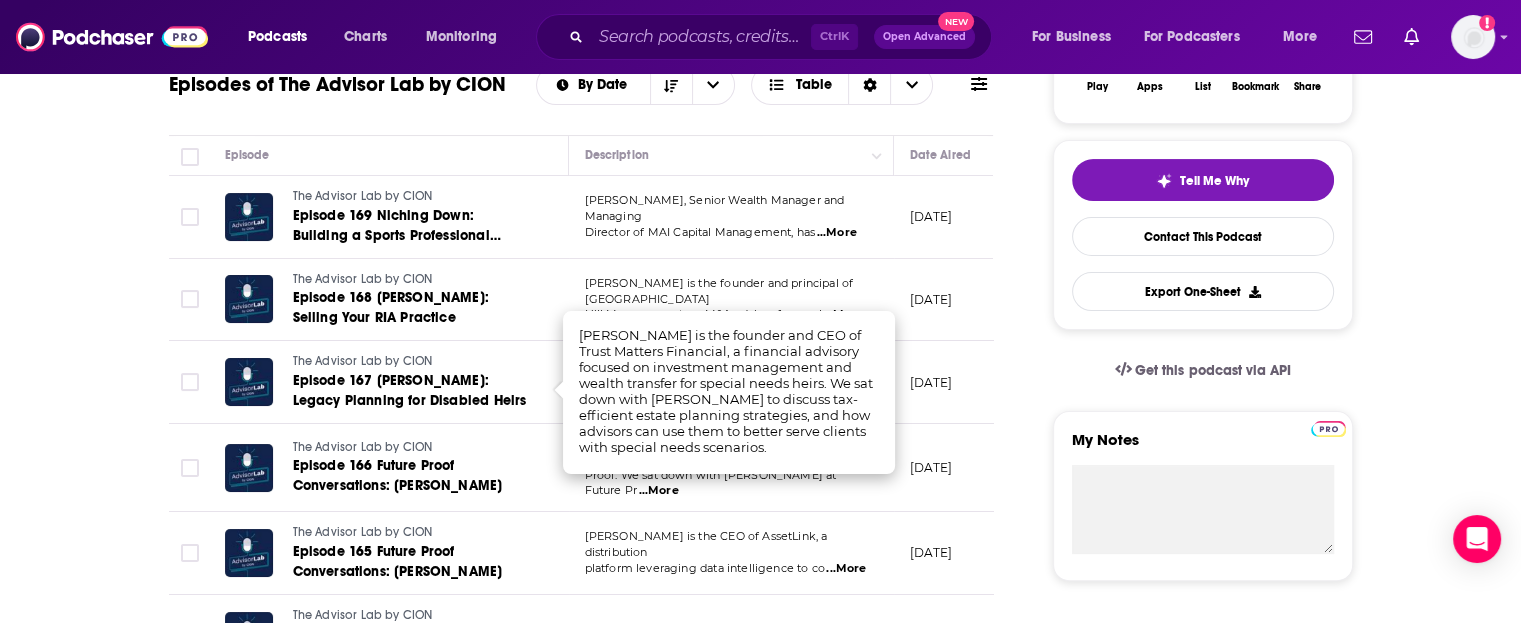 click on "[DATE]" at bounding box center (959, 468) 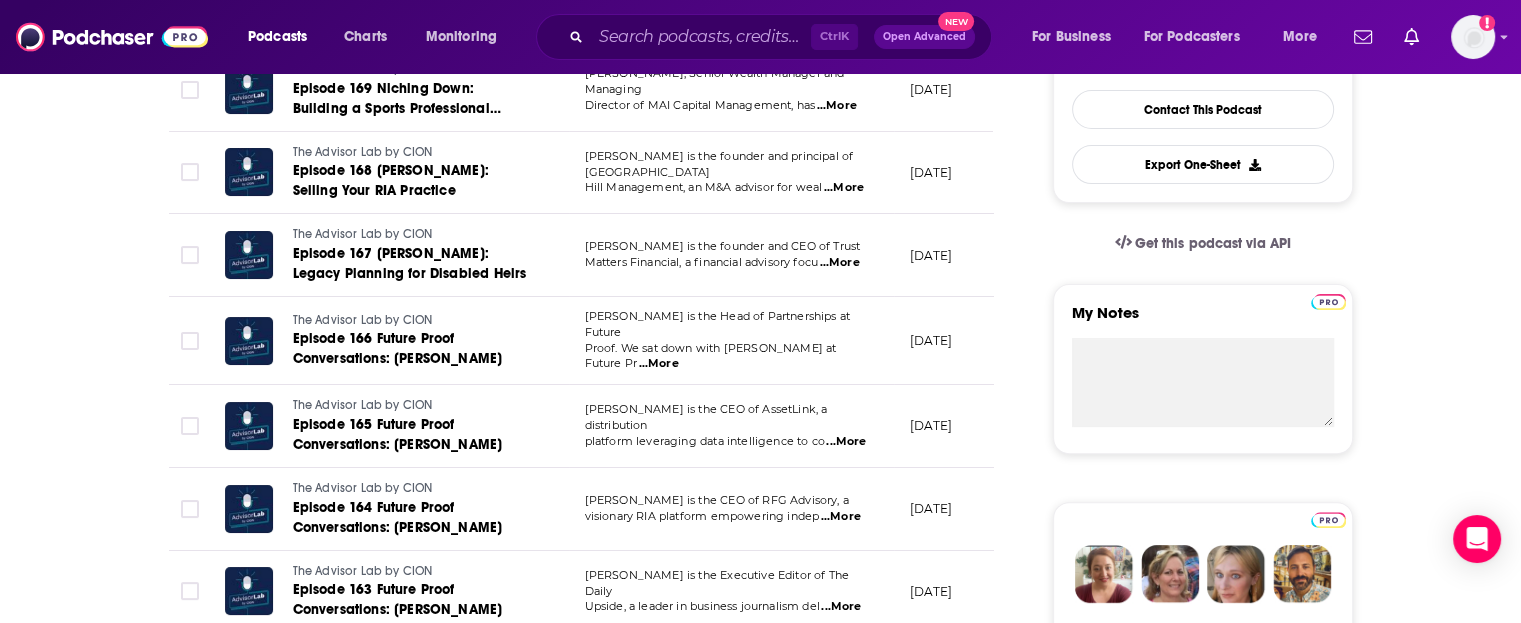scroll, scrollTop: 600, scrollLeft: 0, axis: vertical 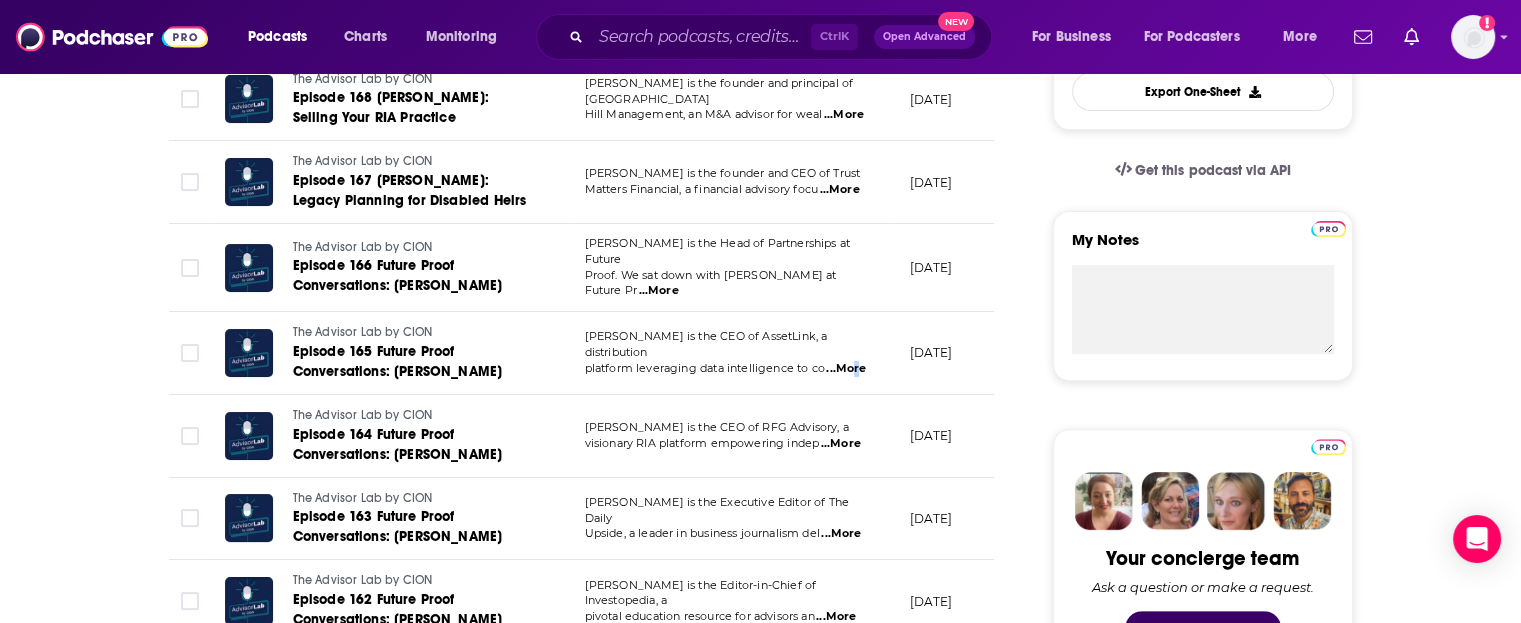 click on "...More" at bounding box center (846, 369) 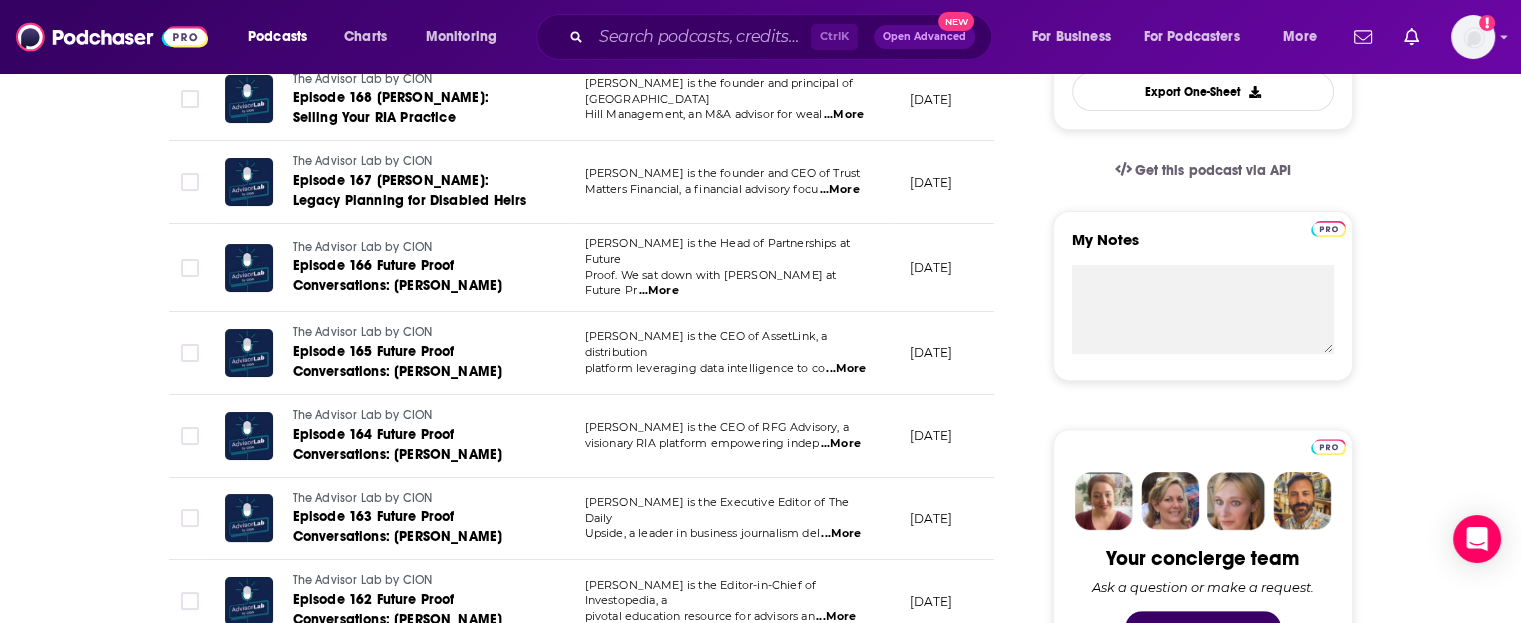 click on "About Insights Episodes 169 Reviews Credits Lists 1 Similar Episodes of The Advisor Lab by CION By Date Table Episode Description Date Aired Reach Episode Guests Length The Advisor Lab by CION Episode 169 Niching Down: Building a Sports Professional Practice [PERSON_NAME], Senior Wealth Manager and Managing Director of MAI Capital Management, has   ...More [DATE] Under 1k -- 44:36 s The Advisor Lab by CION Episode 168 [PERSON_NAME]: Selling Your RIA Practice [PERSON_NAME] is the founder and principal of Turkey Hill Management, an M&A advisor for weal  ...More [DATE] Under 1k -- 31:50 s The Advisor Lab by CION Episode 167 [PERSON_NAME]: Legacy Planning for Disabled Heirs [PERSON_NAME] is the founder and CEO of Trust Matters Financial, a financial advisory focu  ...More [DATE] Under 1.1k -- 29:18 s The Advisor Lab by CION Episode 166 Future Proof Conversations: [PERSON_NAME] [PERSON_NAME] is the Head of Partnerships at Future Proof. We sat down with [PERSON_NAME] at Future Pr  ...More [DATE] -- s" at bounding box center (595, 1090) 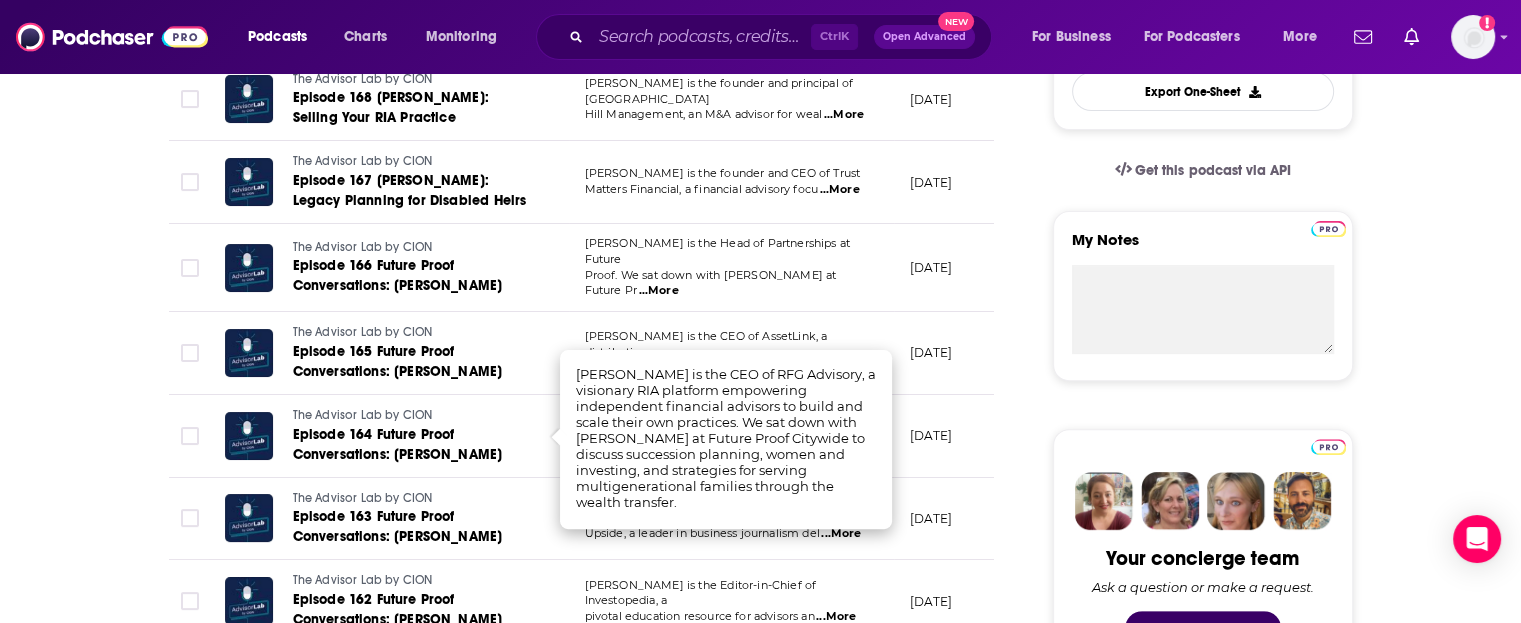 click on "Your concierge team Ask a question or make a request. Send a message" at bounding box center (1203, 554) 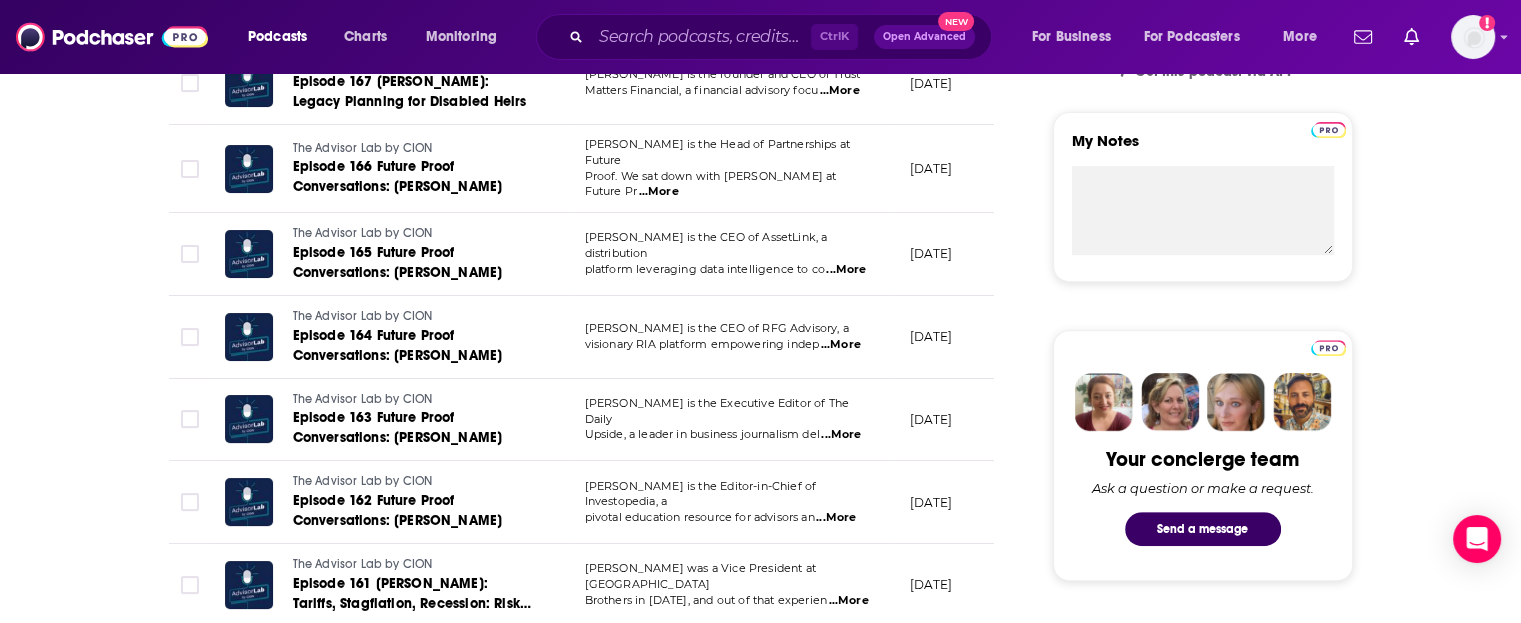 scroll, scrollTop: 700, scrollLeft: 0, axis: vertical 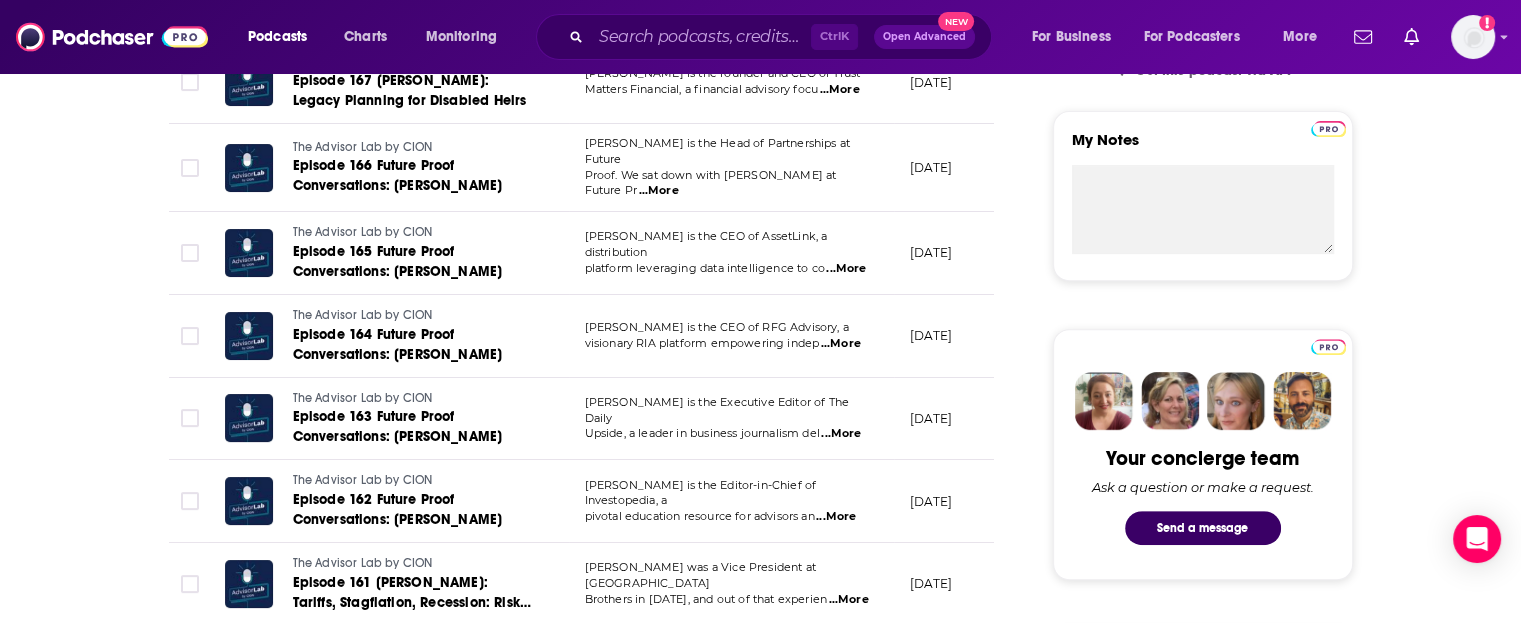 click on "...More" at bounding box center [841, 434] 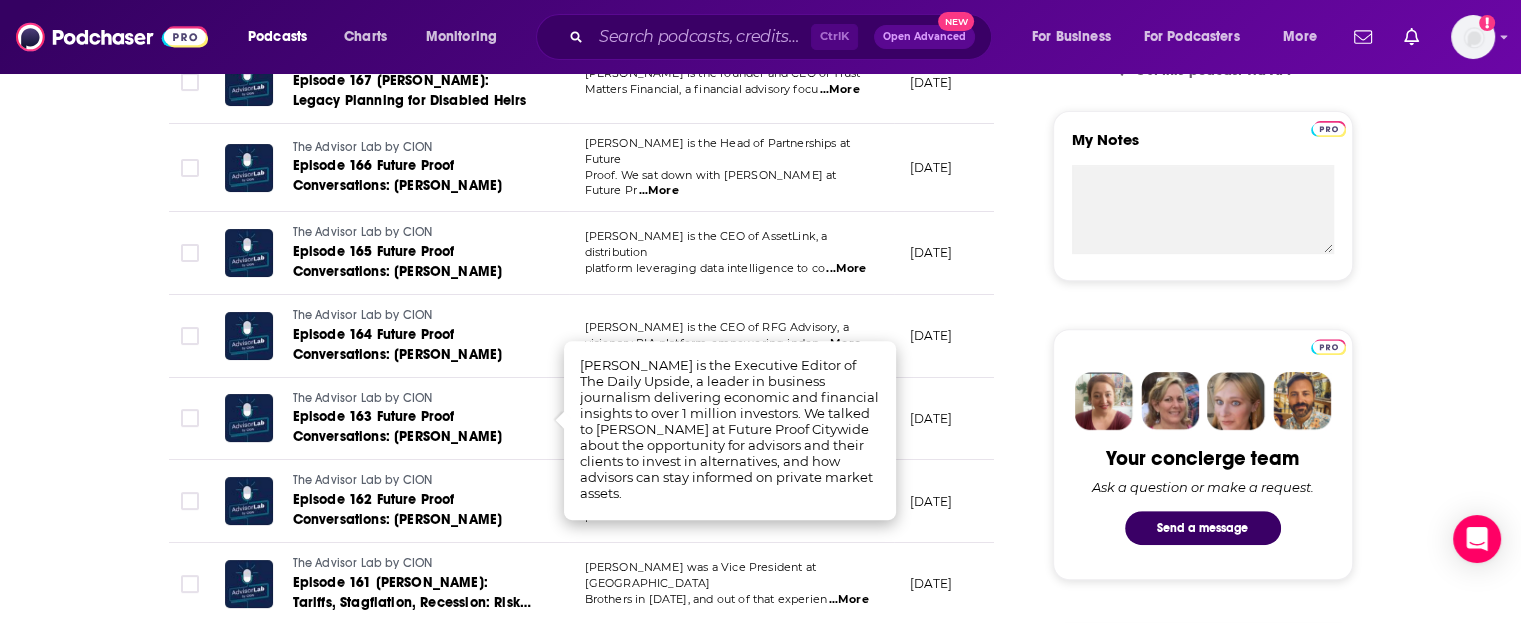 click on "About Insights Episodes 169 Reviews Credits Lists 1 Similar Episodes of The Advisor Lab by CION By Date Table Episode Description Date Aired Reach Episode Guests Length The Advisor Lab by CION Episode 169 Niching Down: Building a Sports Professional Practice [PERSON_NAME], Senior Wealth Manager and Managing Director of MAI Capital Management, has   ...More [DATE] Under 1k -- 44:36 s The Advisor Lab by CION Episode 168 [PERSON_NAME]: Selling Your RIA Practice [PERSON_NAME] is the founder and principal of Turkey Hill Management, an M&A advisor for weal  ...More [DATE] Under 1k -- 31:50 s The Advisor Lab by CION Episode 167 [PERSON_NAME]: Legacy Planning for Disabled Heirs [PERSON_NAME] is the founder and CEO of Trust Matters Financial, a financial advisory focu  ...More [DATE] Under 1.1k -- 29:18 s The Advisor Lab by CION Episode 166 Future Proof Conversations: [PERSON_NAME] [PERSON_NAME] is the Head of Partnerships at Future Proof. We sat down with [PERSON_NAME] at Future Pr  ...More [DATE] -- s" at bounding box center (595, 990) 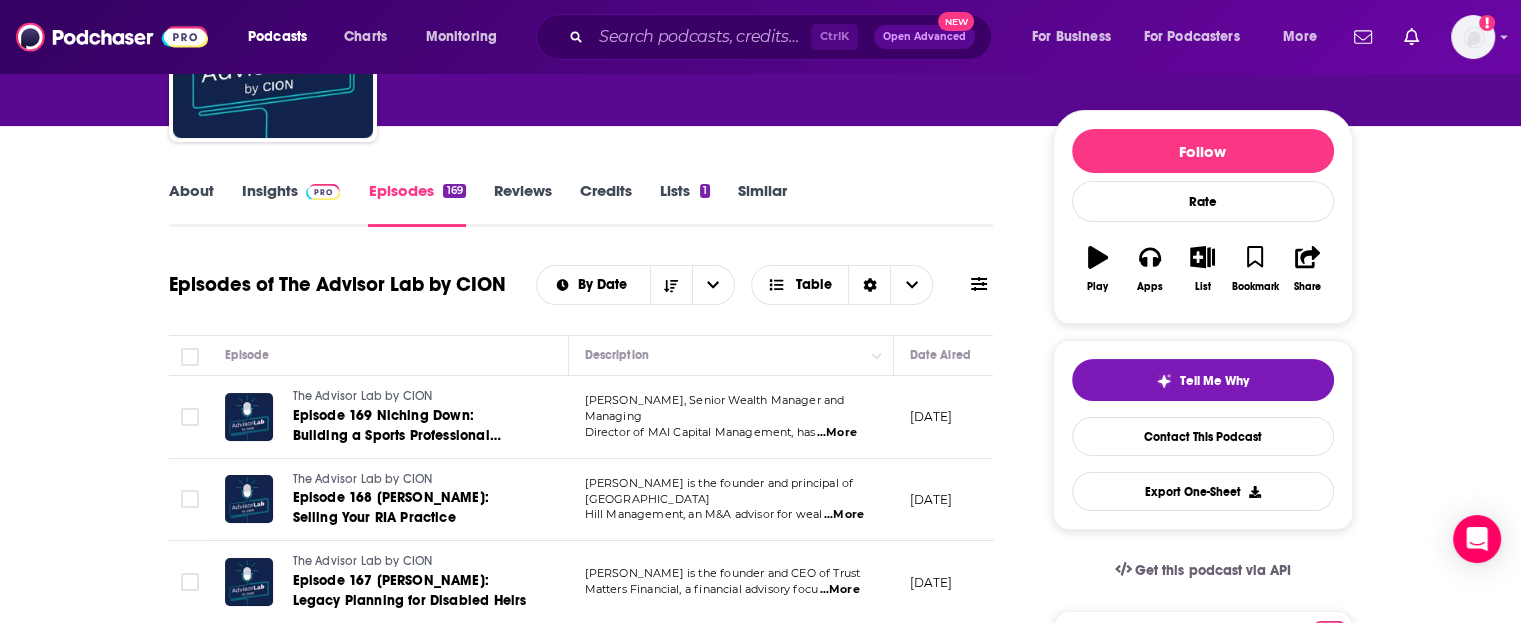 scroll, scrollTop: 0, scrollLeft: 0, axis: both 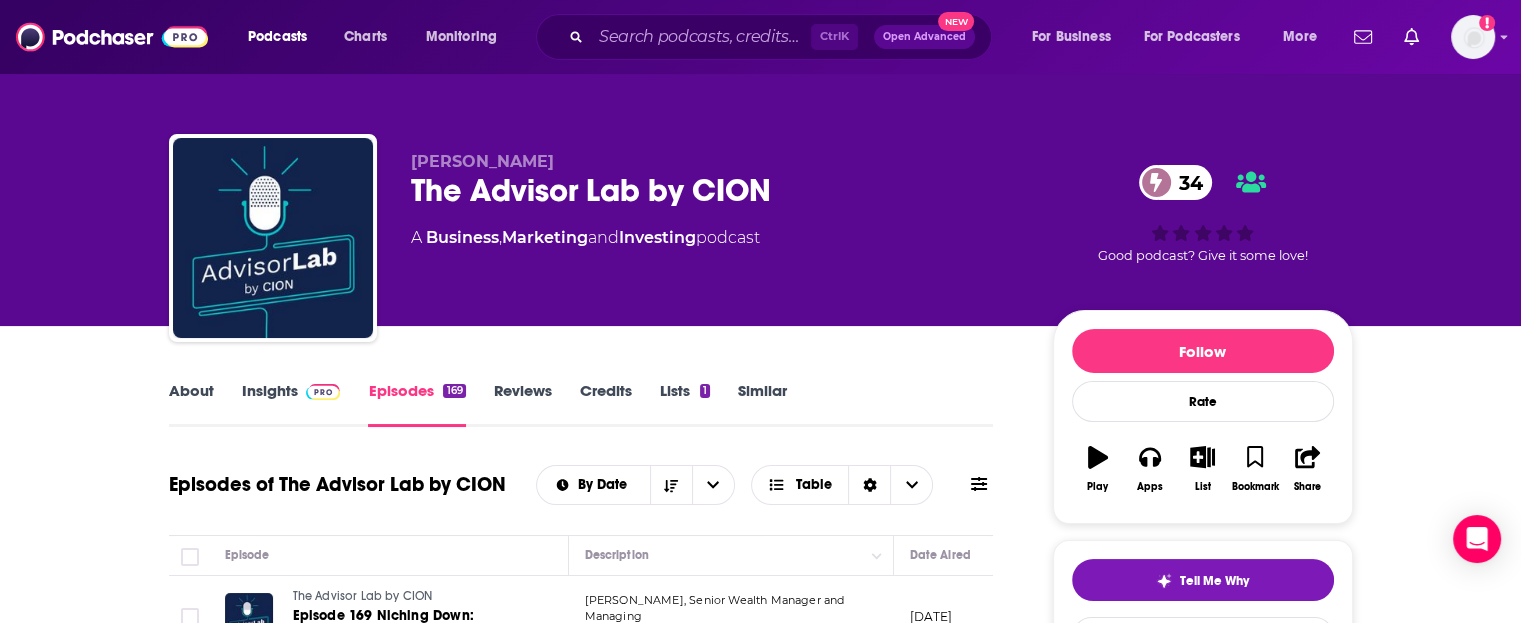 click on "Insights" at bounding box center (291, 404) 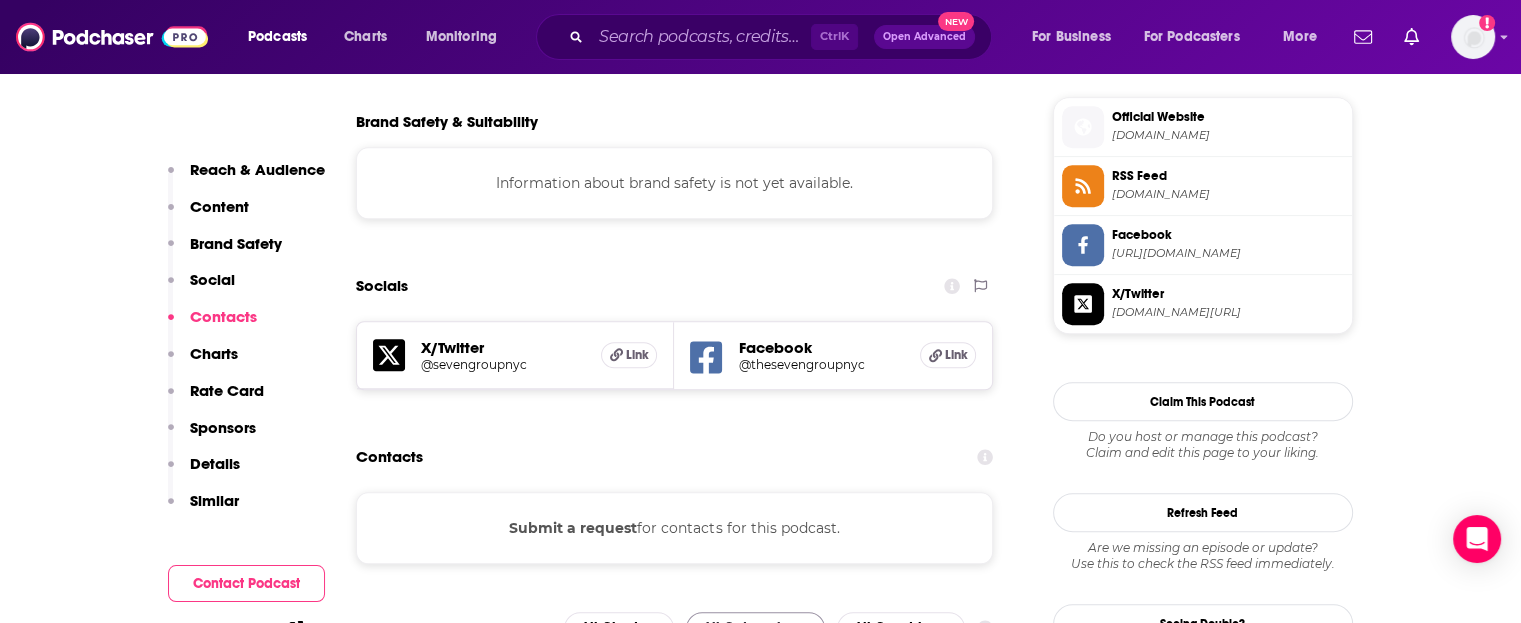 scroll, scrollTop: 1600, scrollLeft: 0, axis: vertical 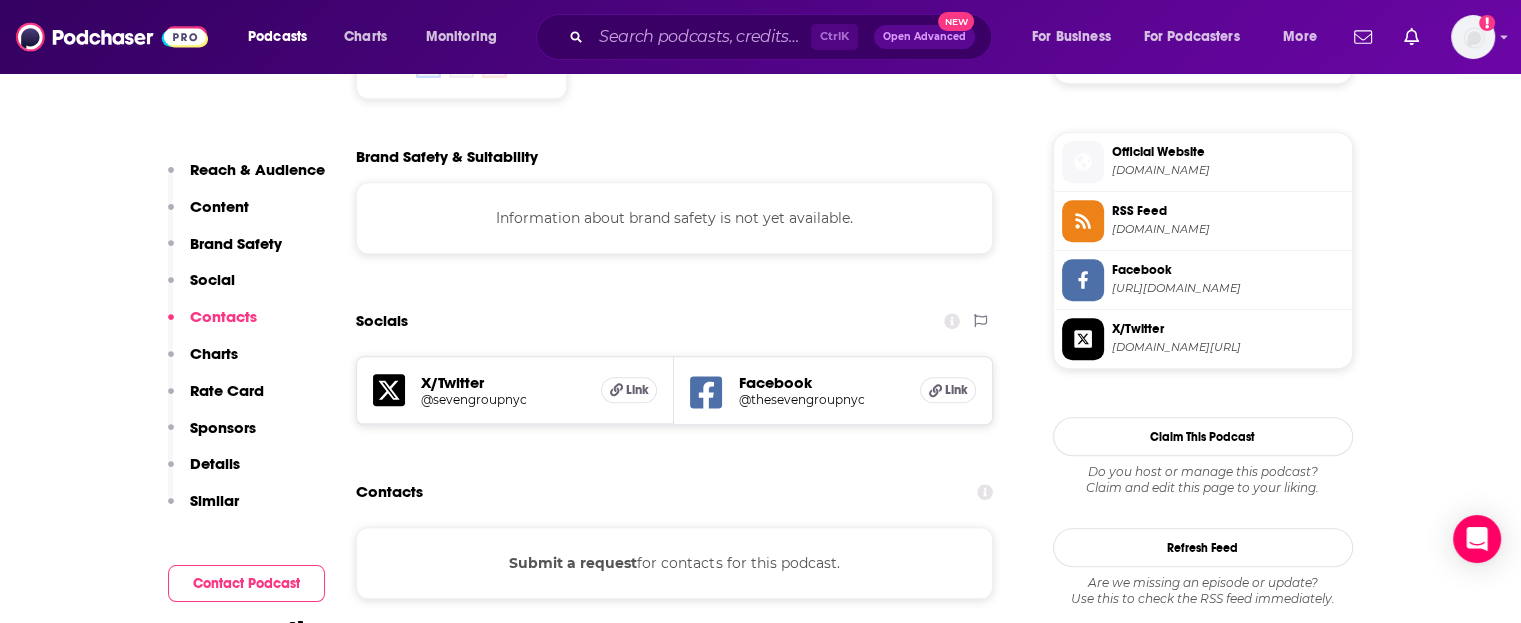 click on "Submit a request" at bounding box center (573, 563) 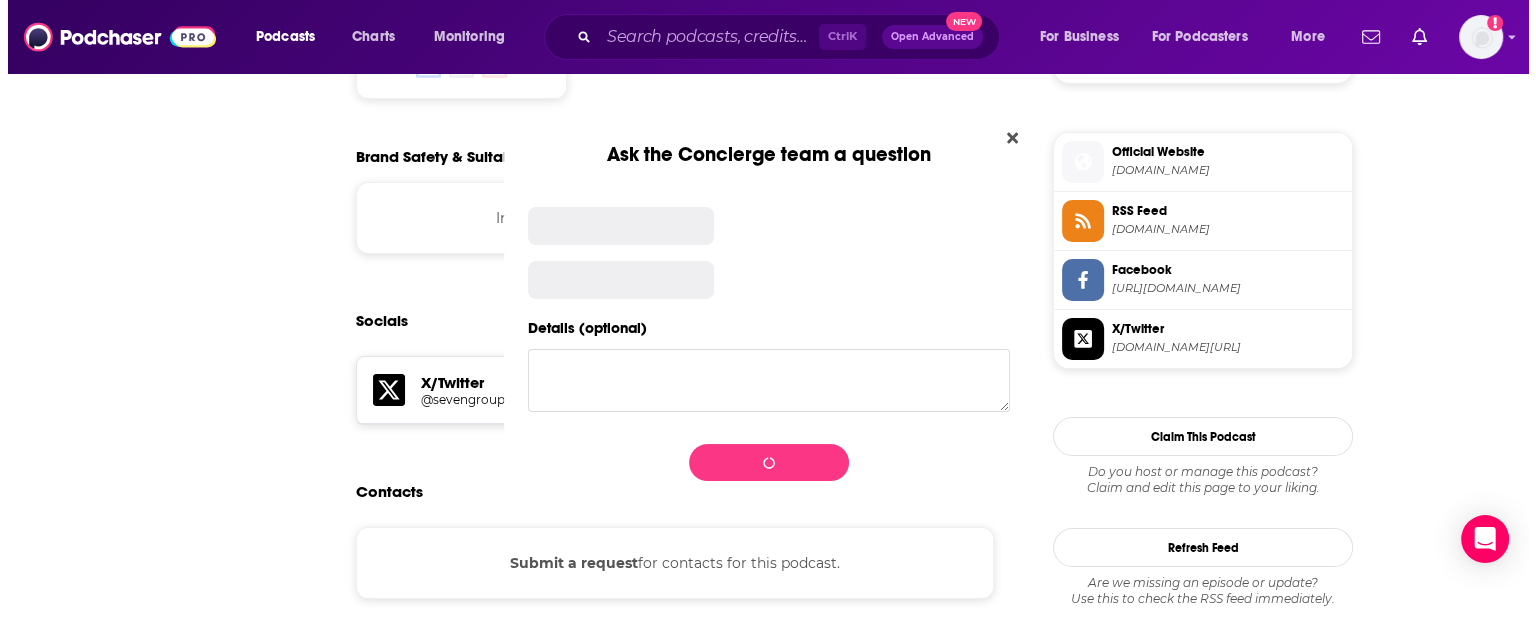 scroll, scrollTop: 0, scrollLeft: 0, axis: both 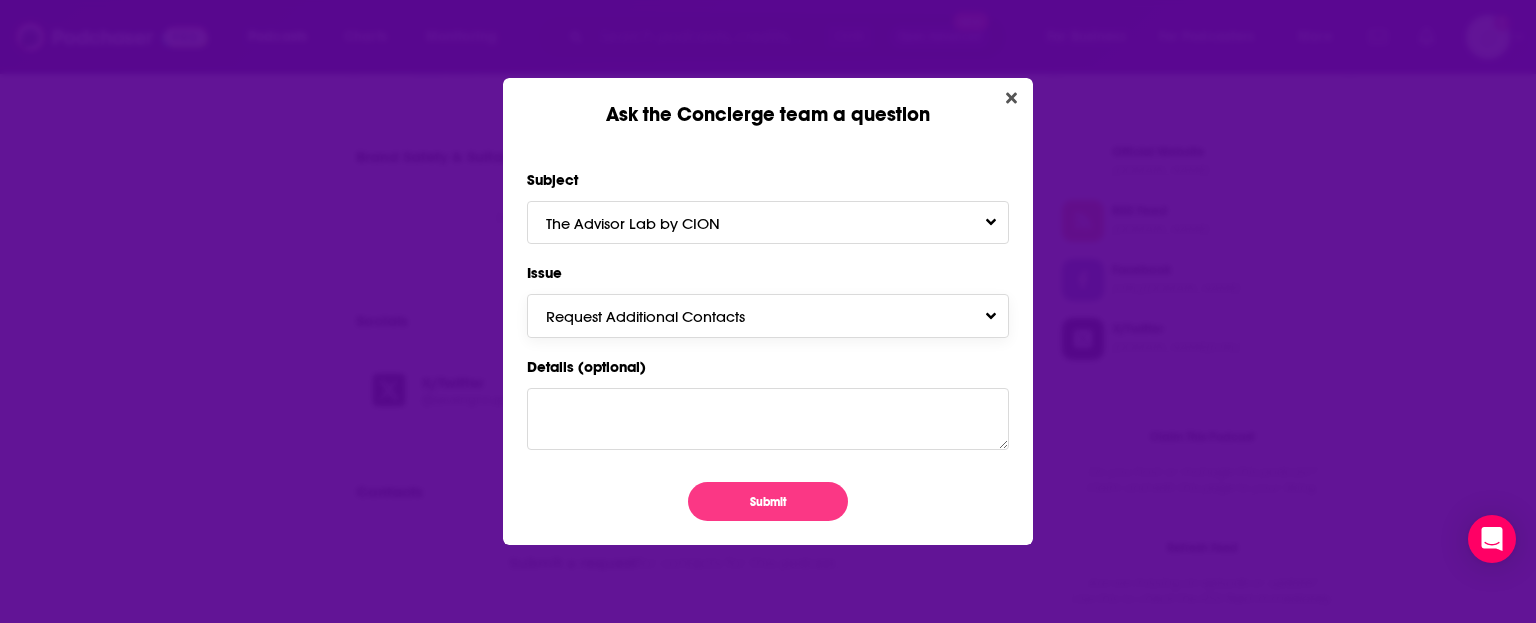 click on "Request Additional Contacts" at bounding box center (665, 316) 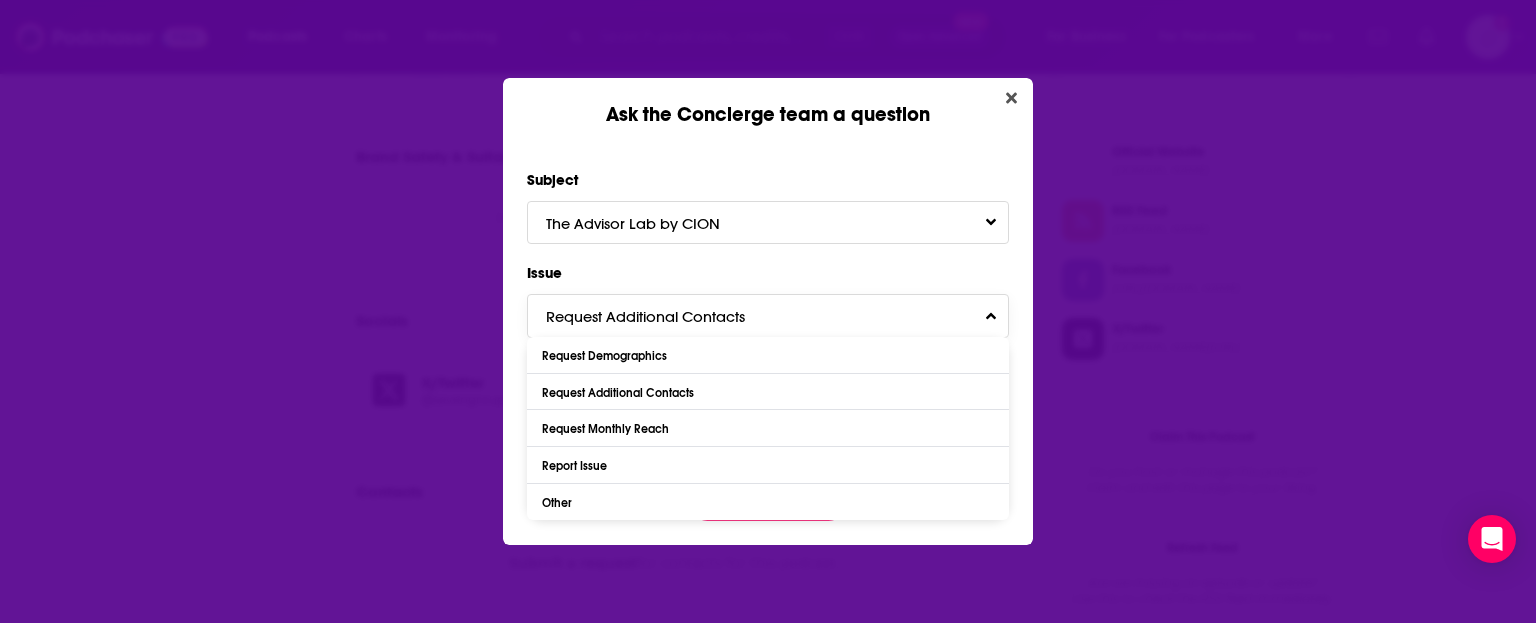 click on "Request Additional Contacts" at bounding box center (665, 316) 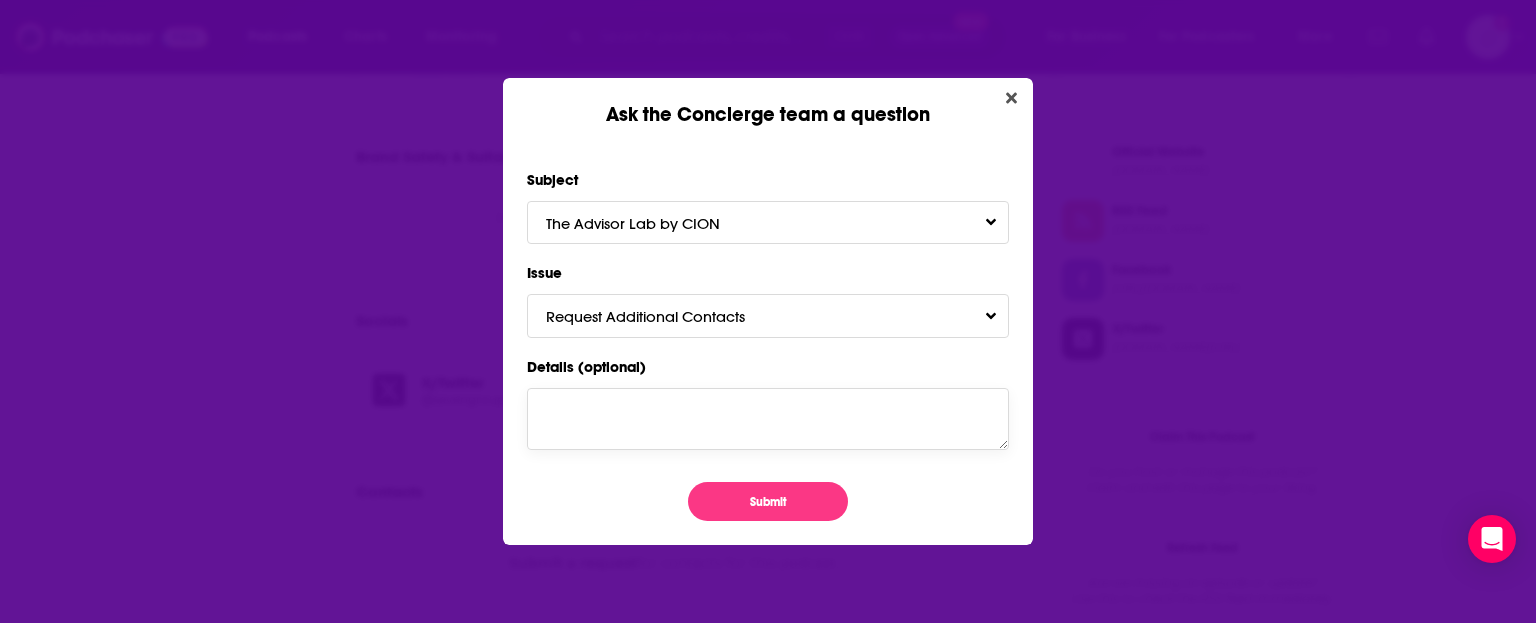 click on "Details (optional)" at bounding box center (768, 419) 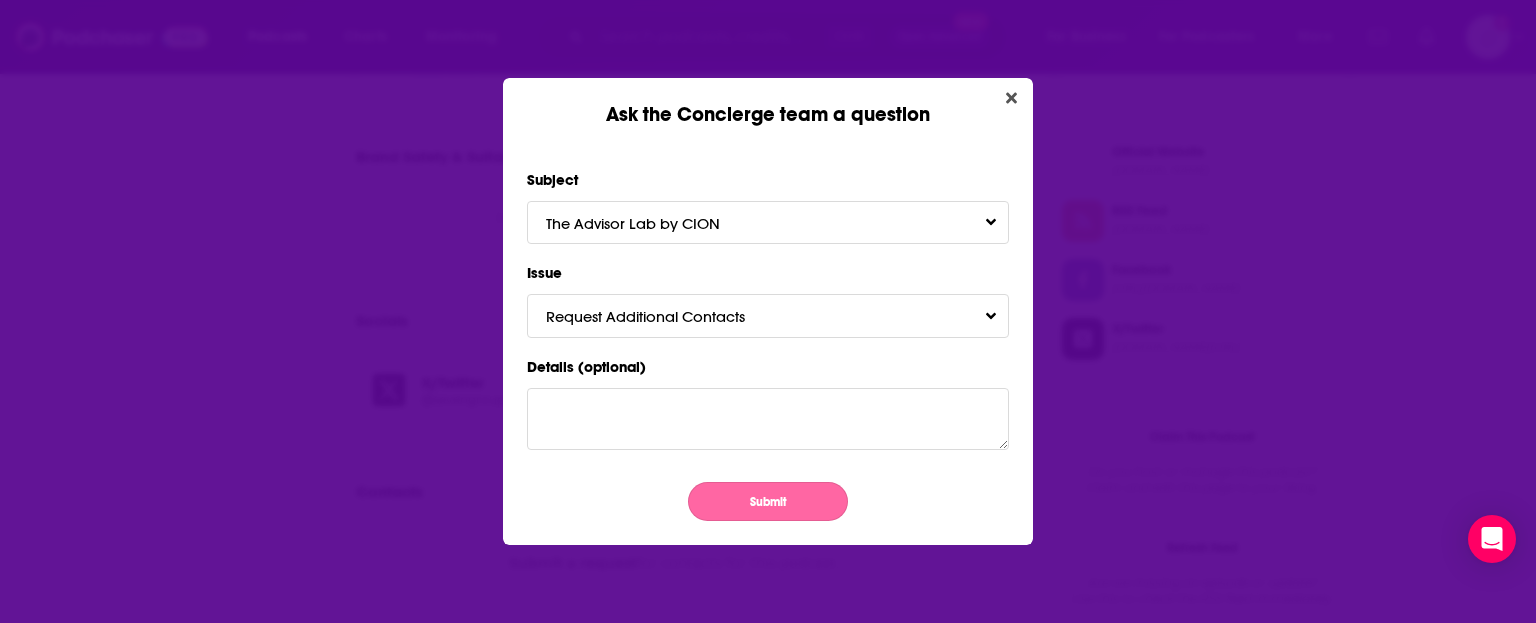 click on "Submit" at bounding box center (768, 501) 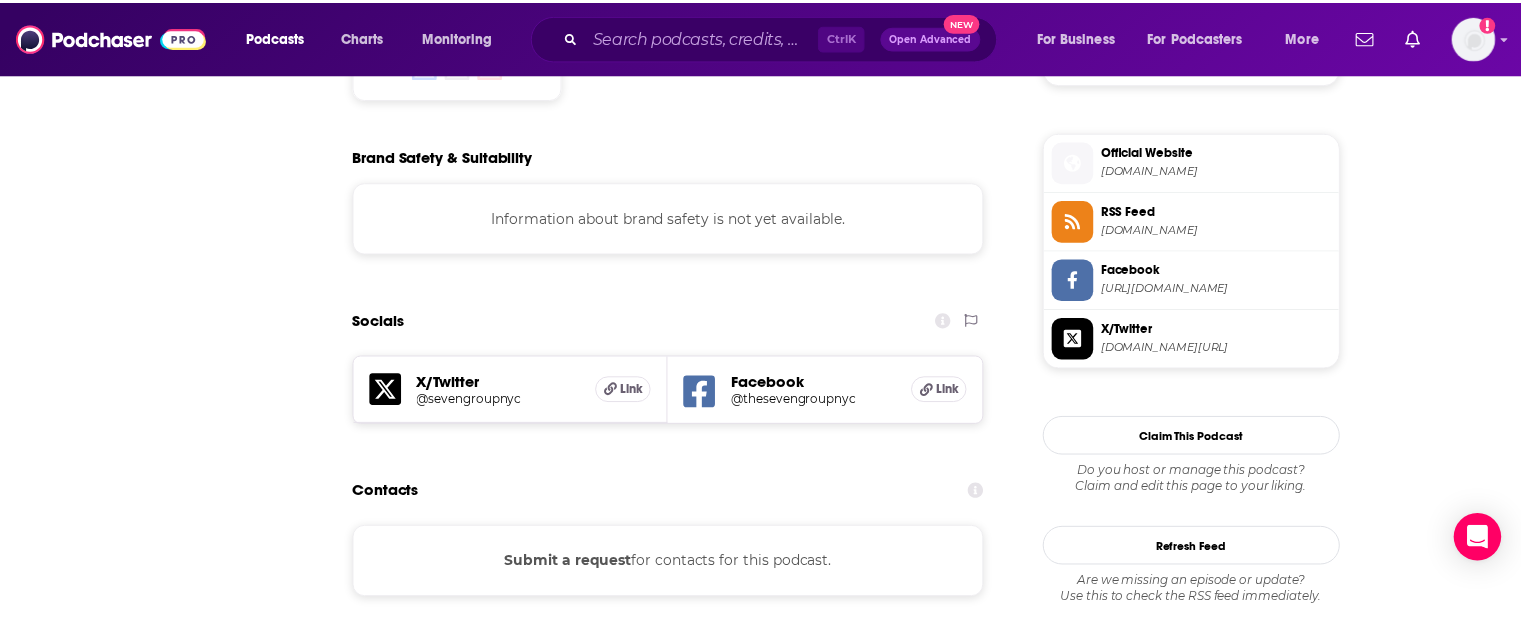 scroll, scrollTop: 1600, scrollLeft: 0, axis: vertical 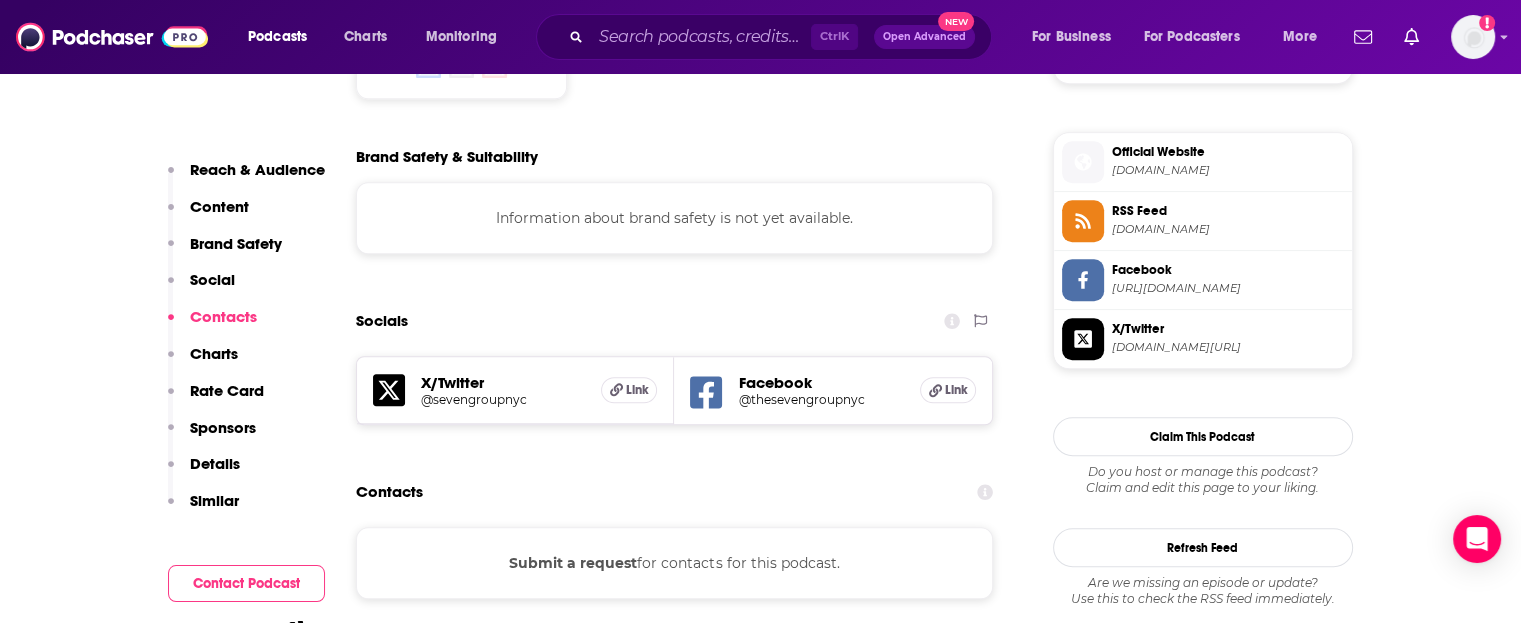click on "About Insights Episodes 169 Reviews Credits Lists 1 Similar Podcast Insights Reach & Audience Content Brand Safety Social Contacts Charts Rate Card Sponsors Details Similar Contact Podcast Open Website  Reach Power Score™ 34 Total Monthly Listens Under 1.4k New Episode Listens Under 1k Export One-Sheet Audience Demographics Gender [DEMOGRAPHIC_DATA] Age [DEMOGRAPHIC_DATA] yo Income $ $ $ $ $ Parental Status Parents Countries 1 [GEOGRAPHIC_DATA] 2 [GEOGRAPHIC_DATA] 3 [GEOGRAPHIC_DATA] 4 [GEOGRAPHIC_DATA] 5 [GEOGRAPHIC_DATA] Top Cities [GEOGRAPHIC_DATA], [GEOGRAPHIC_DATA] , [GEOGRAPHIC_DATA], [GEOGRAPHIC_DATA] , [GEOGRAPHIC_DATA], [GEOGRAPHIC_DATA] , [GEOGRAPHIC_DATA], [GEOGRAPHIC_DATA] , [US_STATE], [GEOGRAPHIC_DATA] , [GEOGRAPHIC_DATA], [GEOGRAPHIC_DATA] Interests Society - Work , Finance , Finance - Investing , Sports , Travel , News Education Level Mostly  Higher Education Content Political Skew Neutral/Mixed Brand Safety & Suitability Information about brand safety is not yet available. Socials X/Twitter @sevengroupnyc Link Facebook @thesevengroupnyc Link Contacts Submit a request  for contacts for this podcast. Charts All Charts All Categories All Countries 79 Marketing   [GEOGRAPHIC_DATA] Apple Show History Pre" at bounding box center (595, 3852) 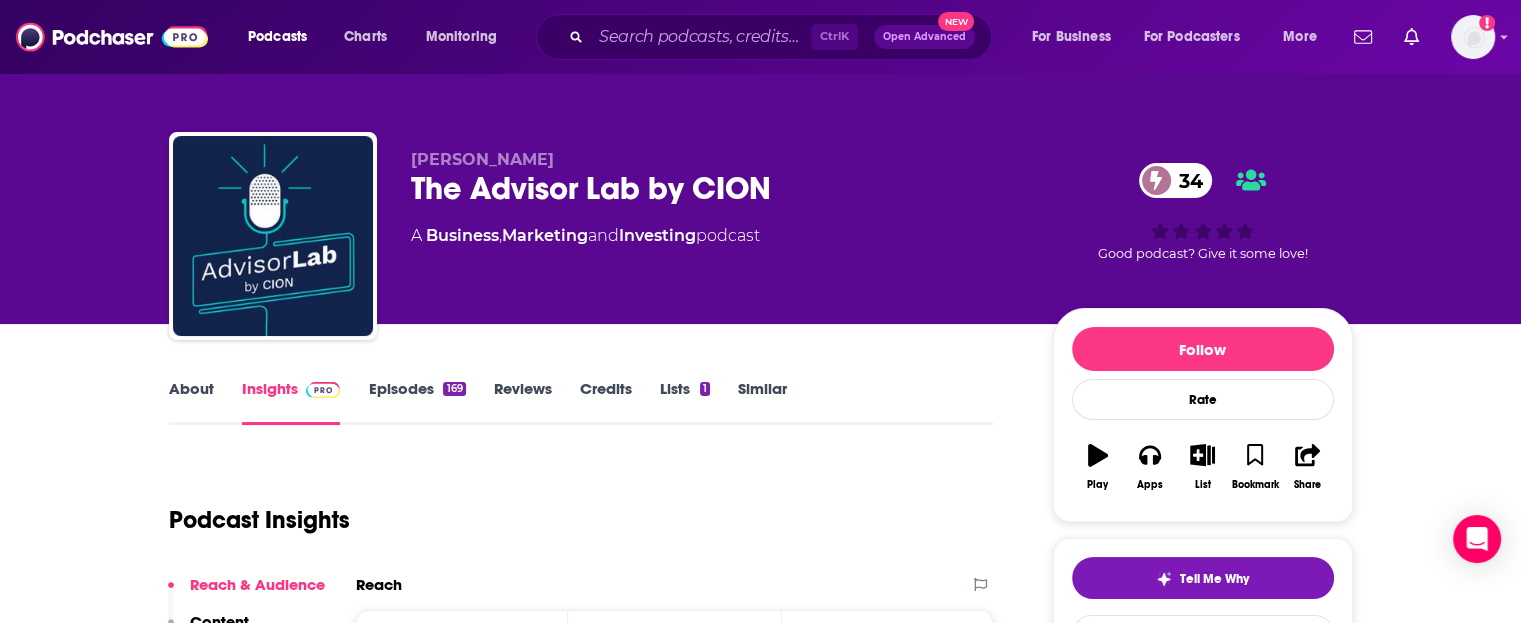 scroll, scrollTop: 0, scrollLeft: 0, axis: both 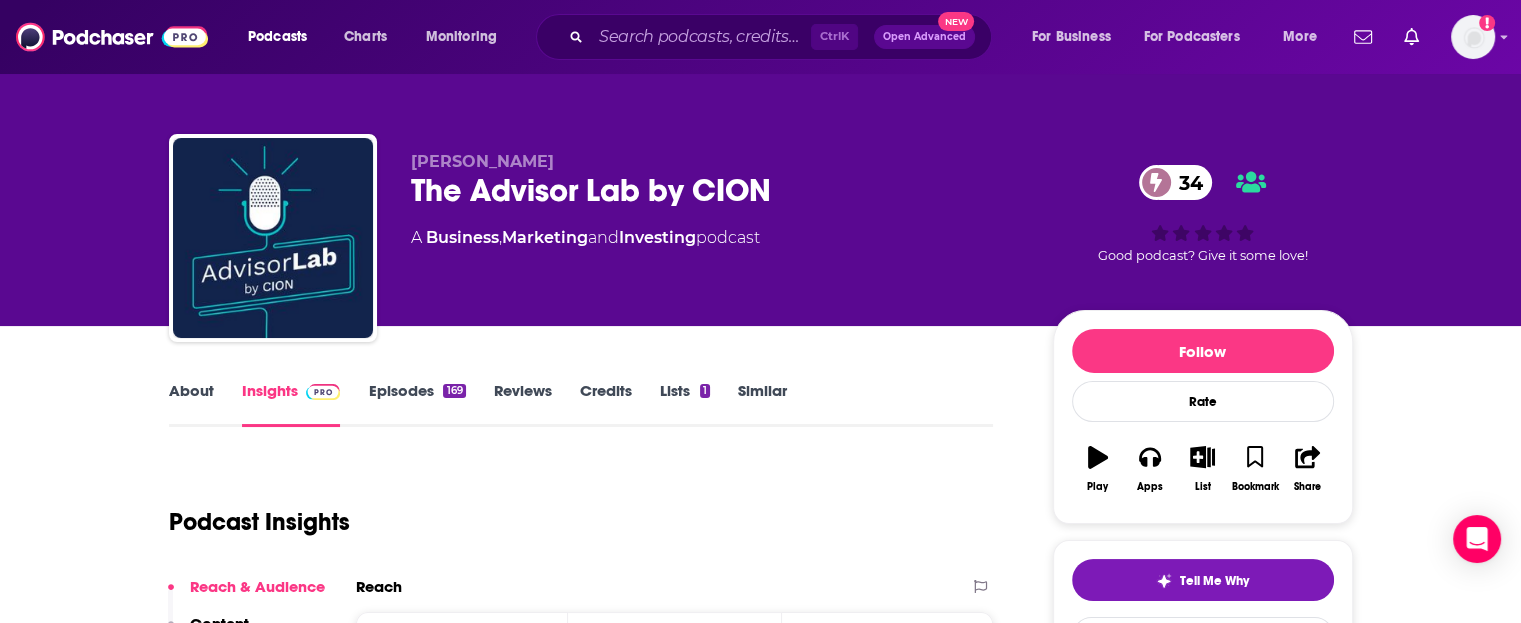 click on "The Advisor Lab by CION 34" at bounding box center [716, 190] 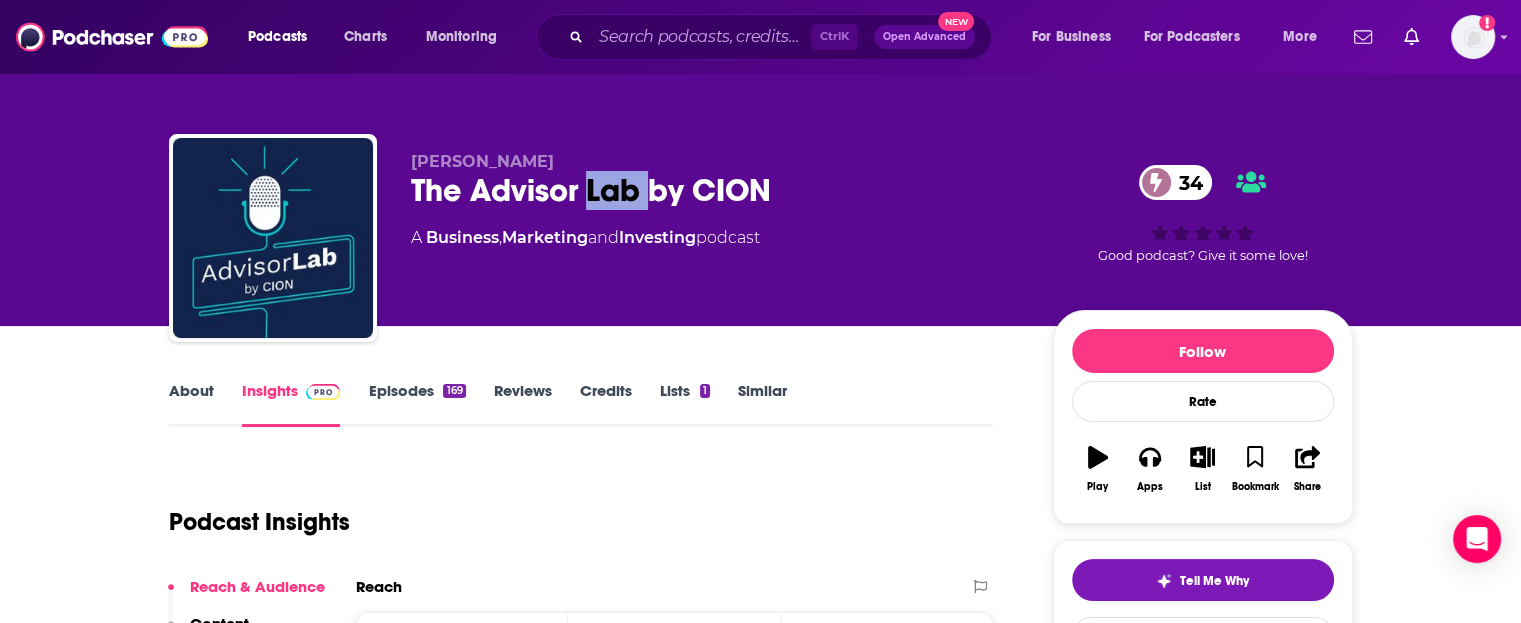 click on "The Advisor Lab by CION 34" at bounding box center [716, 190] 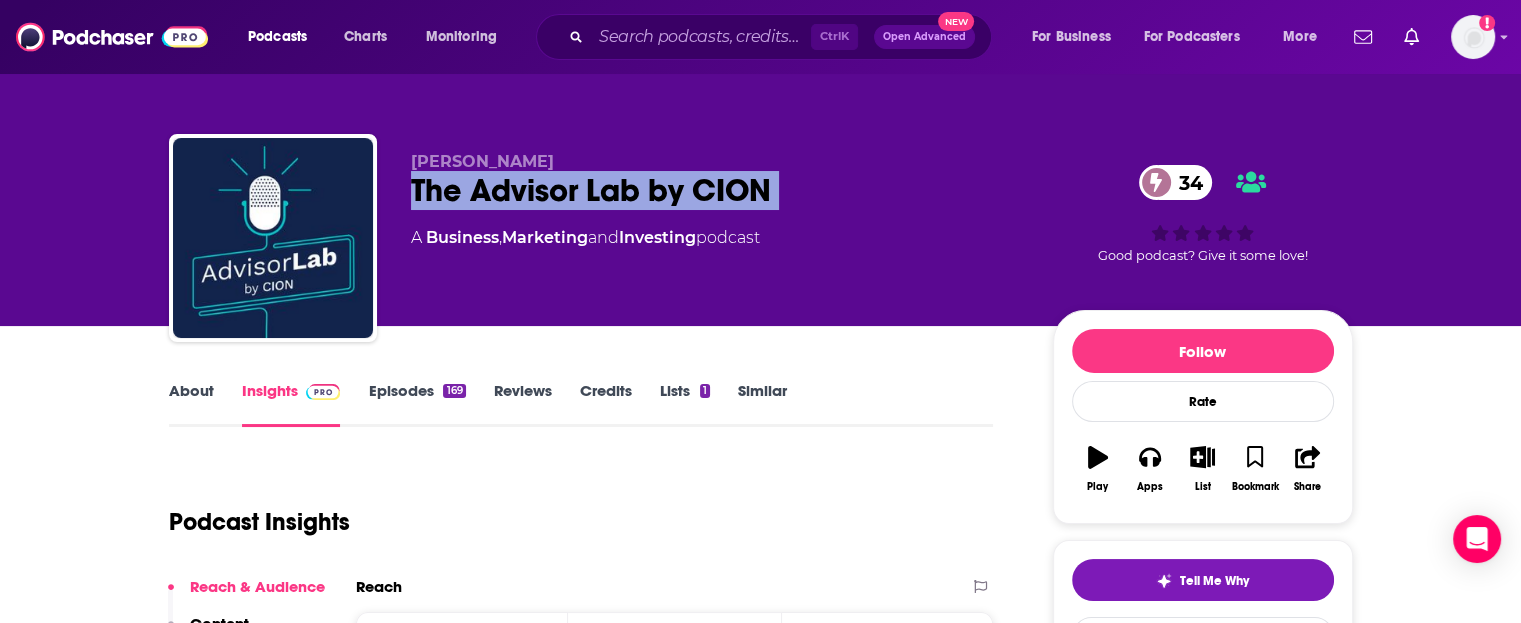 click on "The Advisor Lab by CION 34" at bounding box center (716, 190) 